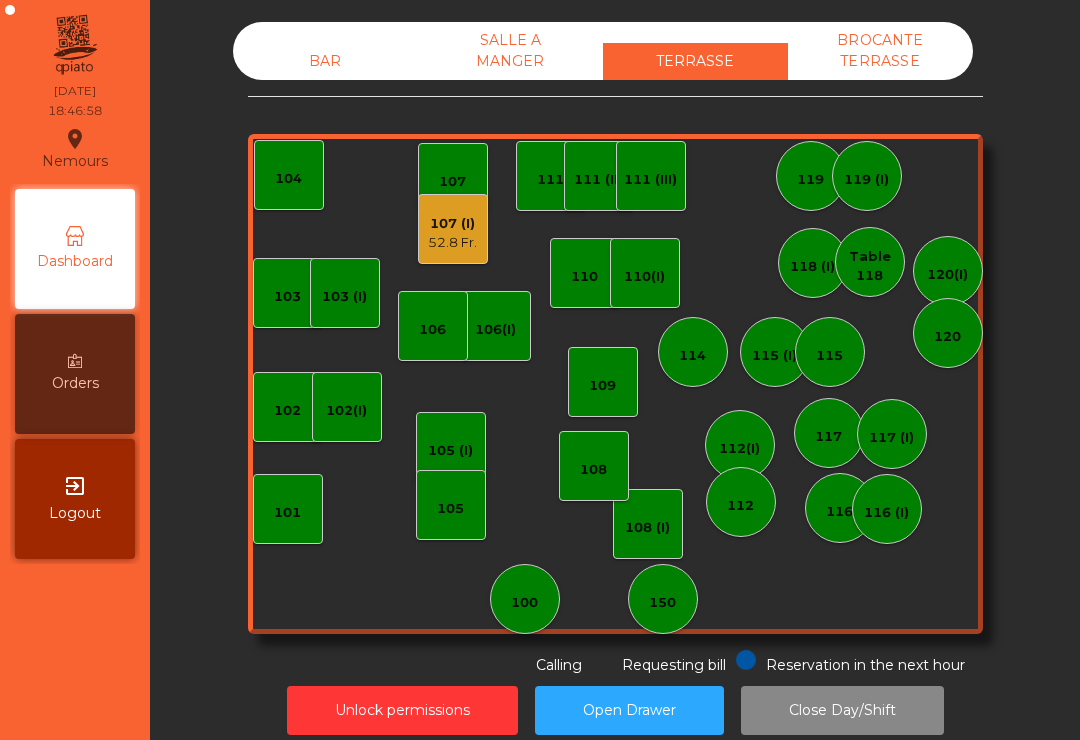 scroll, scrollTop: 0, scrollLeft: 0, axis: both 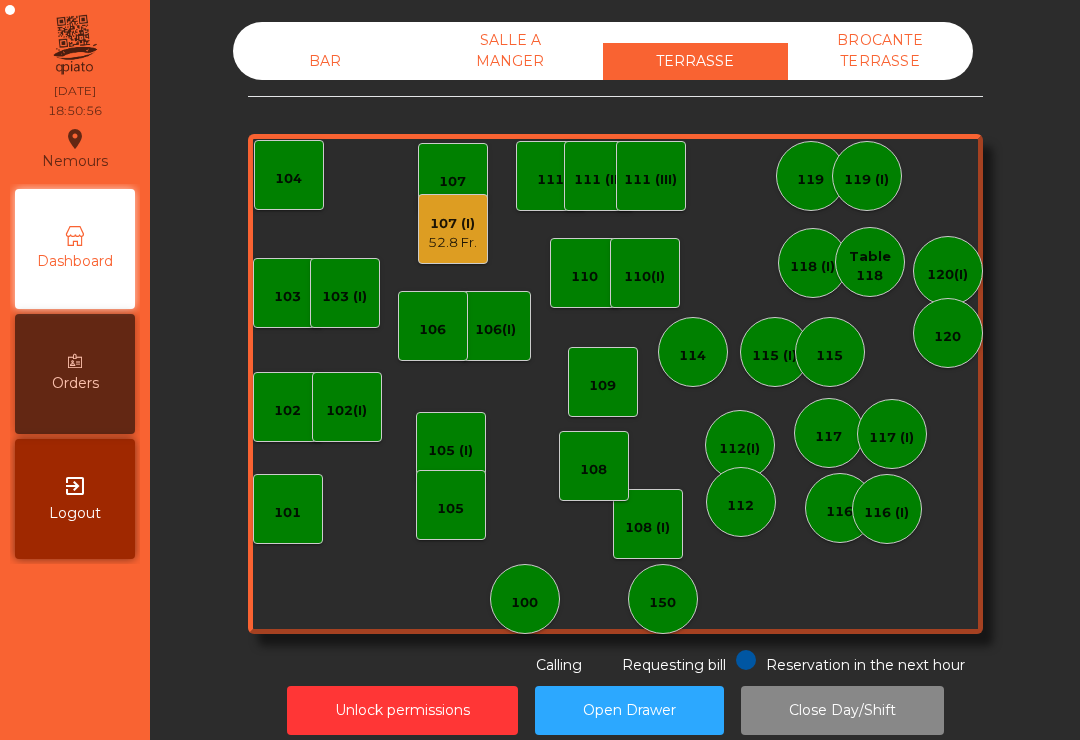 click on "52.8 Fr." 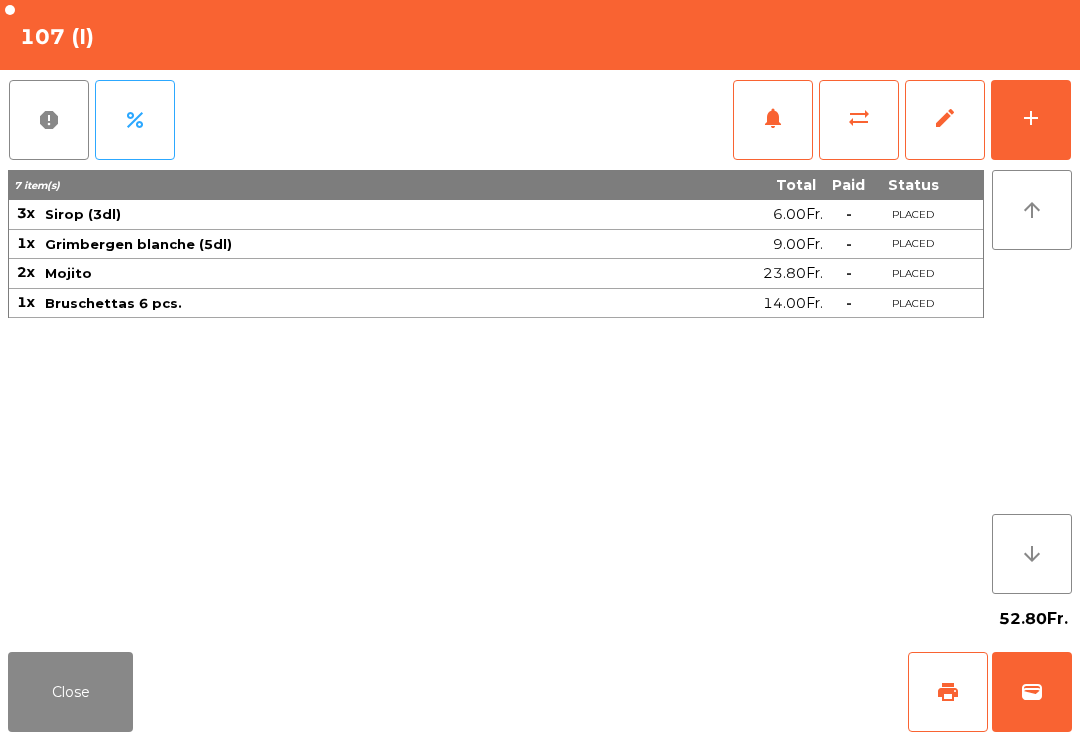 click on "add" 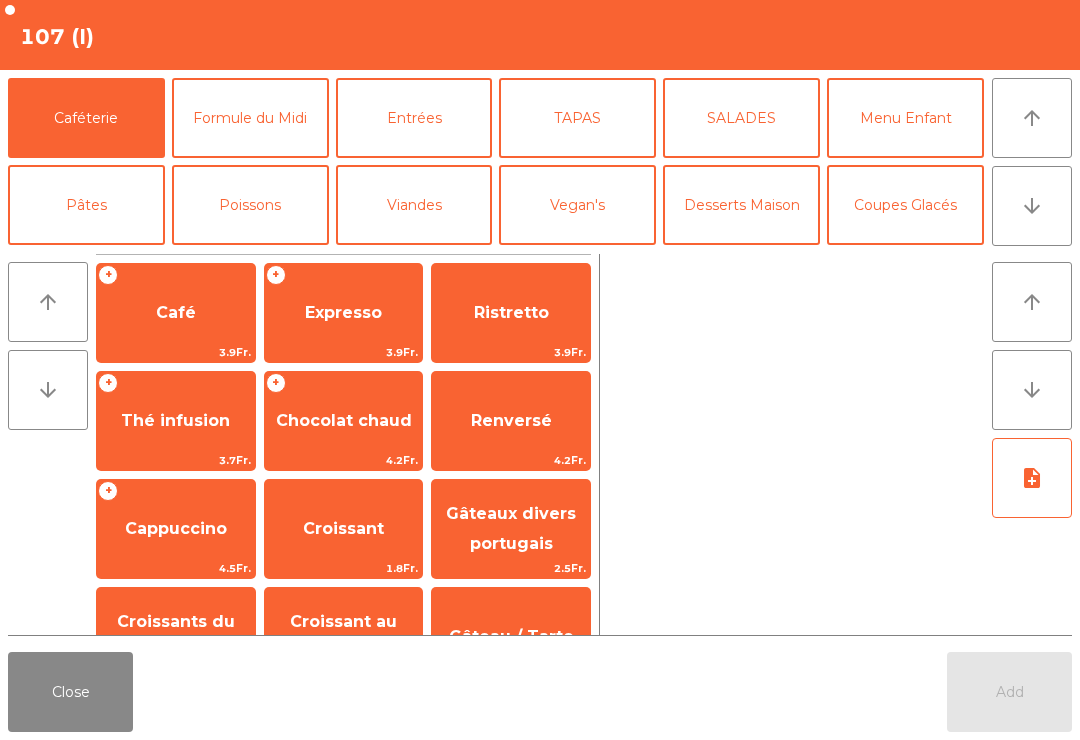 click on "arrow_downward" 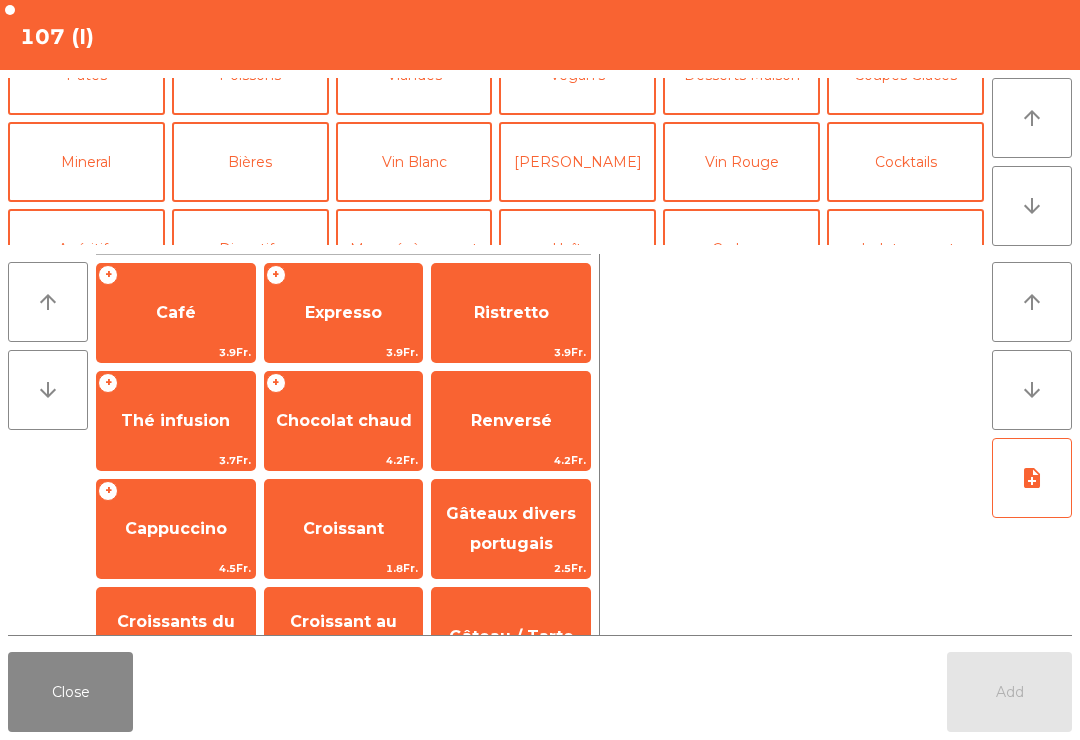 scroll, scrollTop: 174, scrollLeft: 0, axis: vertical 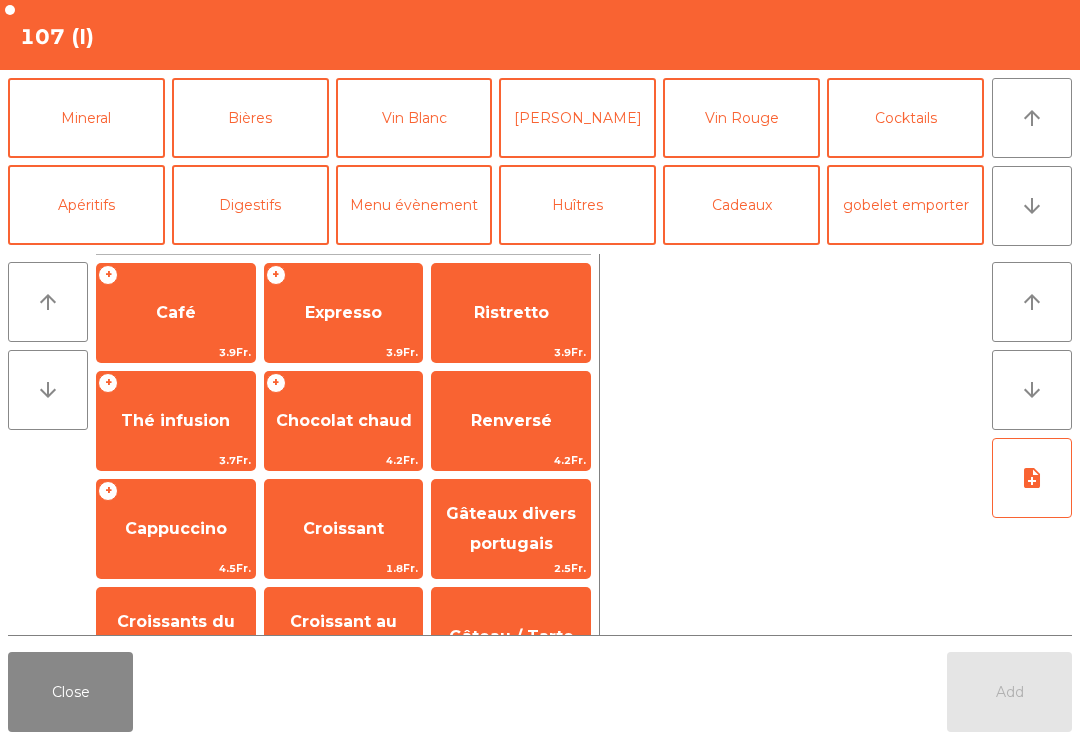 click on "Mineral" 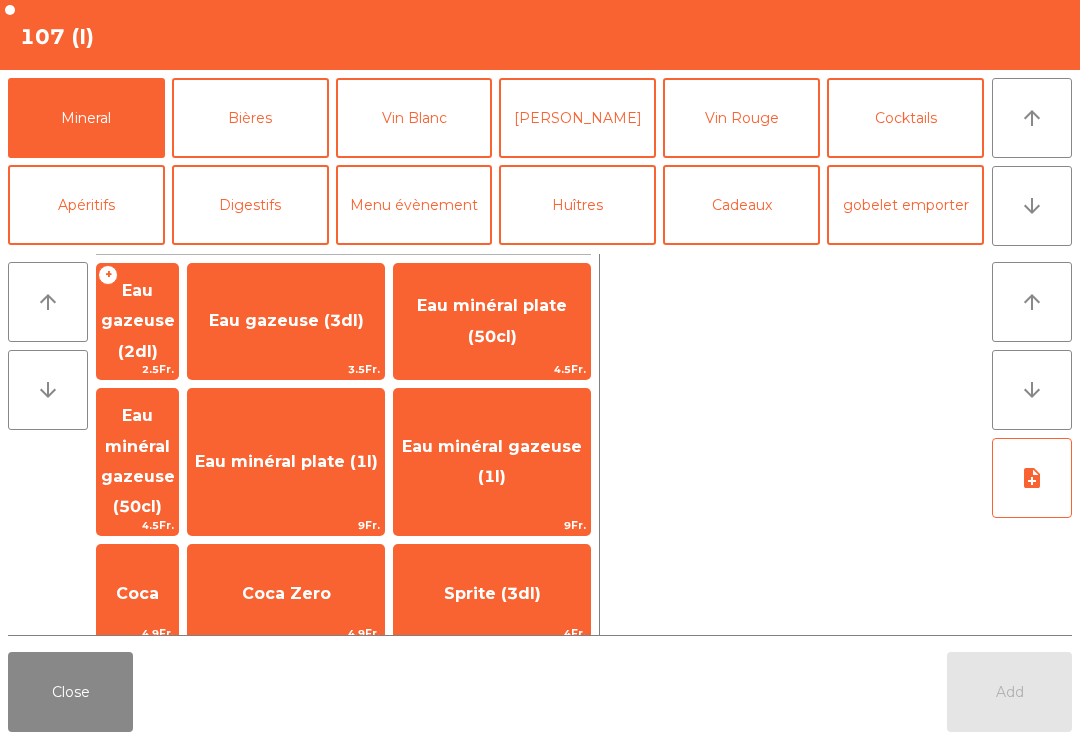 click on "Bières" 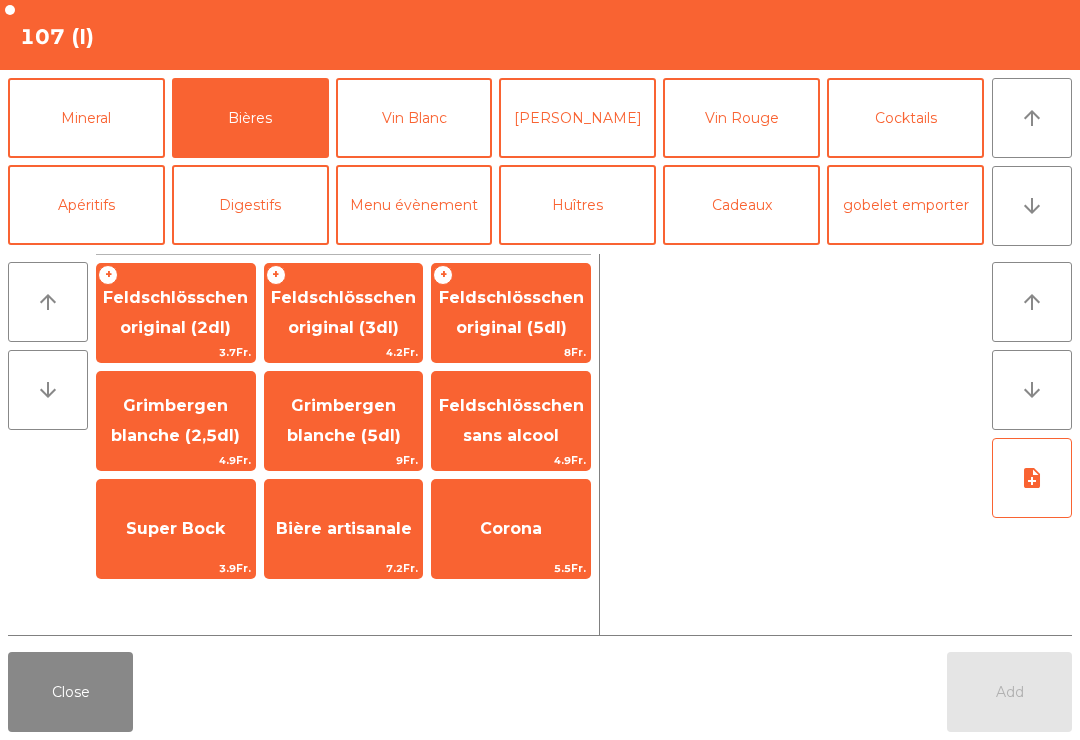 click on "Feldschlösschen original (5dl)" 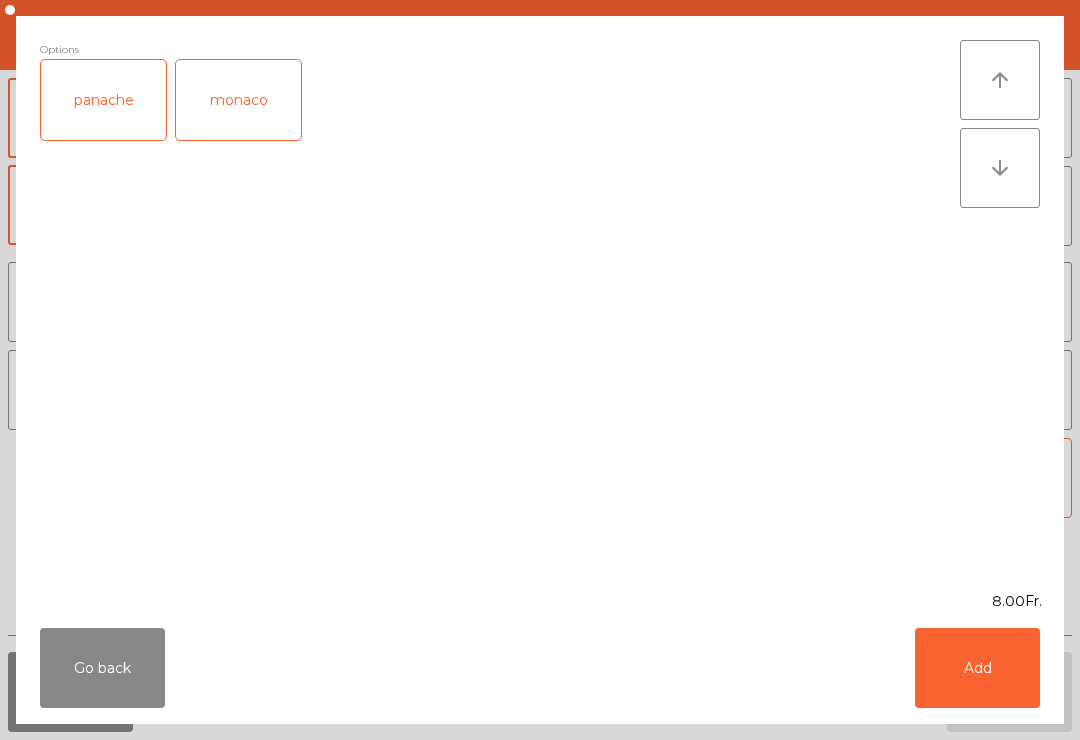 click on "Add" 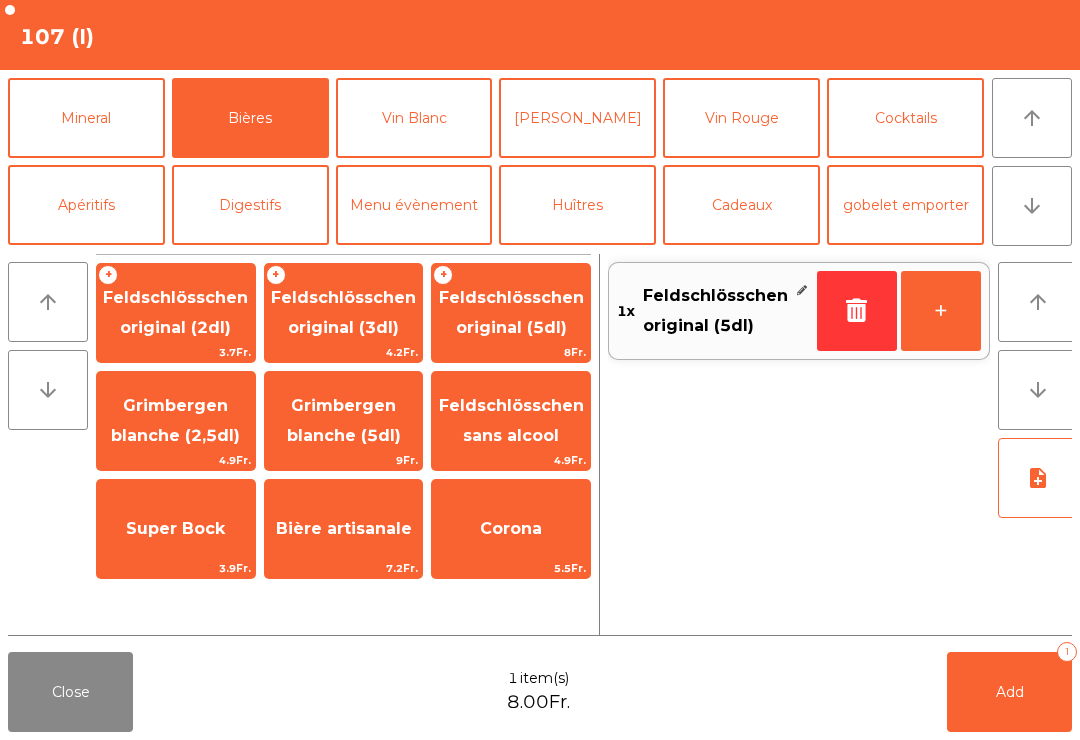 click on "Add   1" 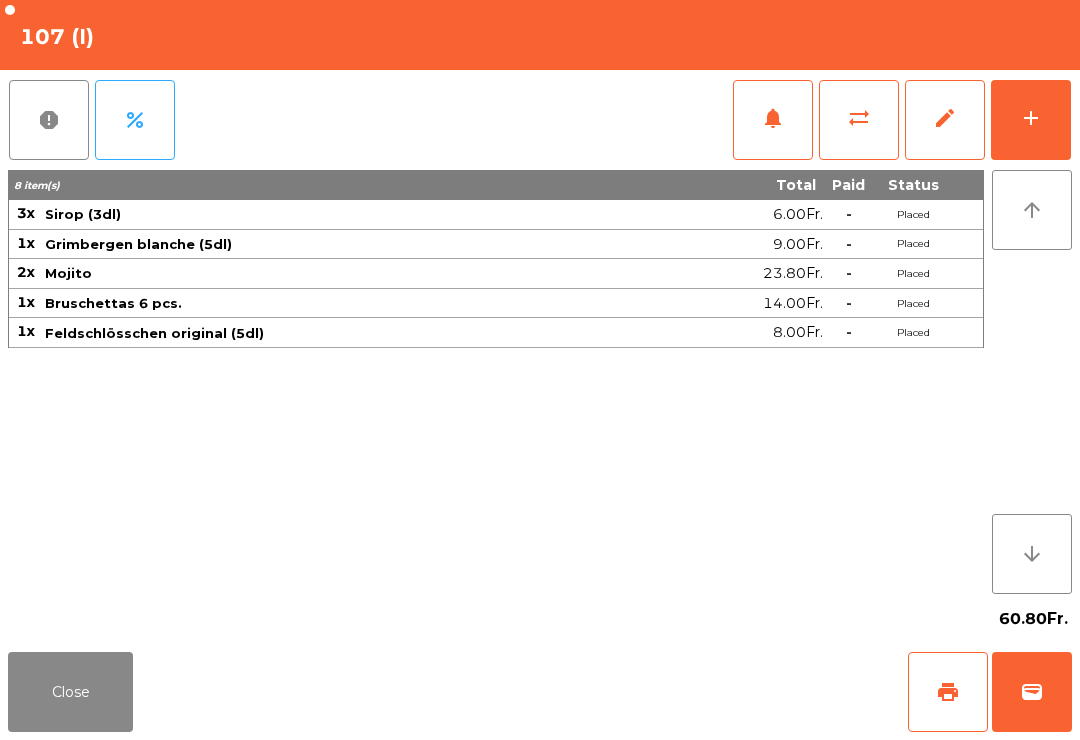 click on "Close" 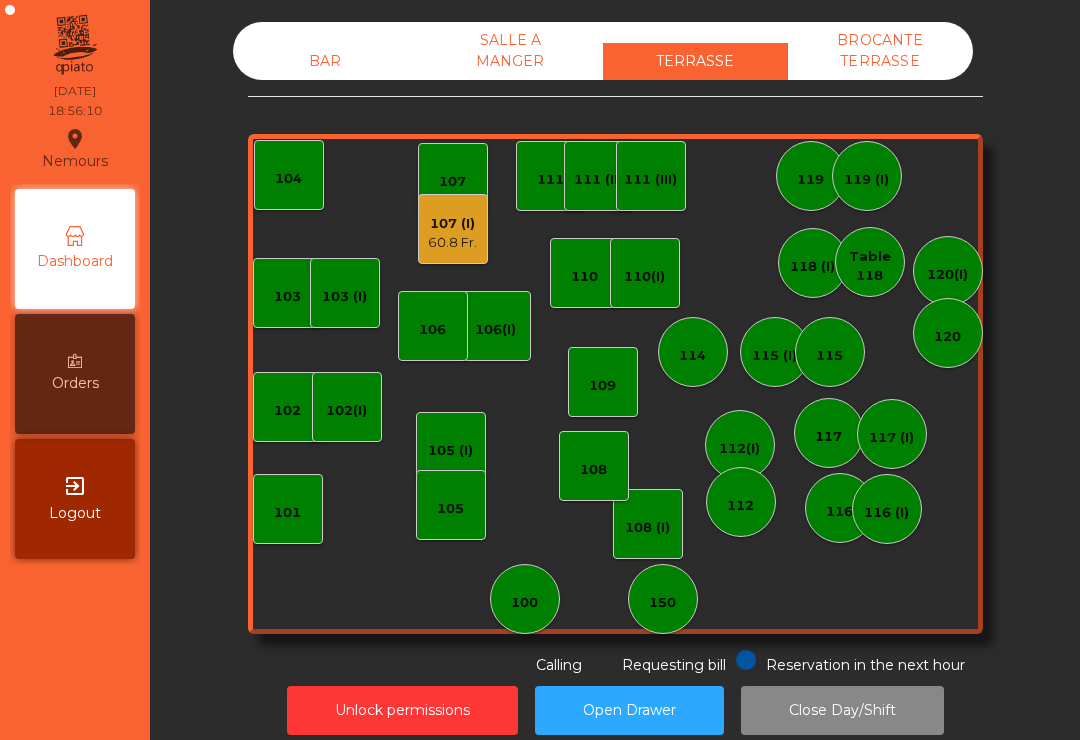 click on "107 (I)   60.8 Fr." 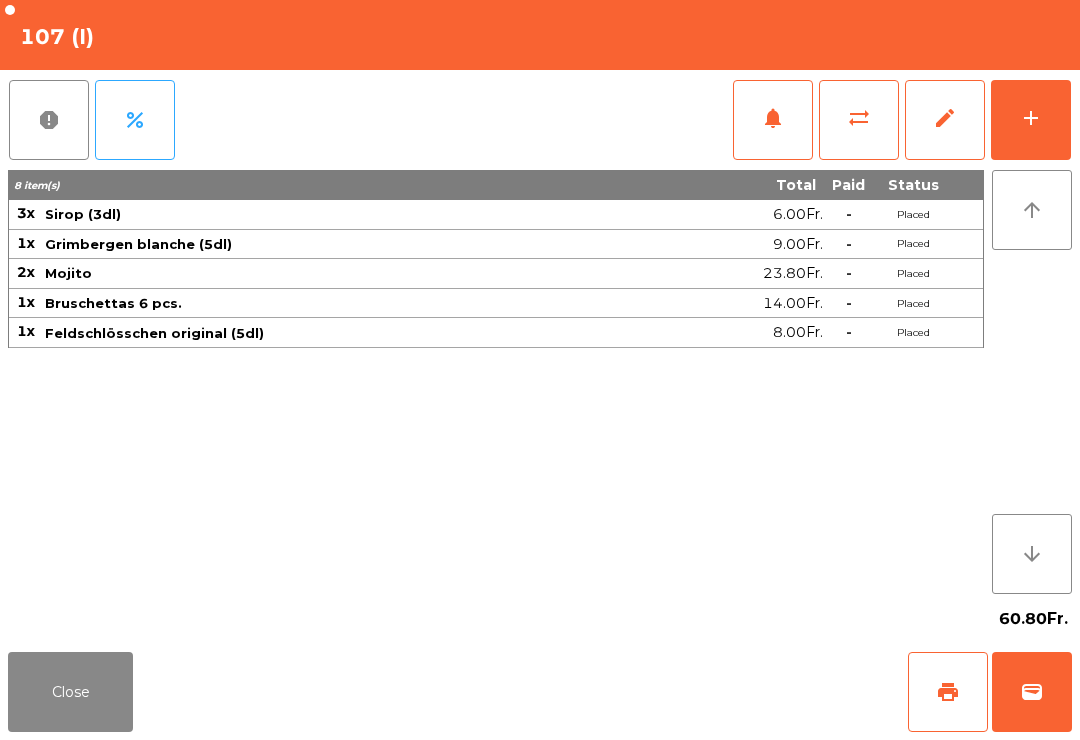 click on "add" 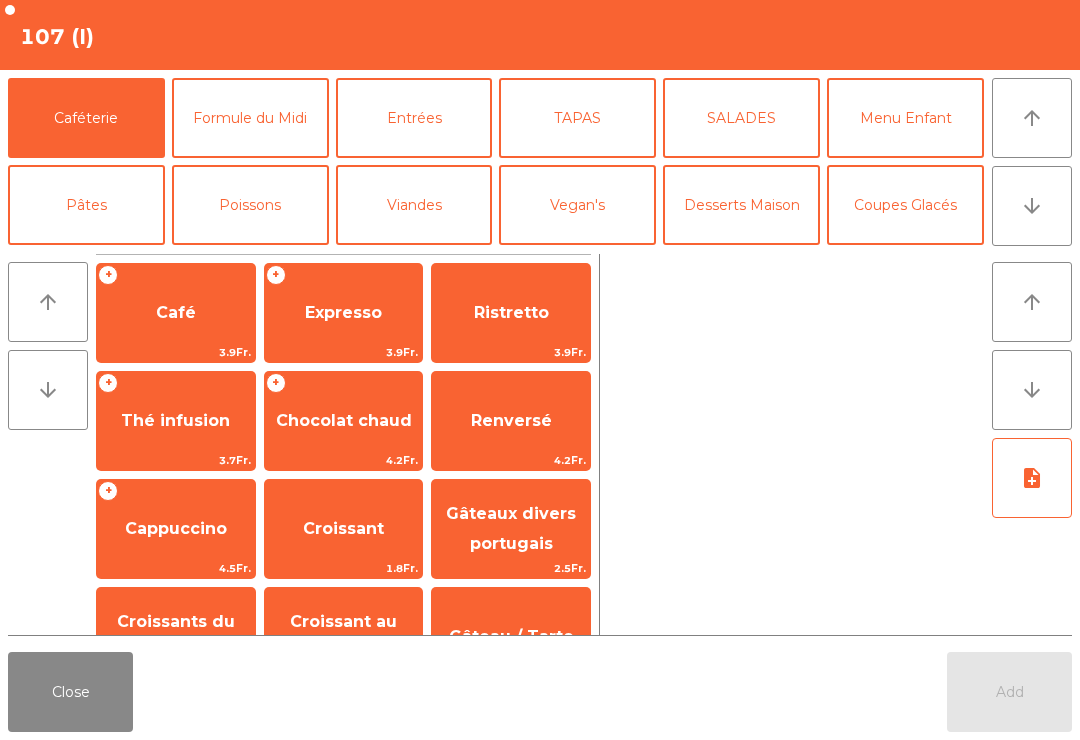 click on "TAPAS" 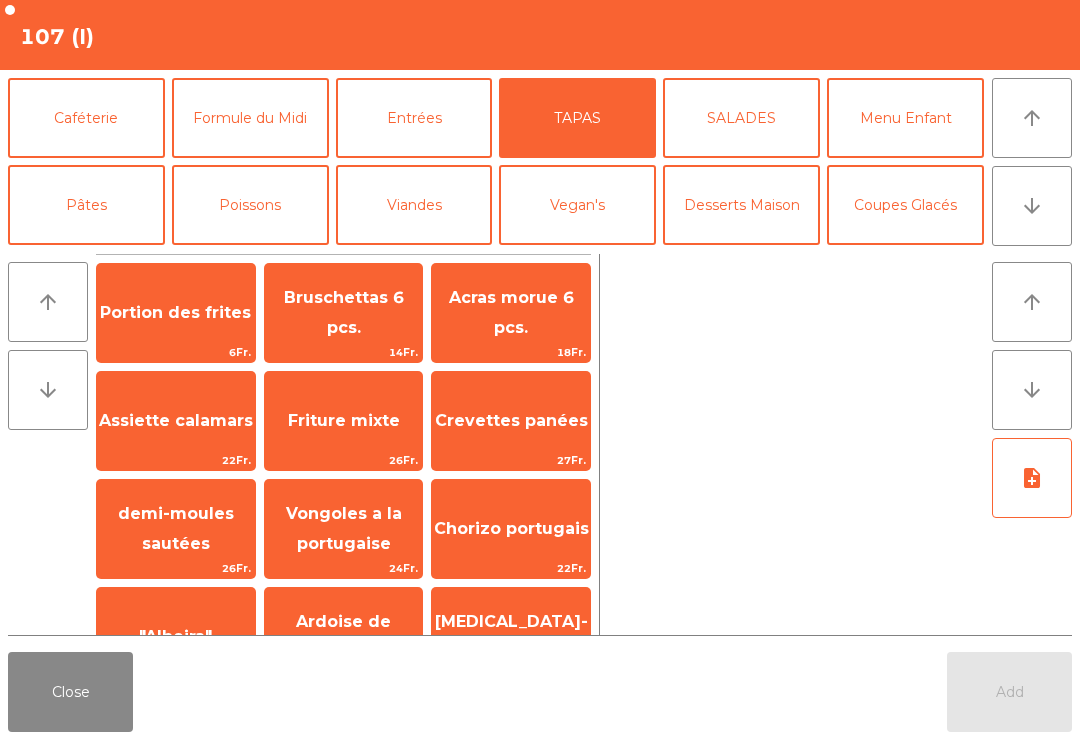 click on "Bruschettas 6 pcs." 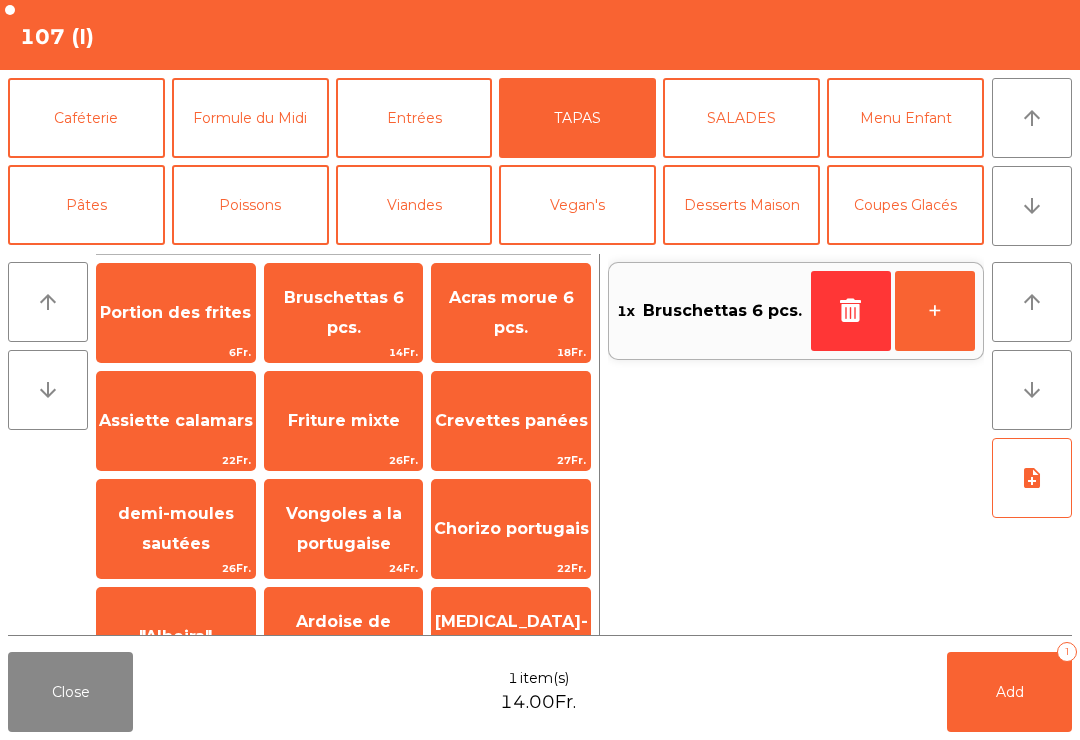 click on "Add" 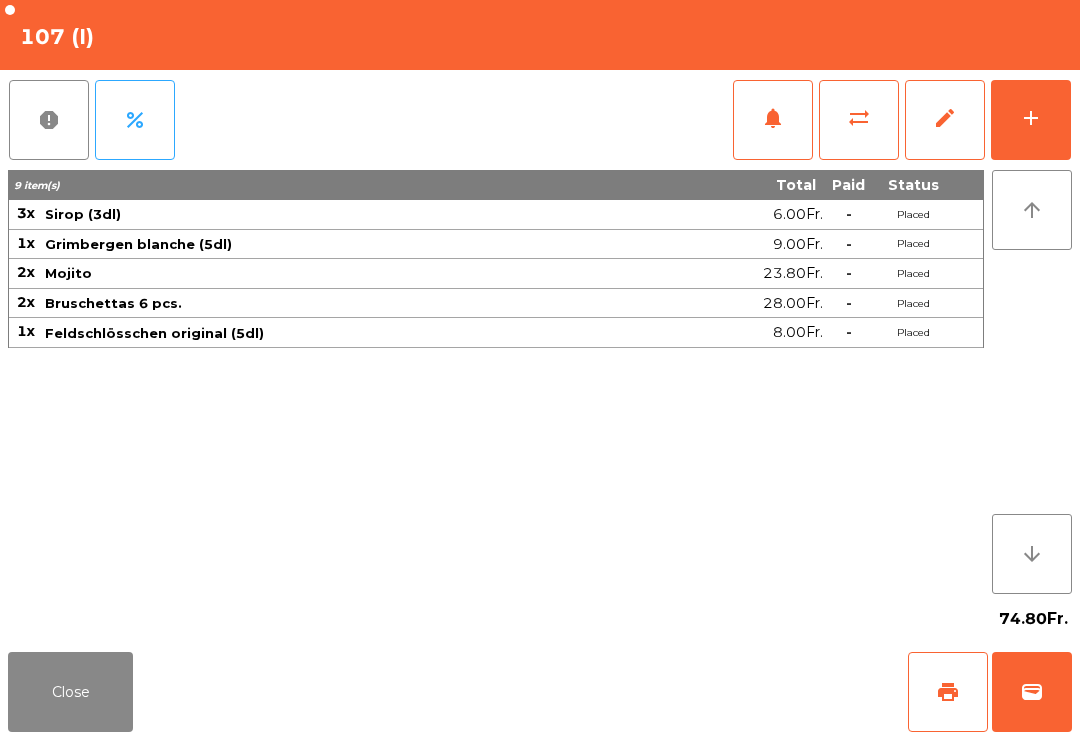 click on "Close   print   wallet" 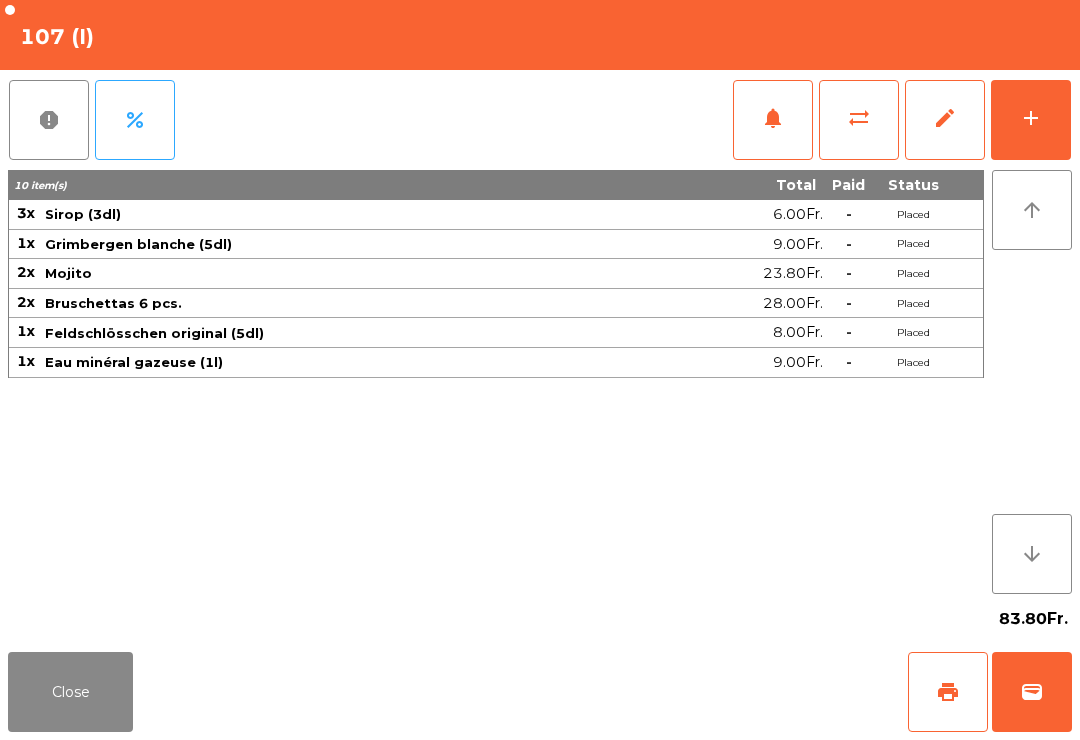 click on "Close" 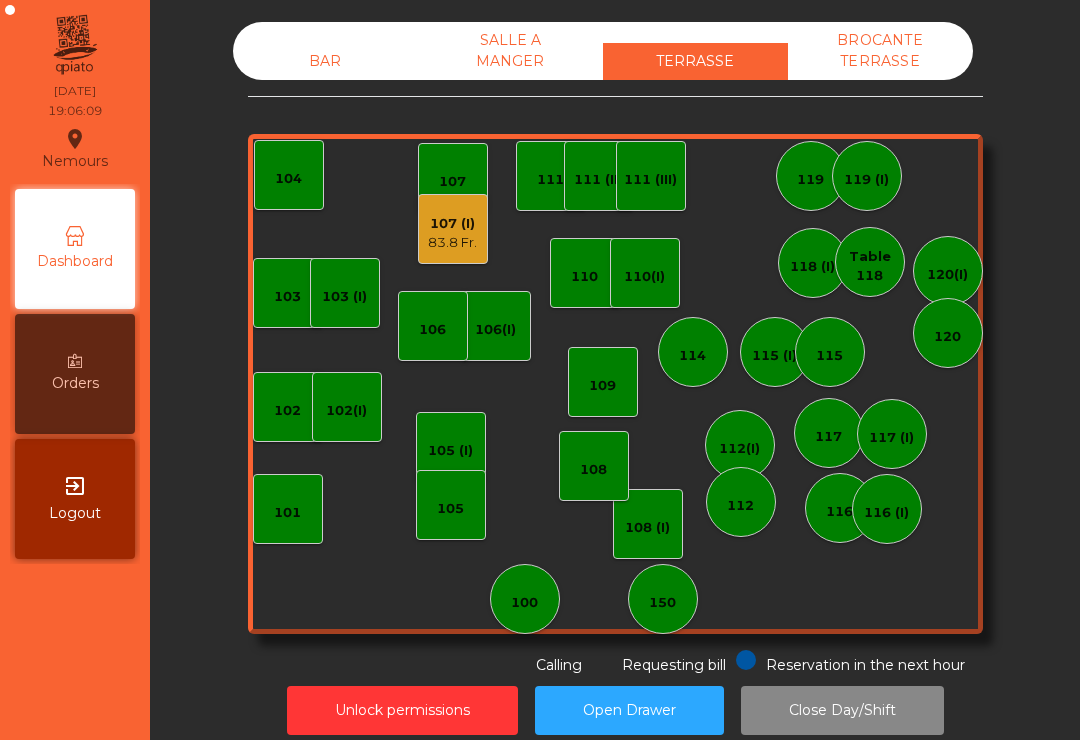 click on "83.8 Fr." 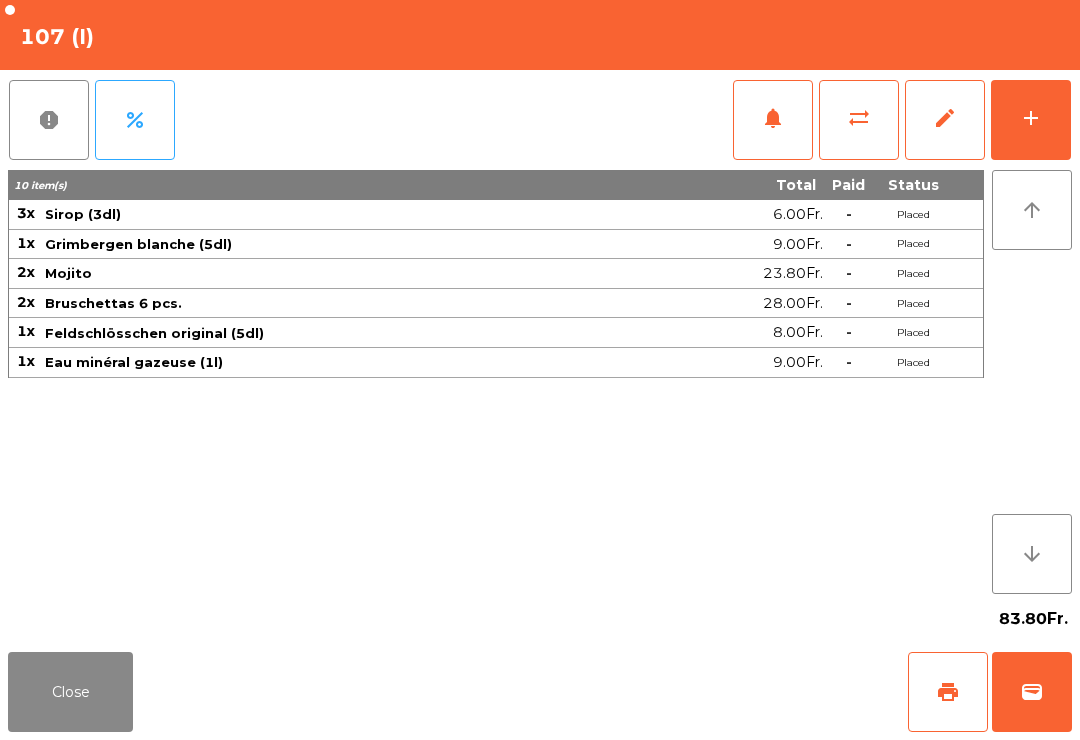 click on "add" 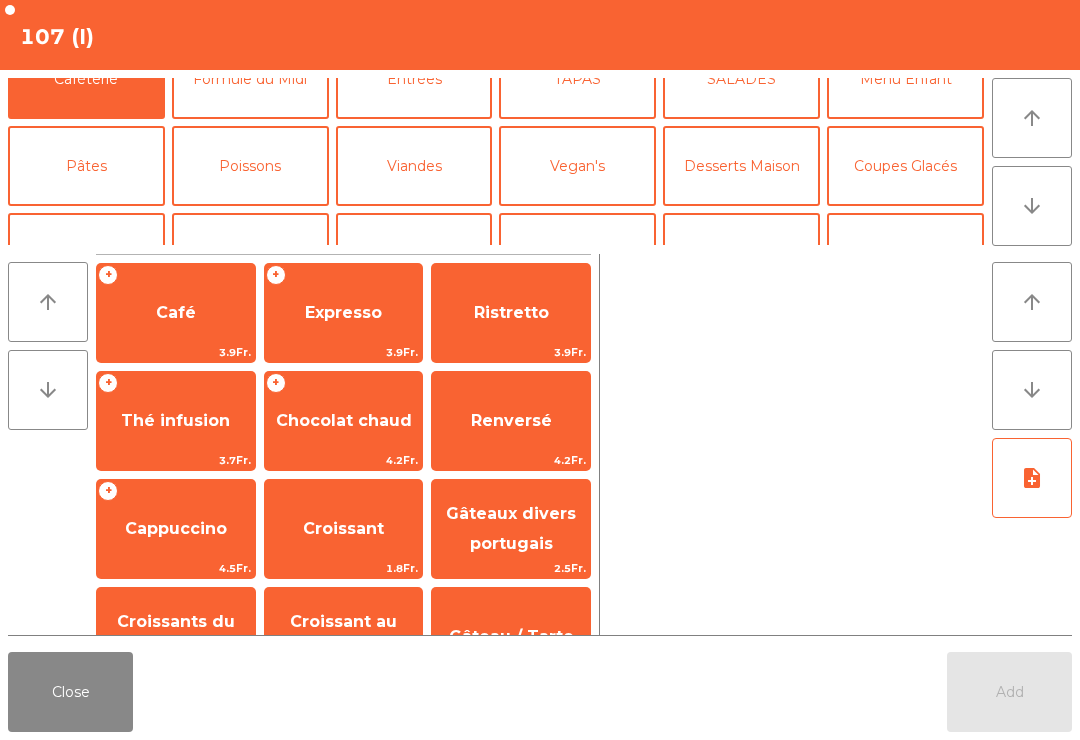 scroll, scrollTop: 173, scrollLeft: 0, axis: vertical 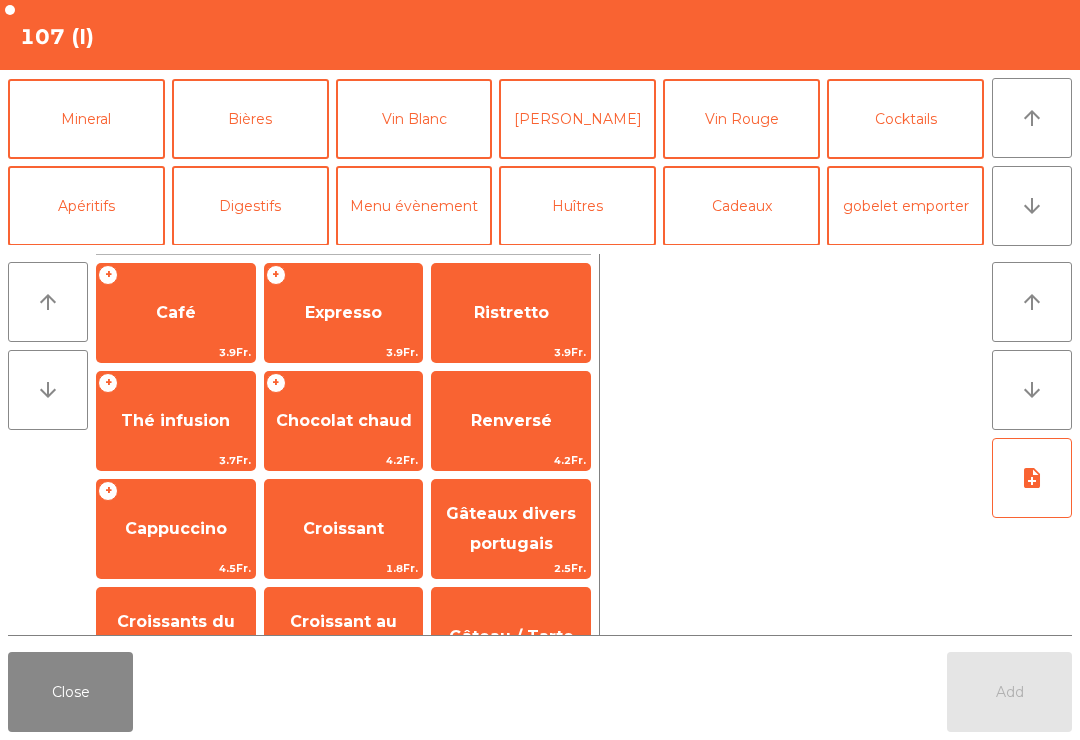 click on "Cocktails" 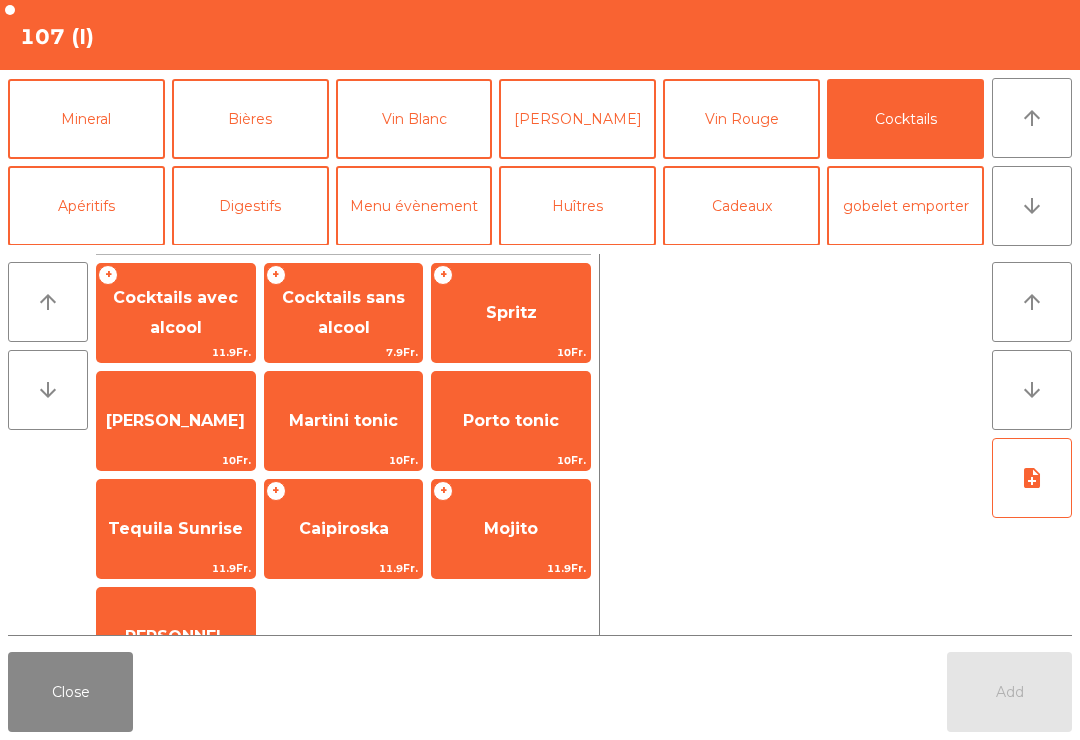 click on "Mojito" 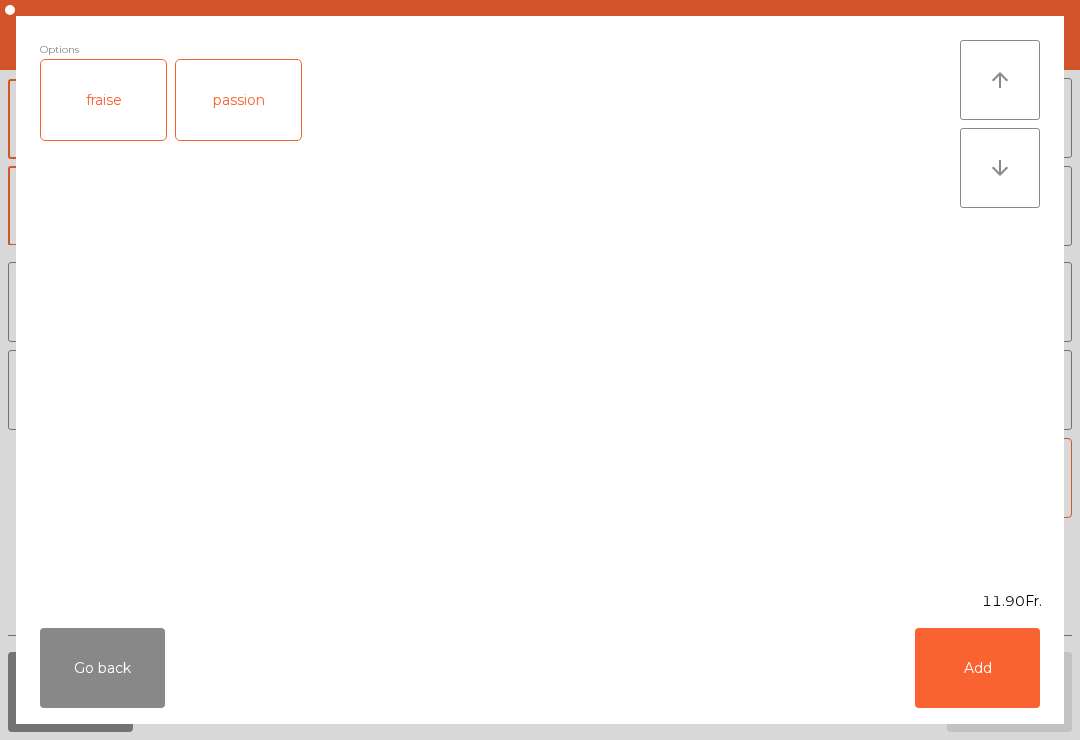 click on "Add" 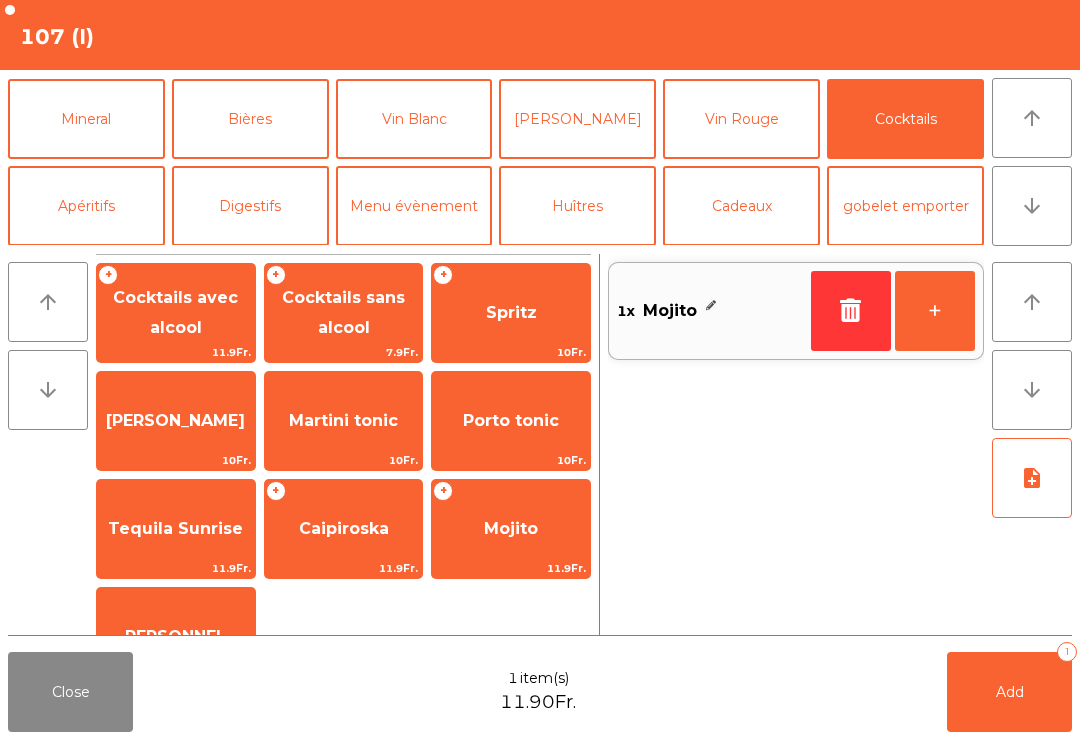 click on "Add   1" 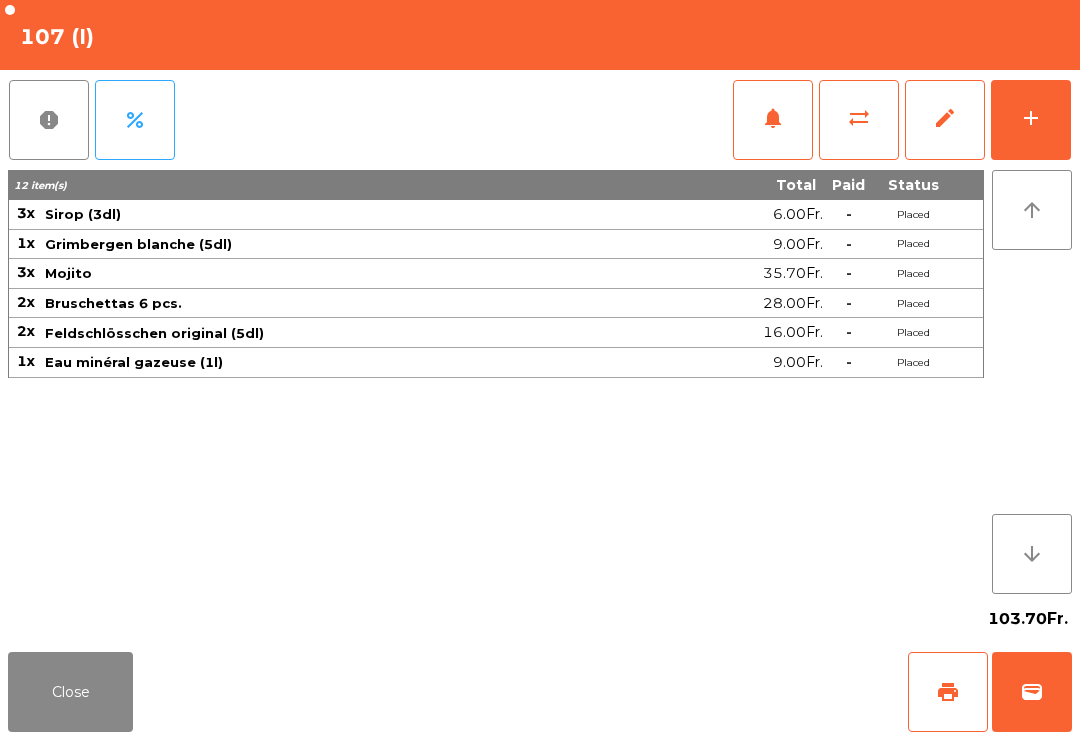 click on "add" 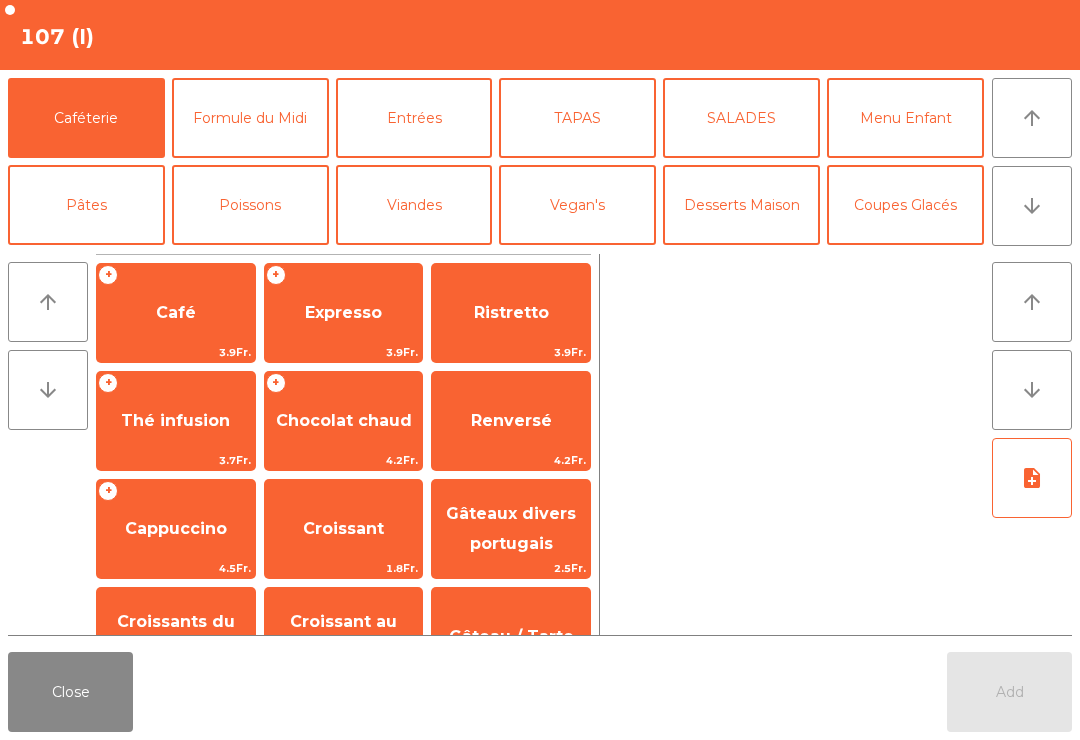 click on "arrow_downward" 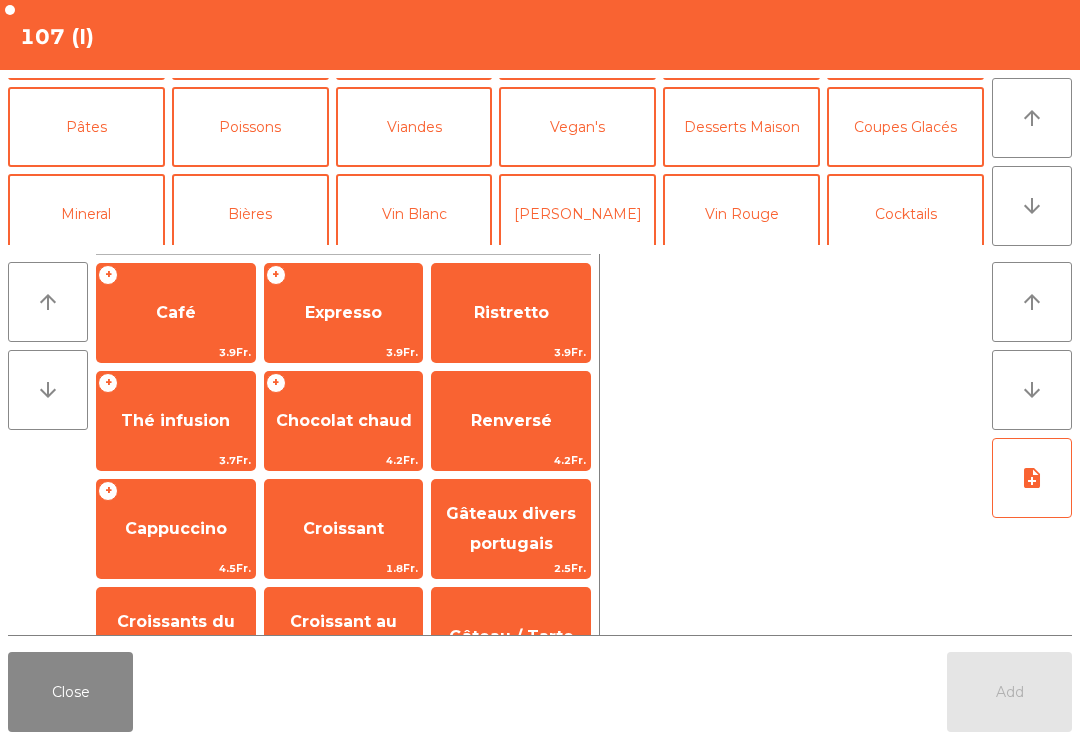 click on "Cocktails" 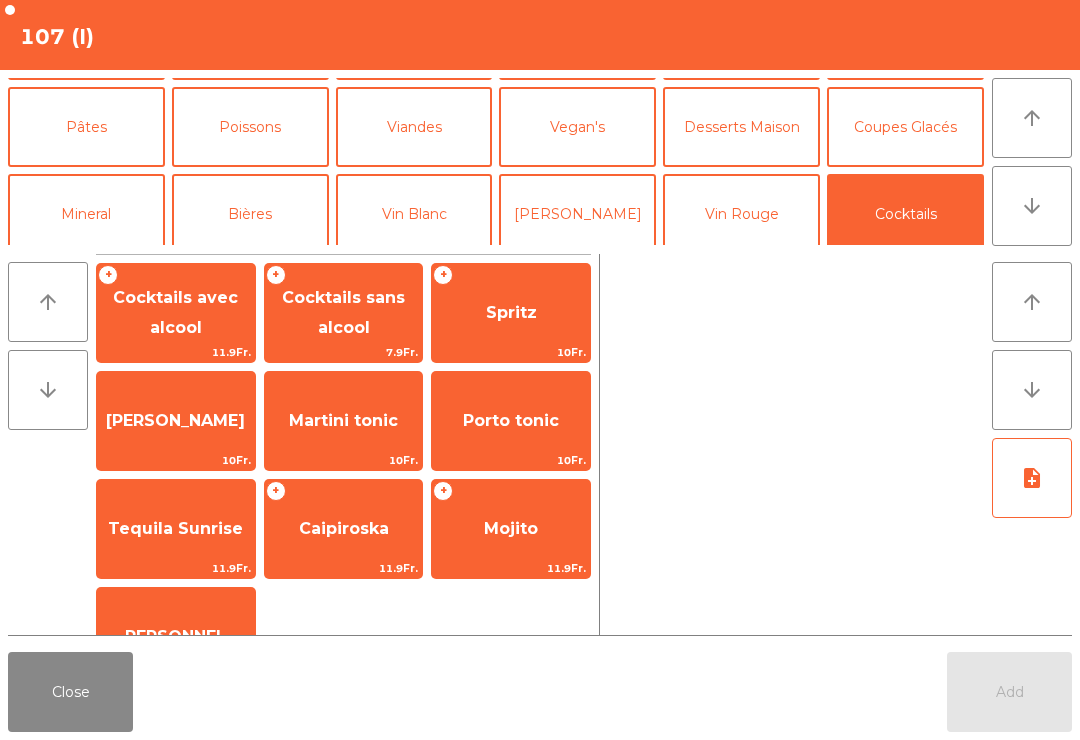 scroll, scrollTop: 174, scrollLeft: 0, axis: vertical 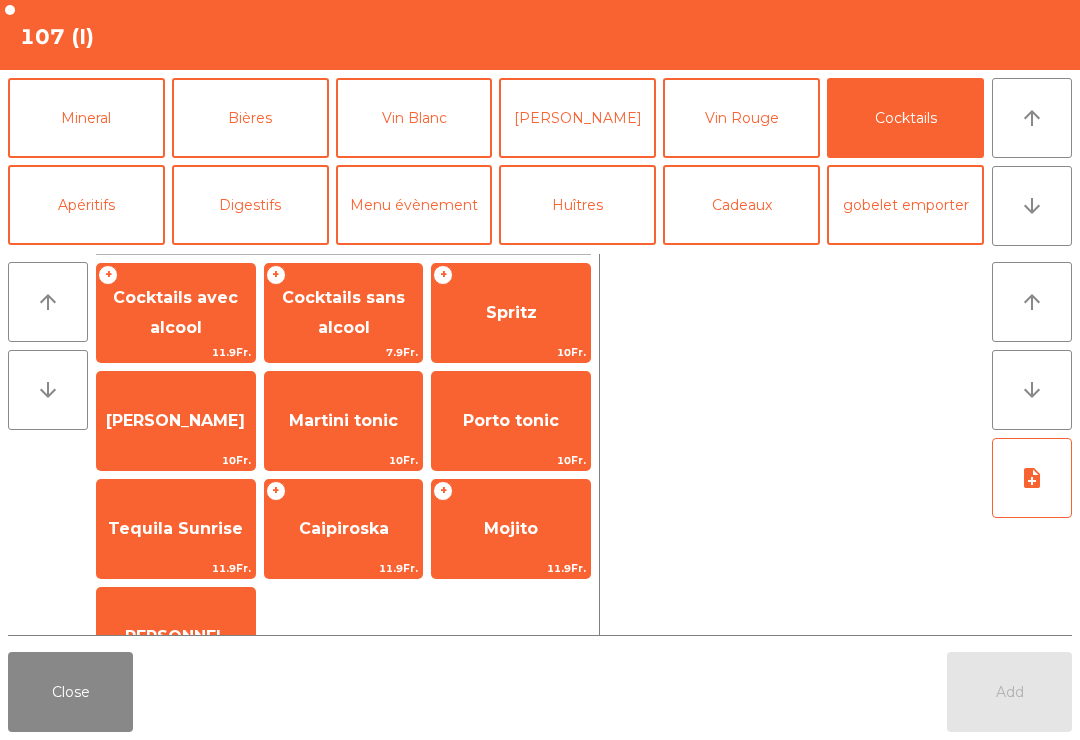 click on "Mojito" 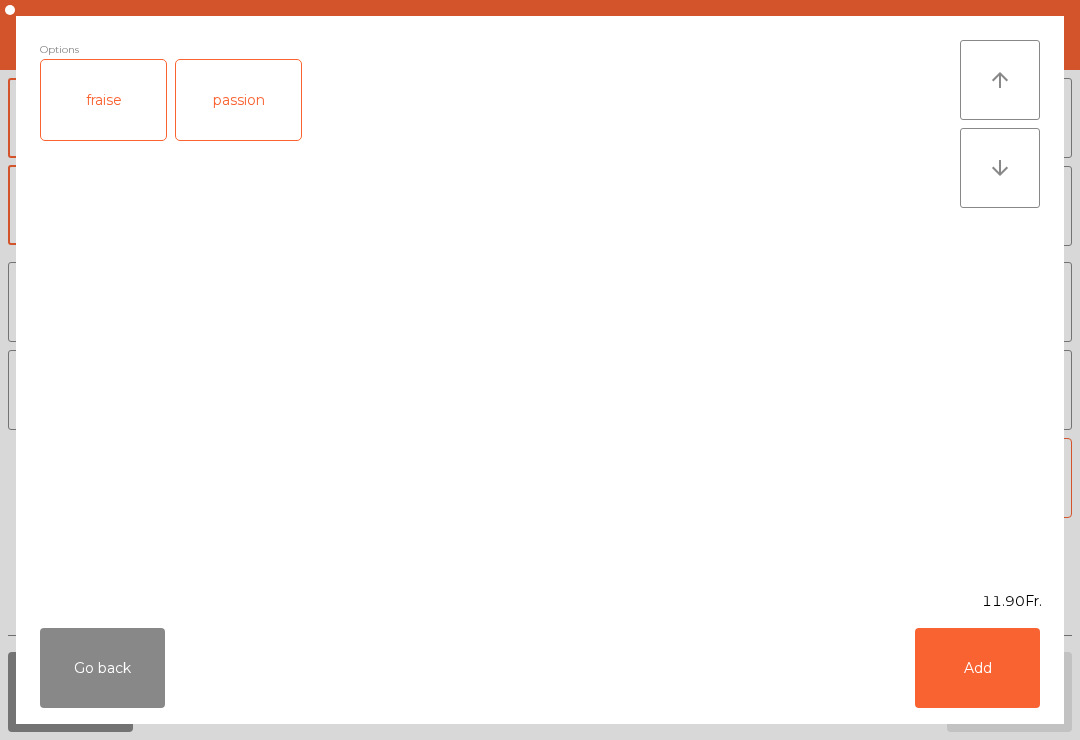 click on "Add" 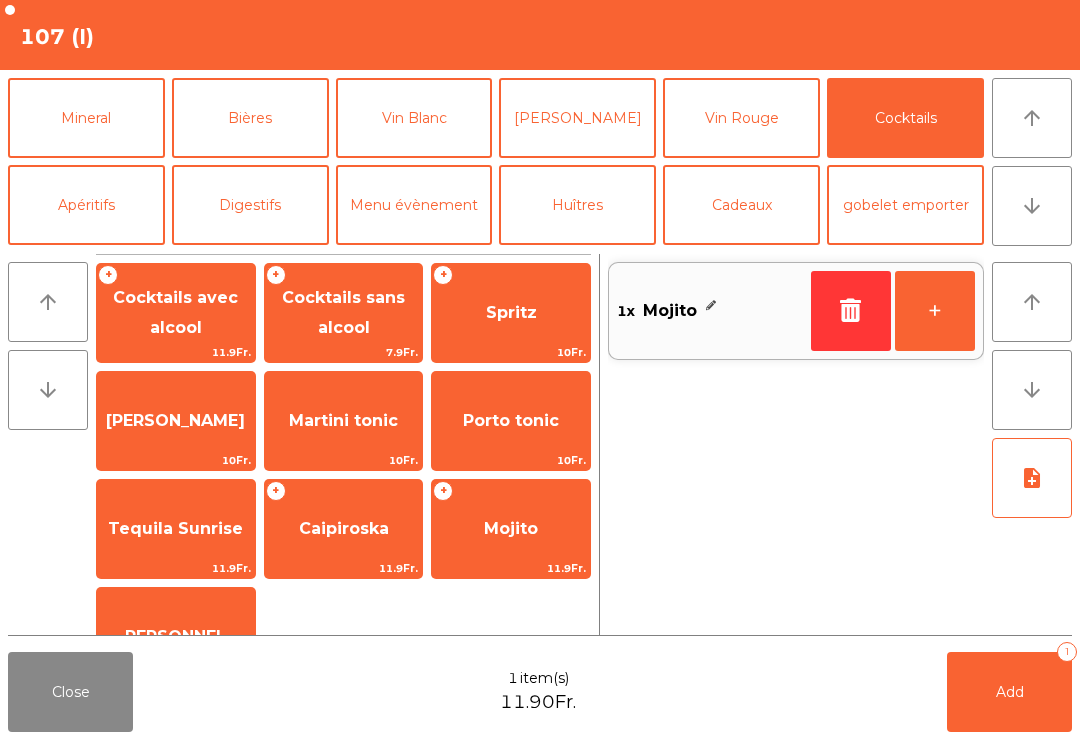 click on "Add   1" 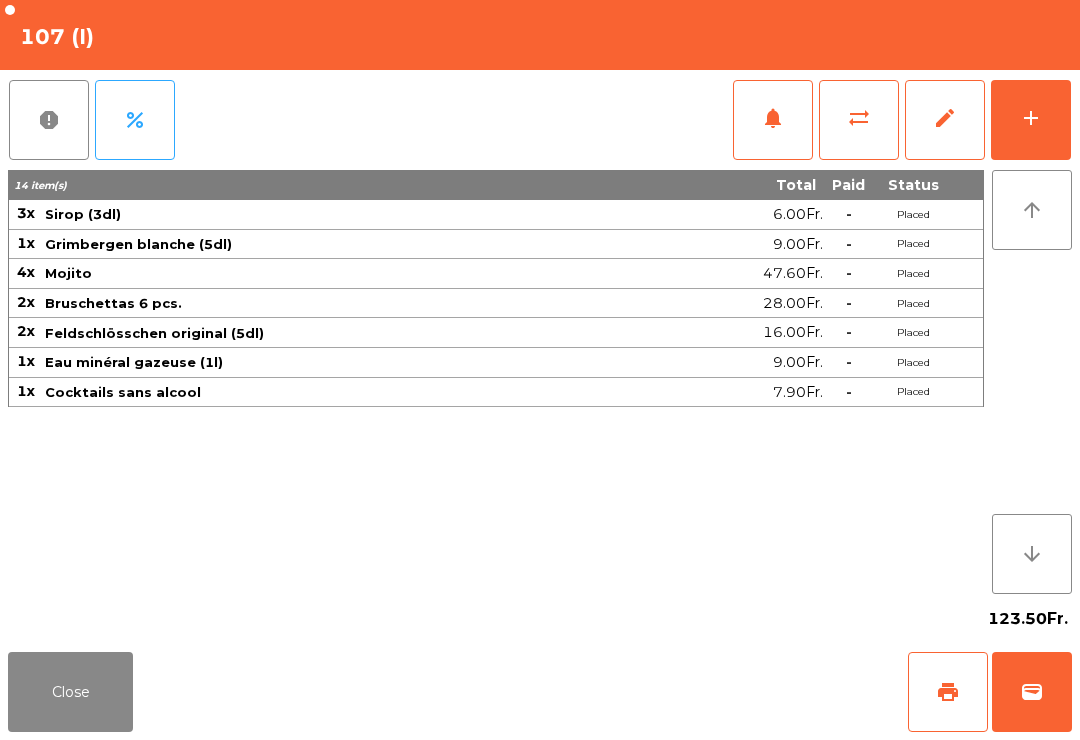 click on "Close" 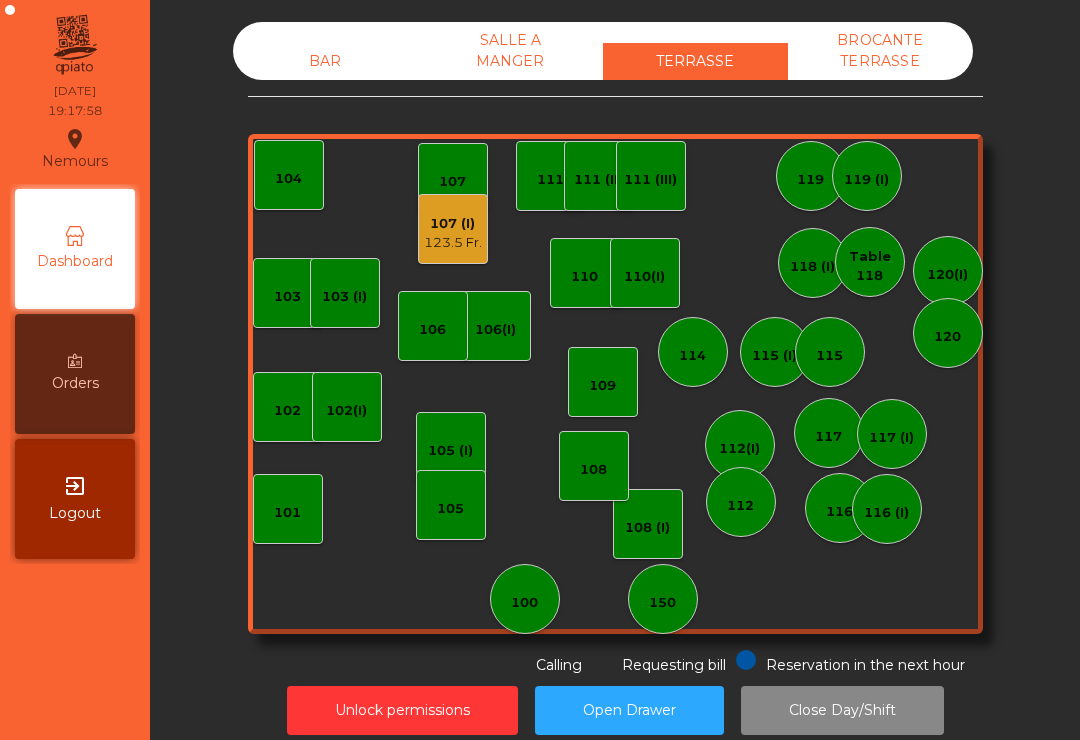click on "114" 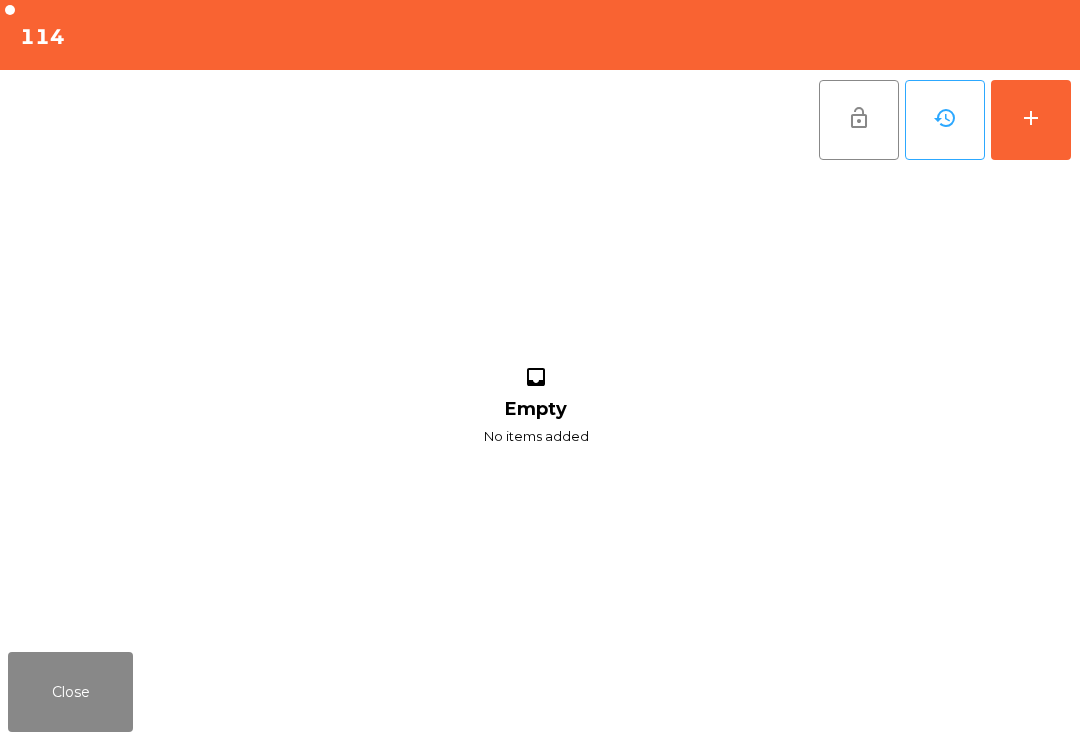 click on "add" 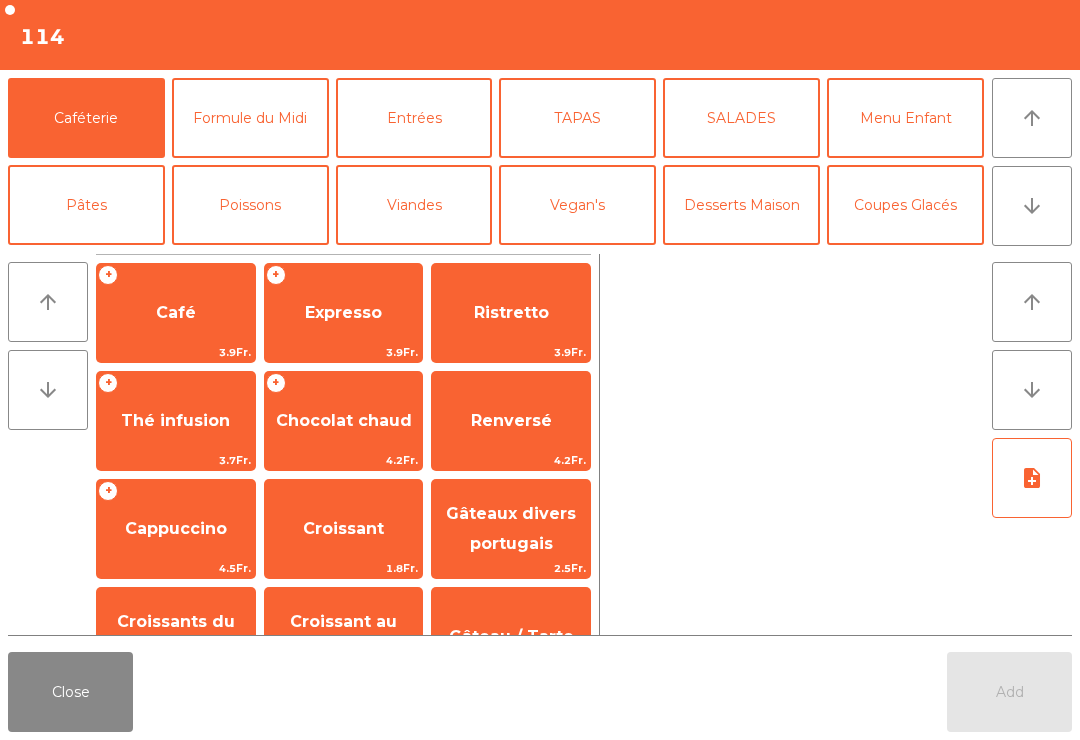 click on "arrow_upward" 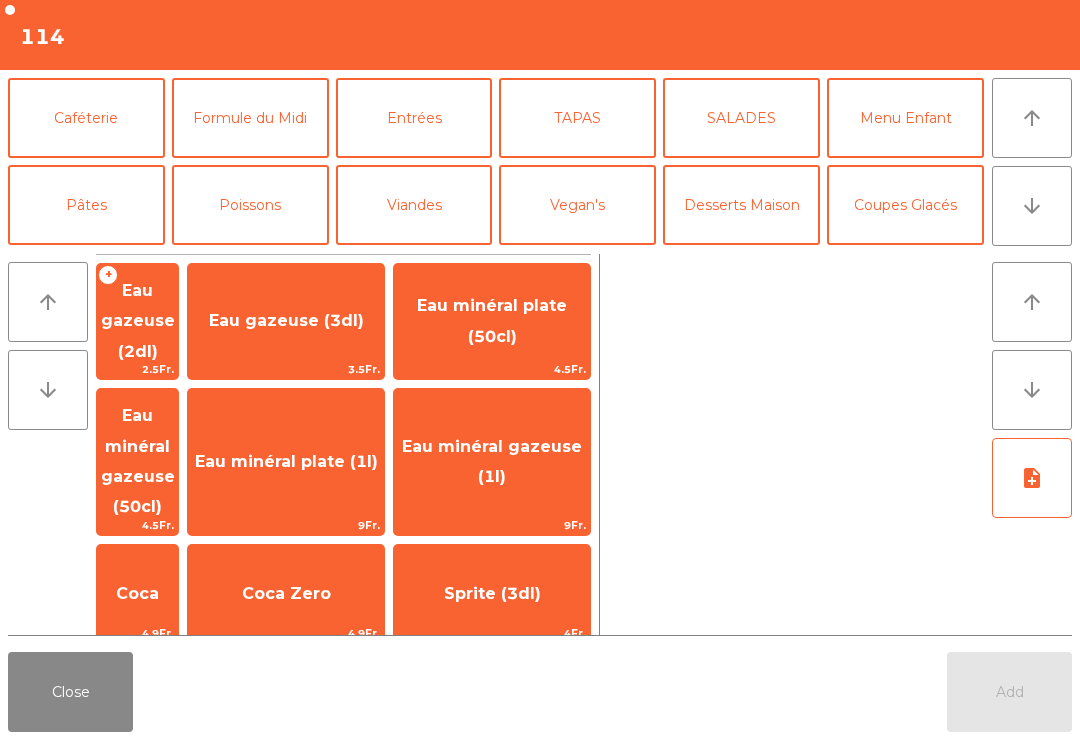 scroll, scrollTop: 174, scrollLeft: 0, axis: vertical 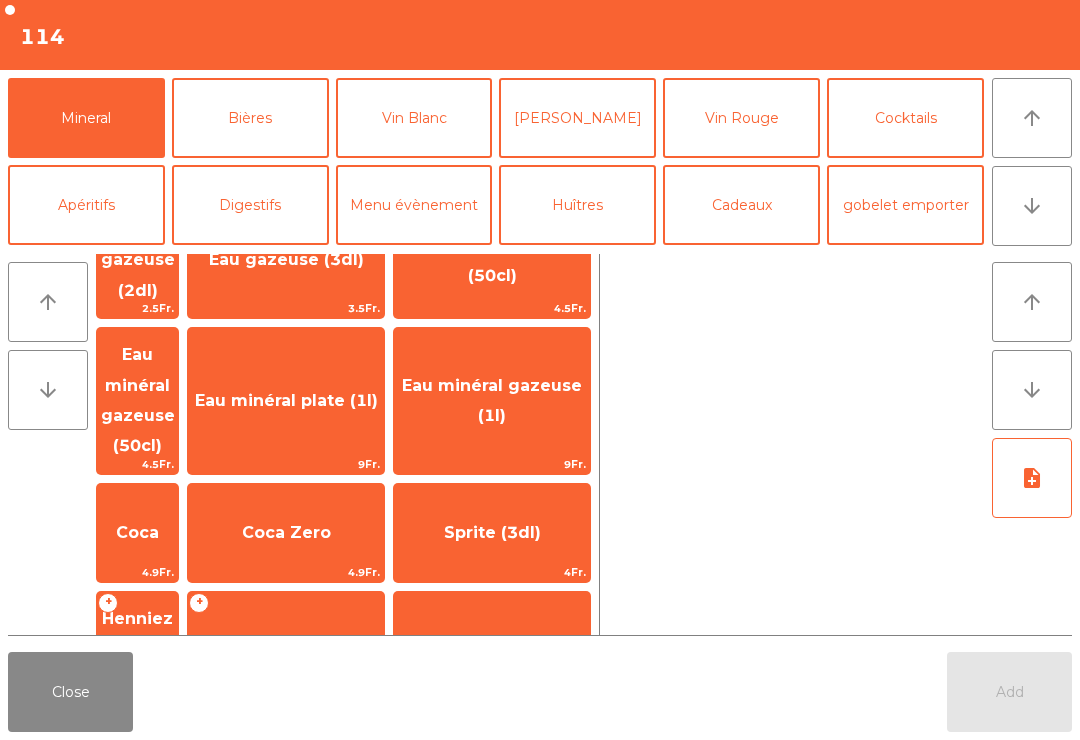 click on "Eau minéral plate (50cl)" 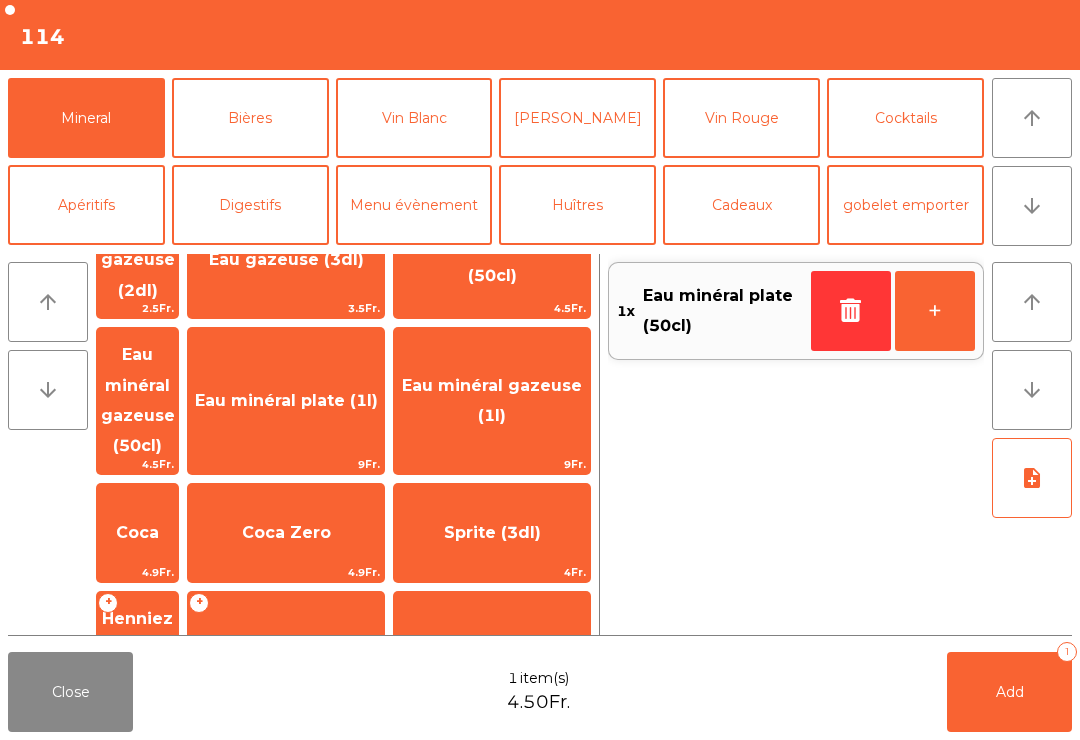 click on "Add   1" 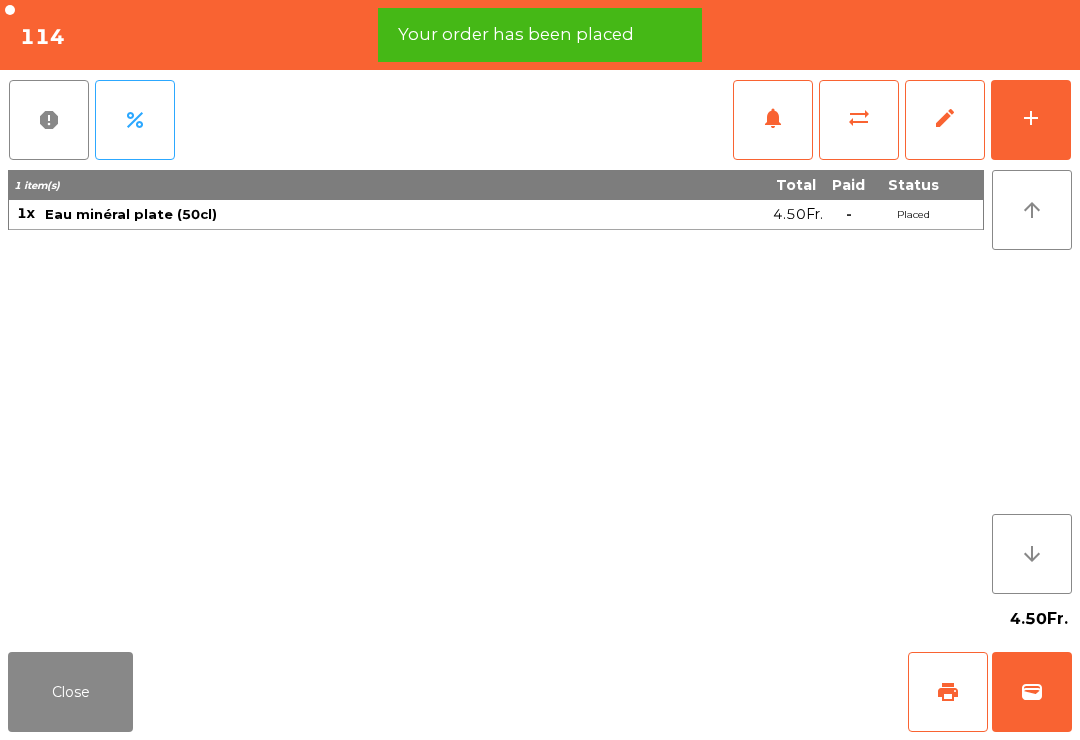 click on "Close" 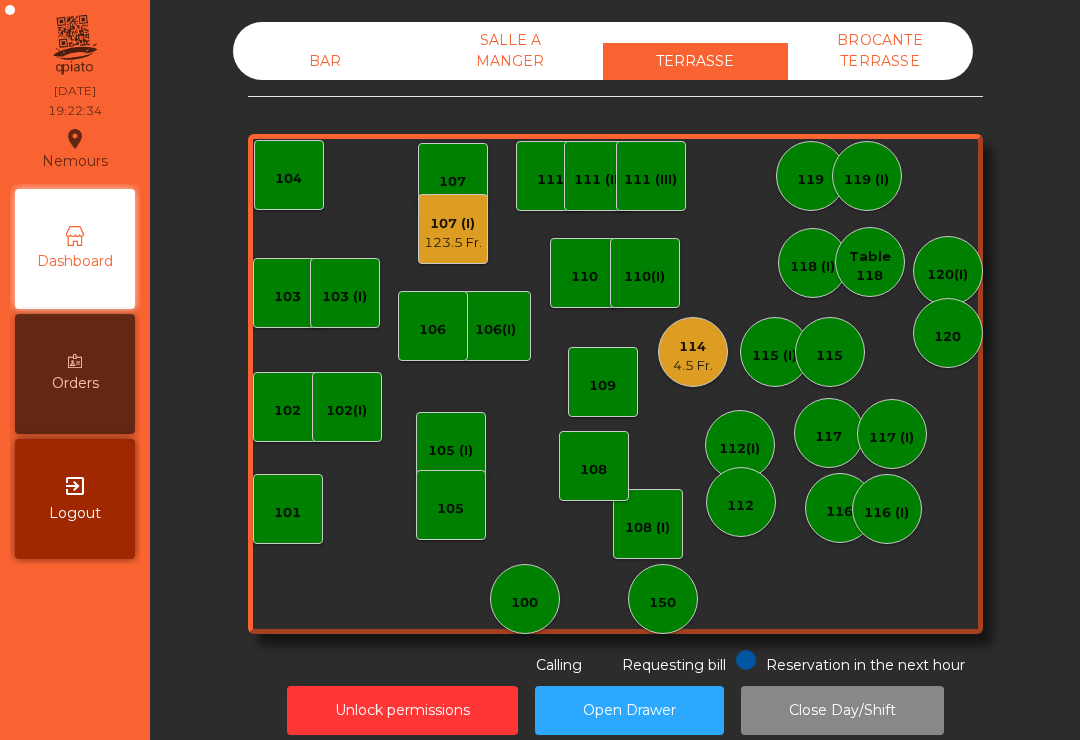 click on "114" 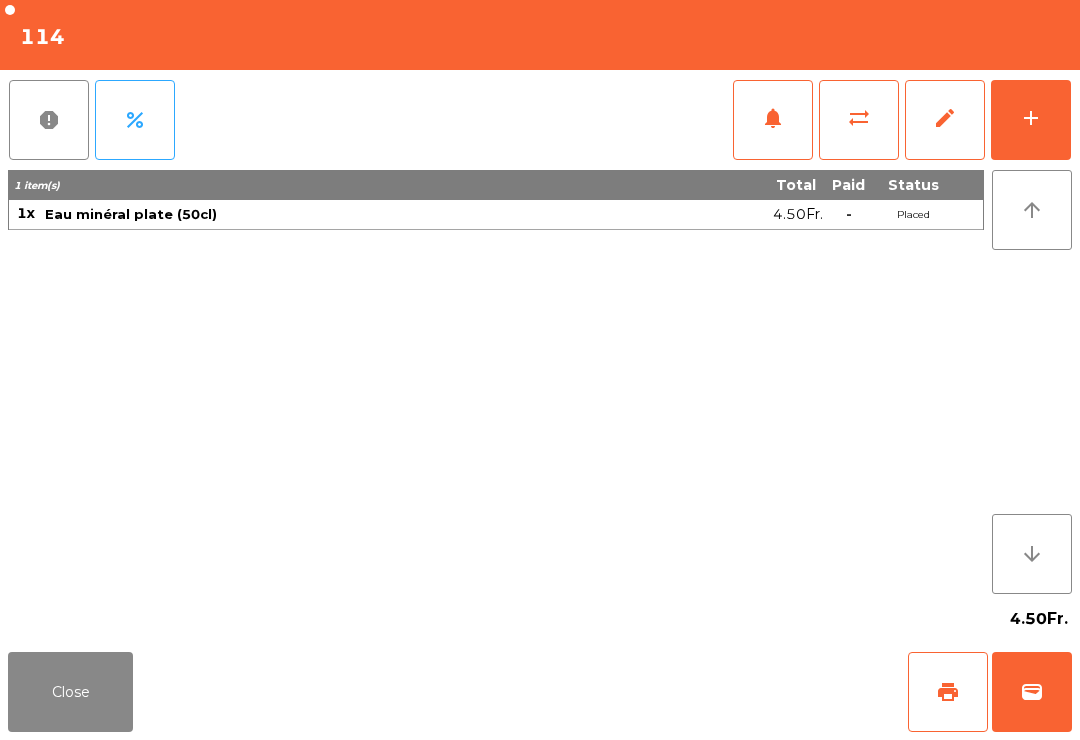 click on "add" 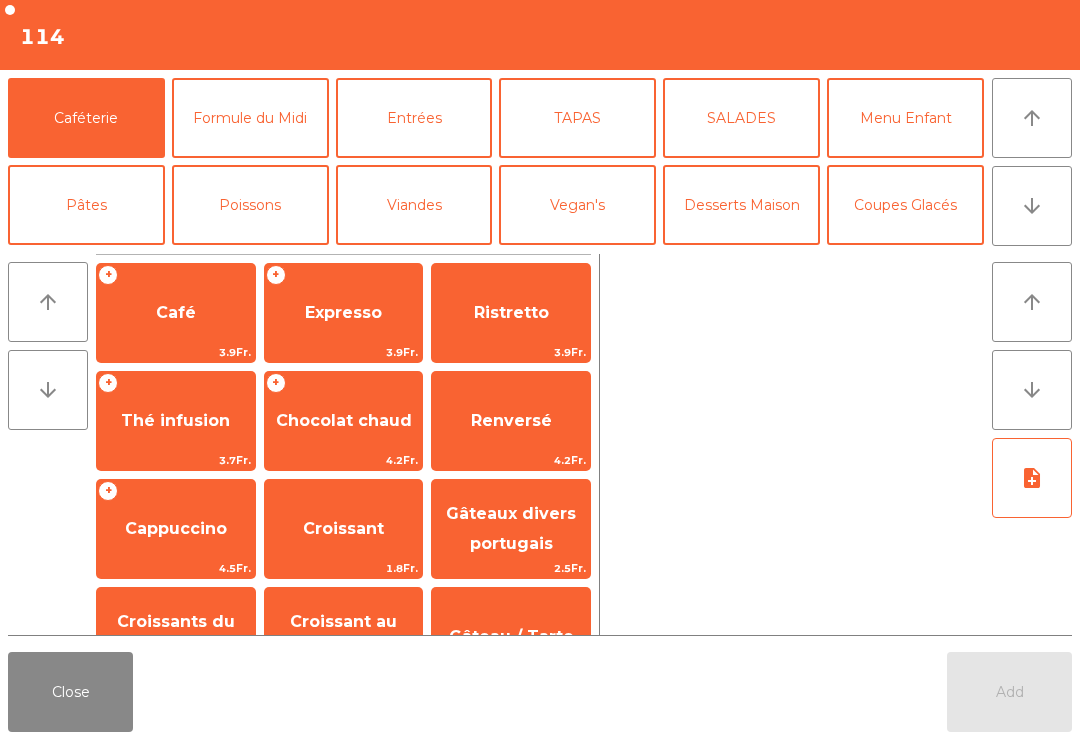 click on "Entrées" 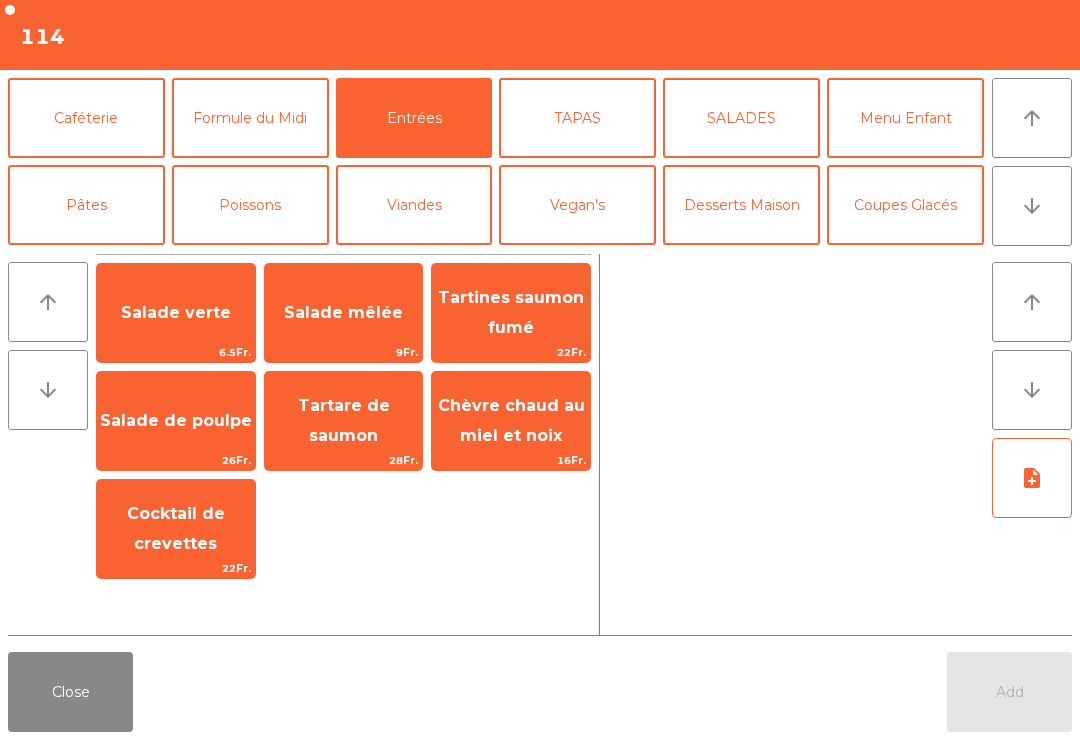 click on "Salade verte" 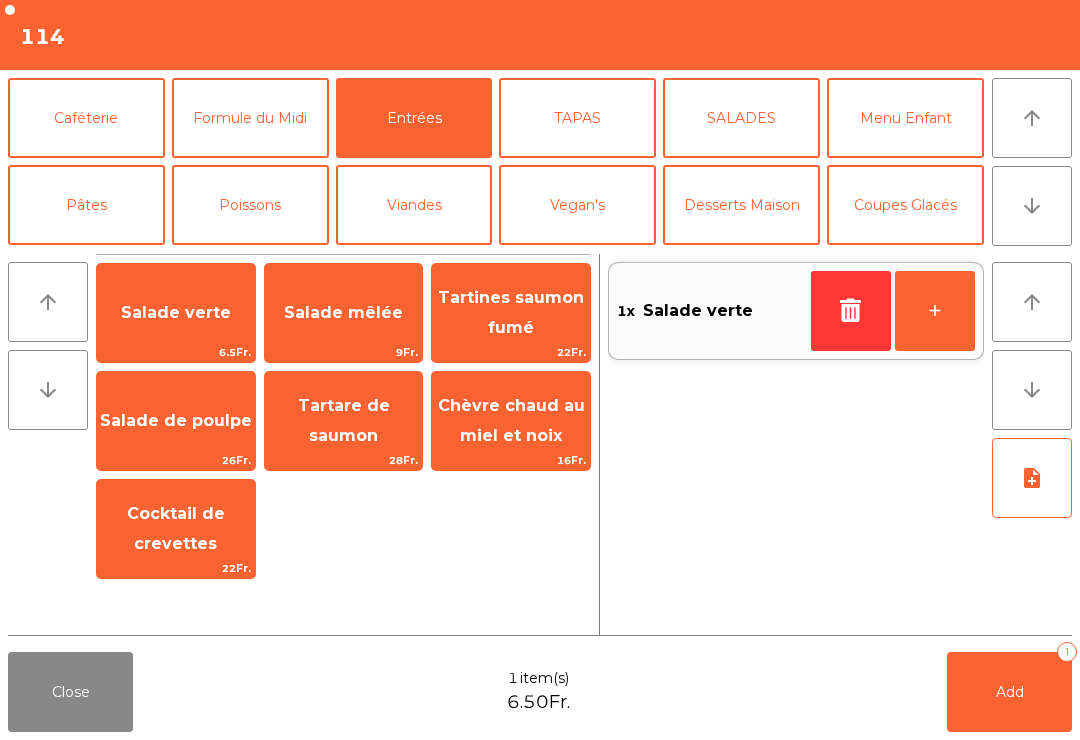 click on "Poissons" 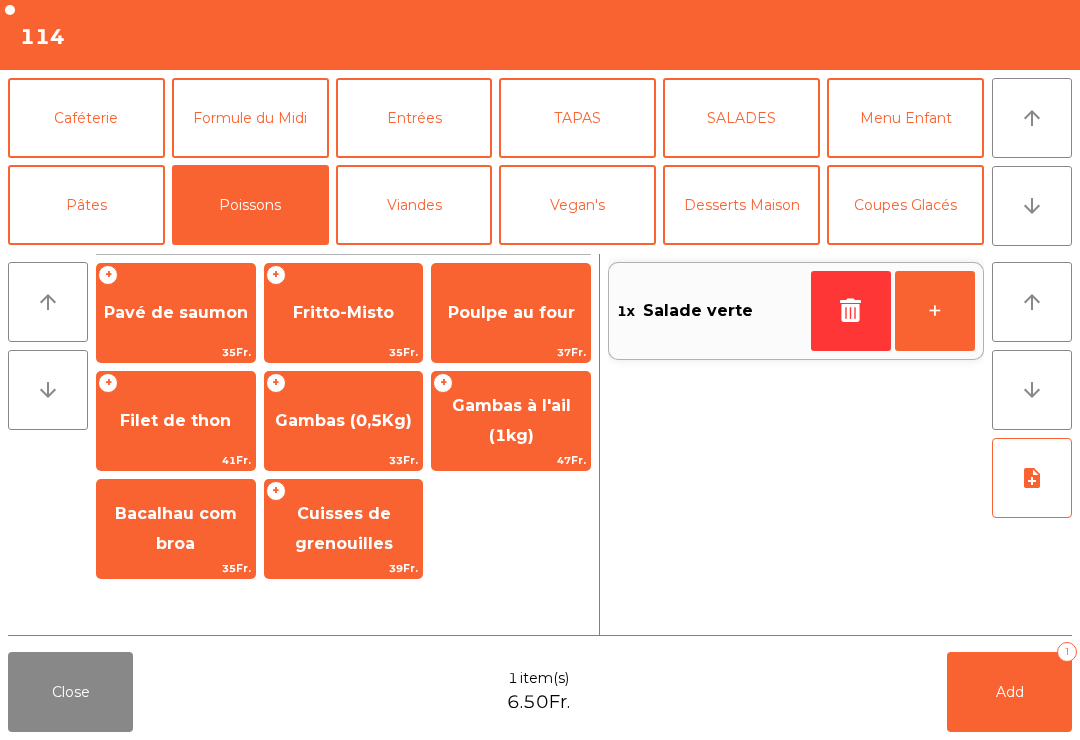 click on "Gambas (0,5Kg)" 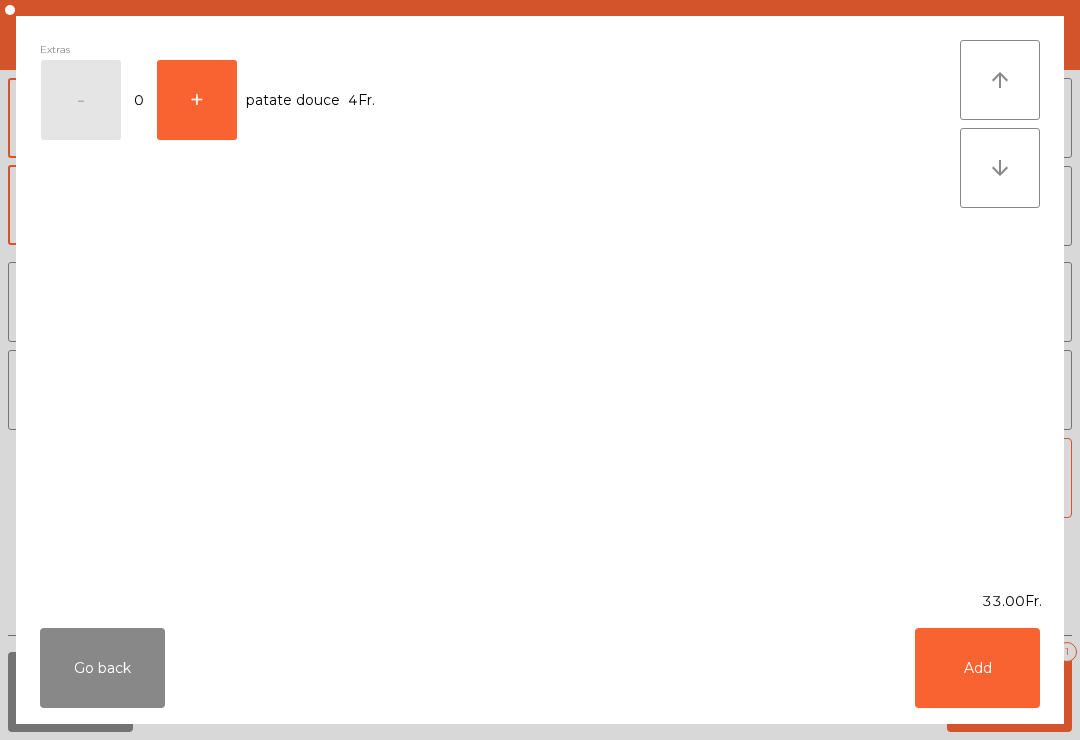 click on "Add" 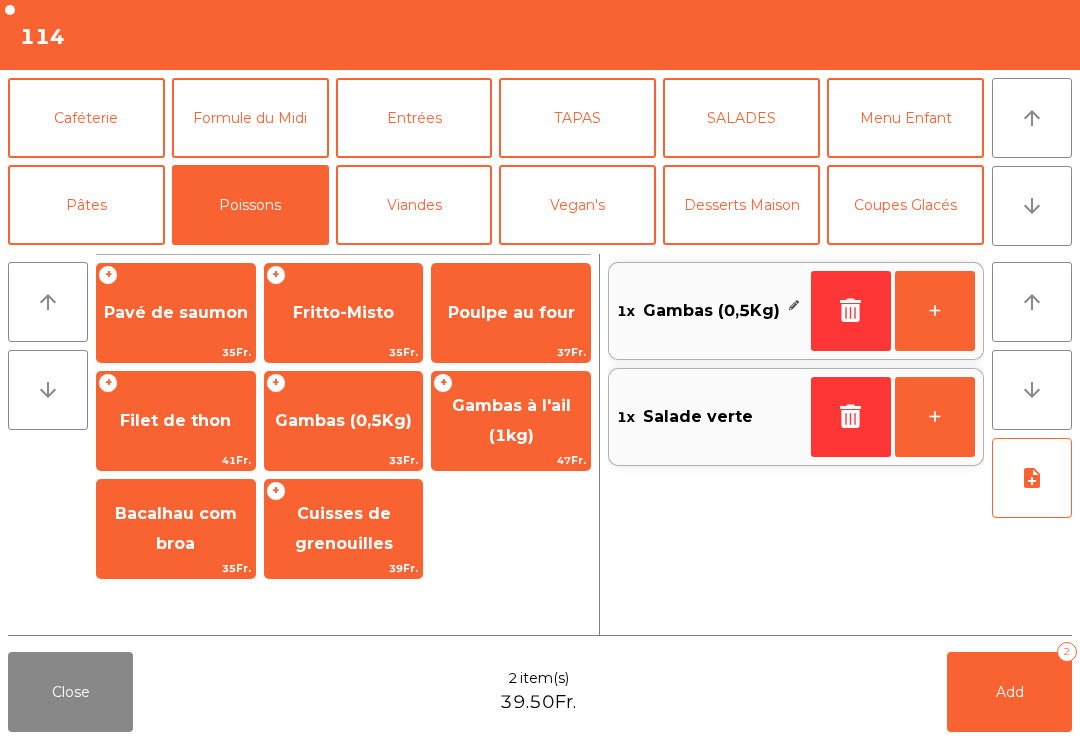 click on "Pâtes" 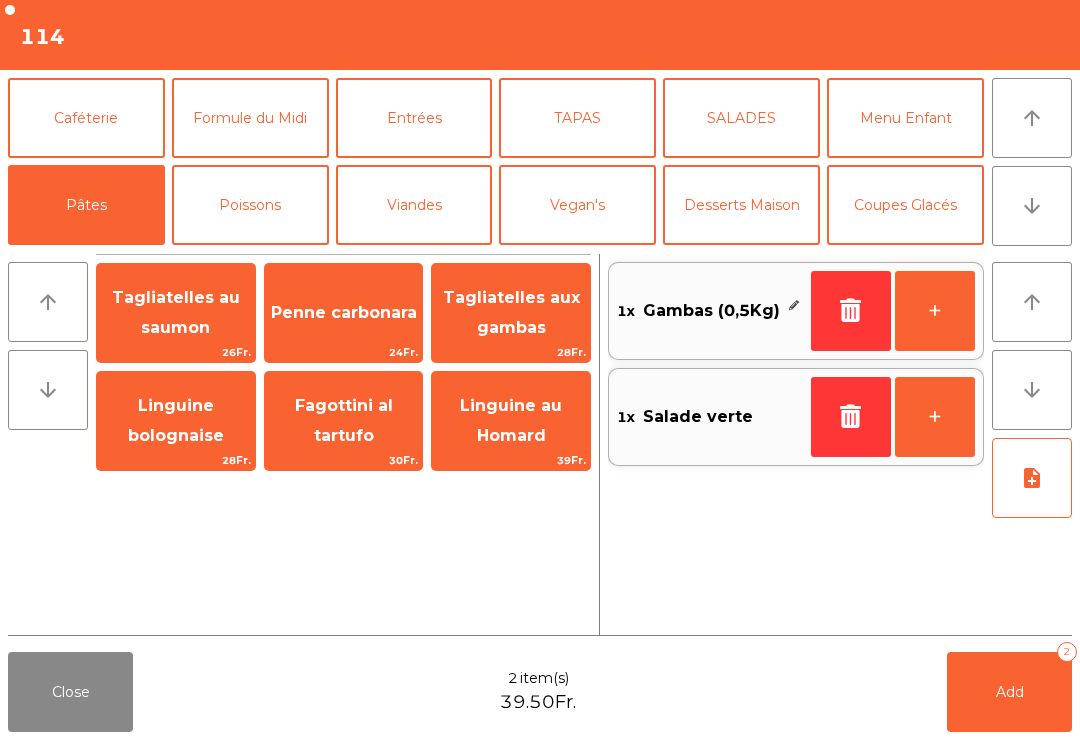 click on "TAPAS" 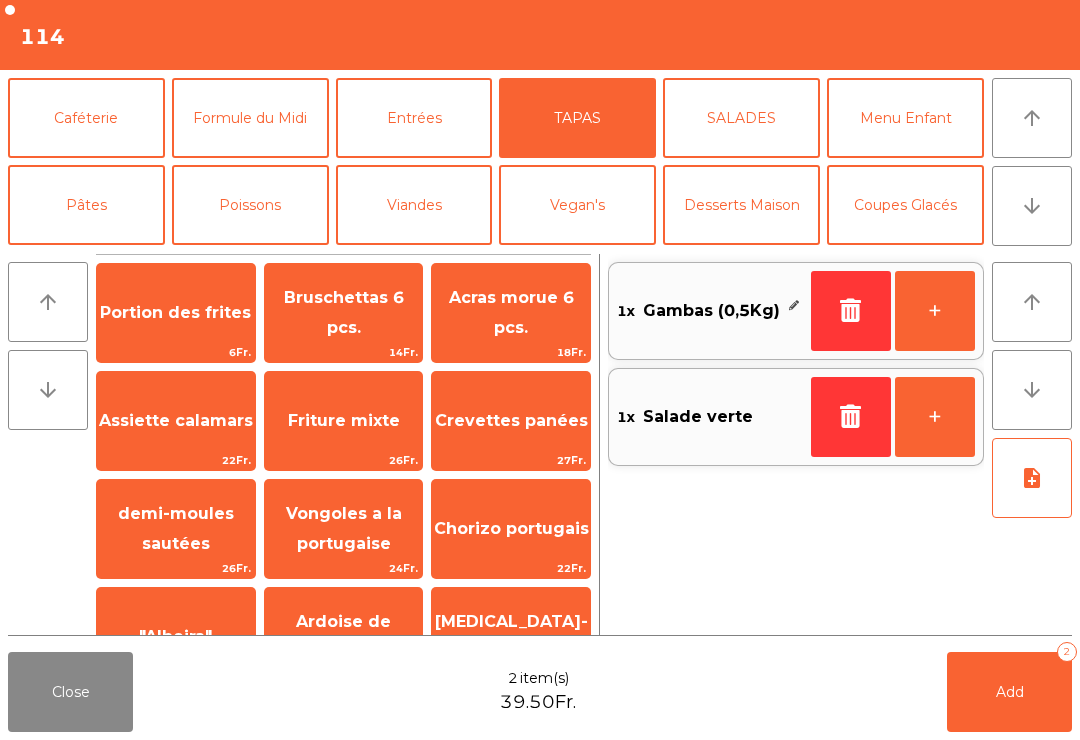 click on "Vongoles a la portugaise" 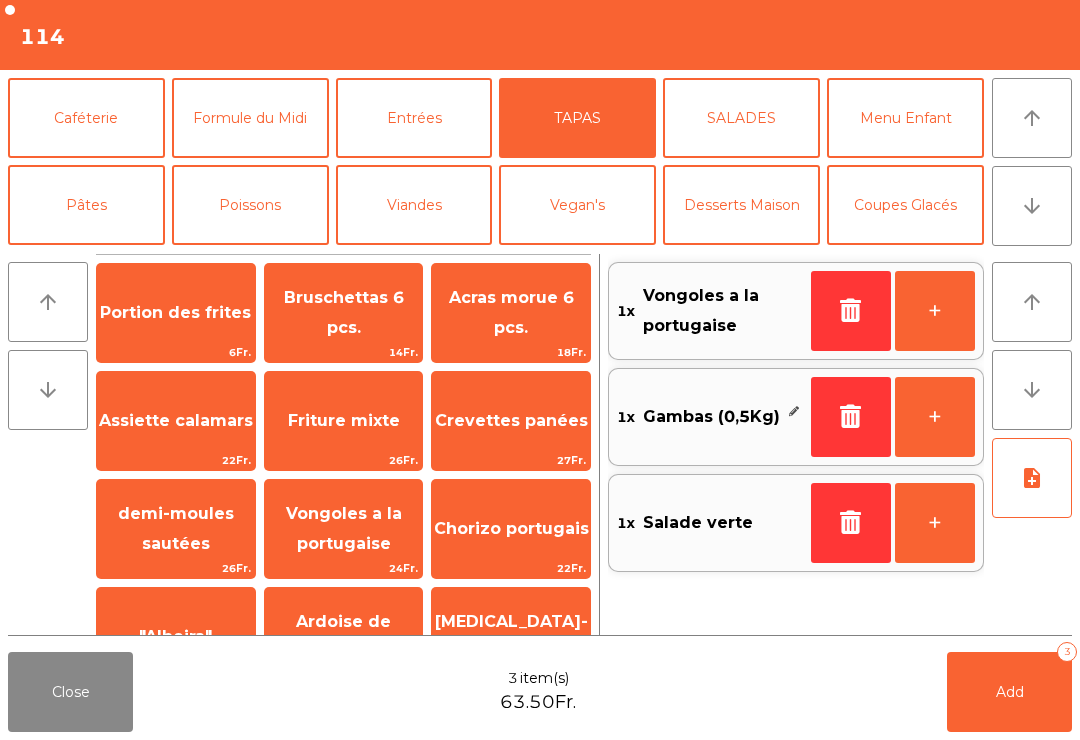 click on "Add   3" 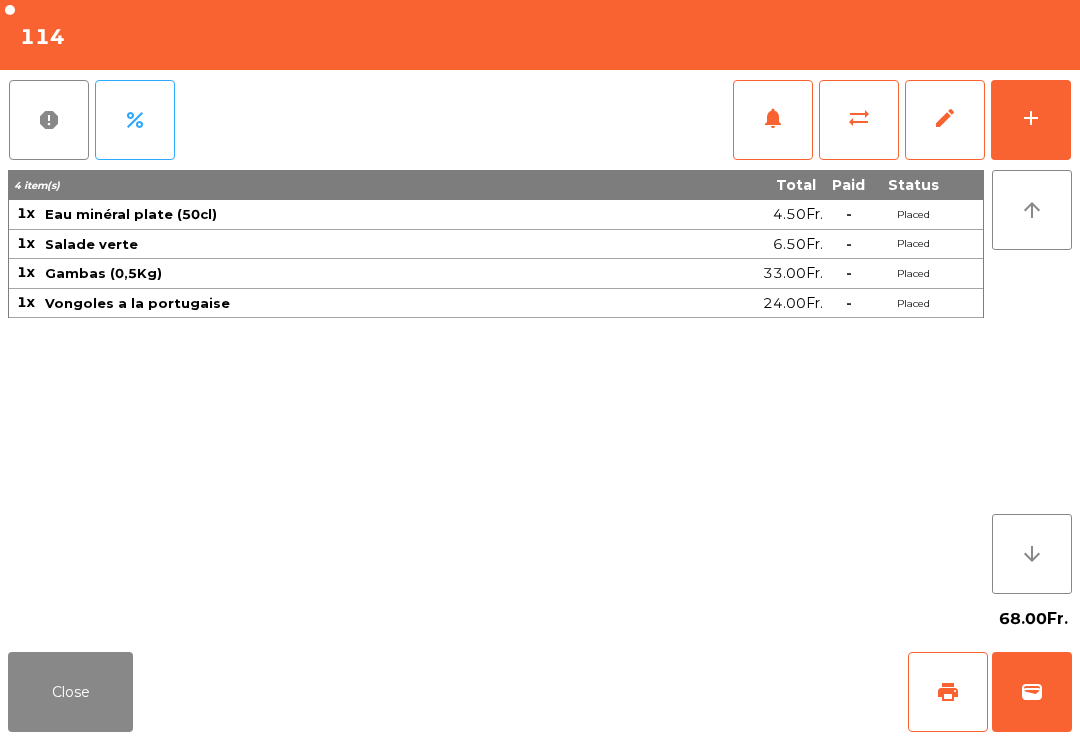 click on "Close" 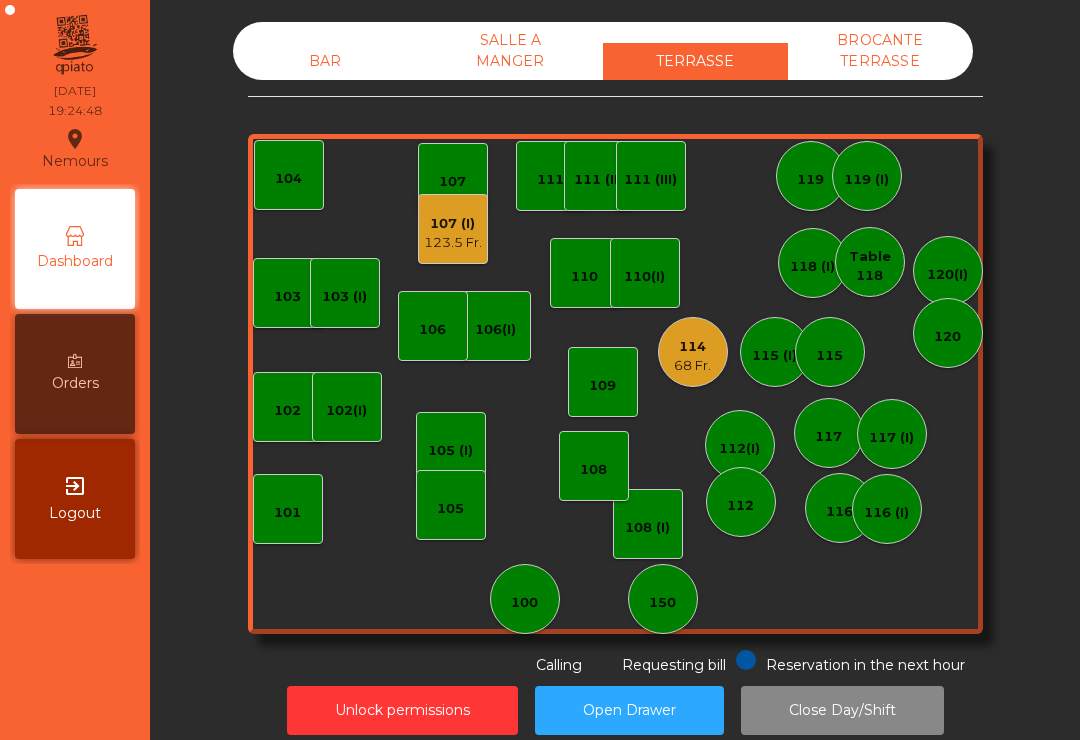 click on "116 (I)" 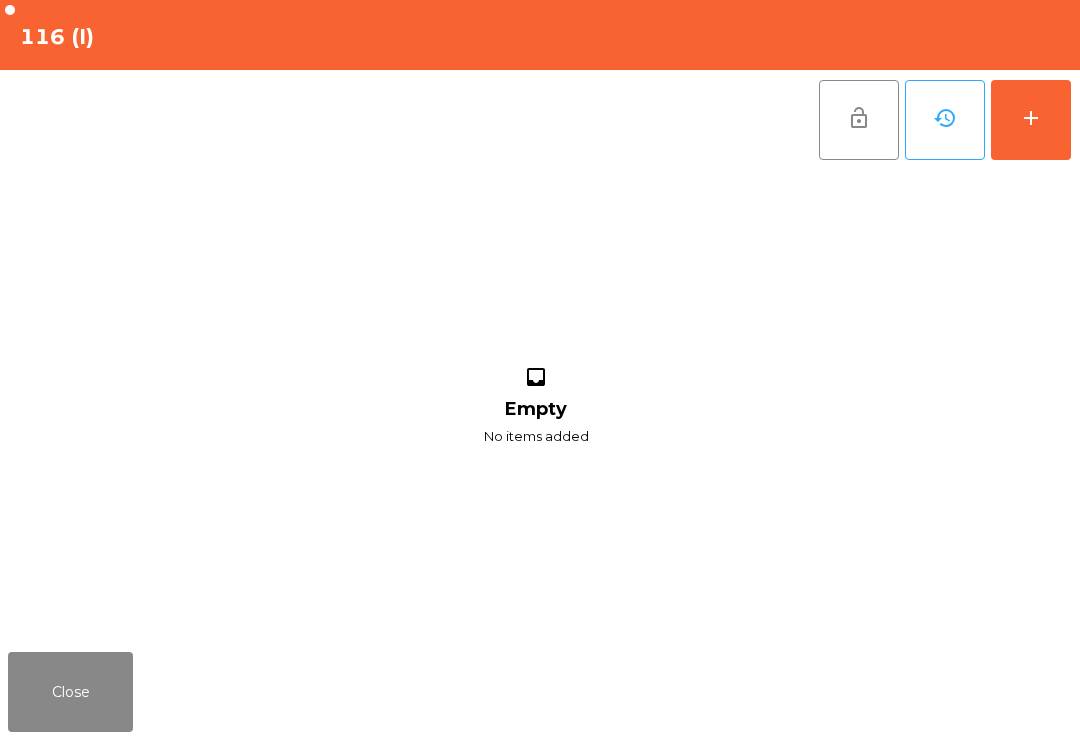click on "add" 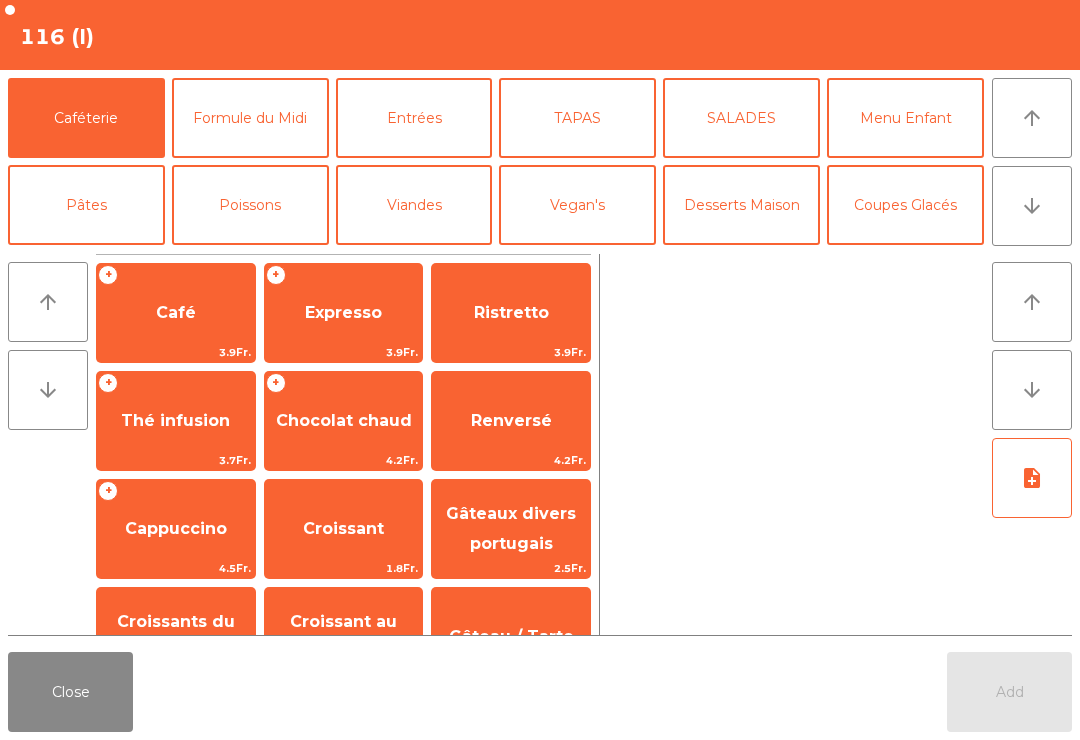 click on "arrow_downward" 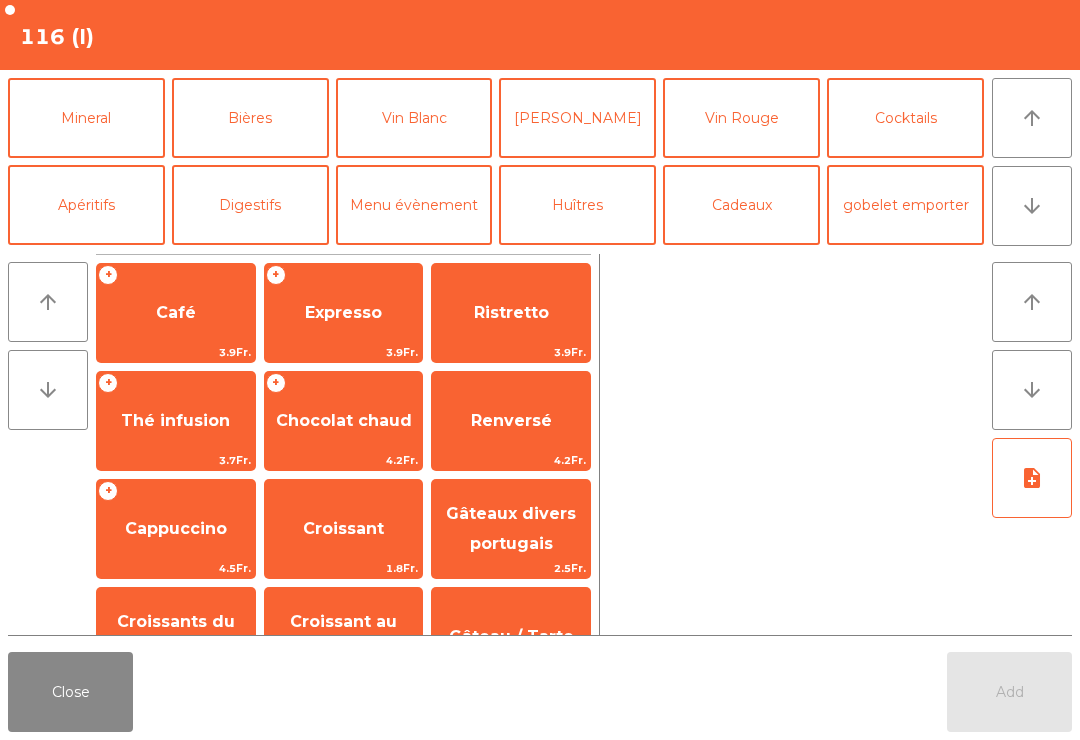 click on "Cocktails" 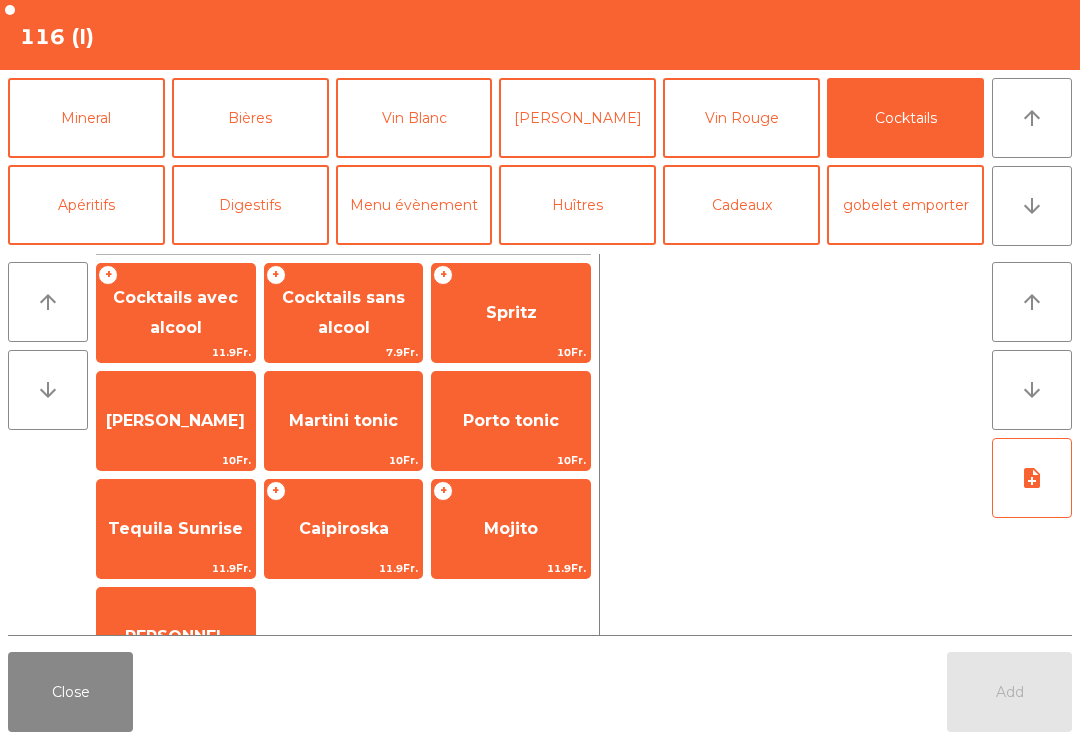 click on "Spritz" 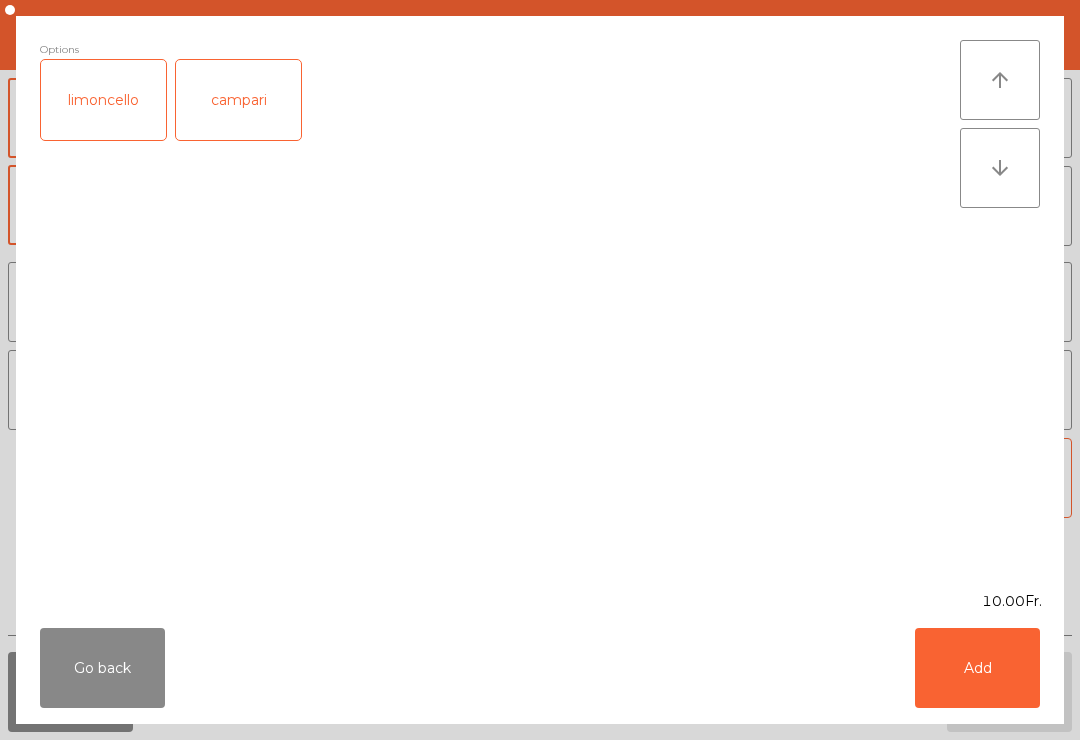 click on "Add" 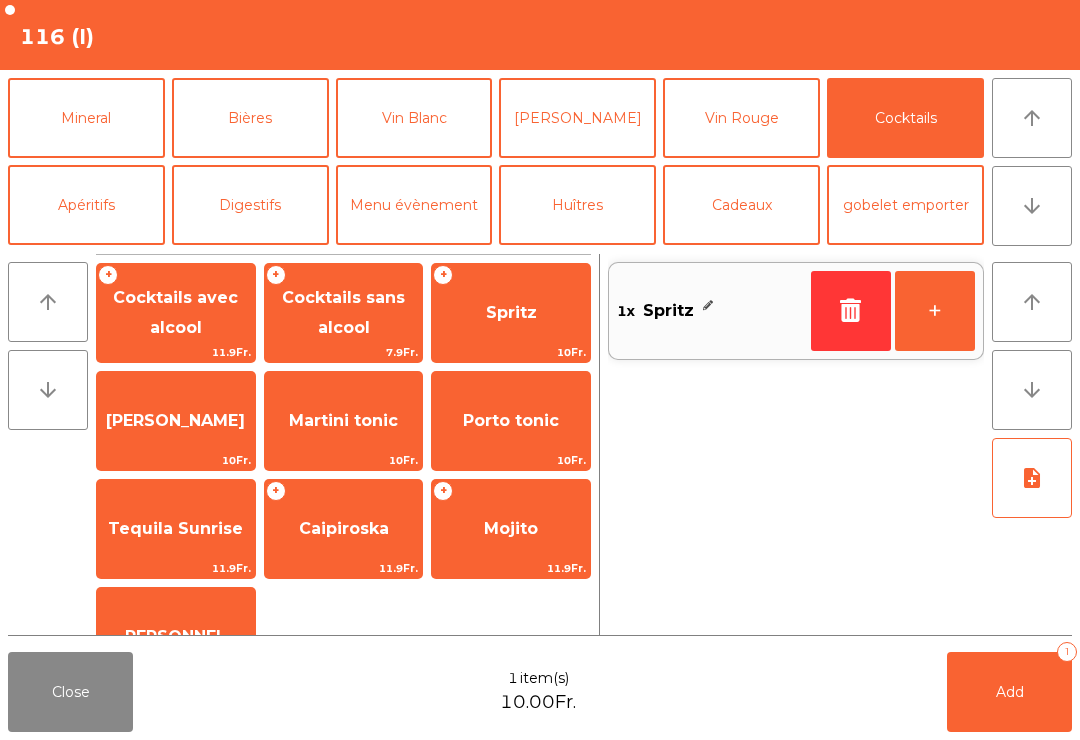 click on "+" 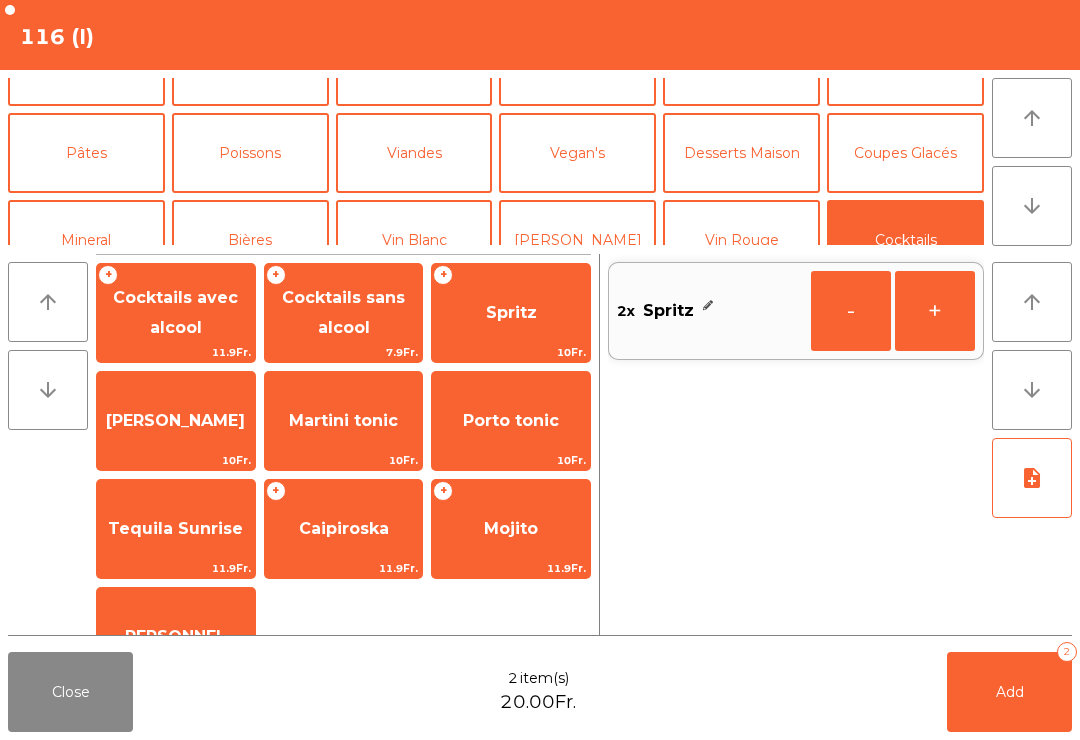 scroll, scrollTop: 0, scrollLeft: 0, axis: both 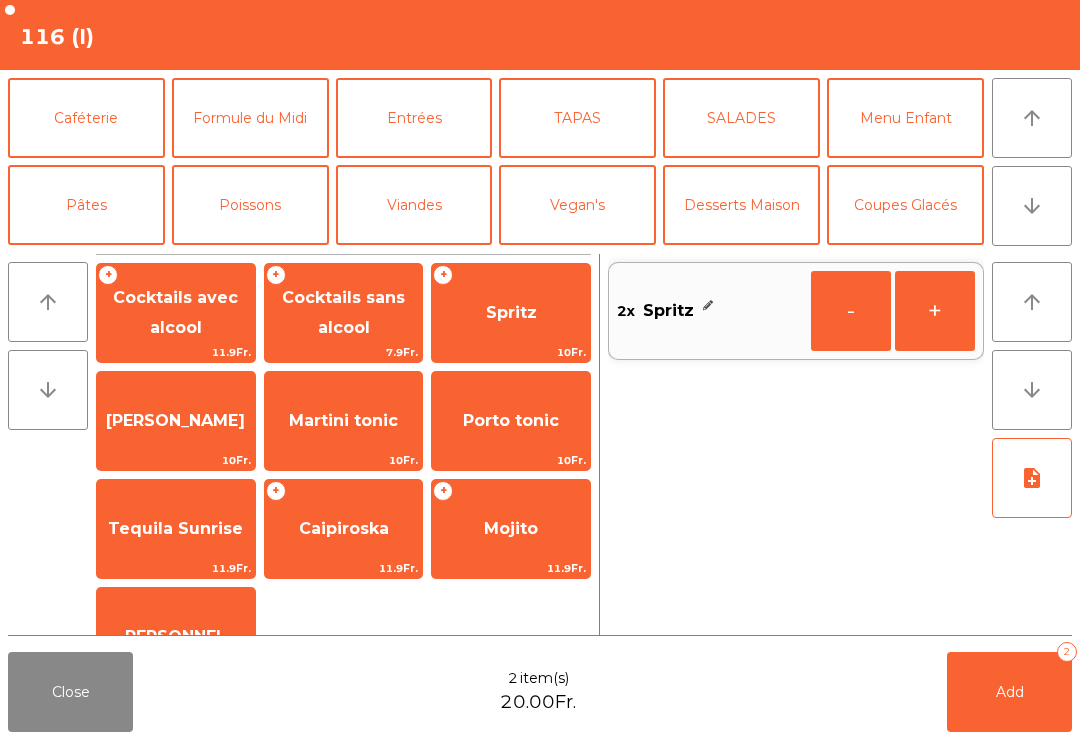 click on "Mineral" 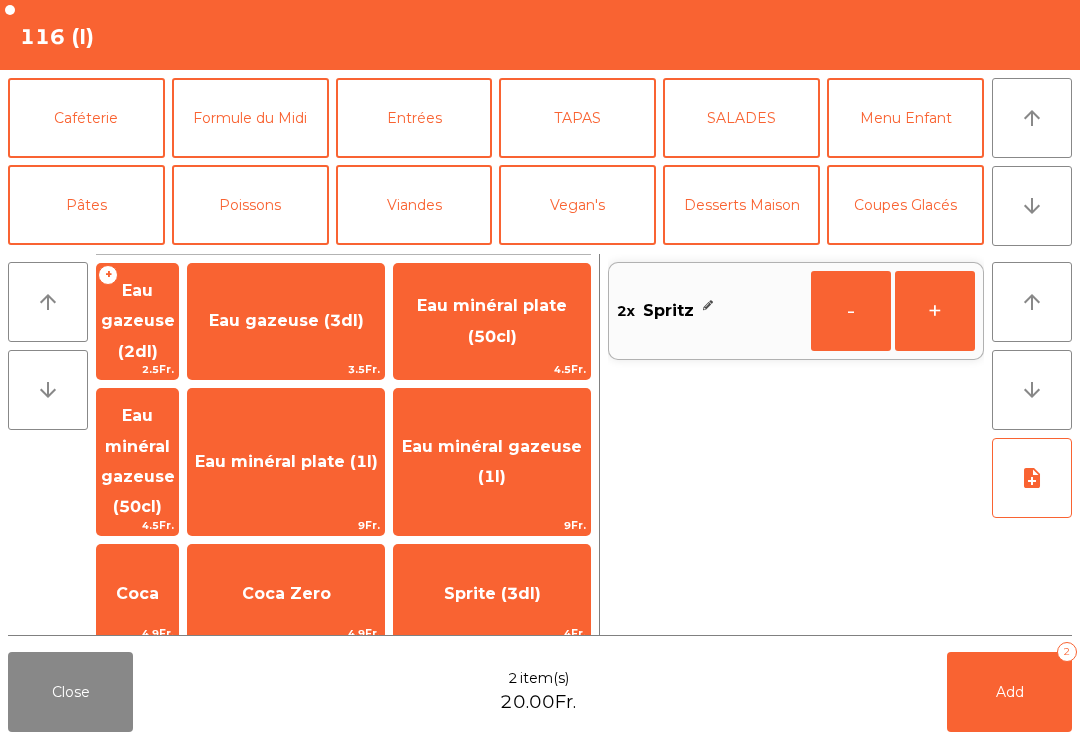 scroll, scrollTop: 121, scrollLeft: 0, axis: vertical 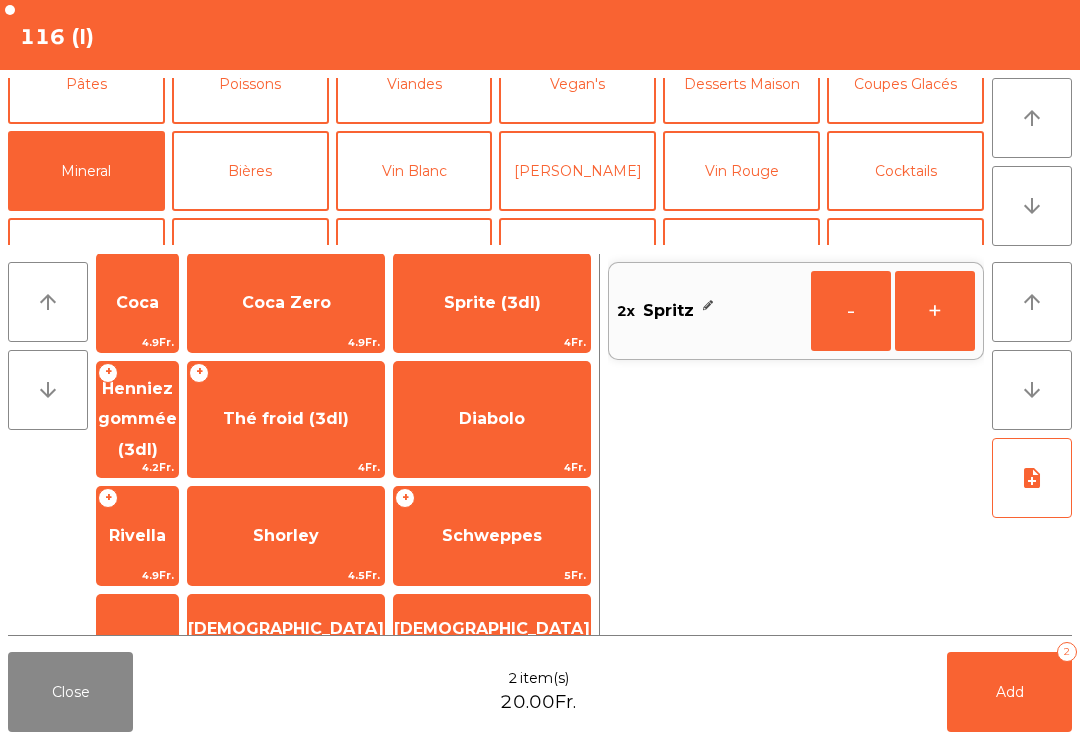 click on "Thé froid (3dl)" 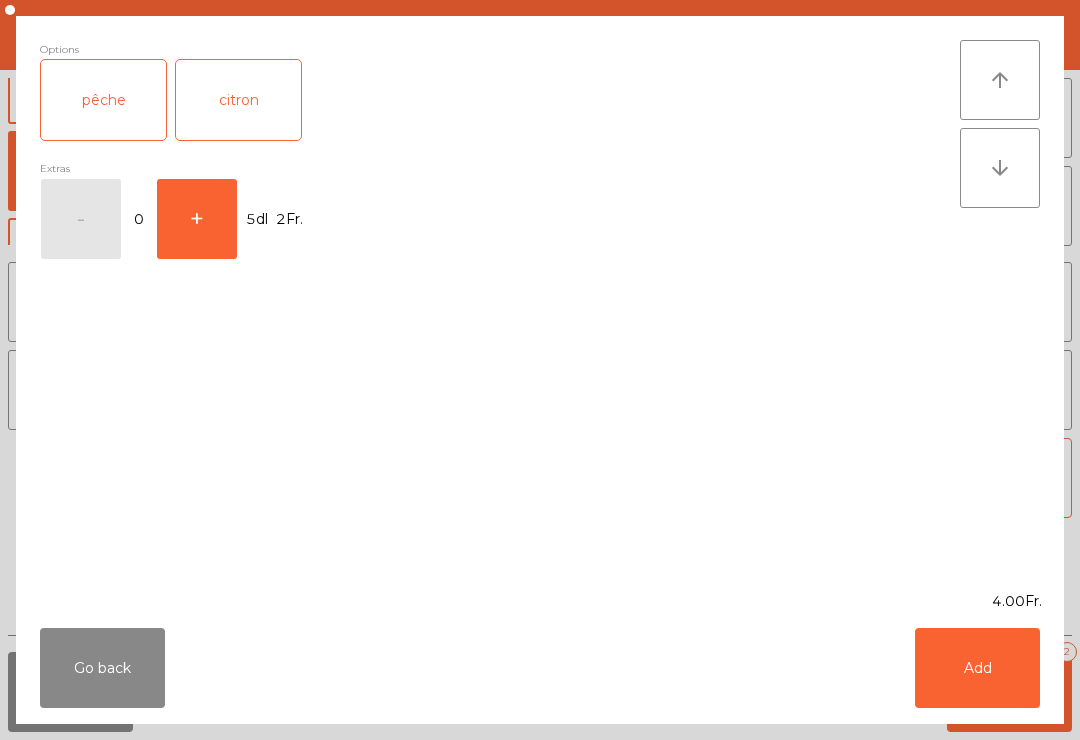 click on "Add" 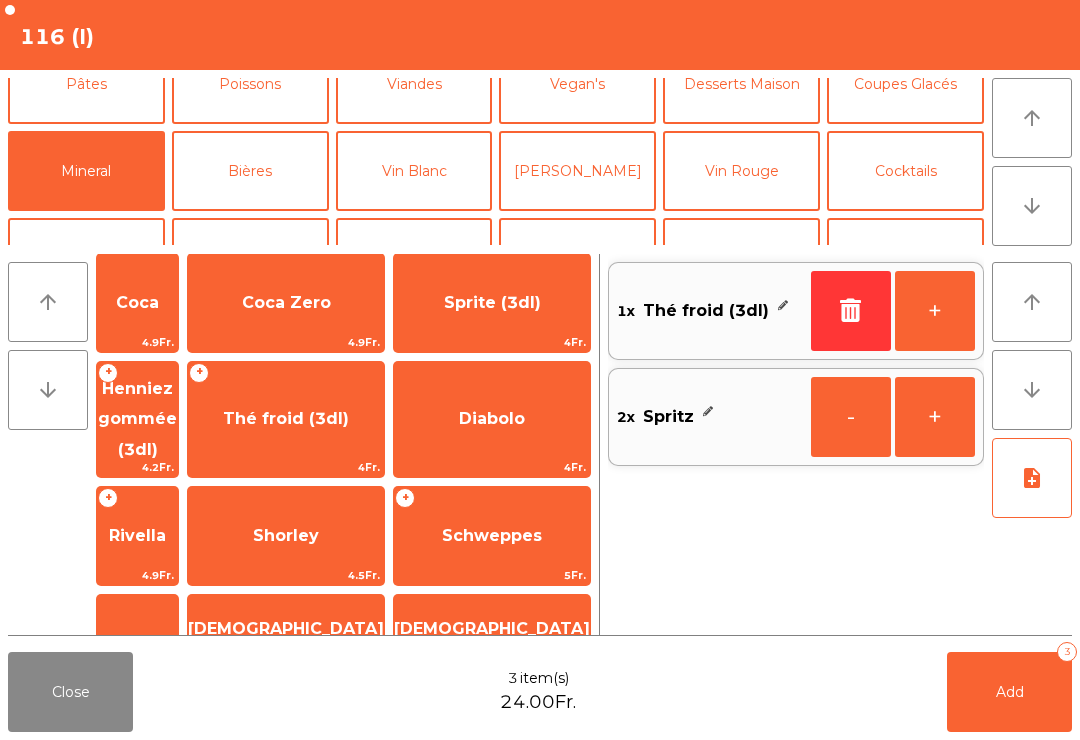 scroll, scrollTop: -11, scrollLeft: 0, axis: vertical 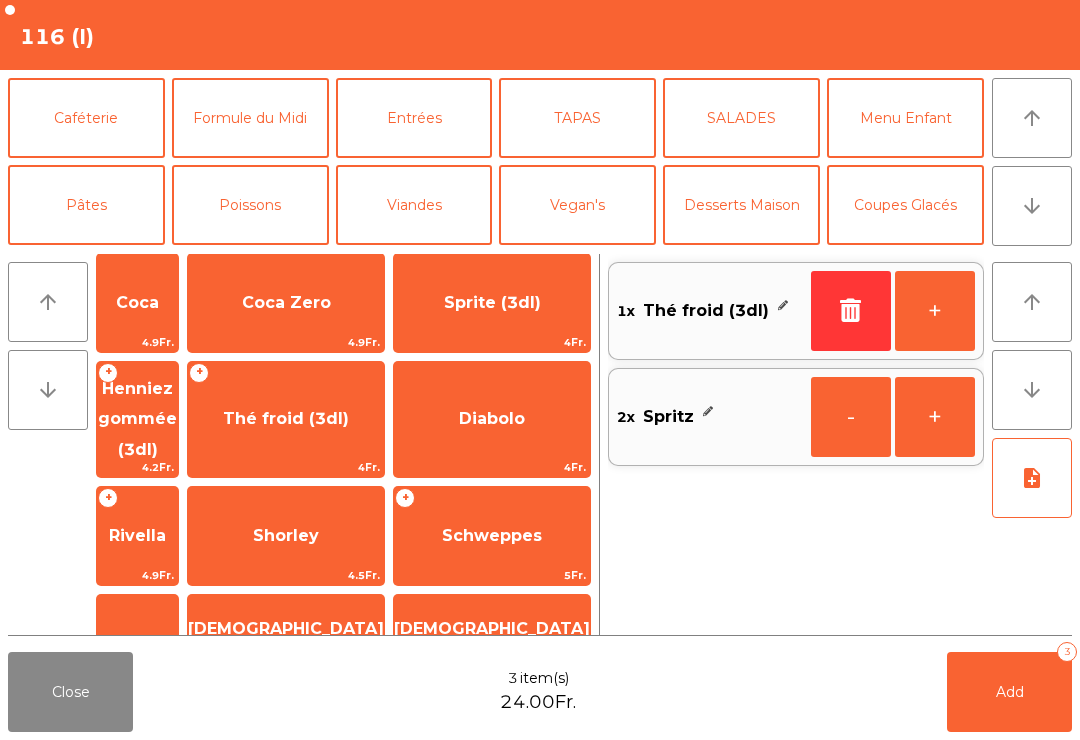 click on "TAPAS" 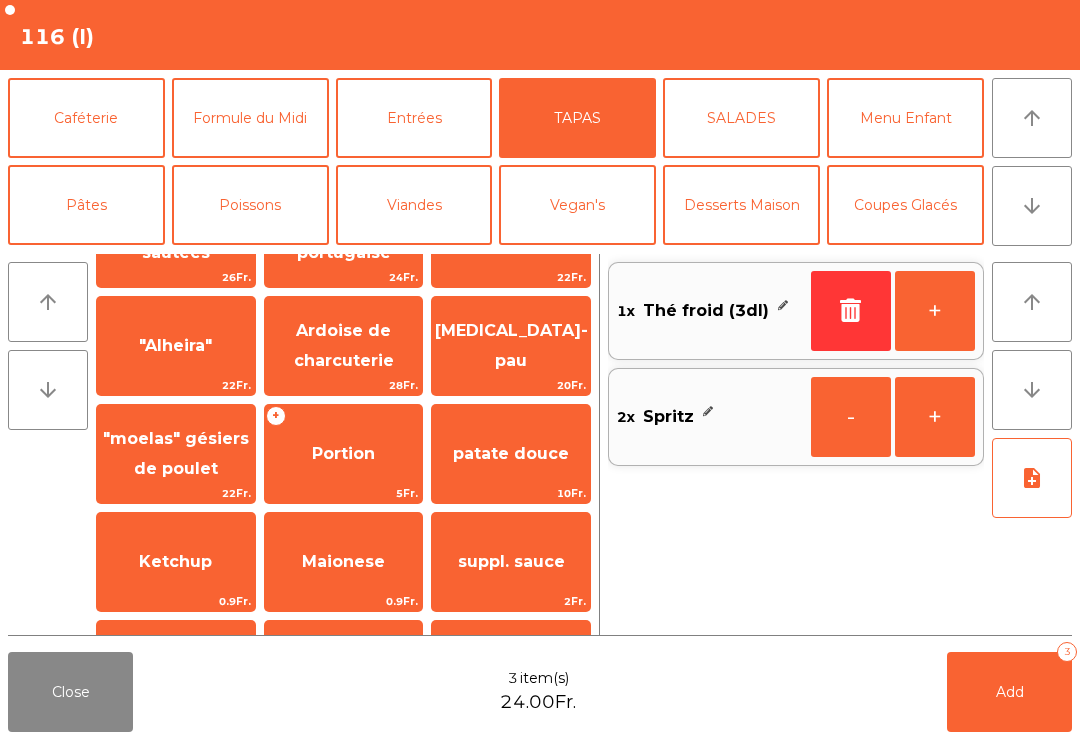 scroll, scrollTop: 0, scrollLeft: 0, axis: both 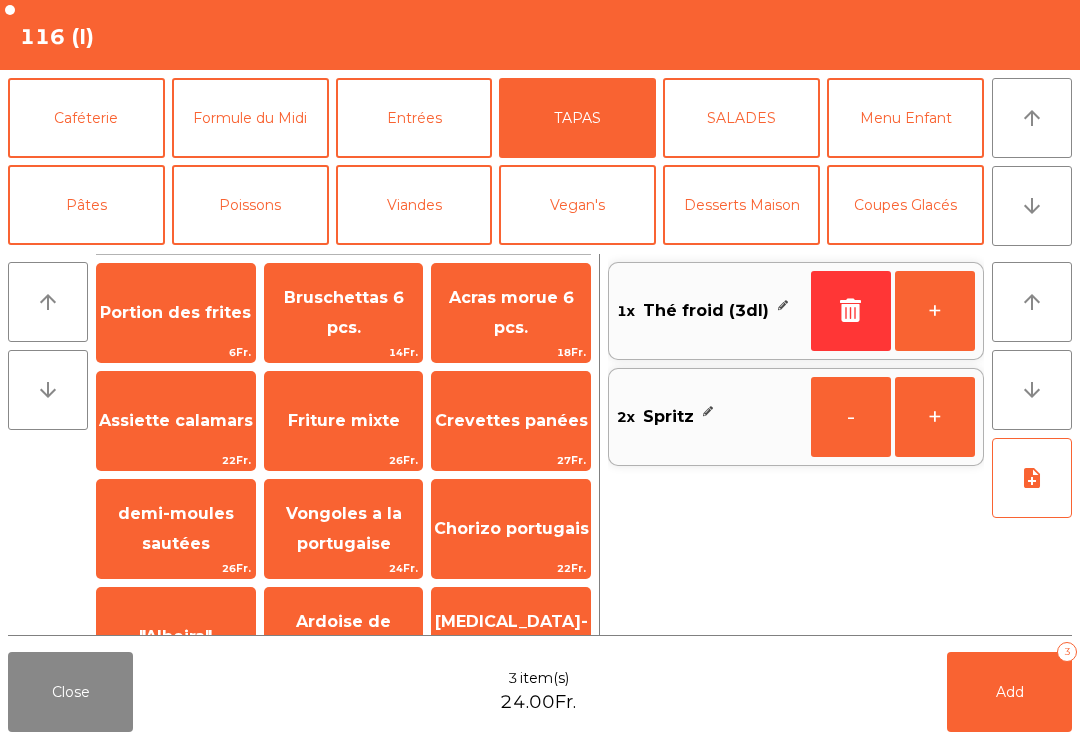 click on "Acras morue 6 pcs." 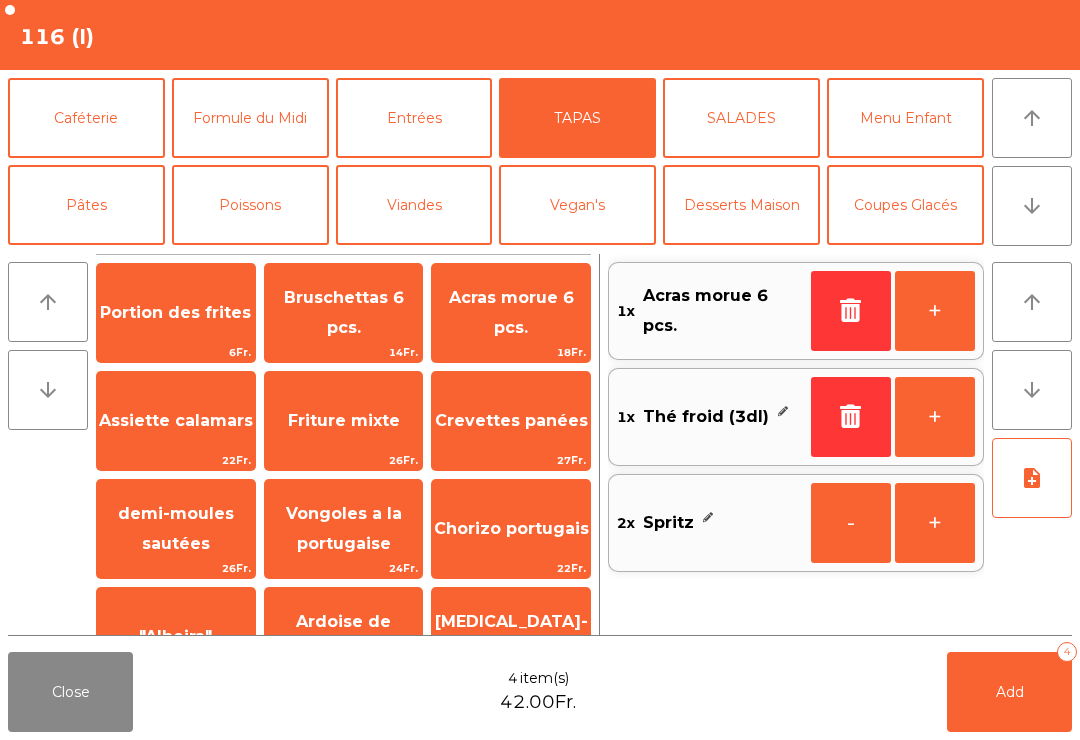 scroll, scrollTop: 0, scrollLeft: 0, axis: both 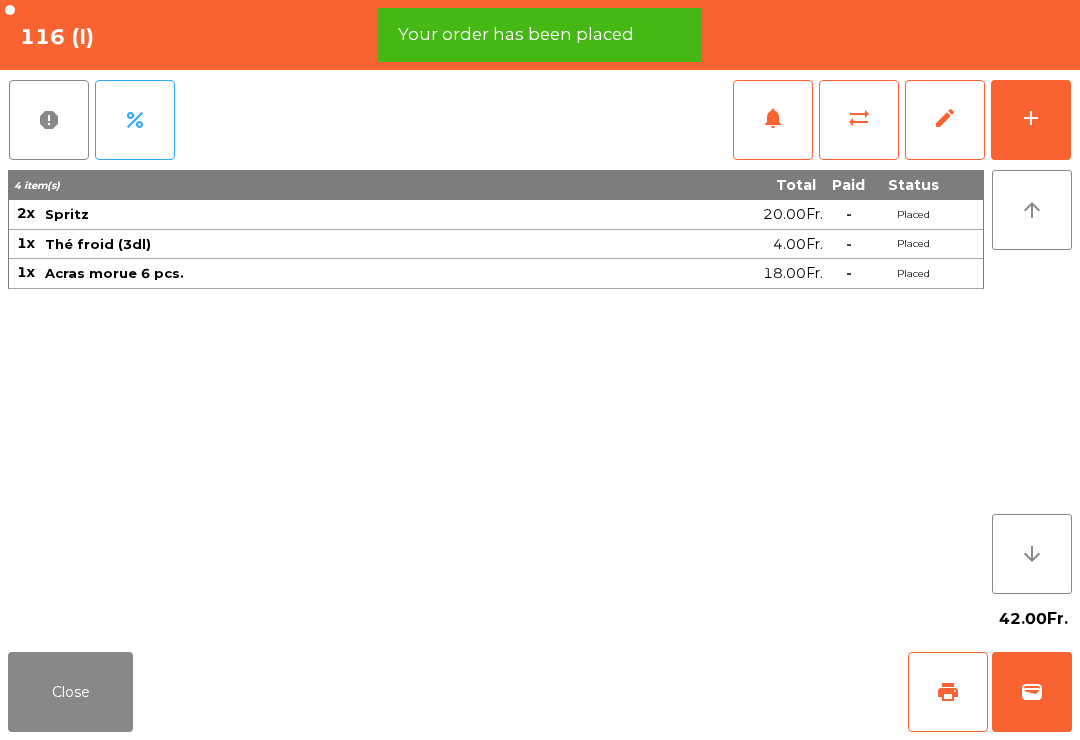 click on "Close" 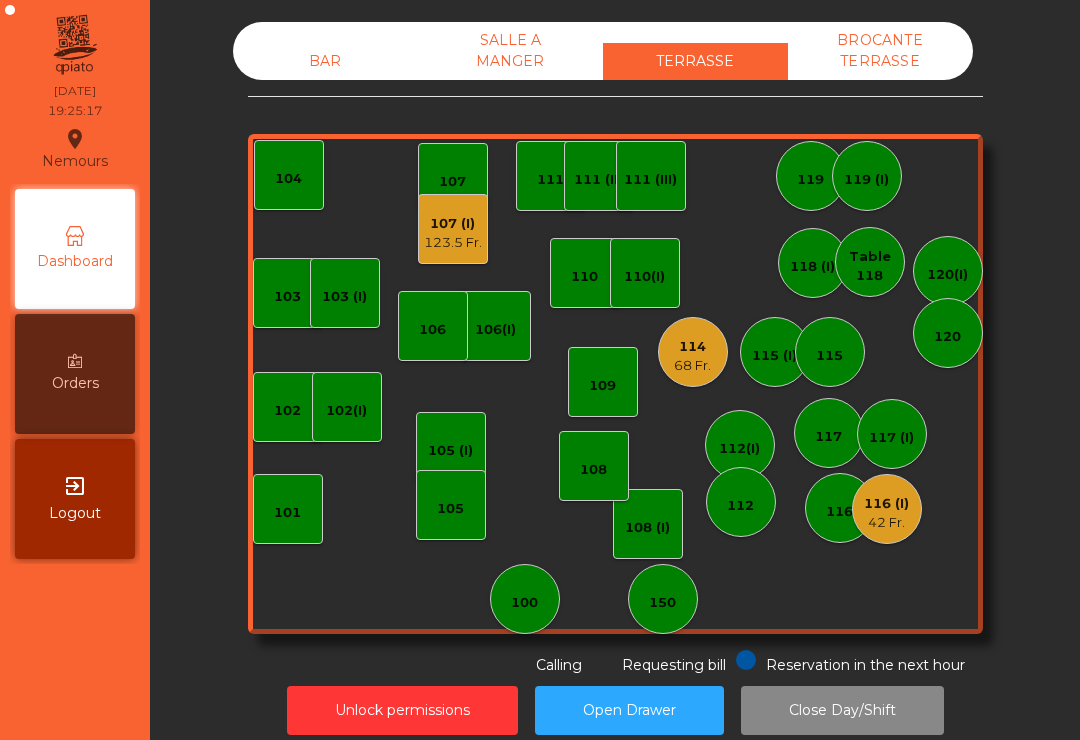 click on "114   68 Fr." 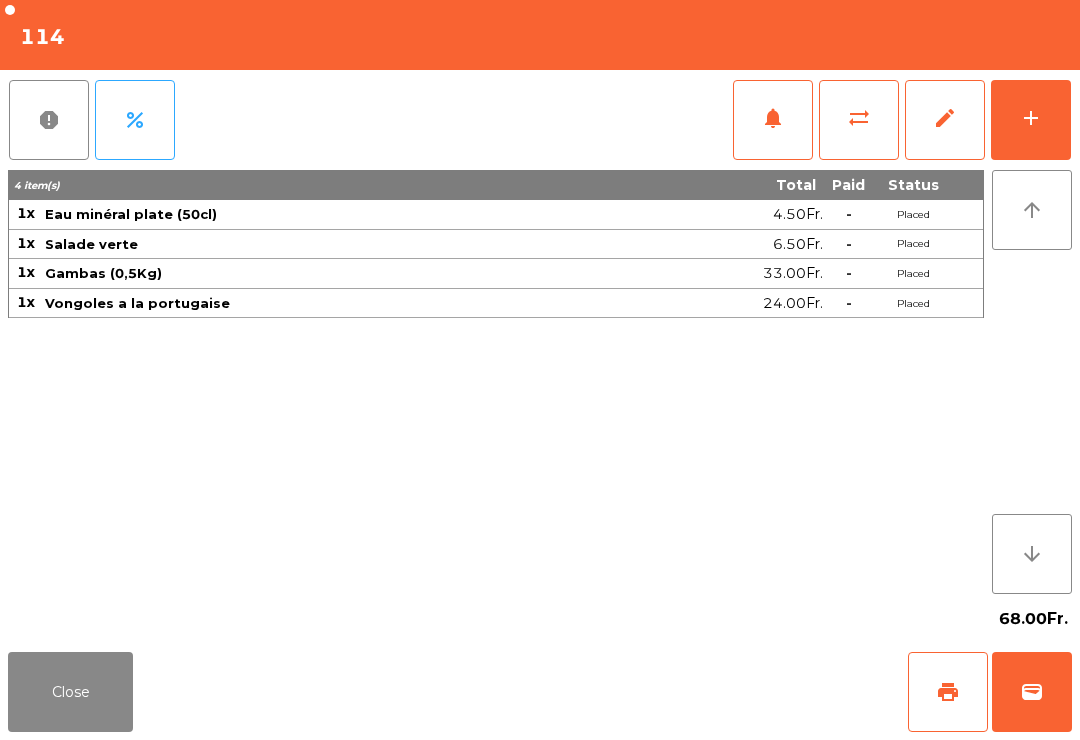 click on "add" 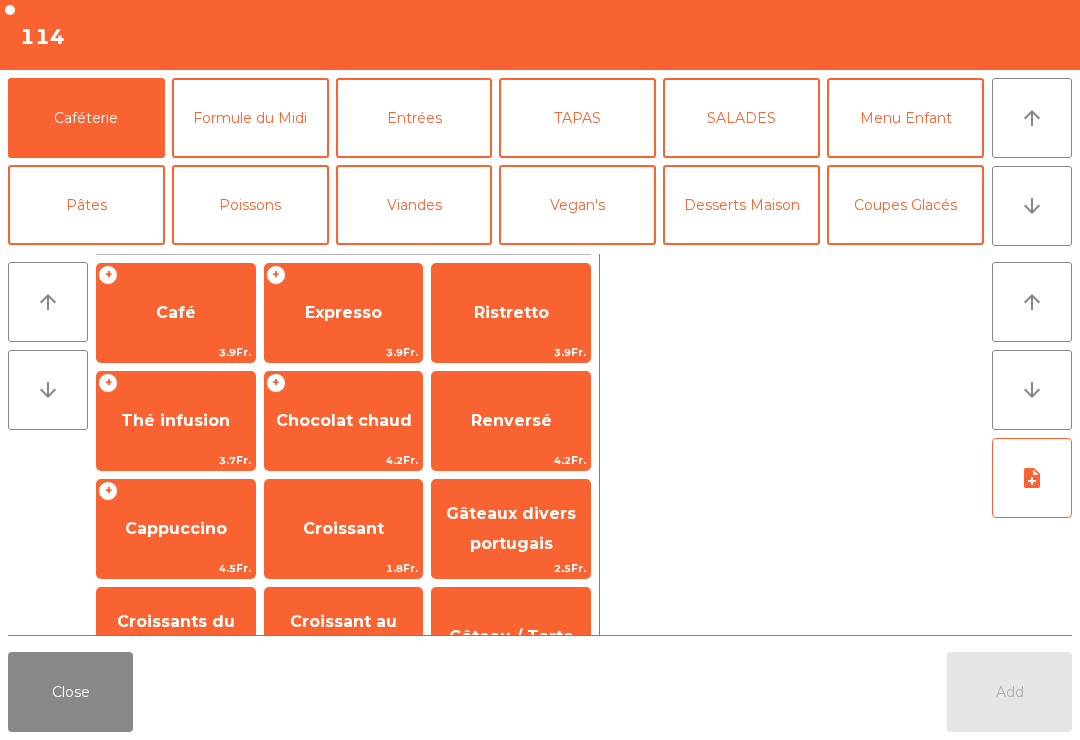 click on "arrow_downward" 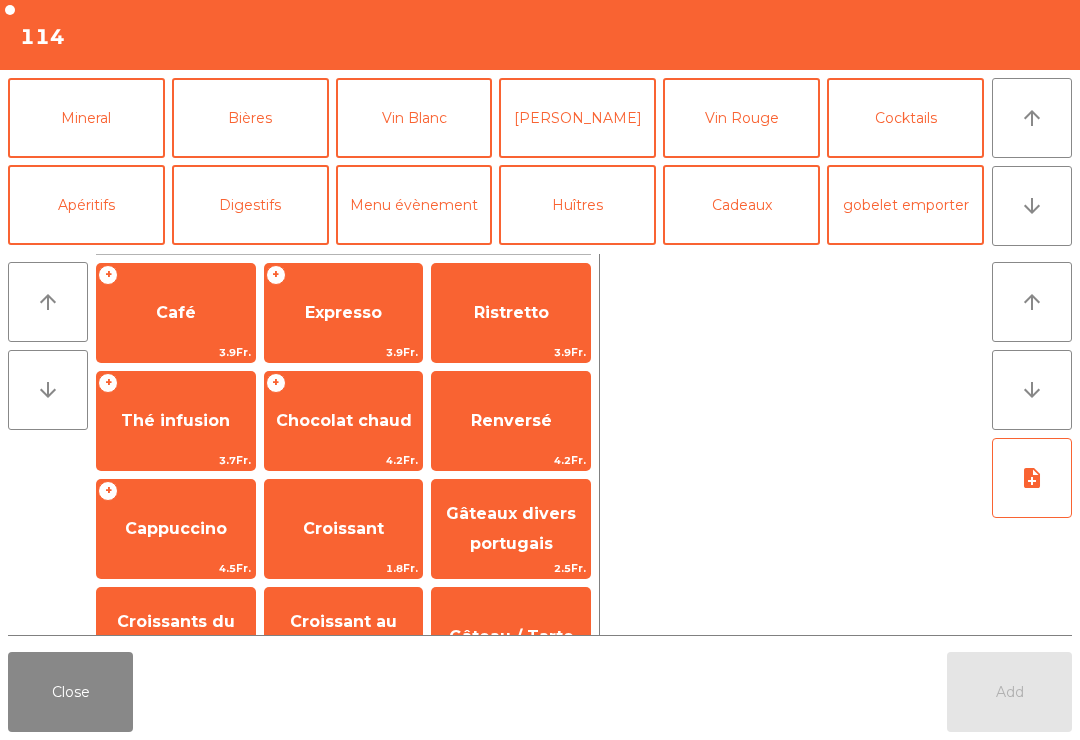 click on "[PERSON_NAME]" 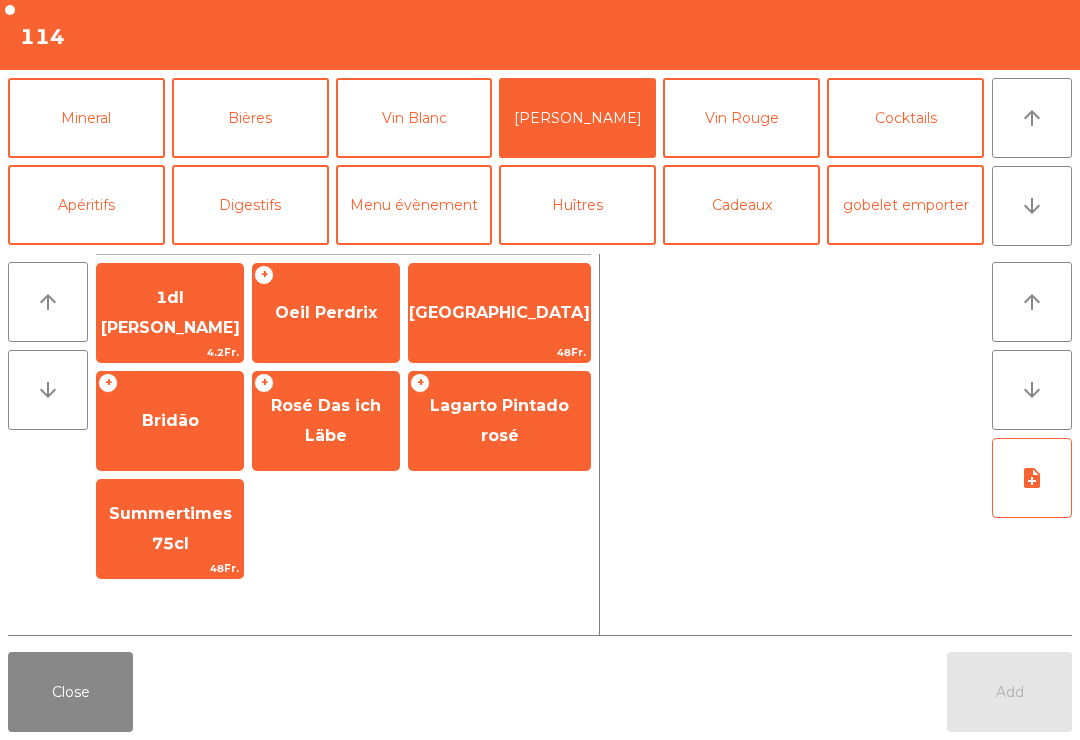 click on "Oeil Perdrix" 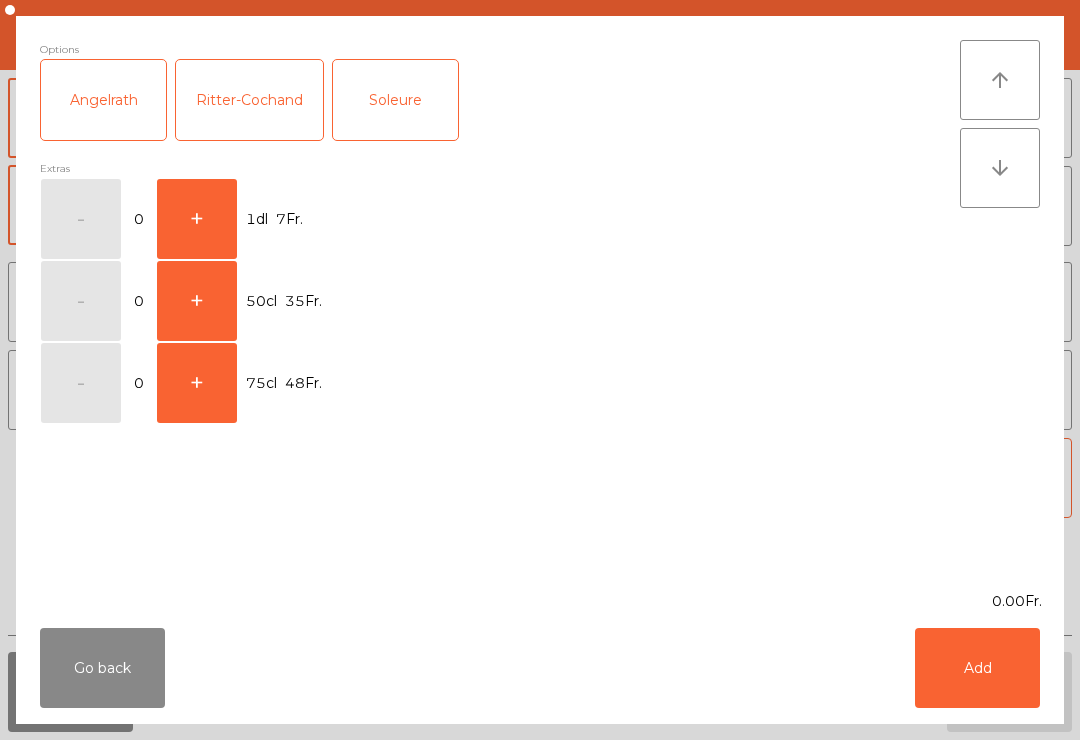 click on "+" 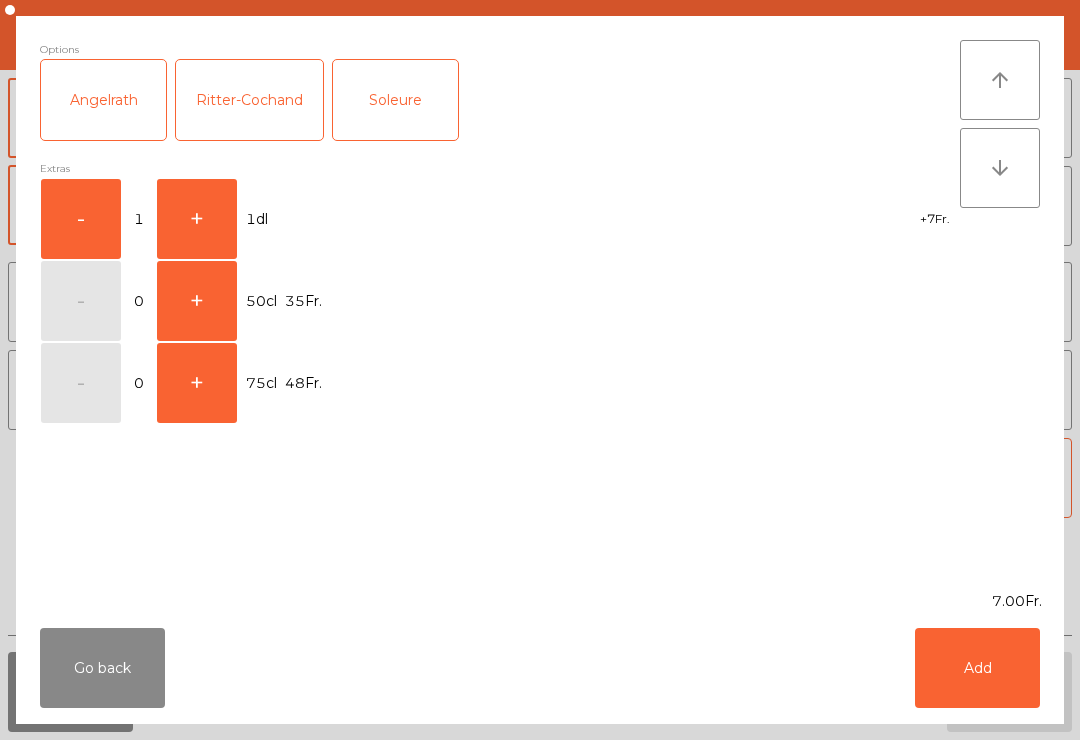 click on "+" 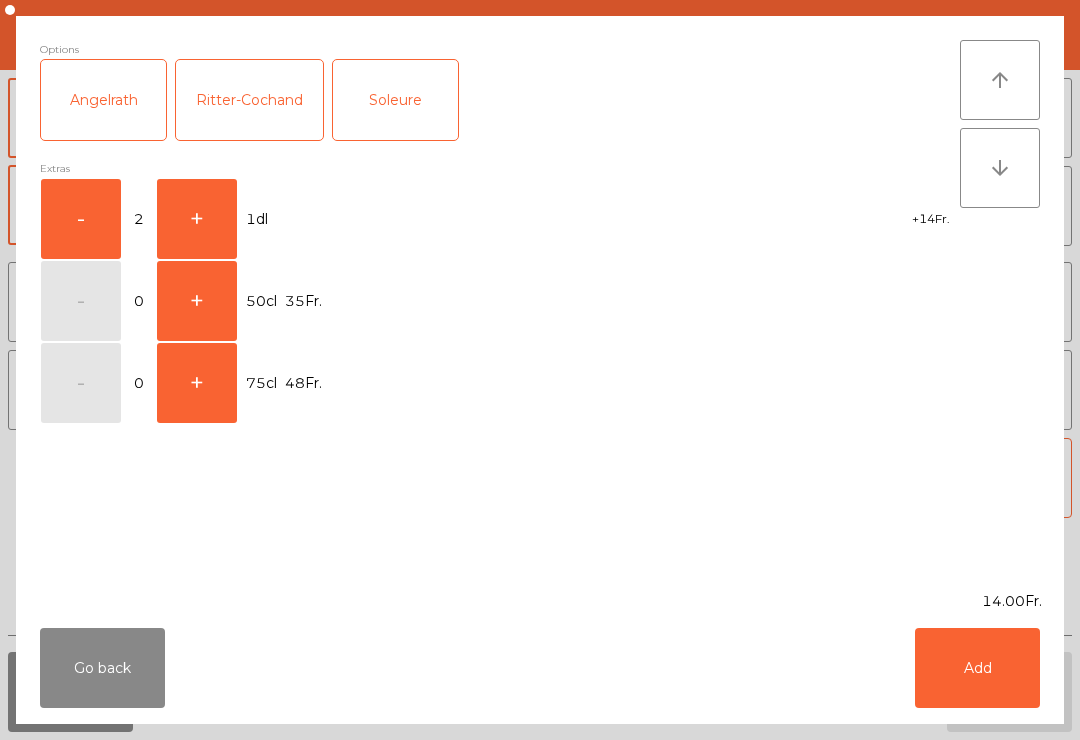 click on "Add" 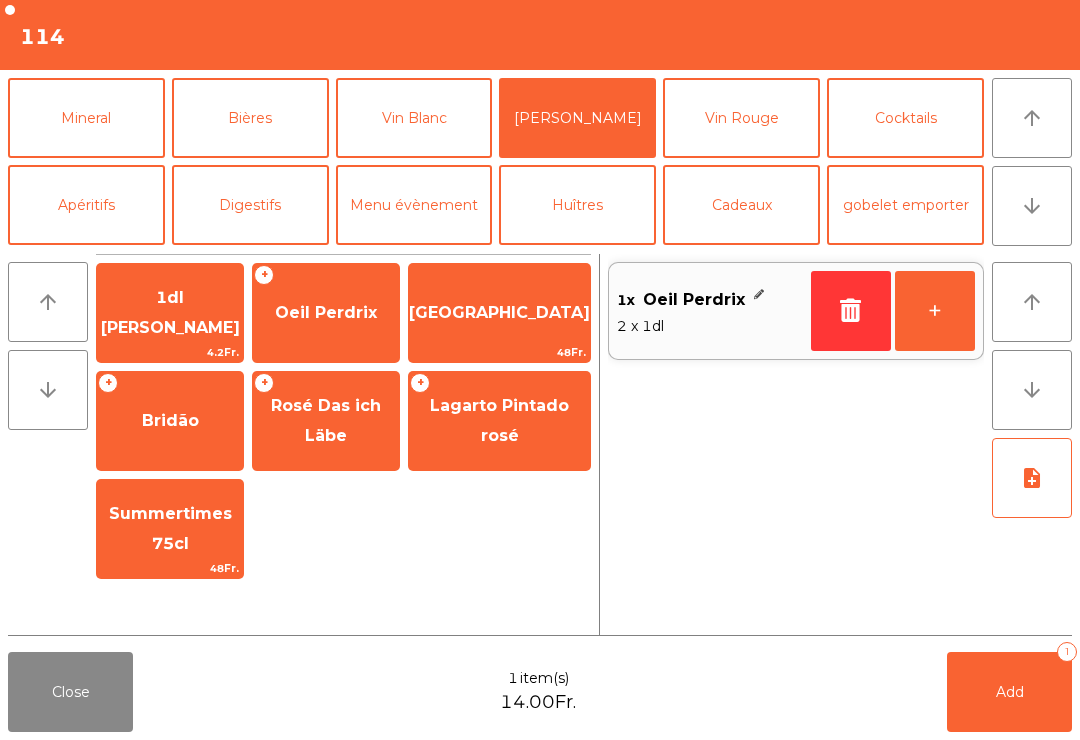 click on "Add   1" 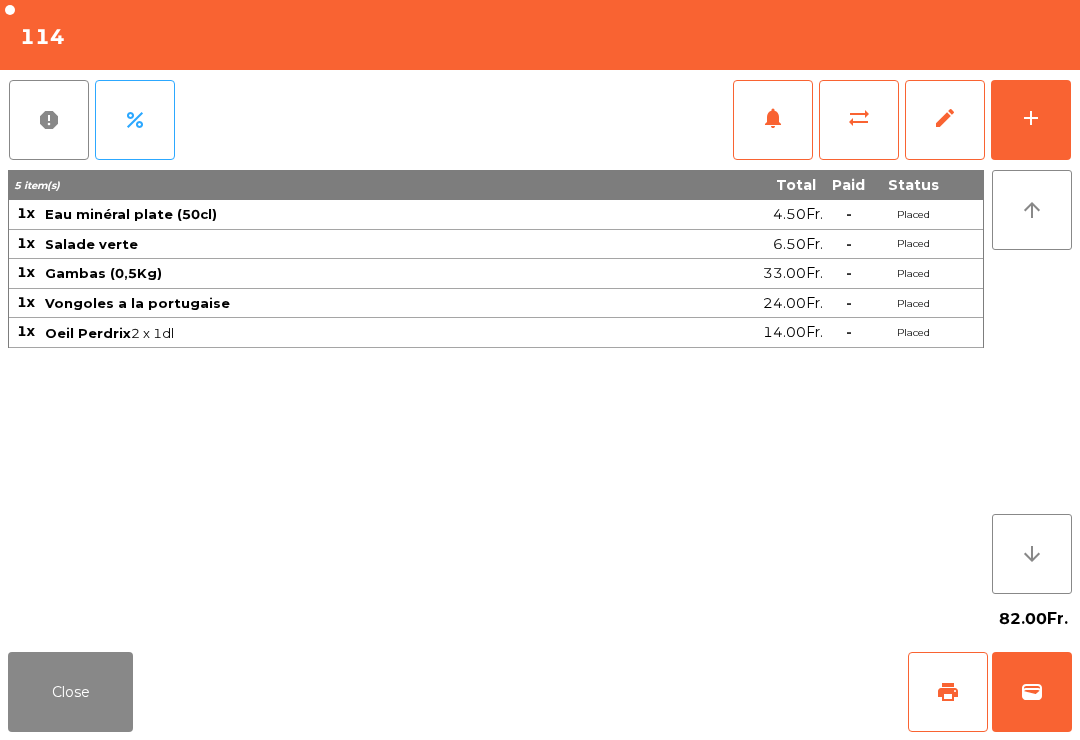 click on "Close" 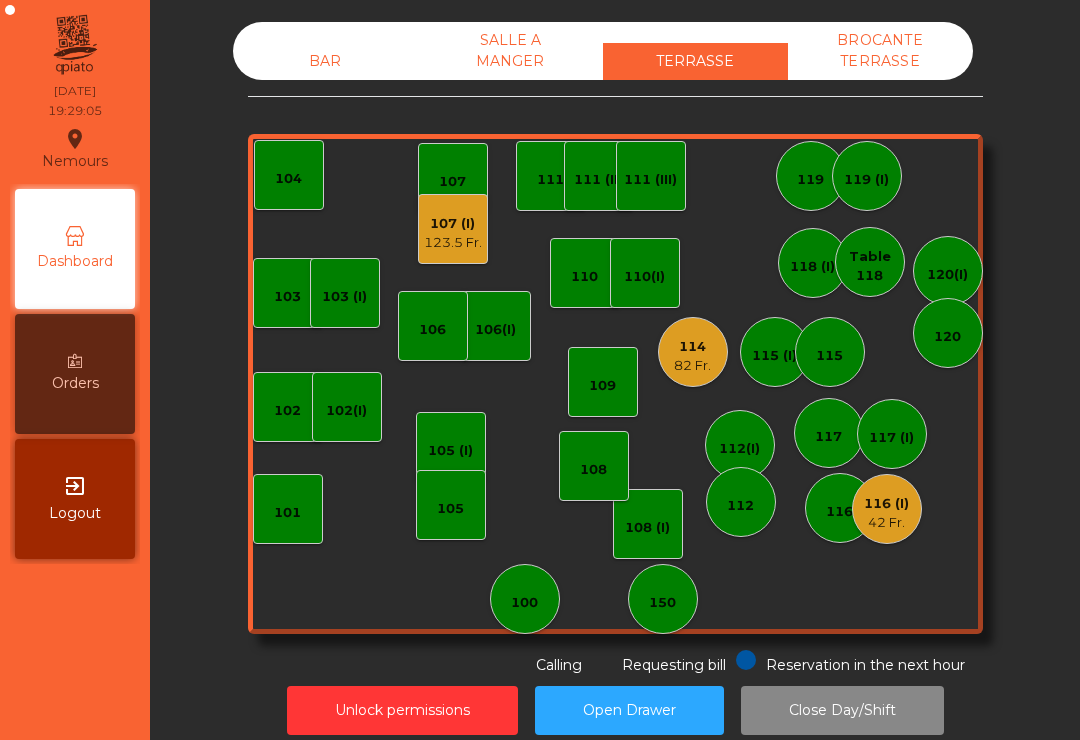 click on "118 (I)" 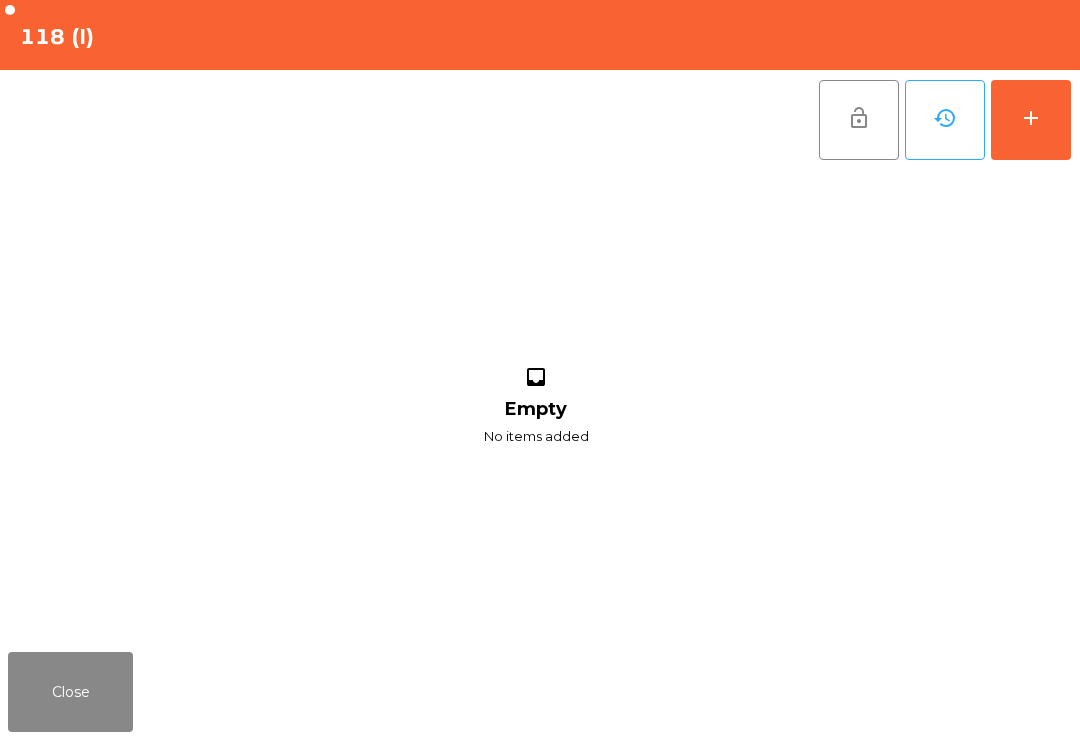click on "add" 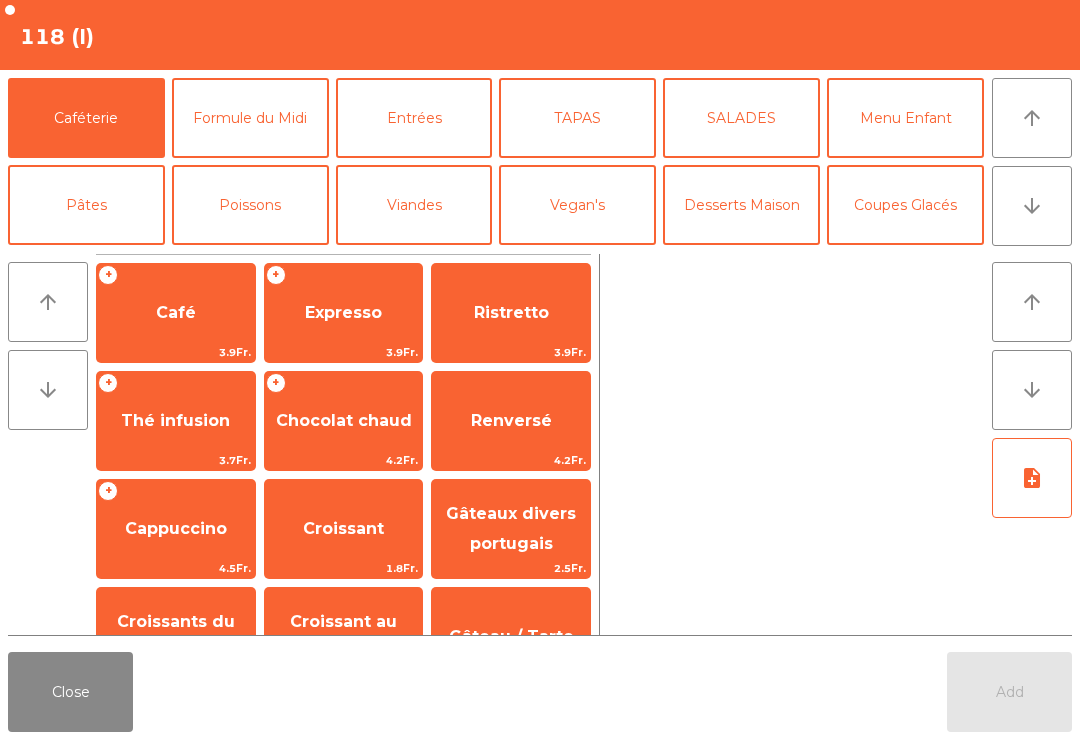 click on "TAPAS" 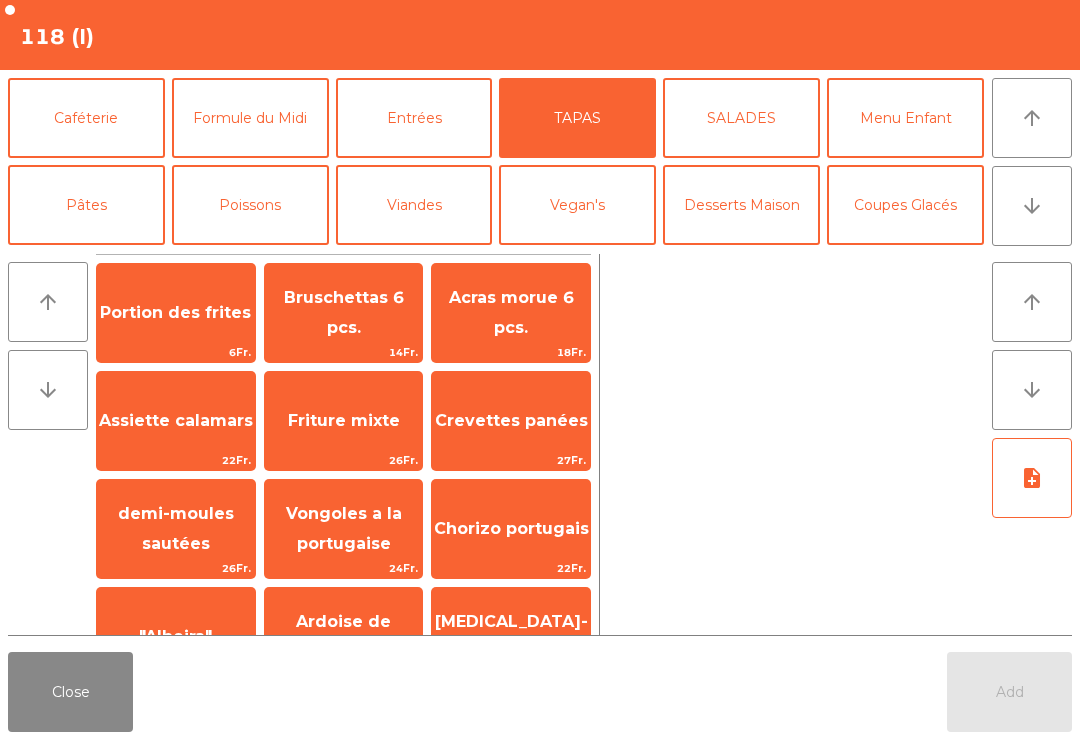 click on "Acras morue 6 pcs." 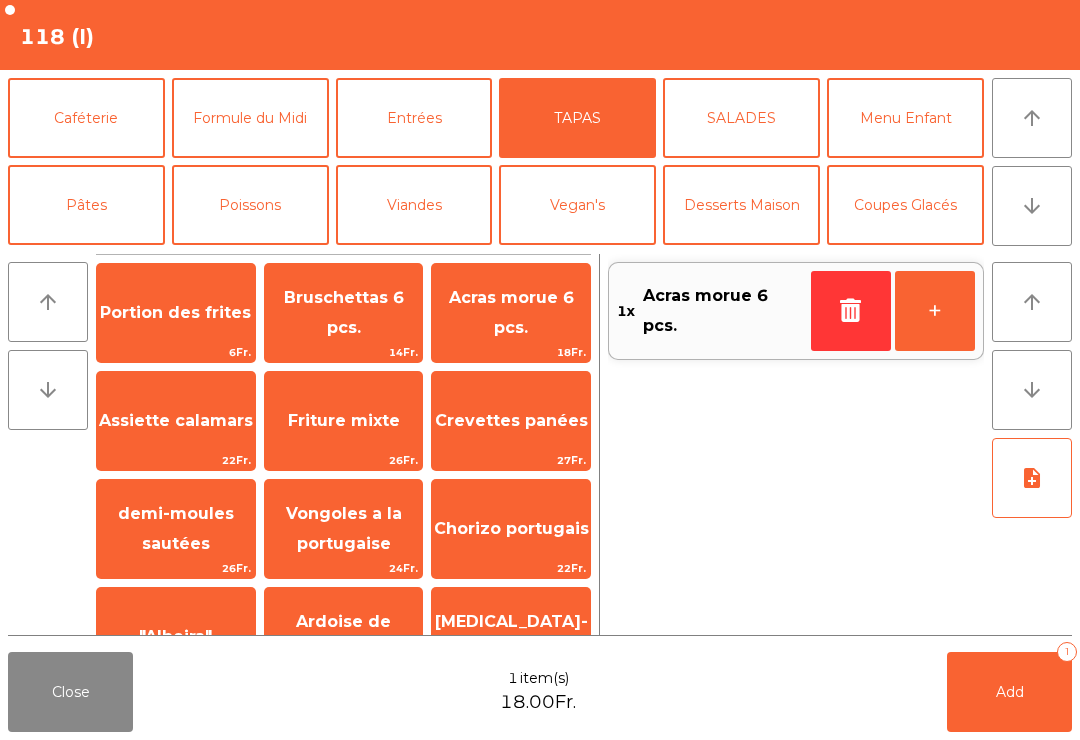 click on "Crevettes panées" 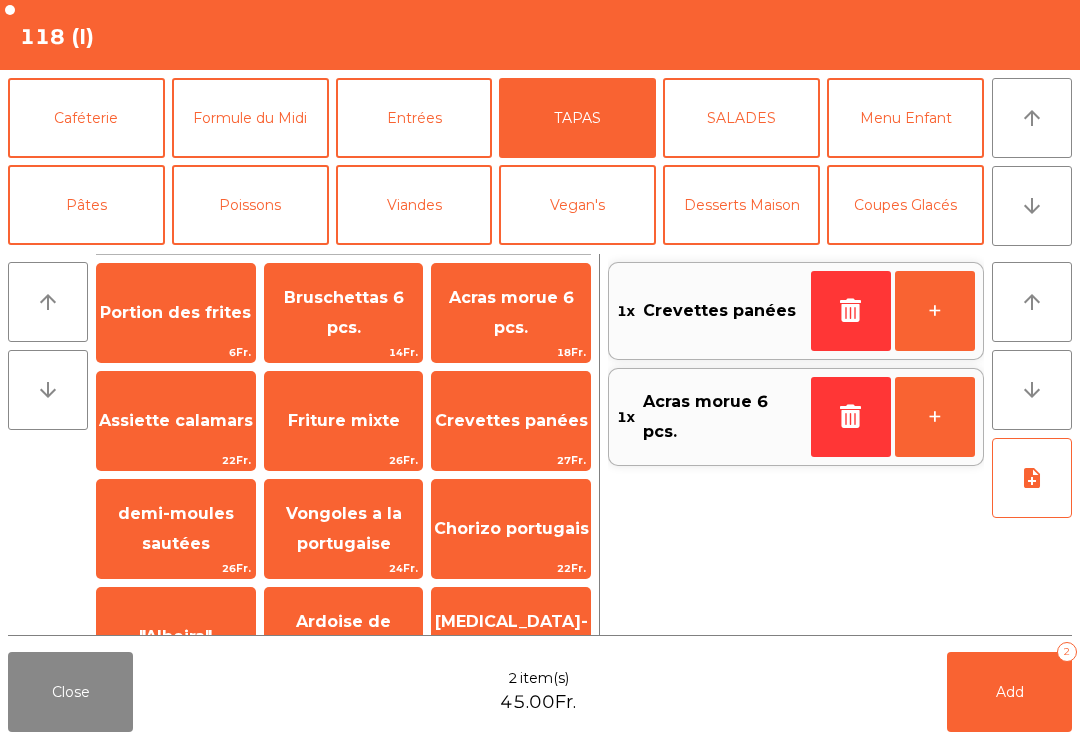 scroll, scrollTop: 62, scrollLeft: 0, axis: vertical 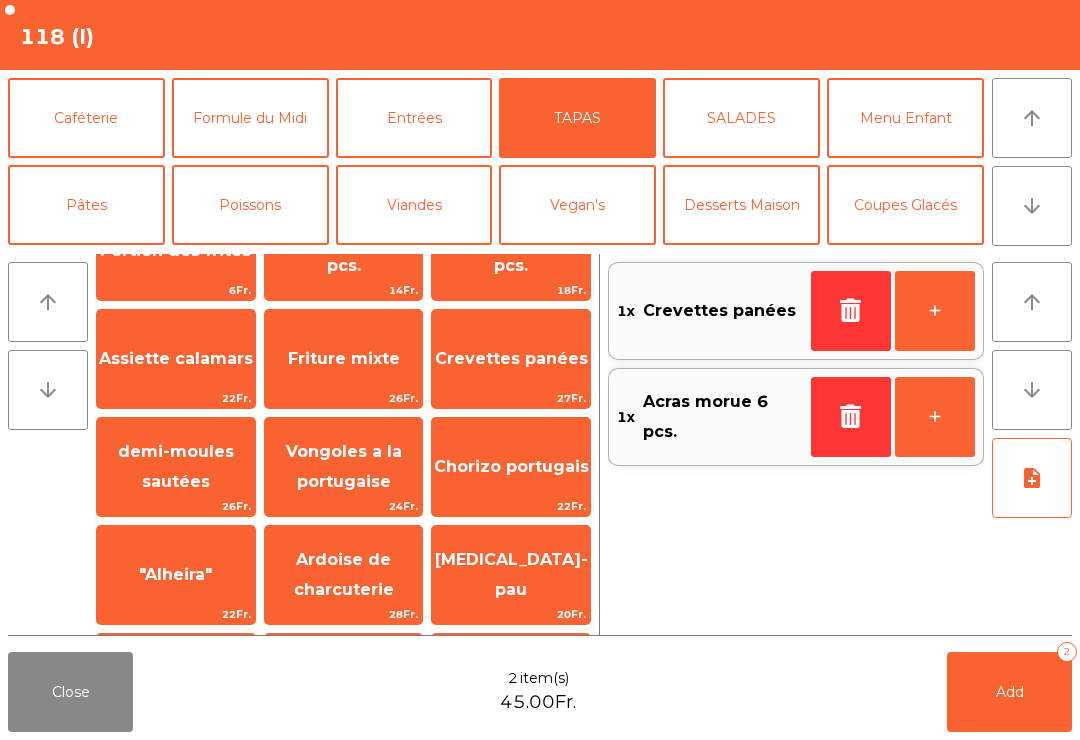 click on ""Alheira"" 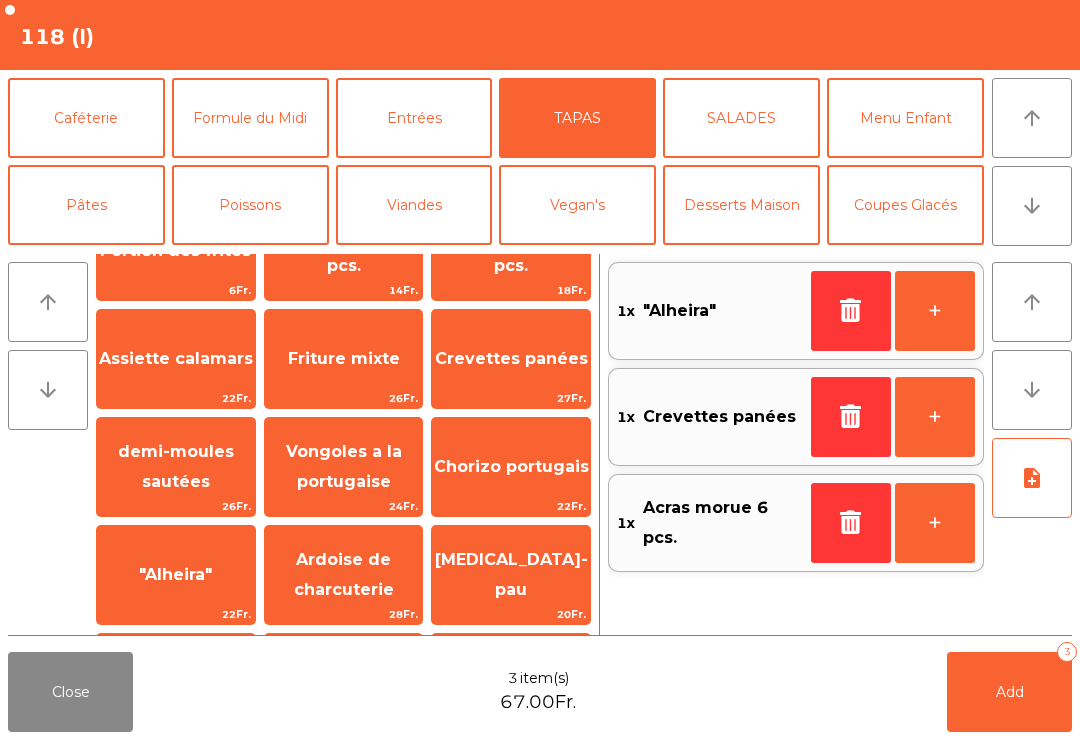scroll, scrollTop: 173, scrollLeft: 0, axis: vertical 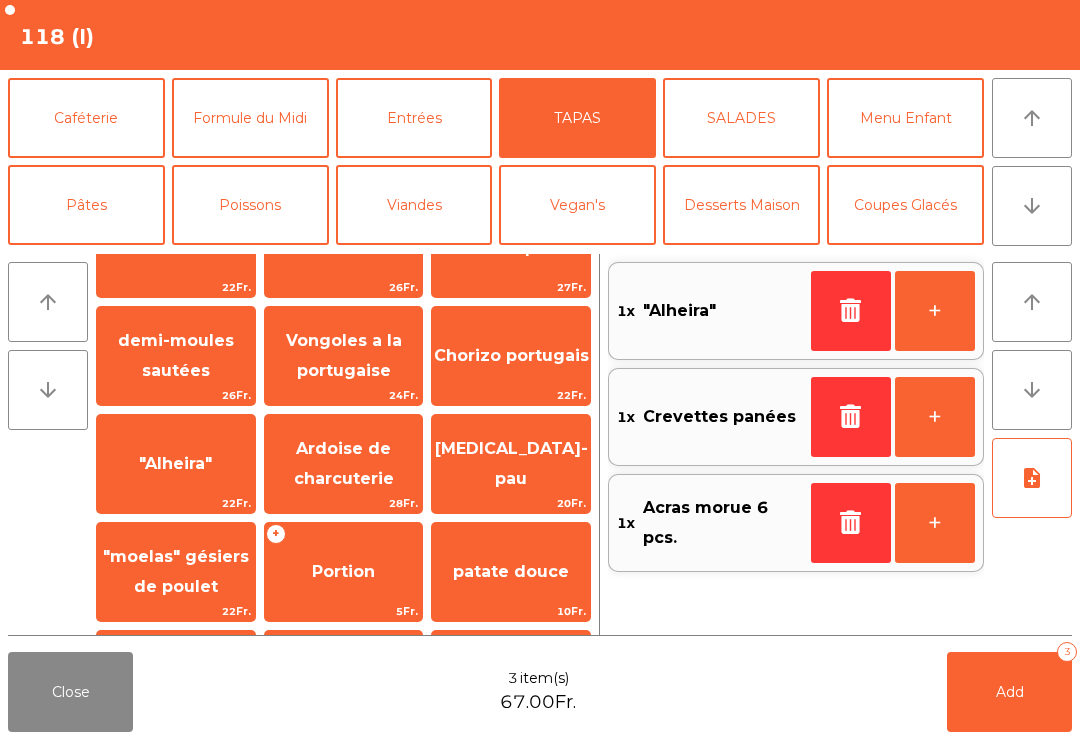 click on "Close  3 item(s)  67.00Fr.   Add   3" 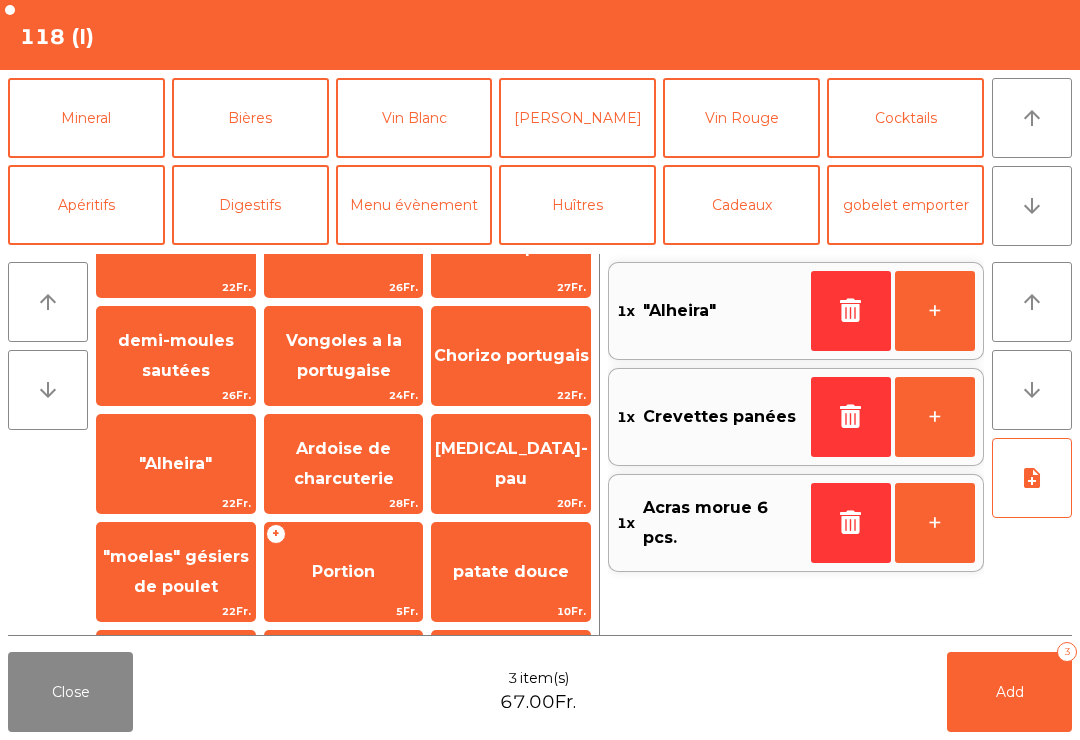 click on "arrow_upward" 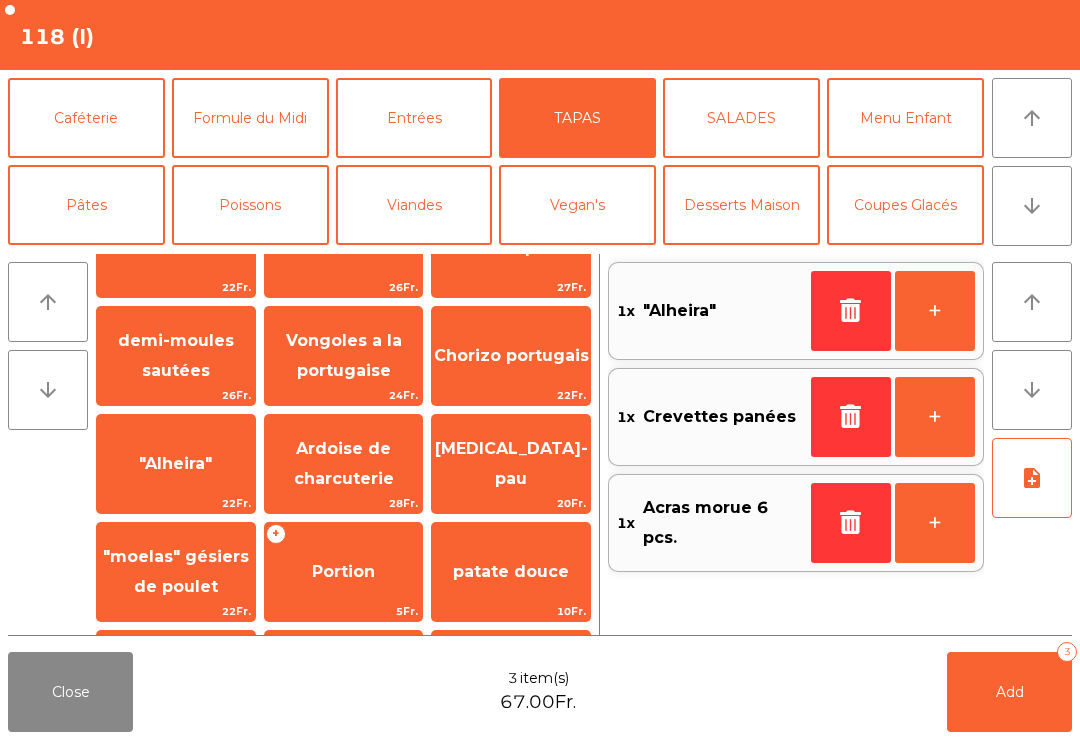 click on "arrow_downward" 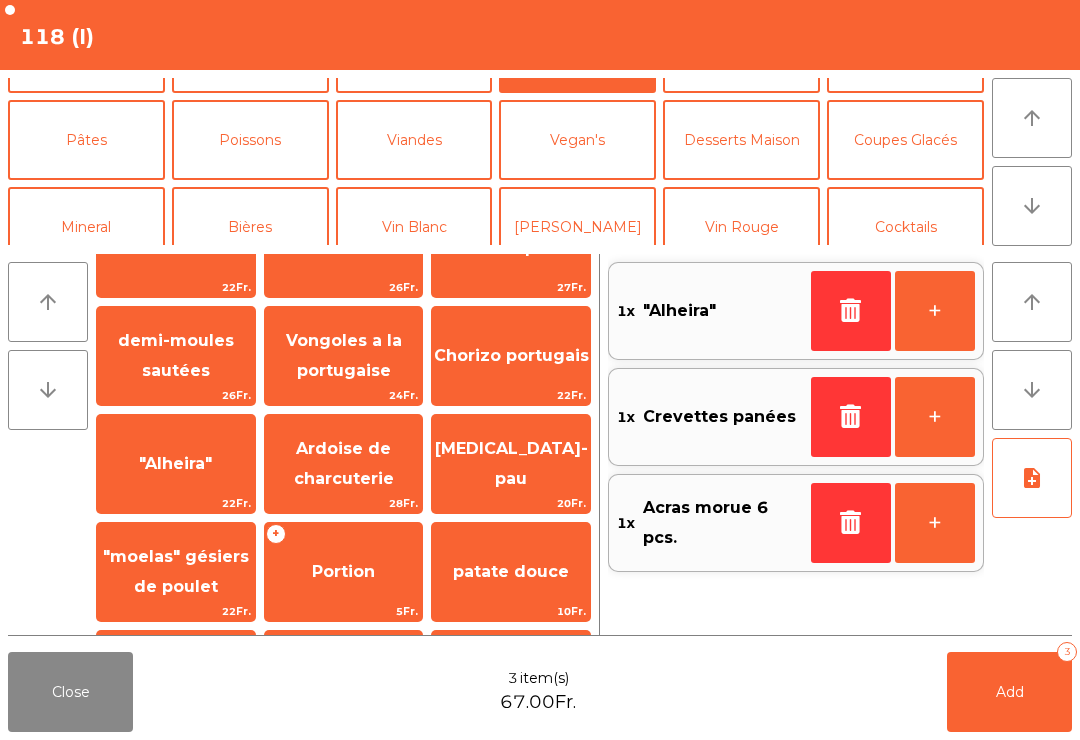 scroll, scrollTop: 93, scrollLeft: 0, axis: vertical 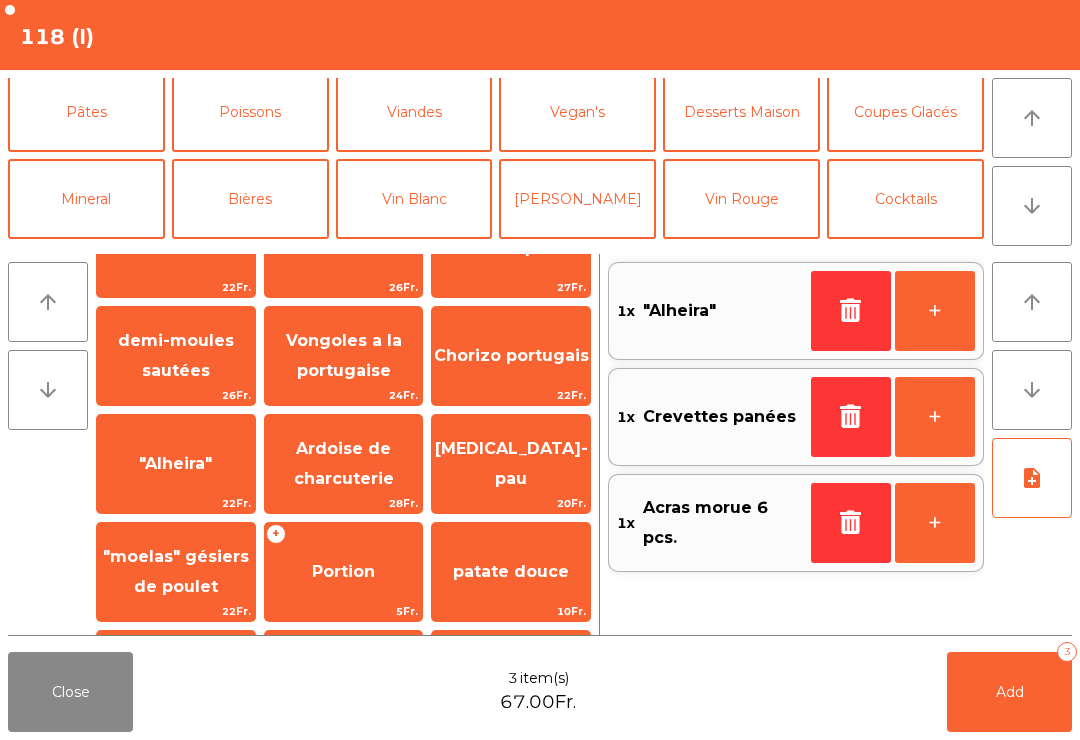 click on "Cocktails" 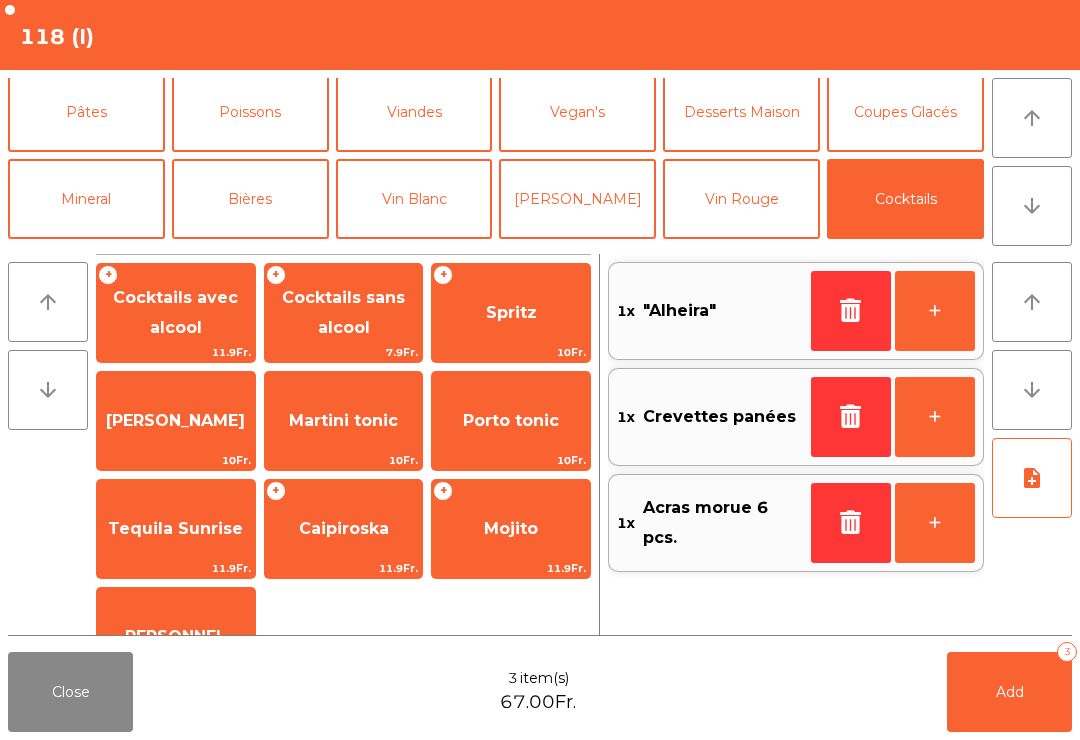 scroll, scrollTop: 0, scrollLeft: 0, axis: both 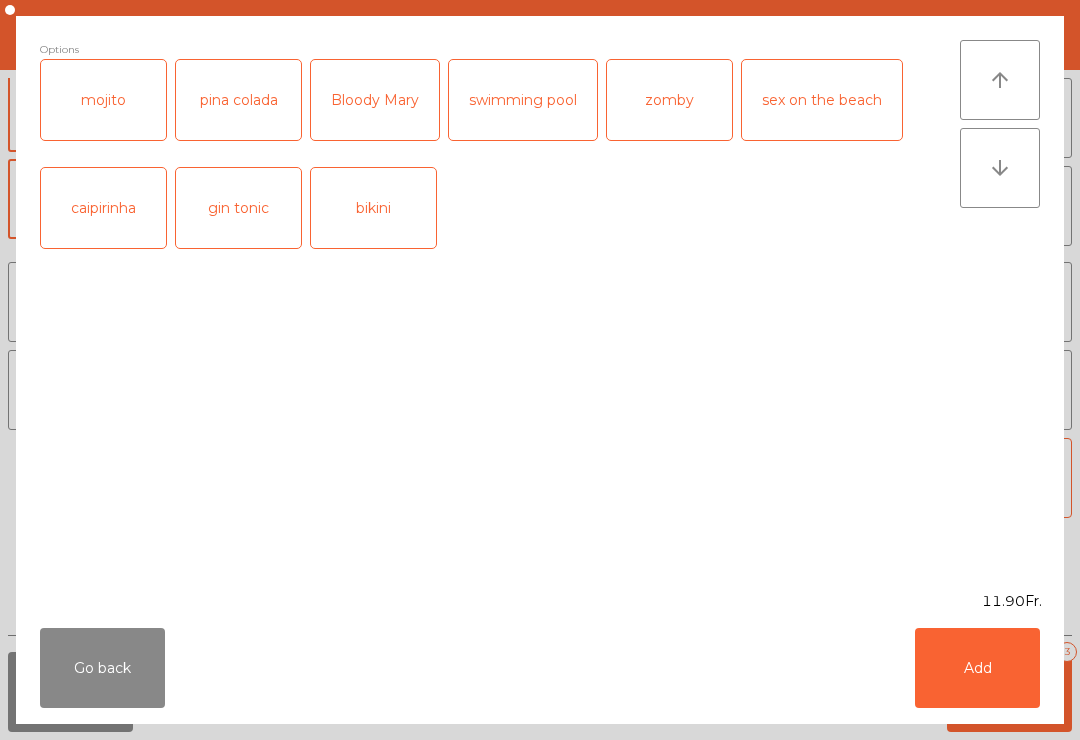 click on "Go back" 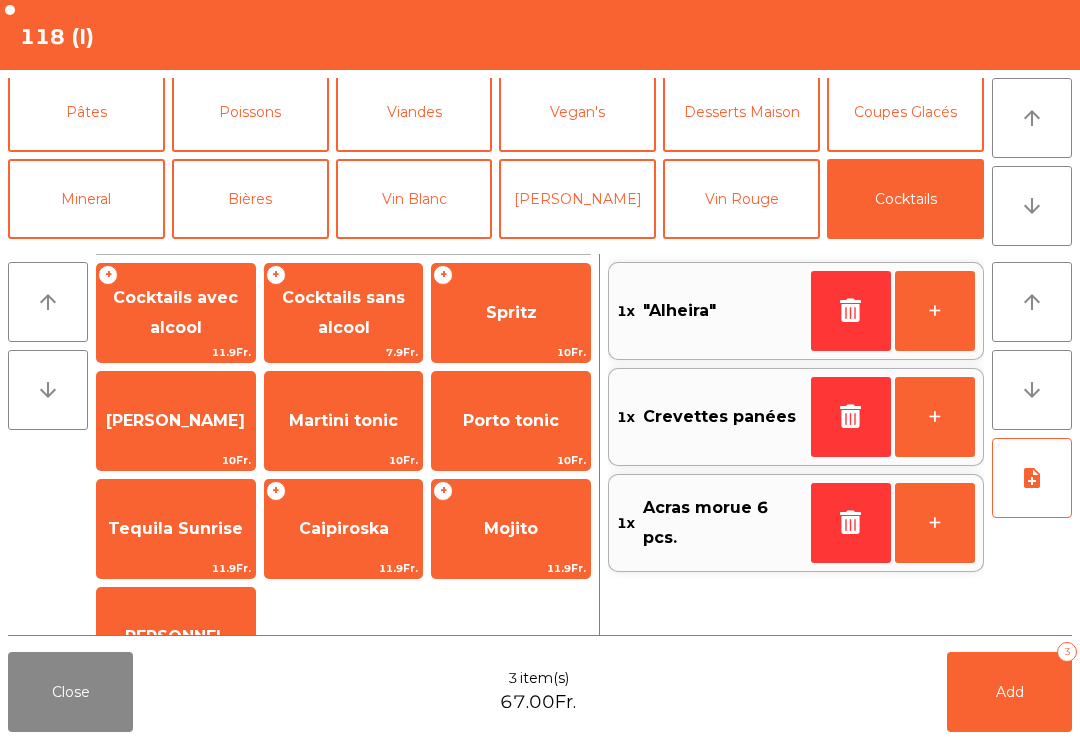 click on "Cocktails avec alcool" 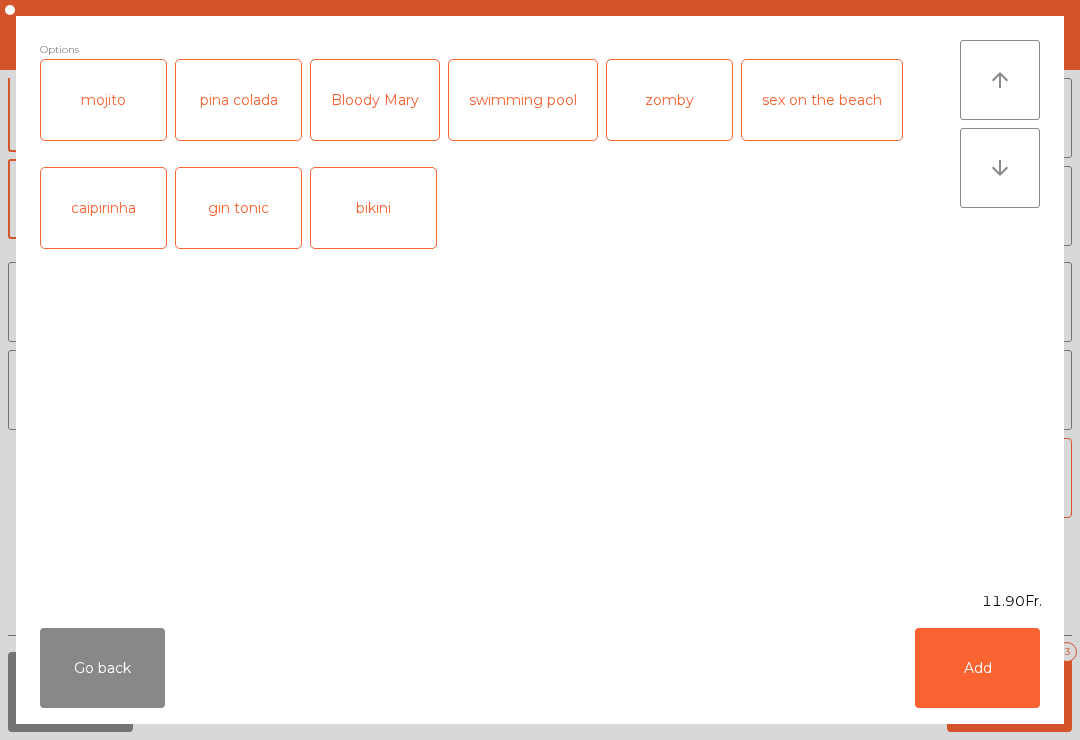 click on "swimming pool" 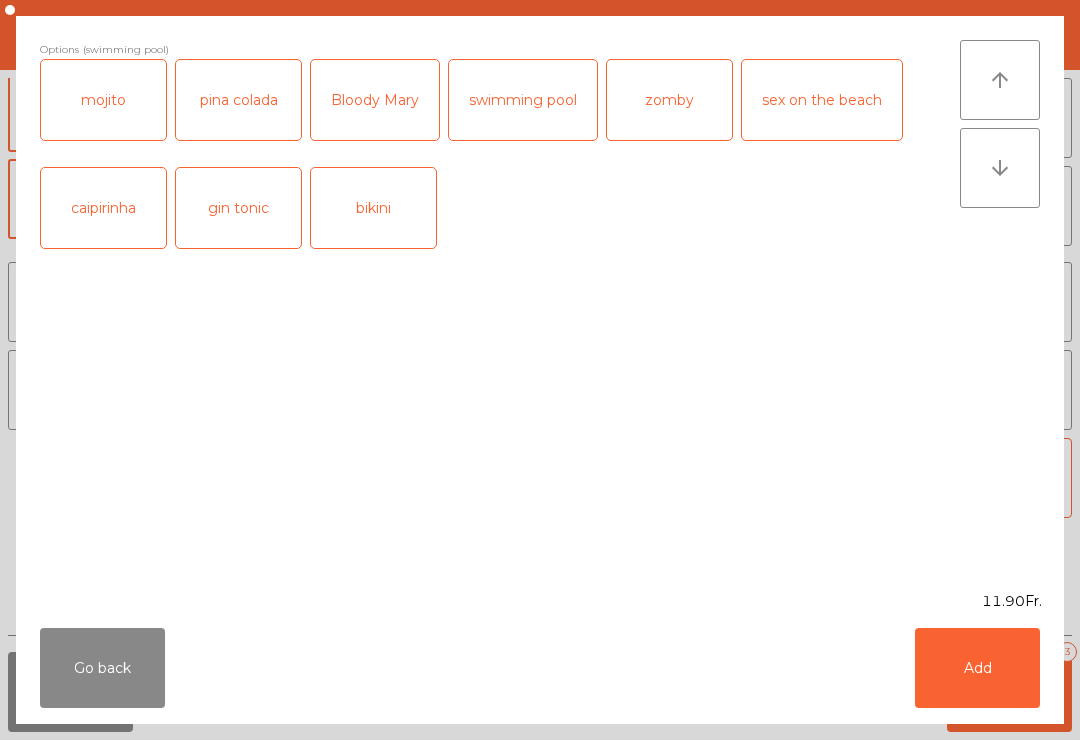 click on "Add" 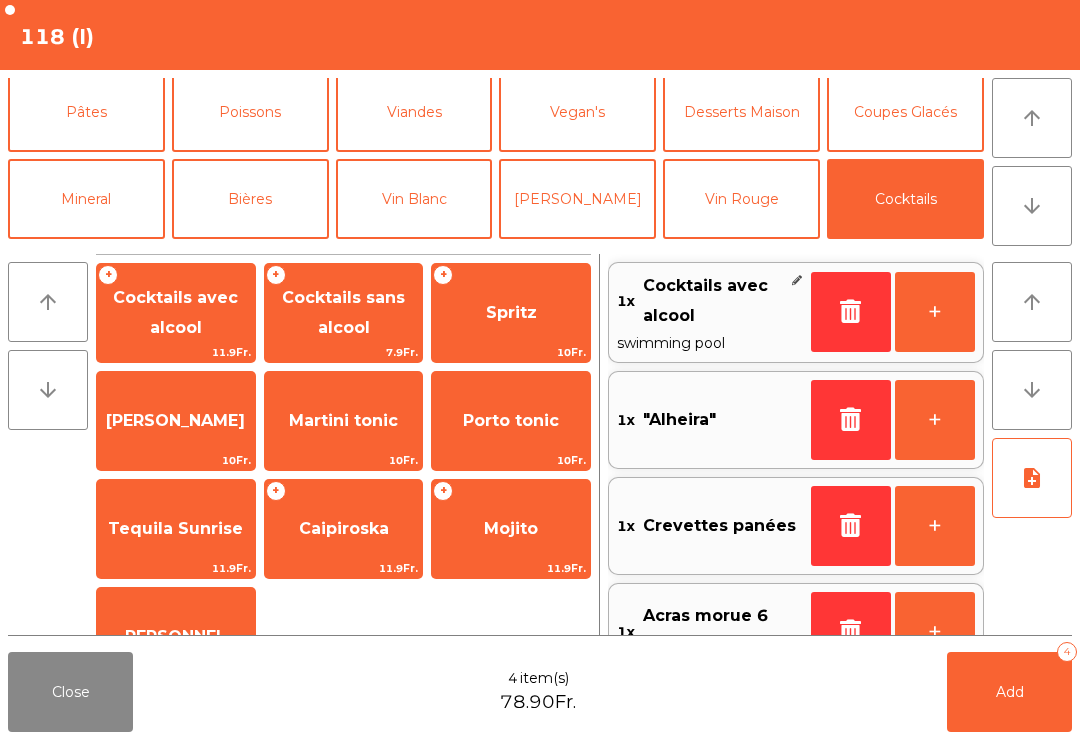 click on "Cocktails avec alcool" 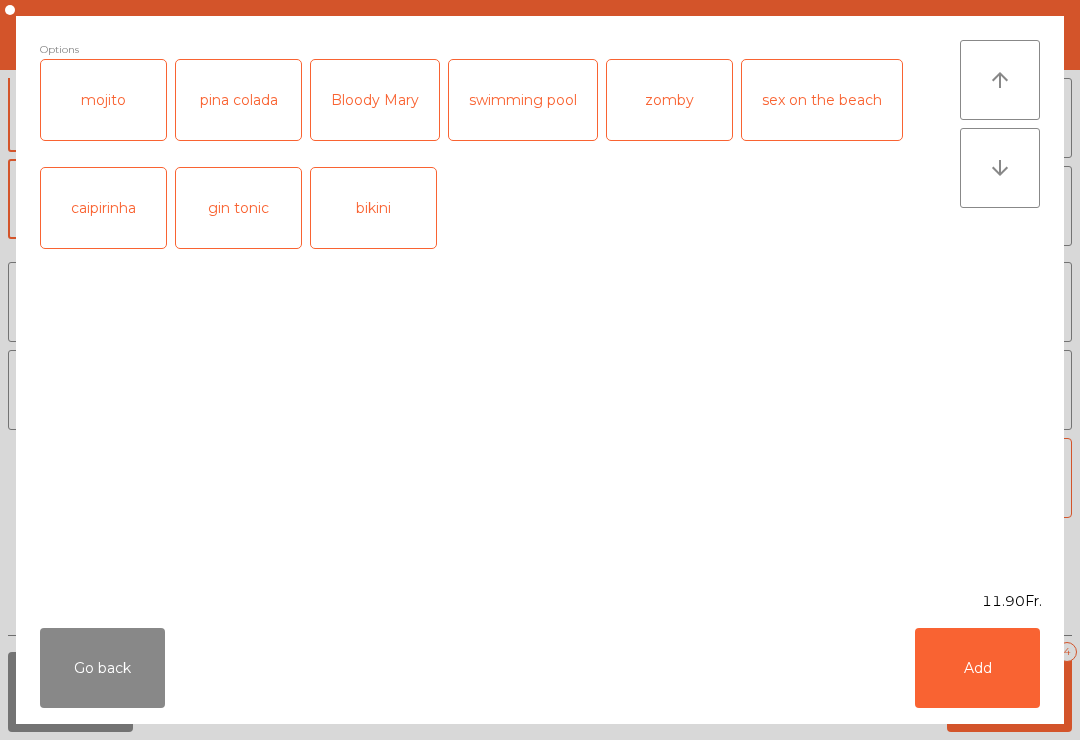 click on "zomby" 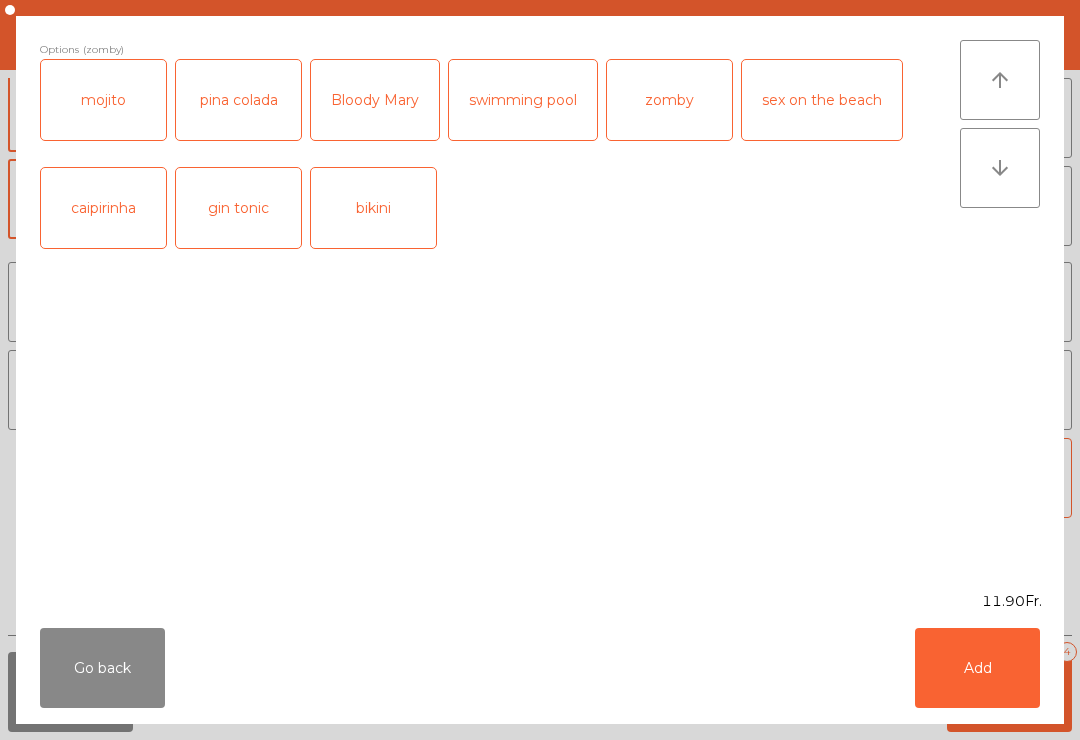 click on "Add" 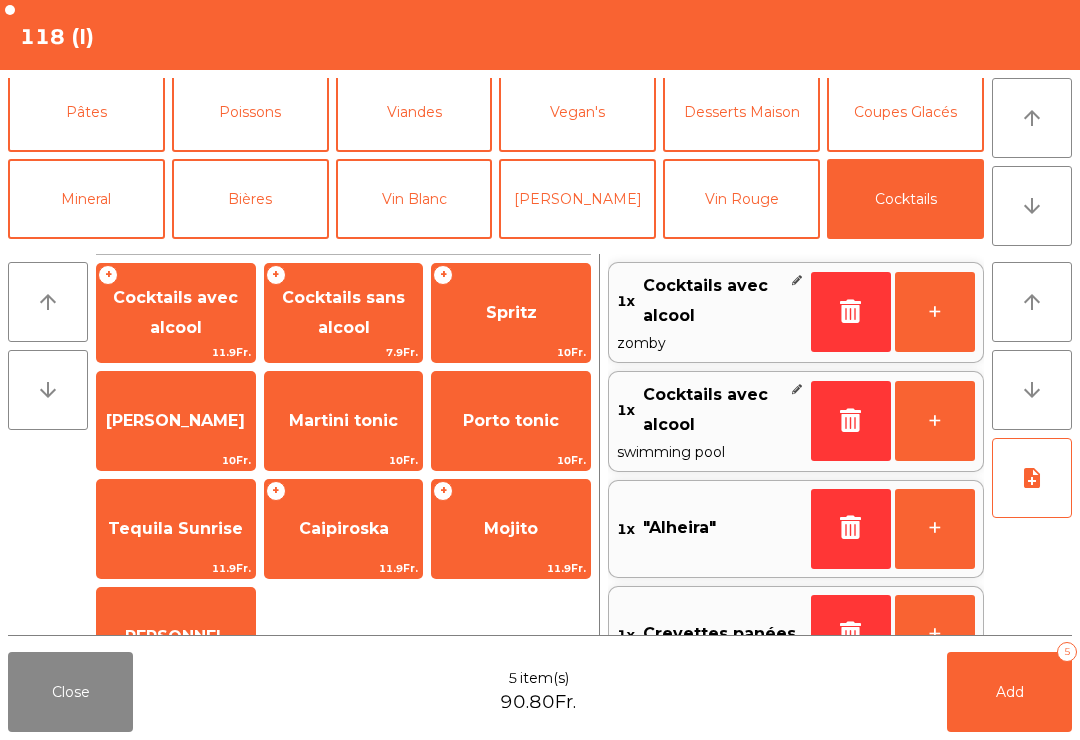 scroll, scrollTop: 8, scrollLeft: 0, axis: vertical 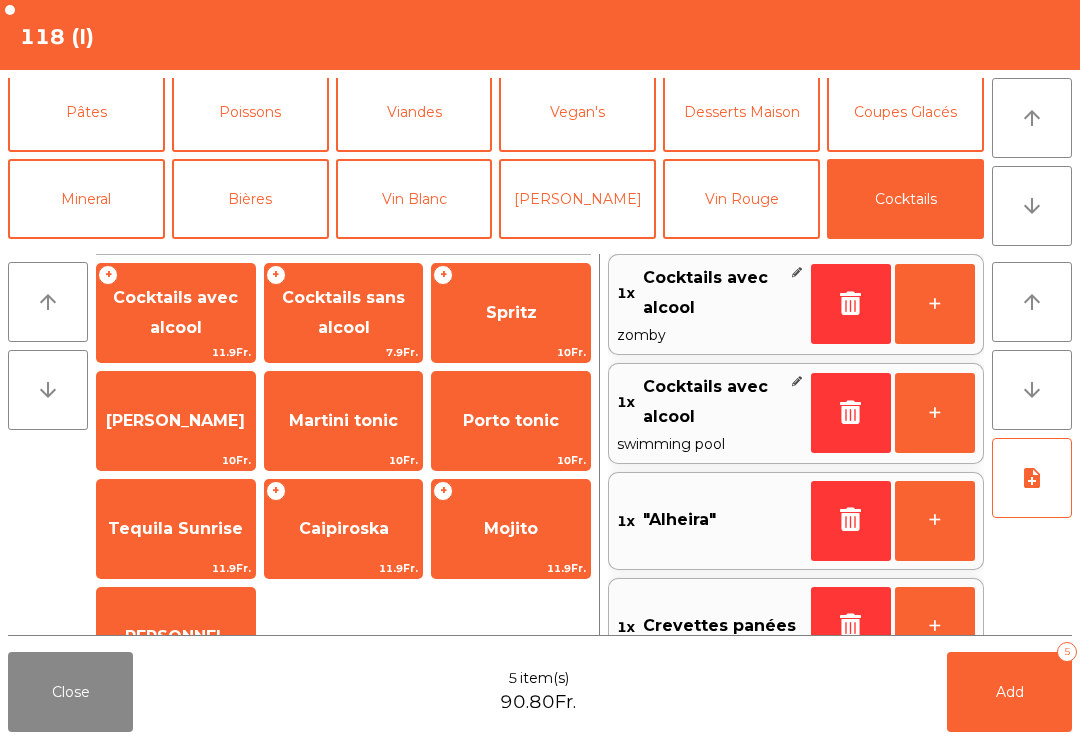 click on "arrow_upward" 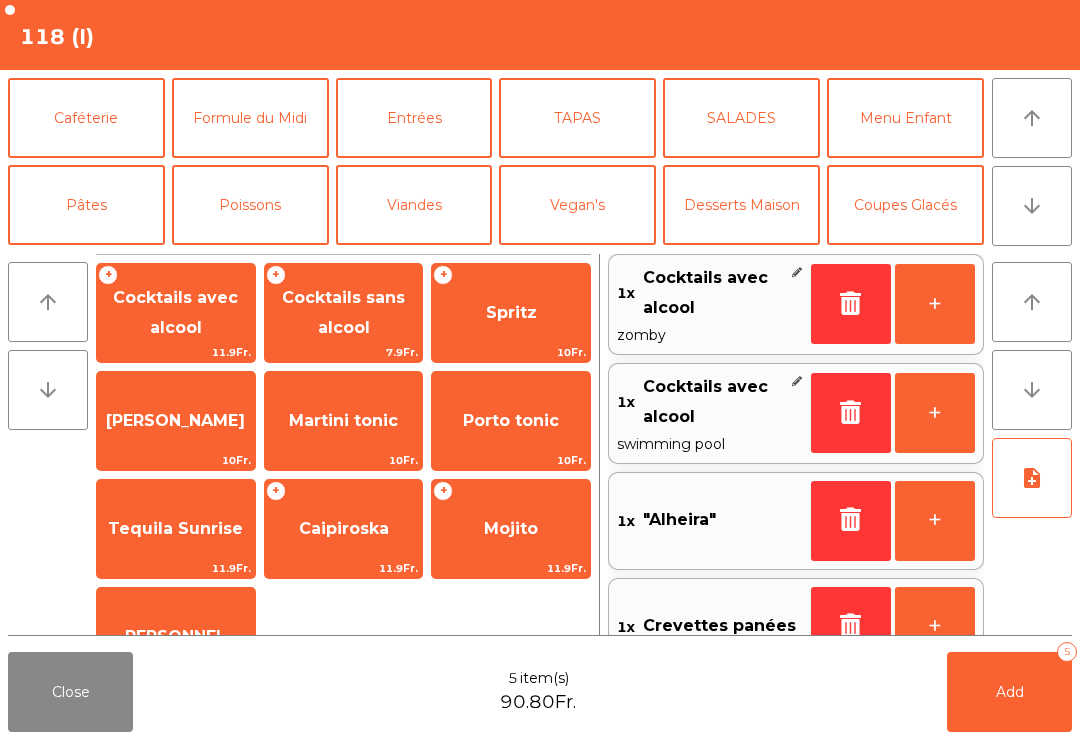 click on "arrow_downward" 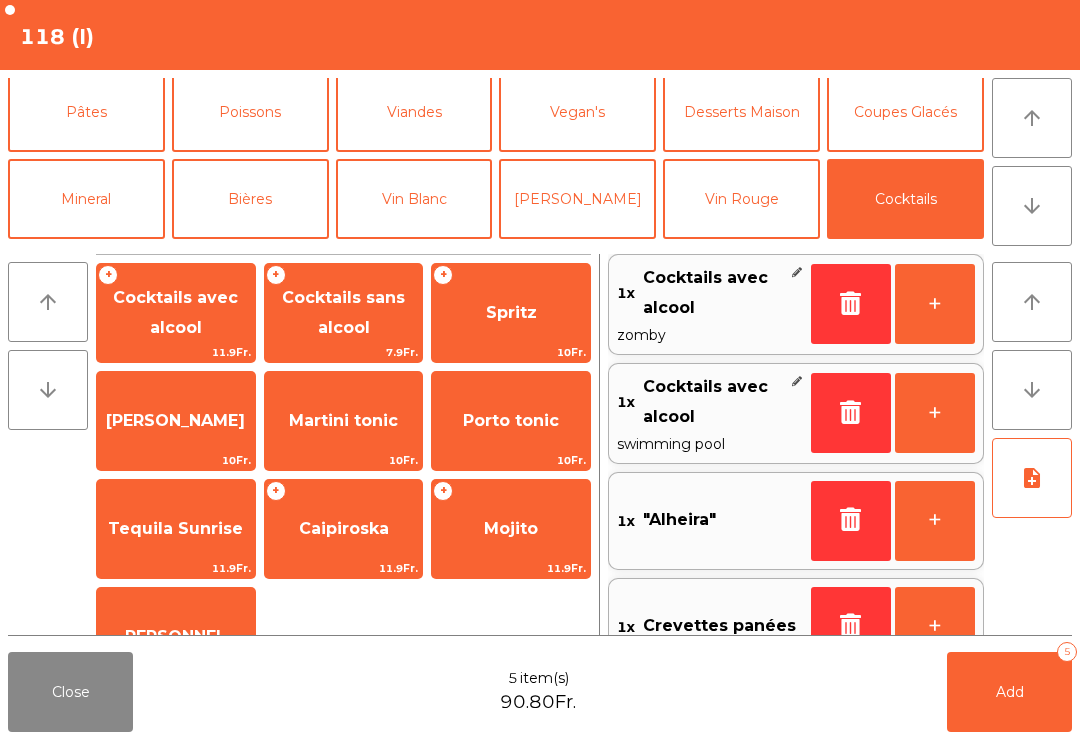 click on "arrow_upward" 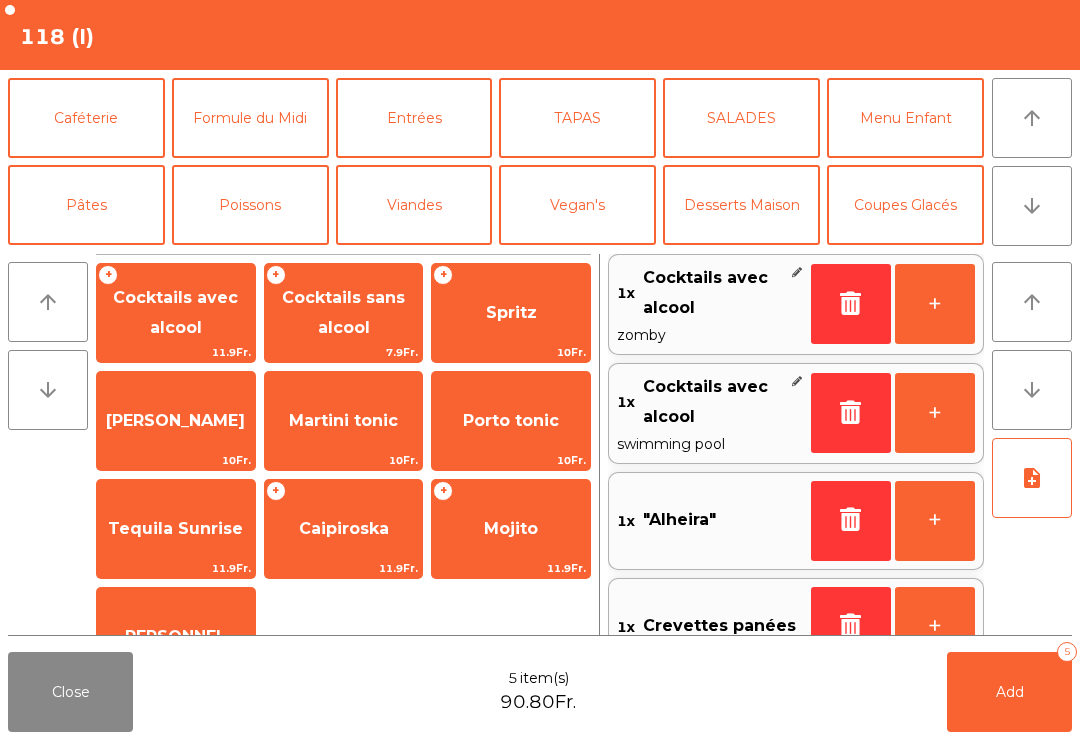 click on "arrow_downward" 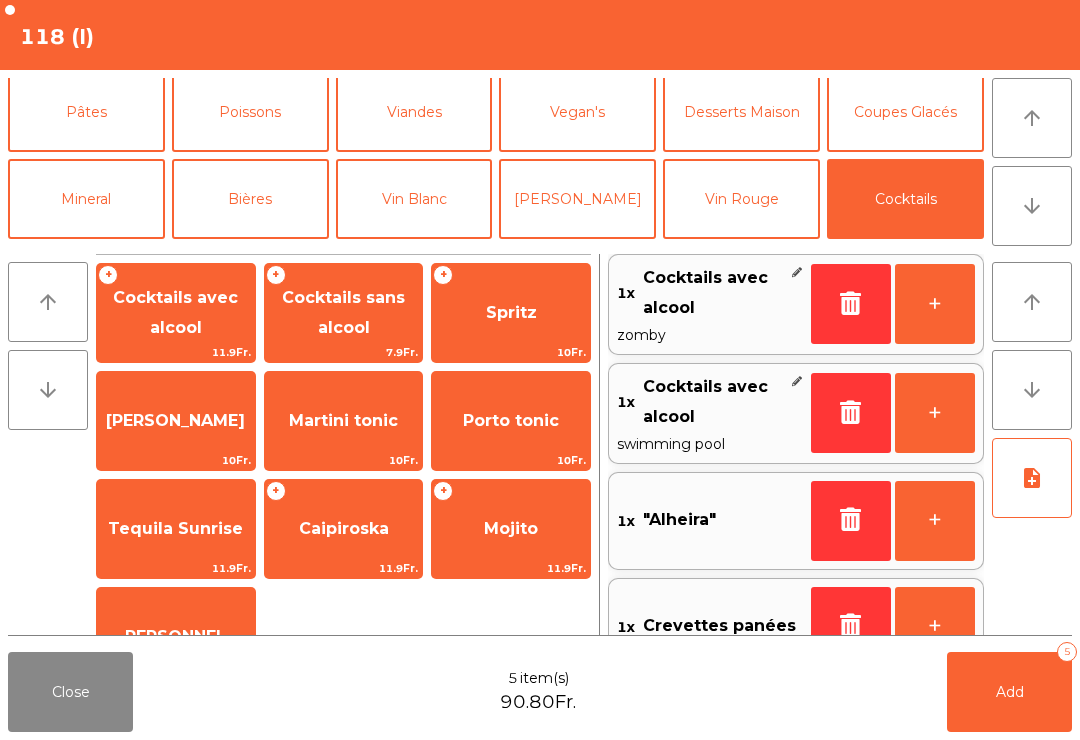 click on "arrow_downward" 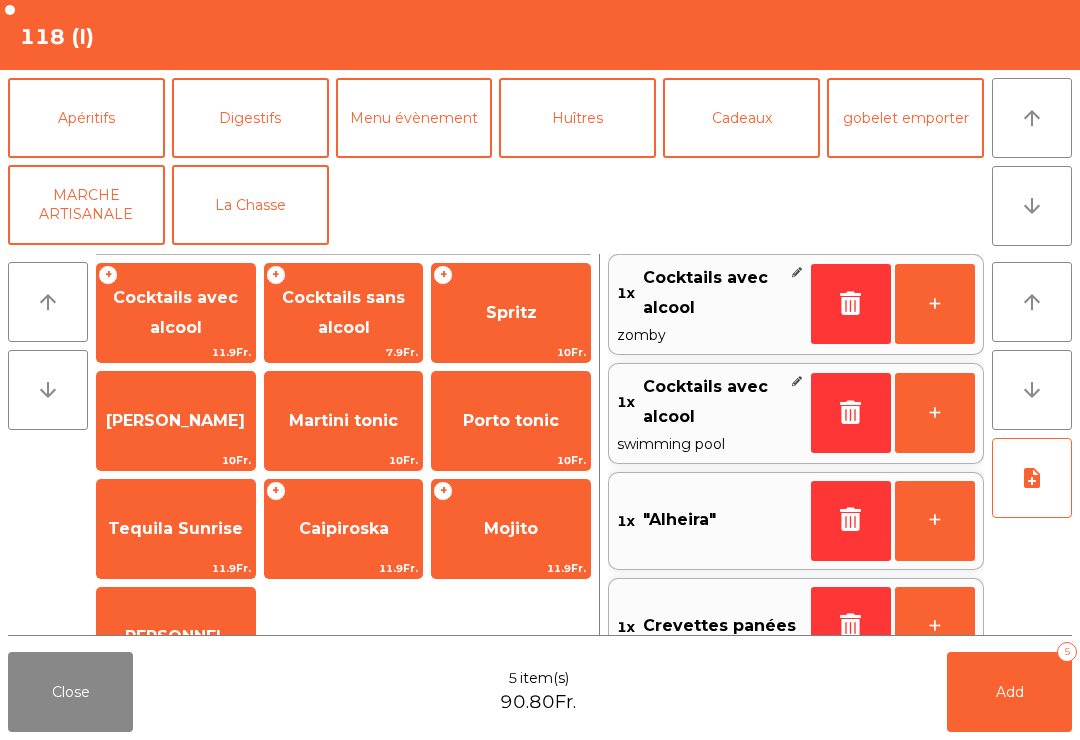 click on "Apéritifs" 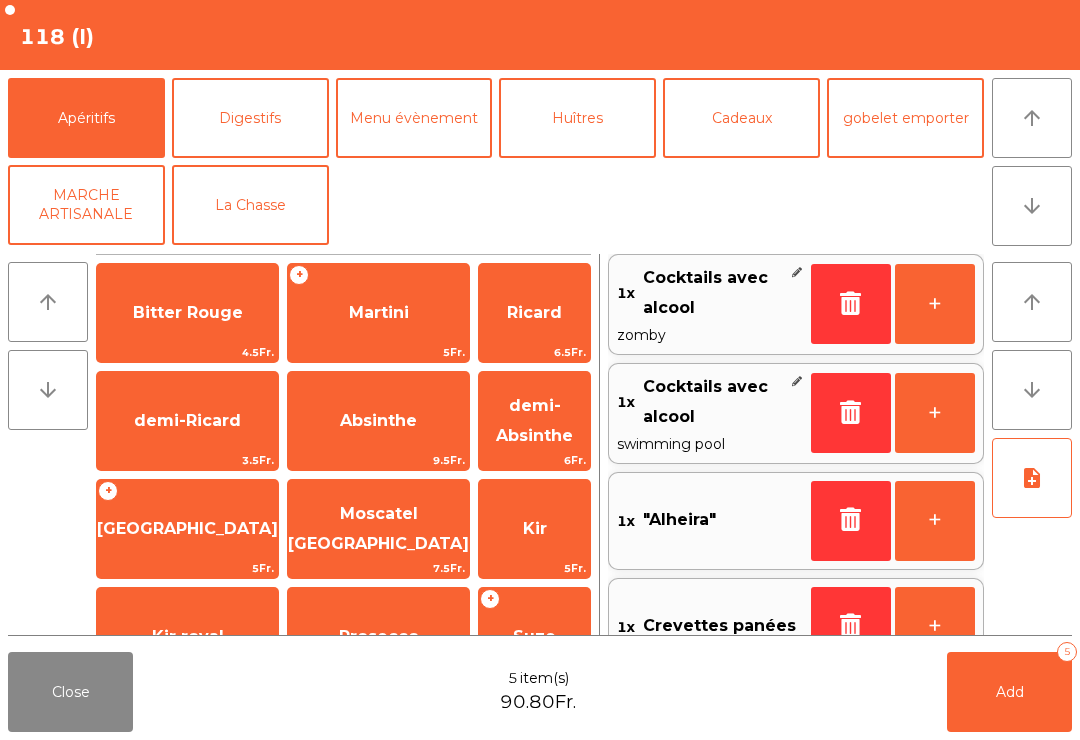 scroll, scrollTop: 261, scrollLeft: 0, axis: vertical 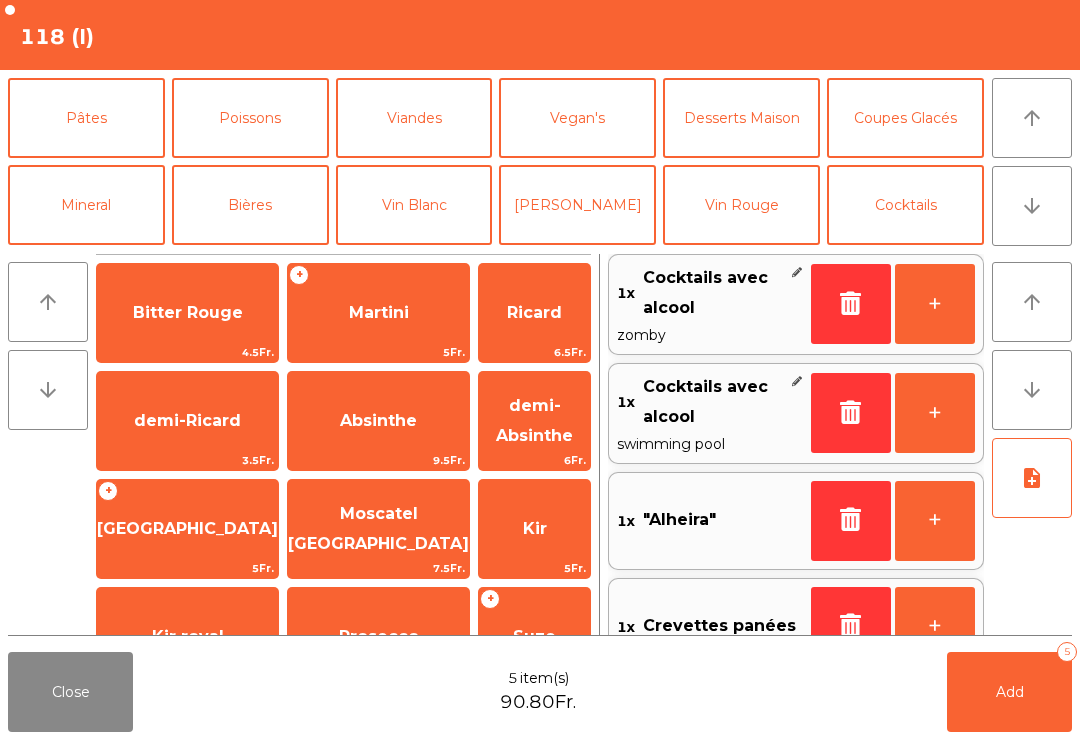 click on "arrow_upward" 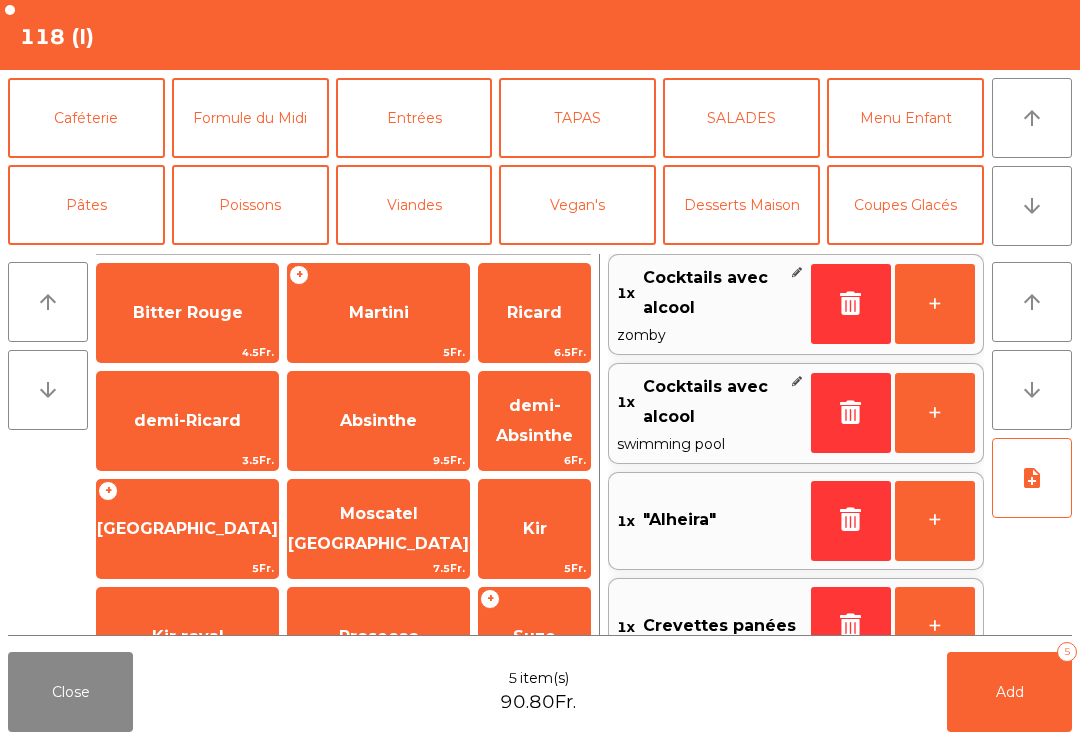 click on "arrow_downward" 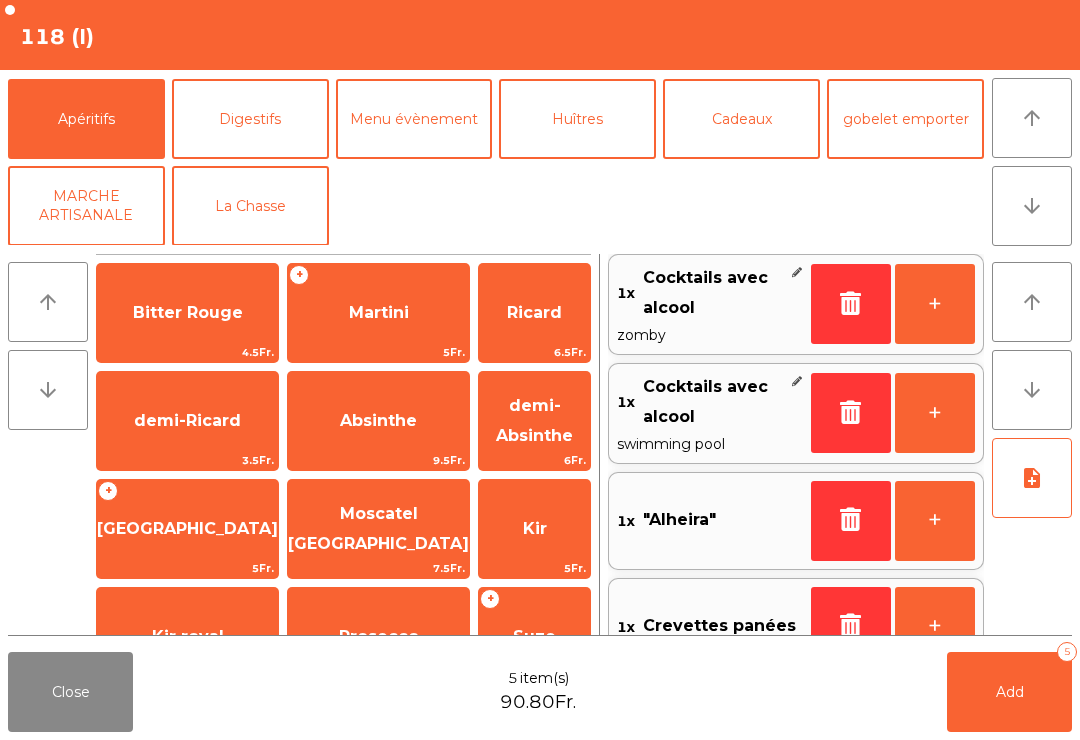 click on "Digestifs" 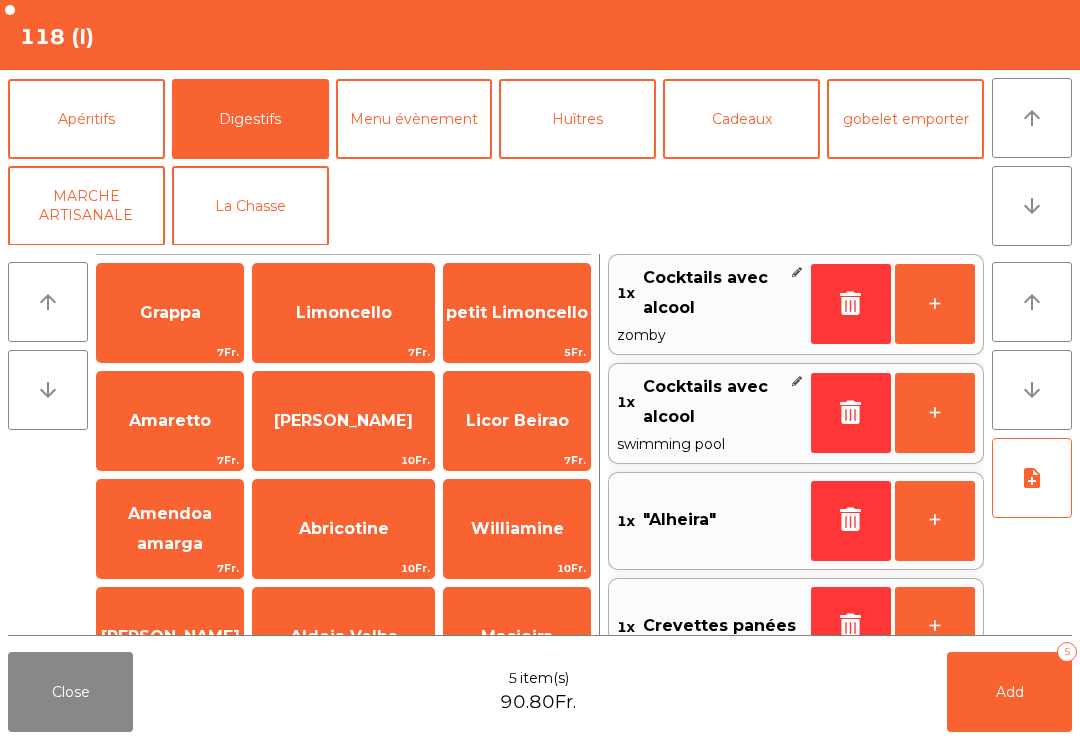 scroll, scrollTop: 0, scrollLeft: 0, axis: both 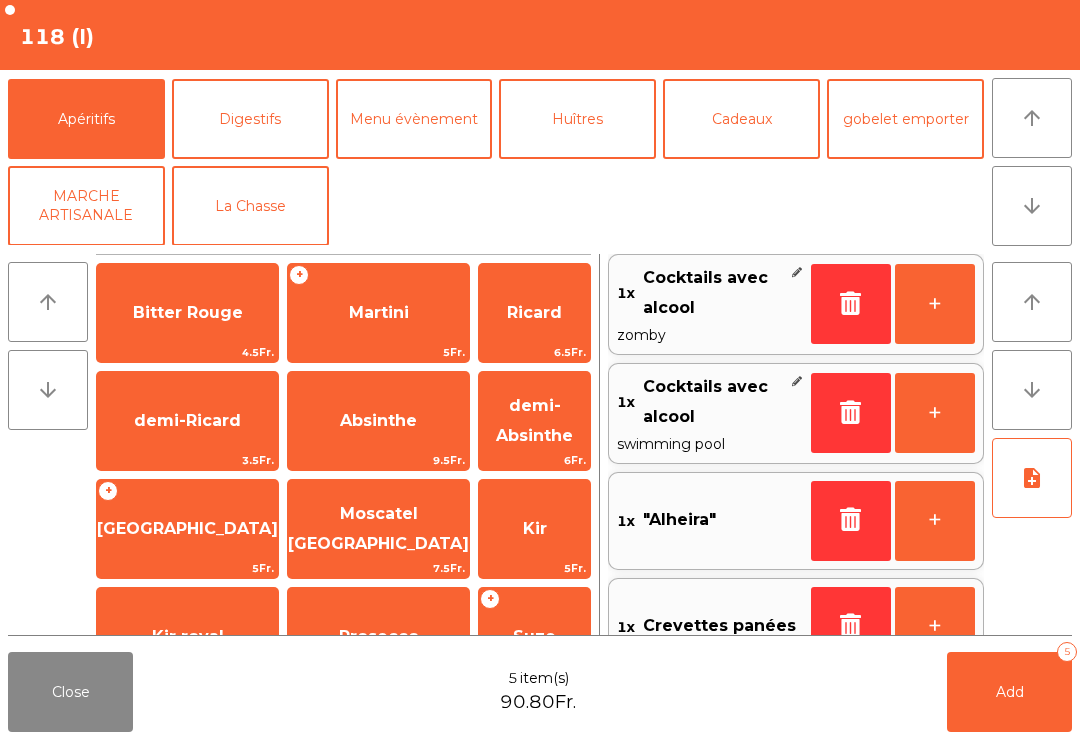 click on "Digestifs" 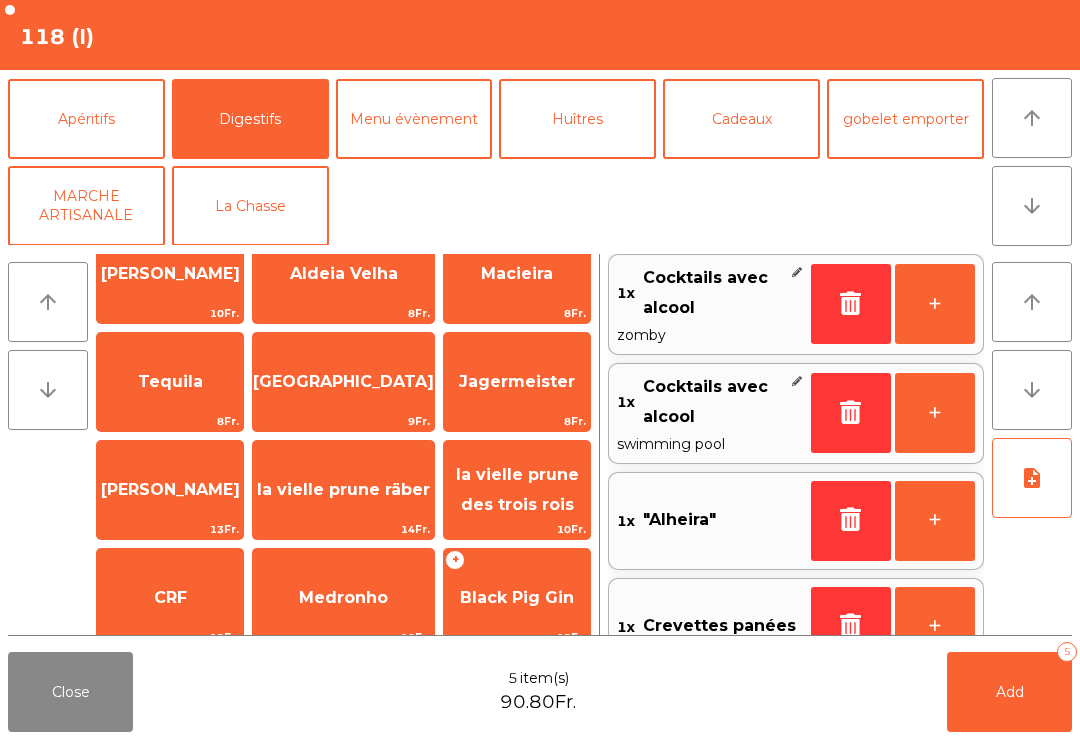 scroll, scrollTop: 467, scrollLeft: 0, axis: vertical 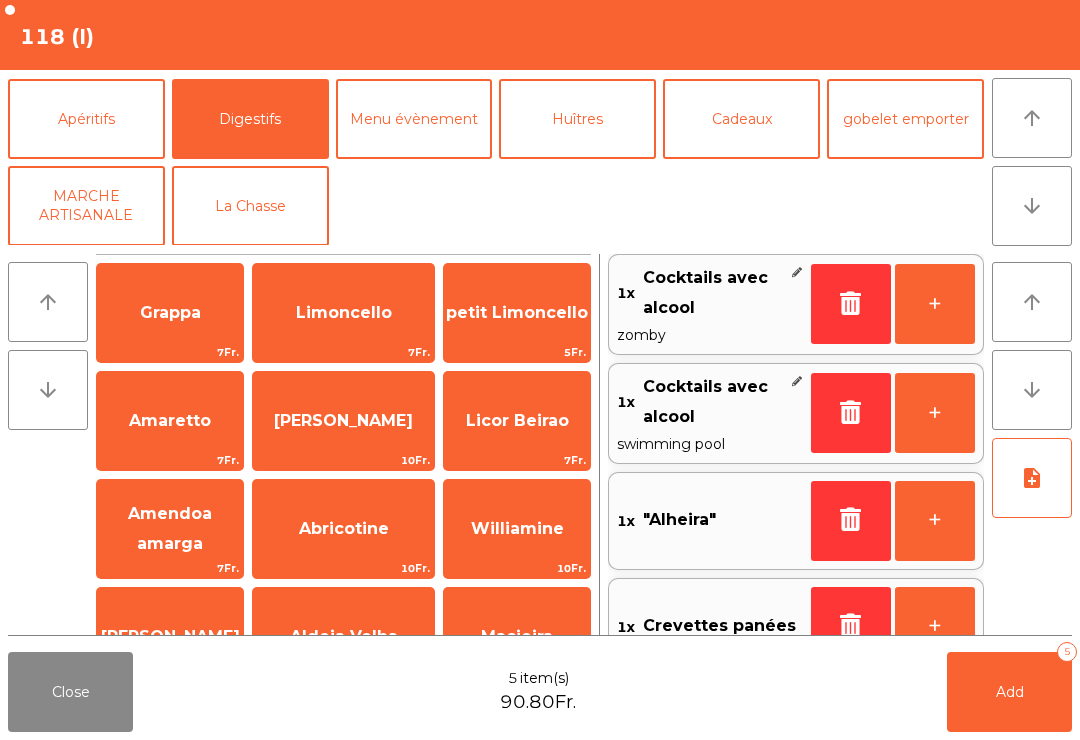 click on "arrow_upward" 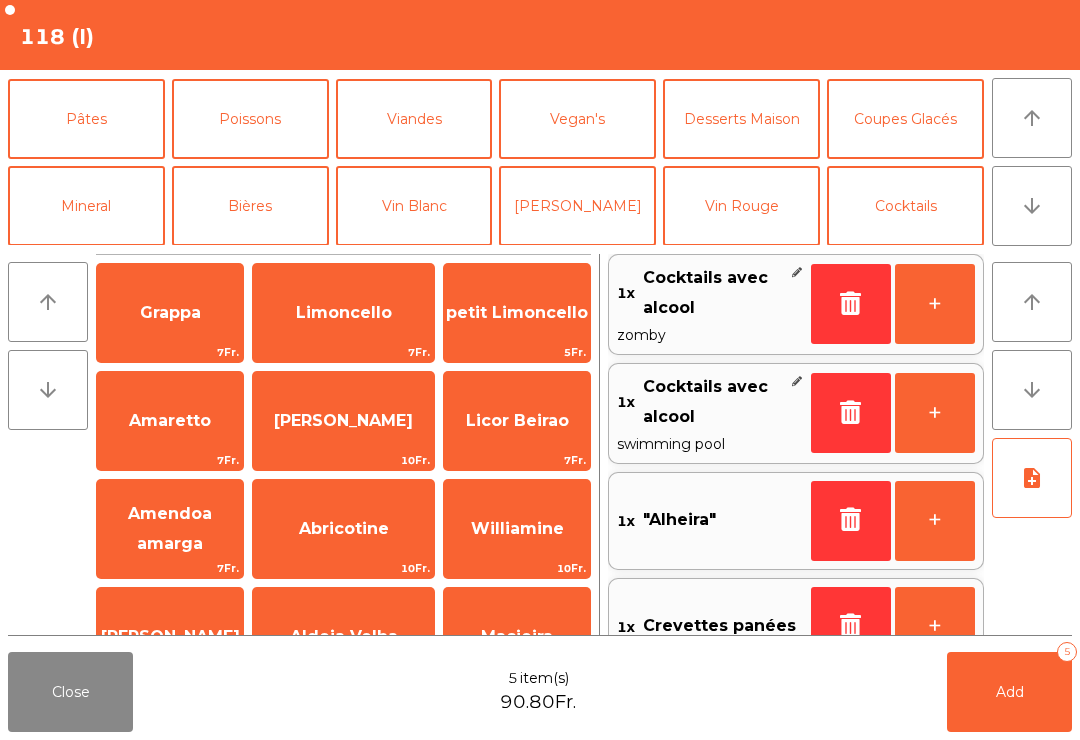 click on "Cocktails" 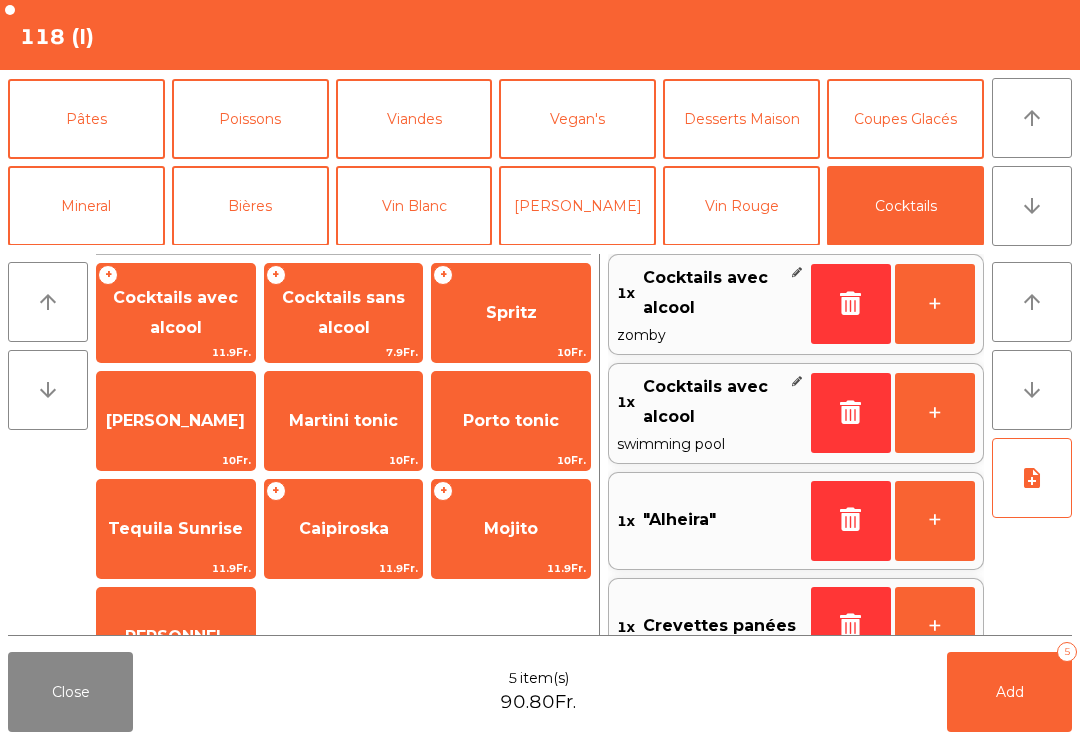 click on "Porto tonic" 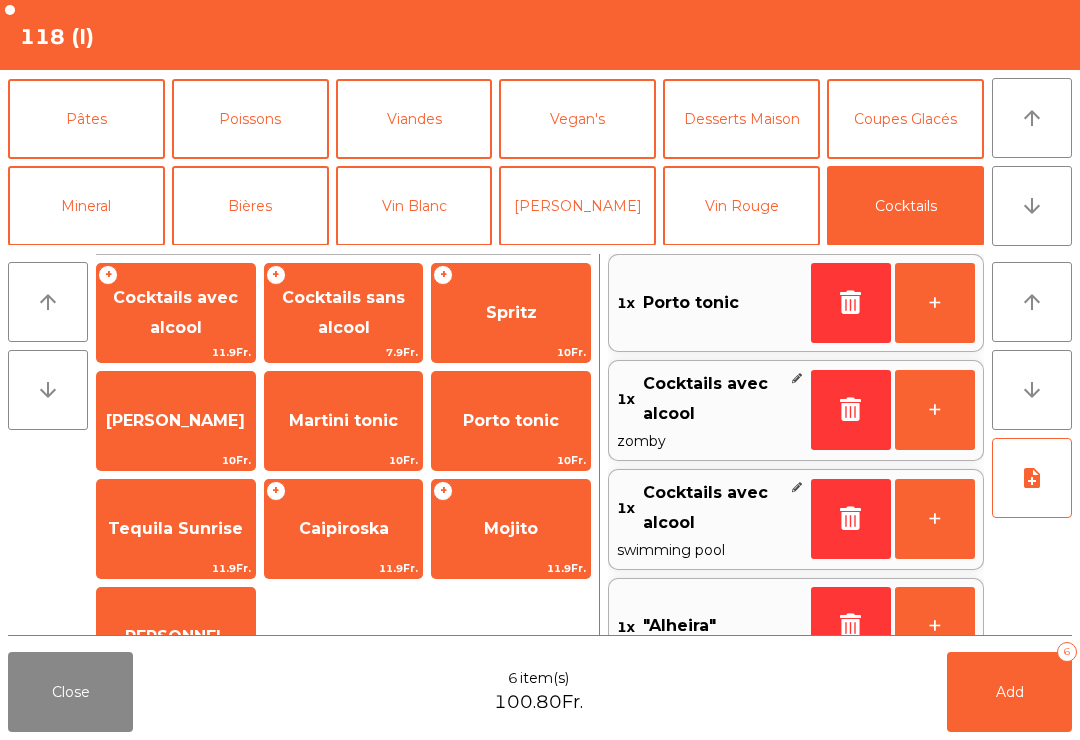 scroll, scrollTop: 0, scrollLeft: 0, axis: both 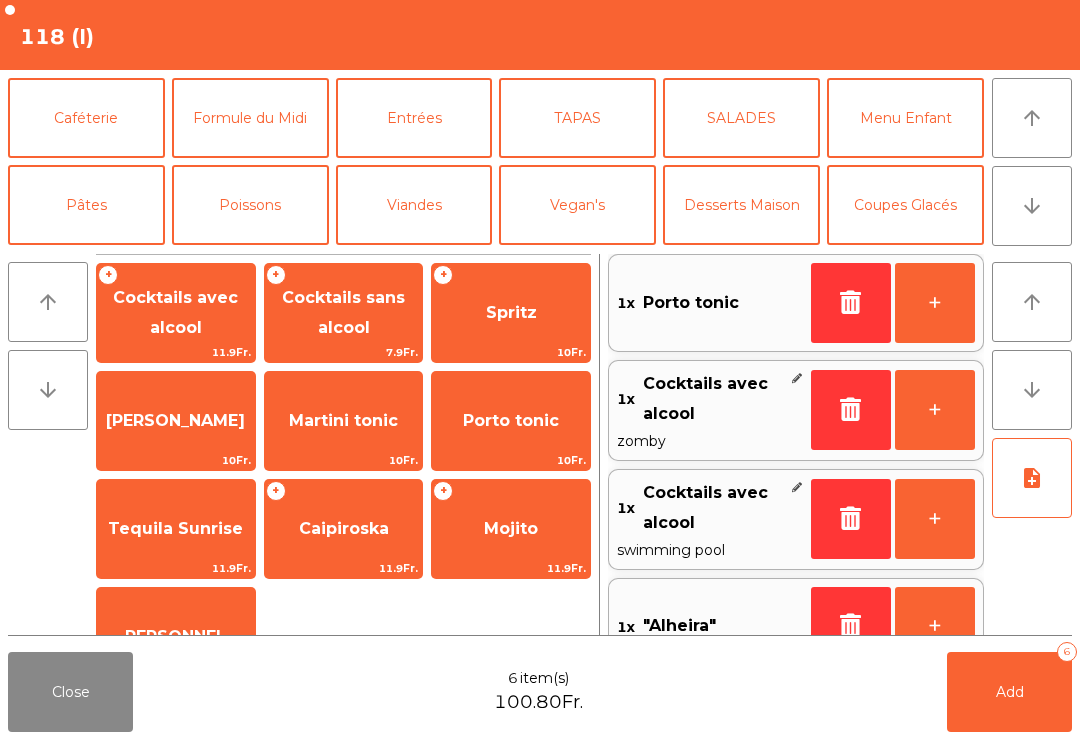 click on "arrow_upward" 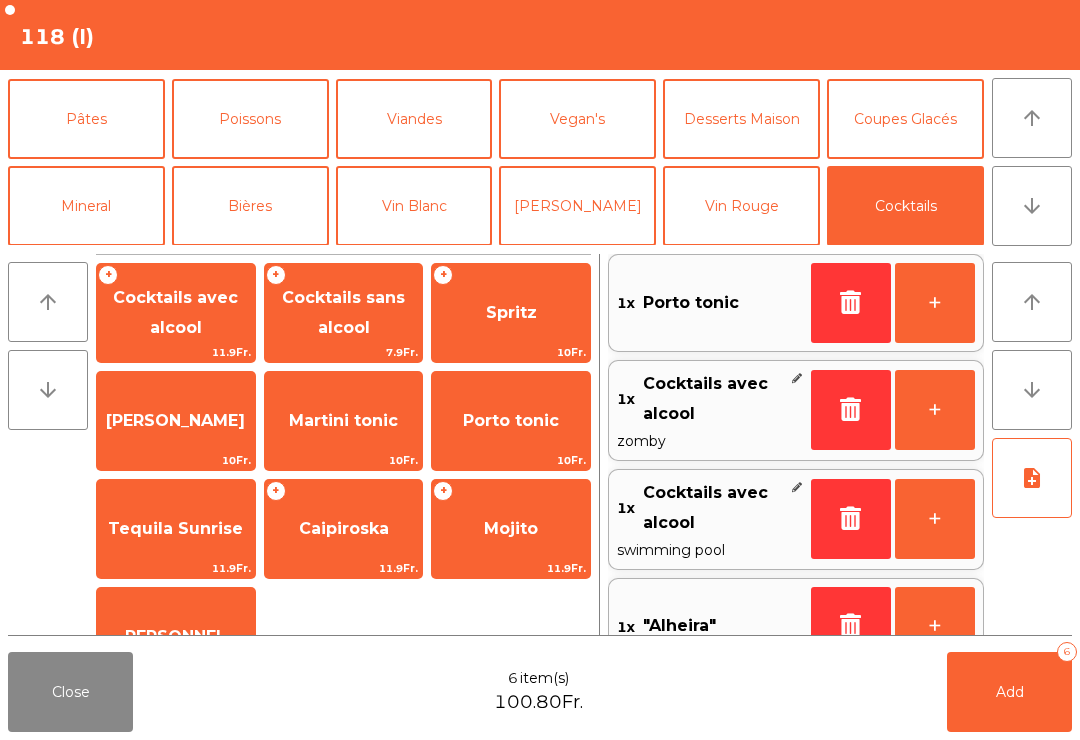 click on "arrow_downward" 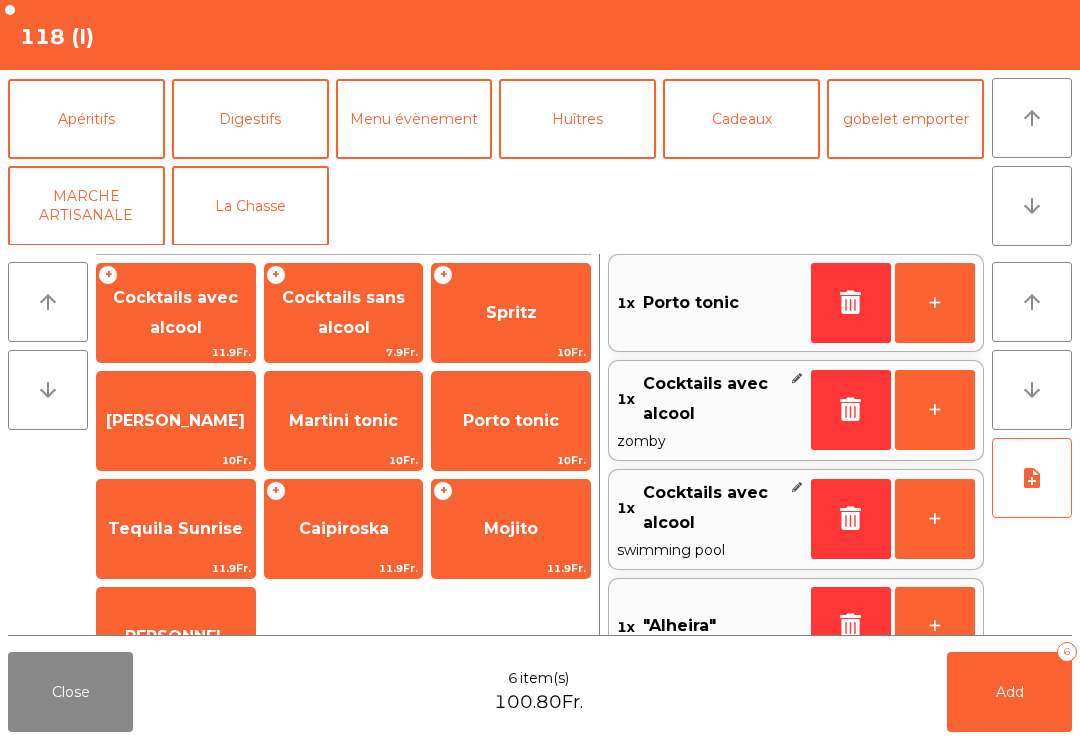 click on "arrow_upward" 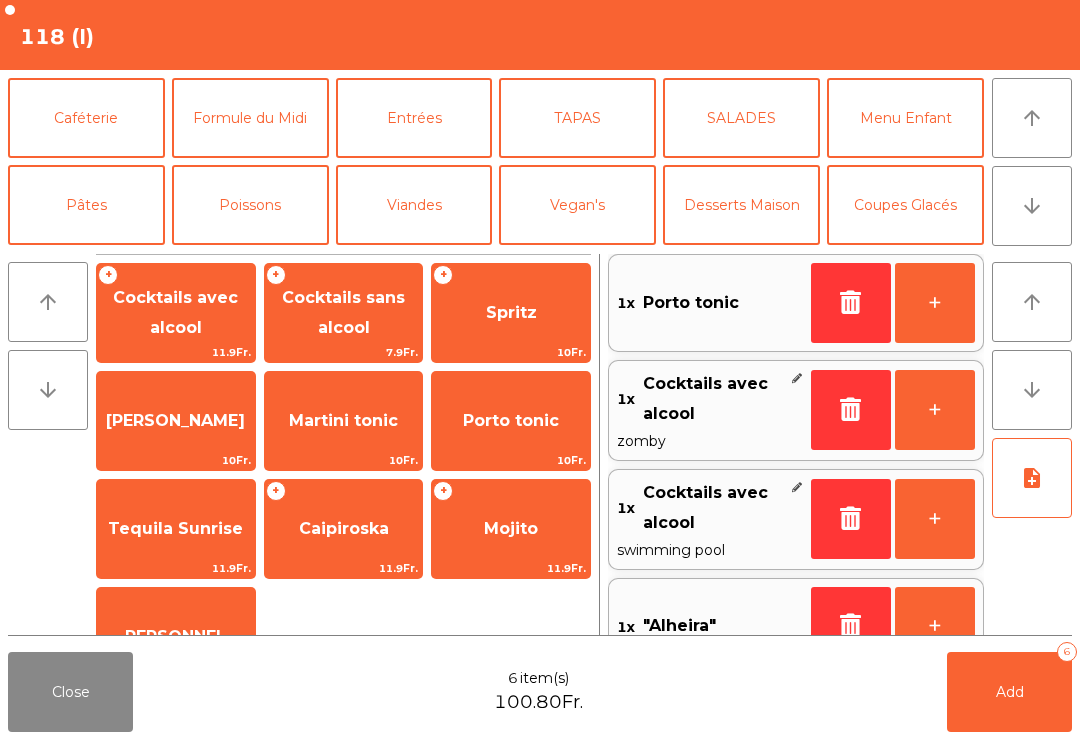 click on "arrow_downward" 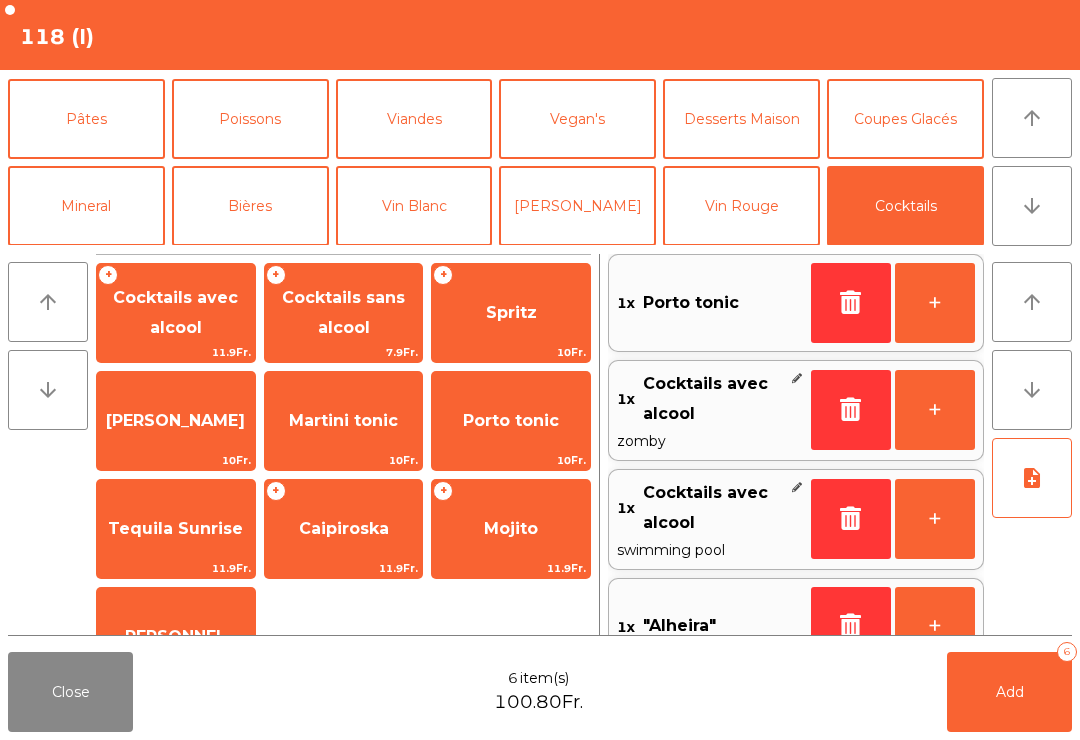 click on "Vin Blanc" 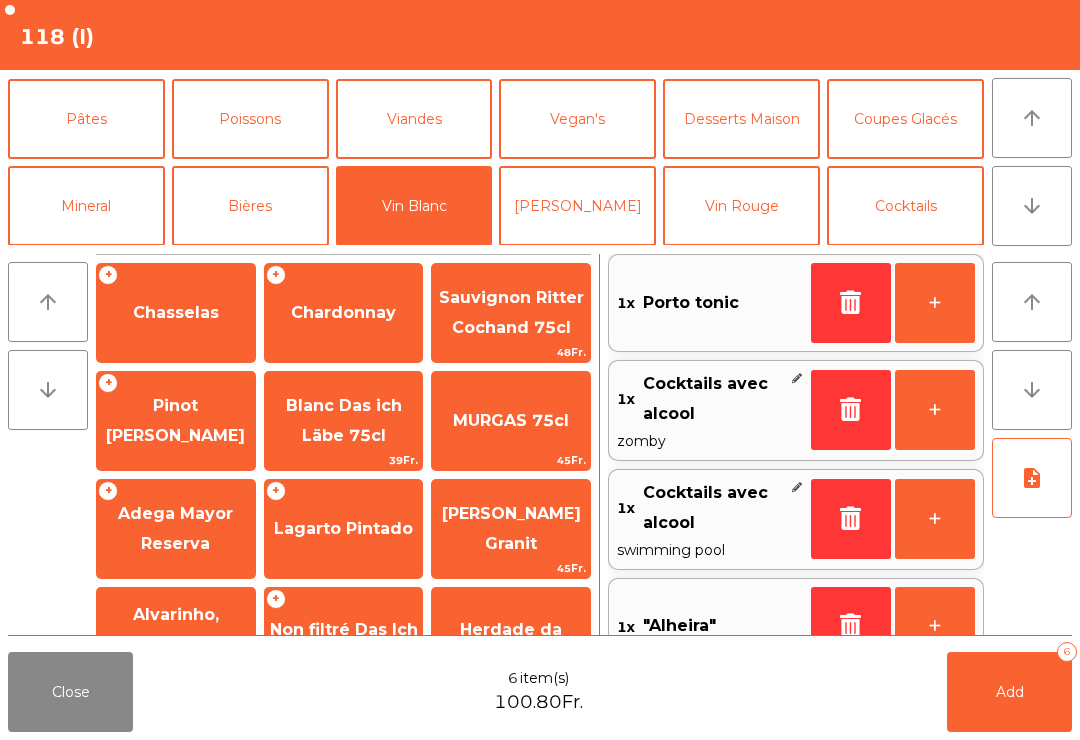 scroll, scrollTop: 168, scrollLeft: 0, axis: vertical 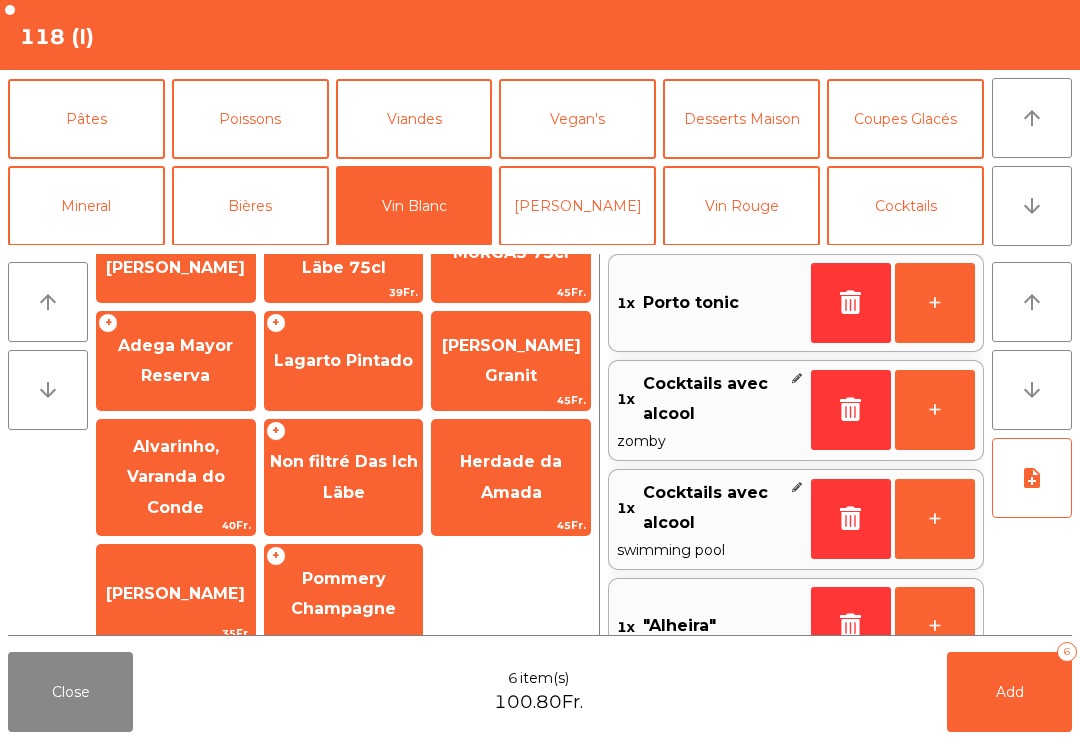 click on "Non filtré Das Ich Läbe" 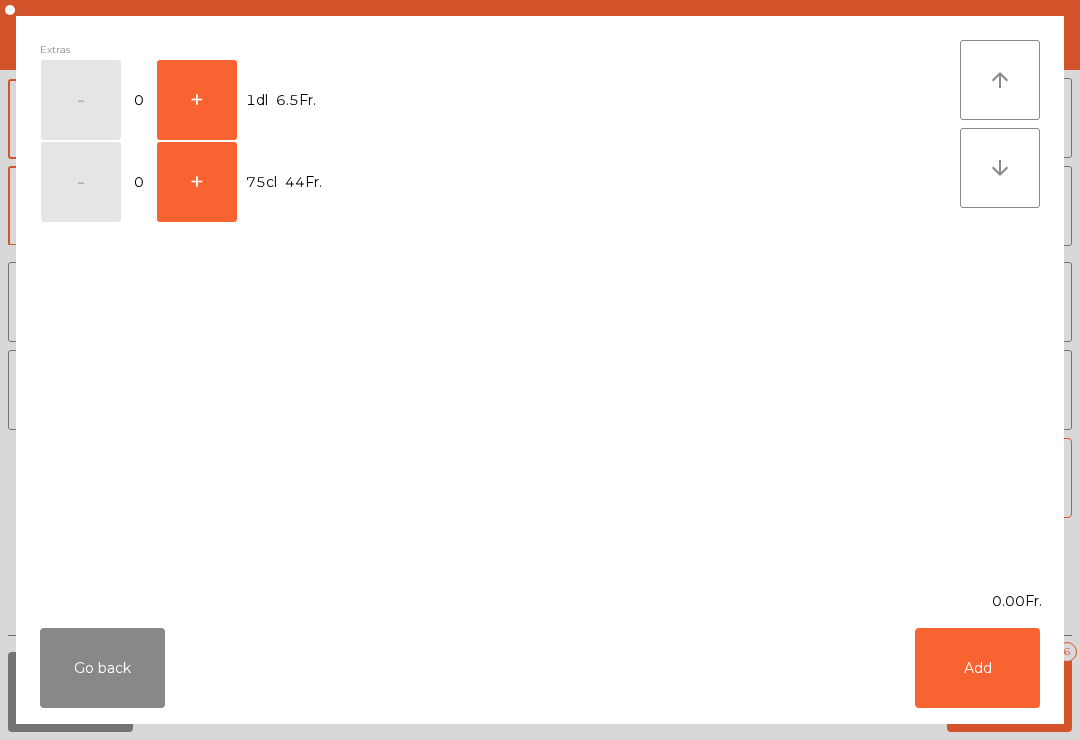 click on "+" 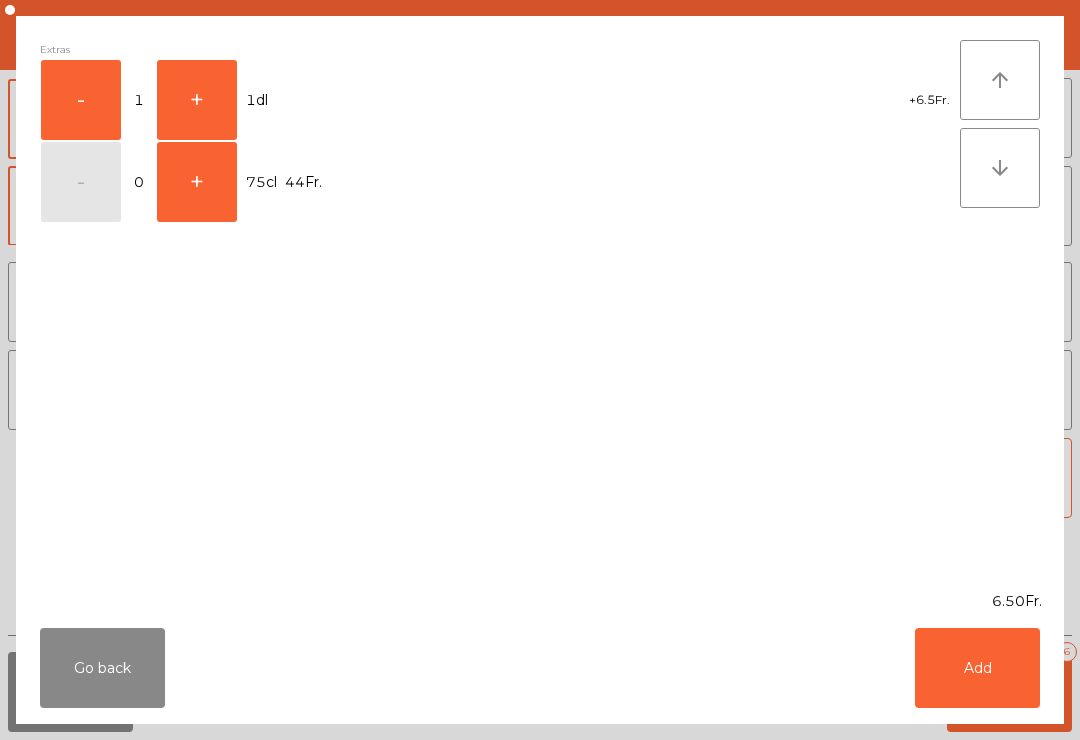 click on "Add" 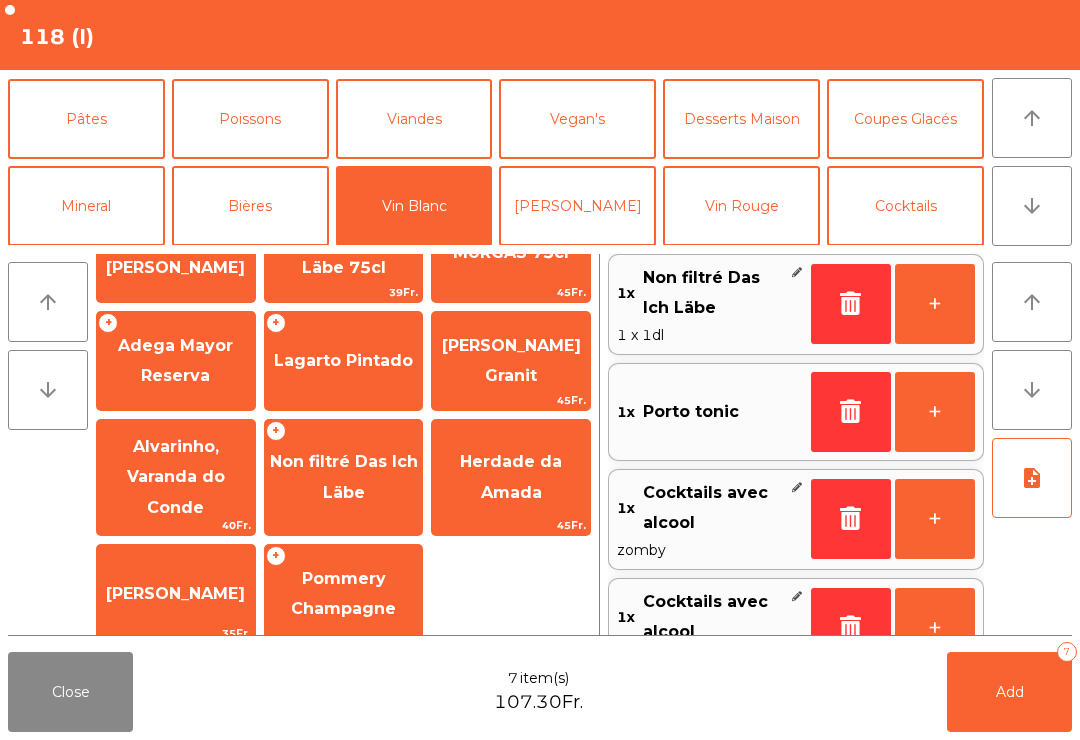 click on "Add   7" 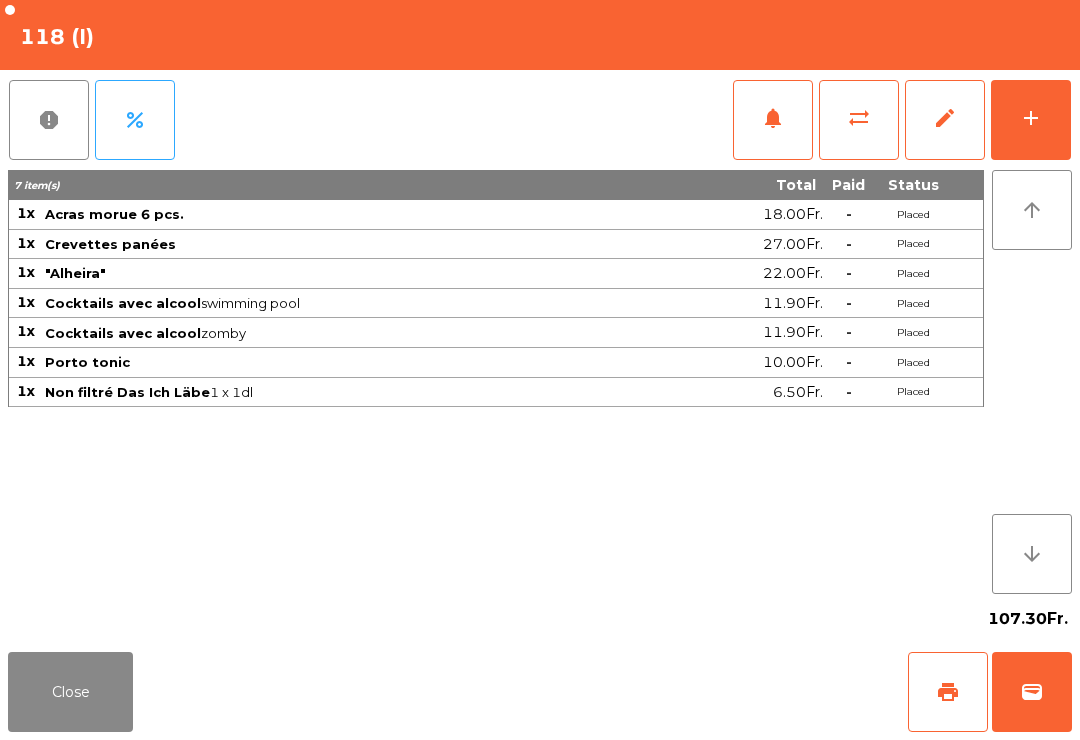 click on "Close" 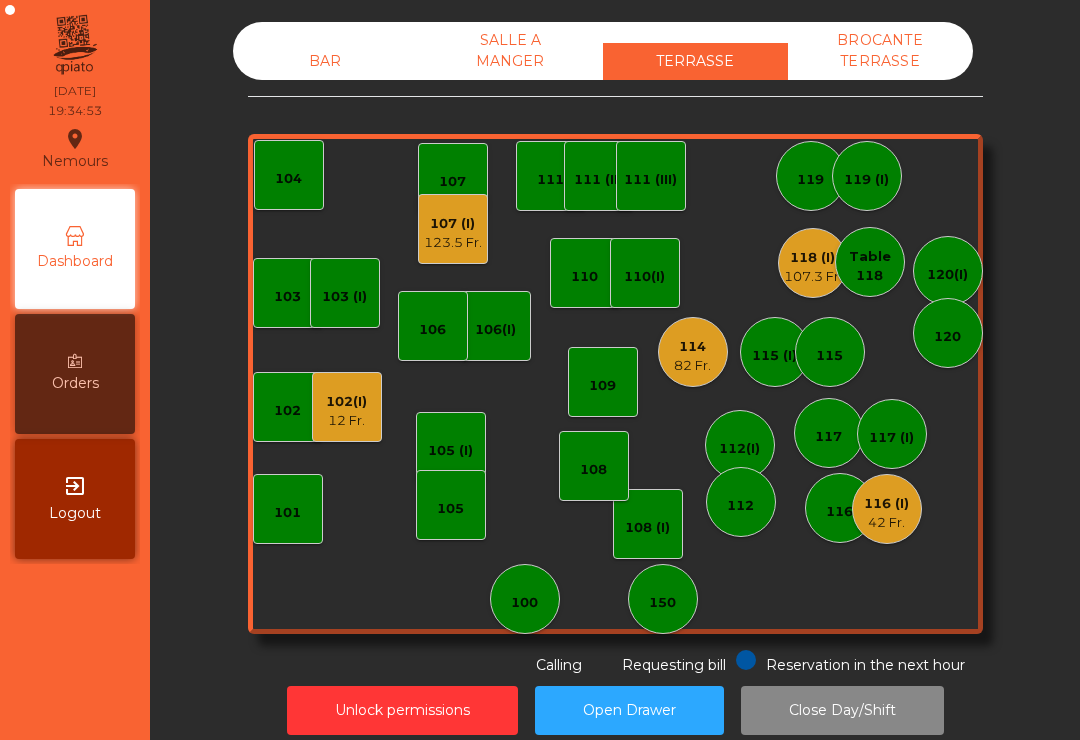 click on "107.3 Fr." 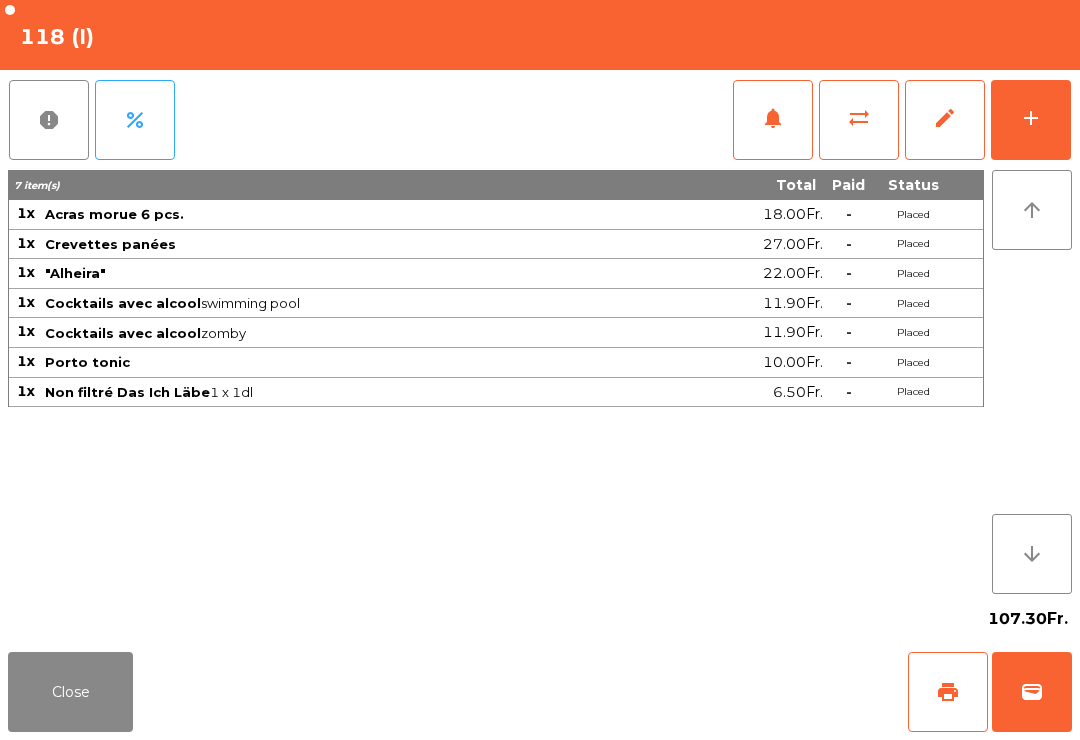 click on "add" 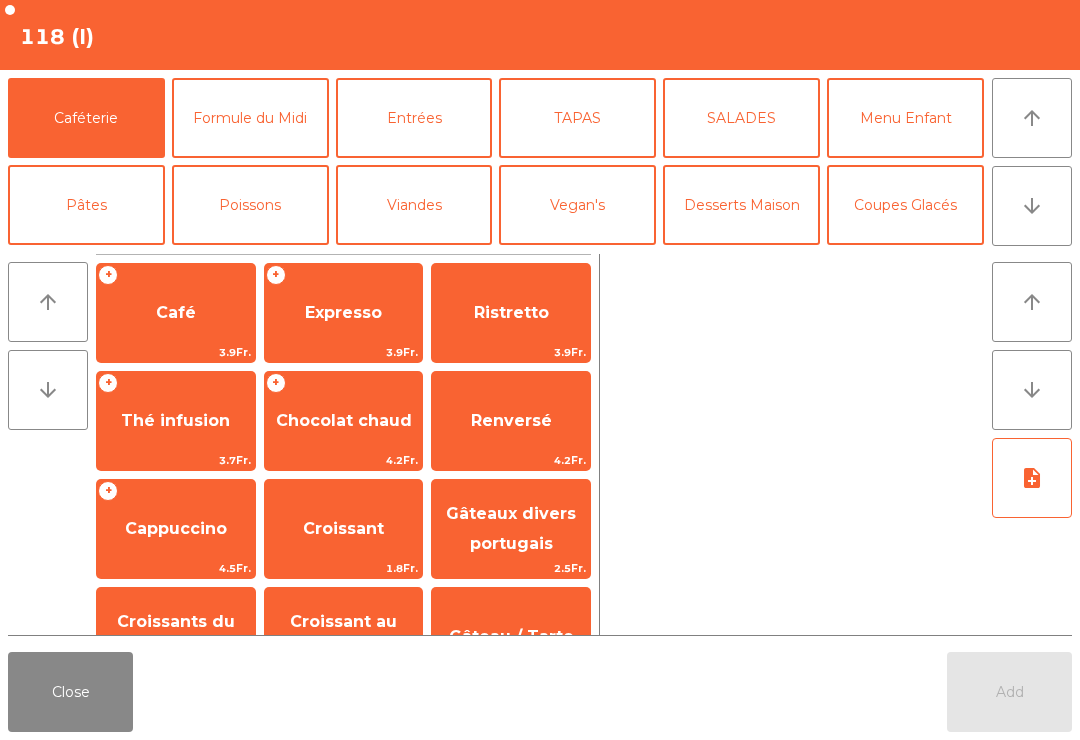 click on "arrow_downward" 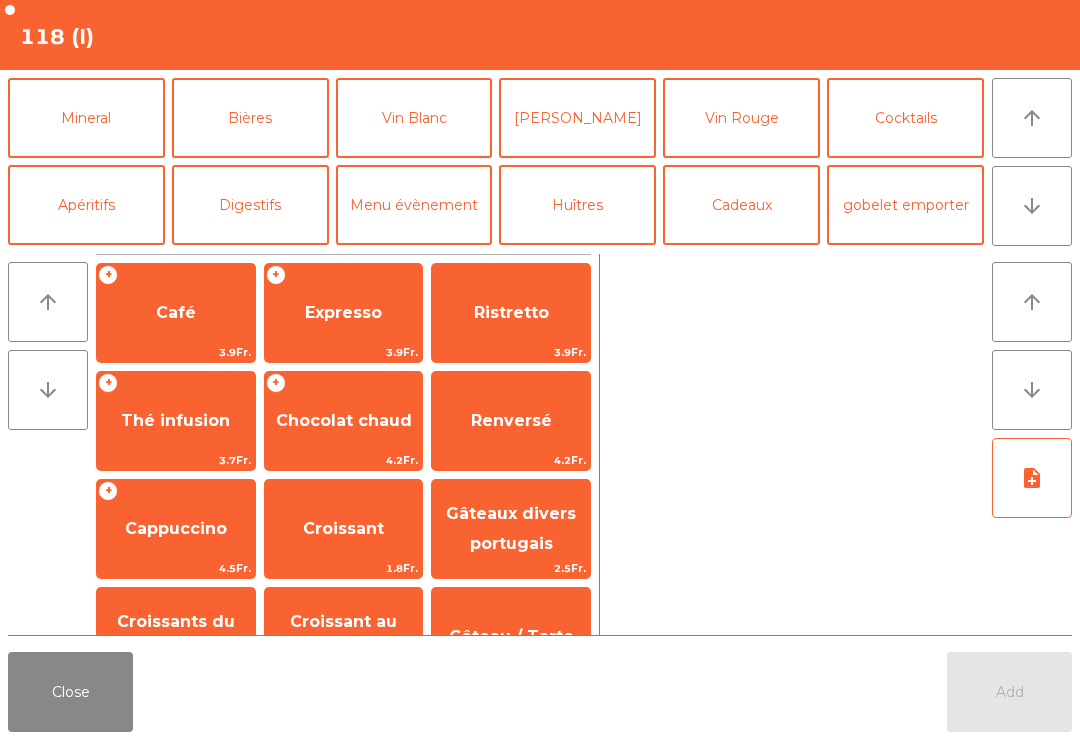 click on "Mineral" 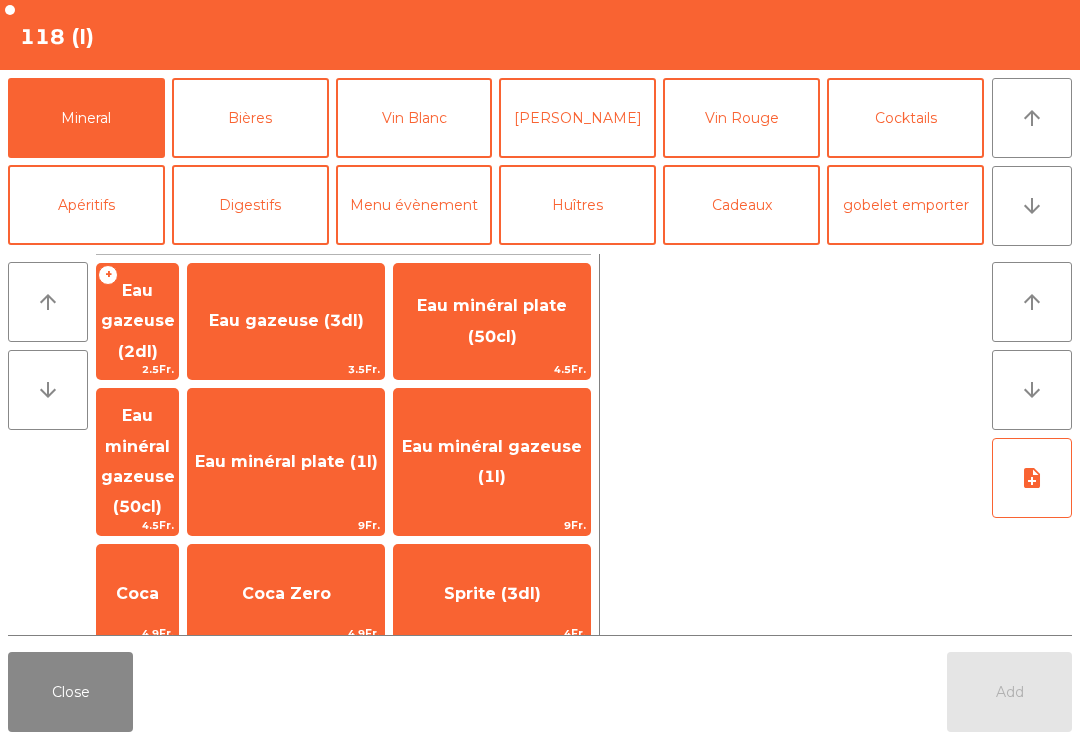 click on "Eau minéral gazeuse (1l)" 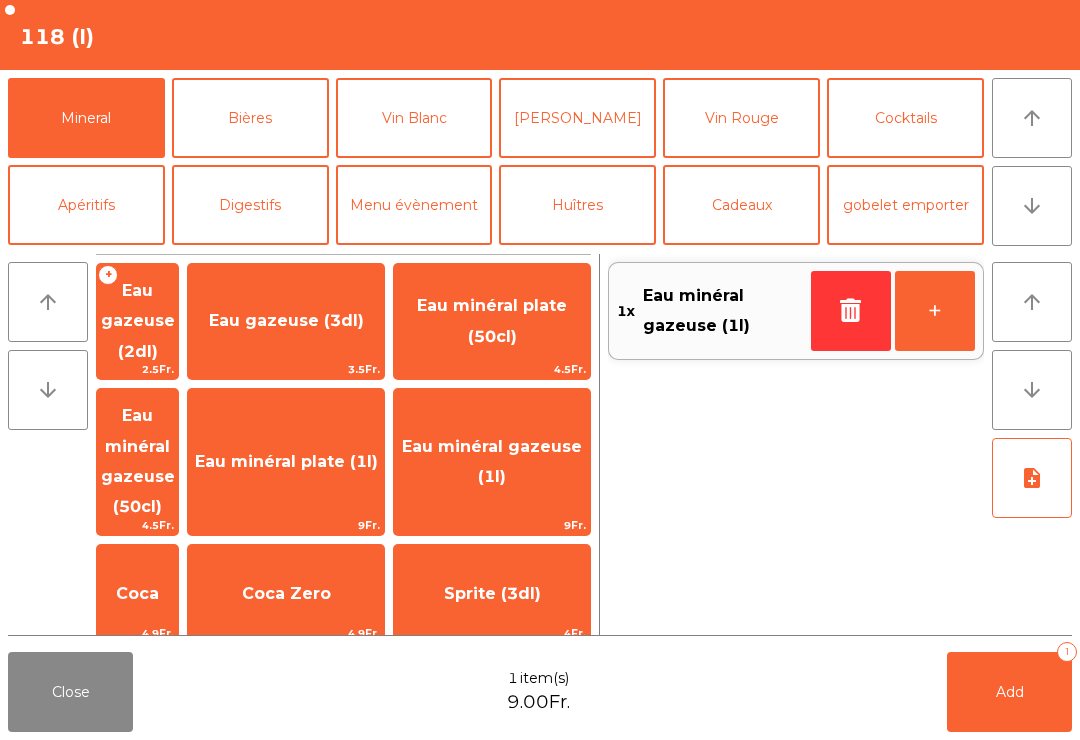 click on "Add   1" 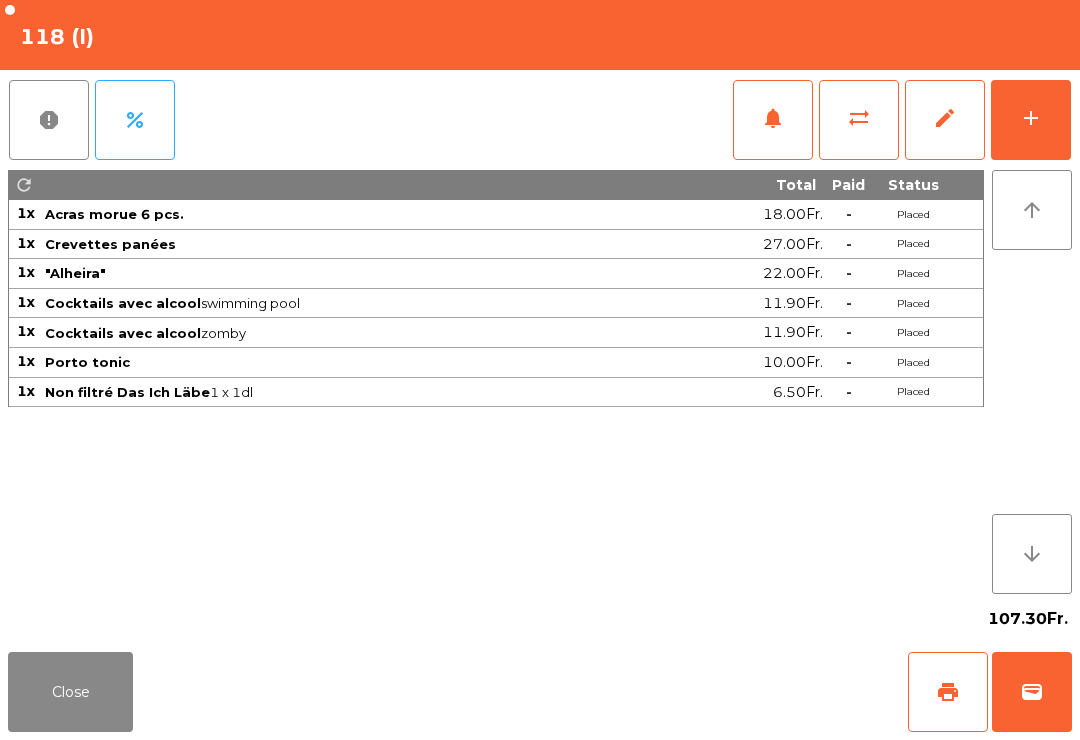 click on "Close" 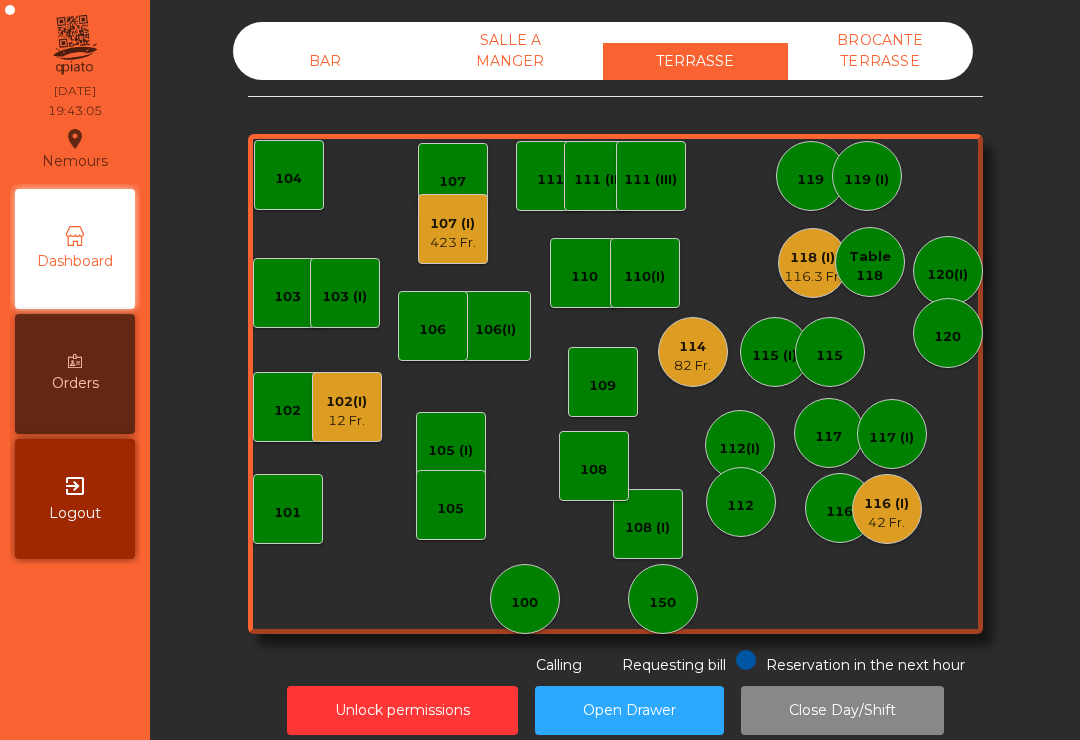 click on "108 (I)" 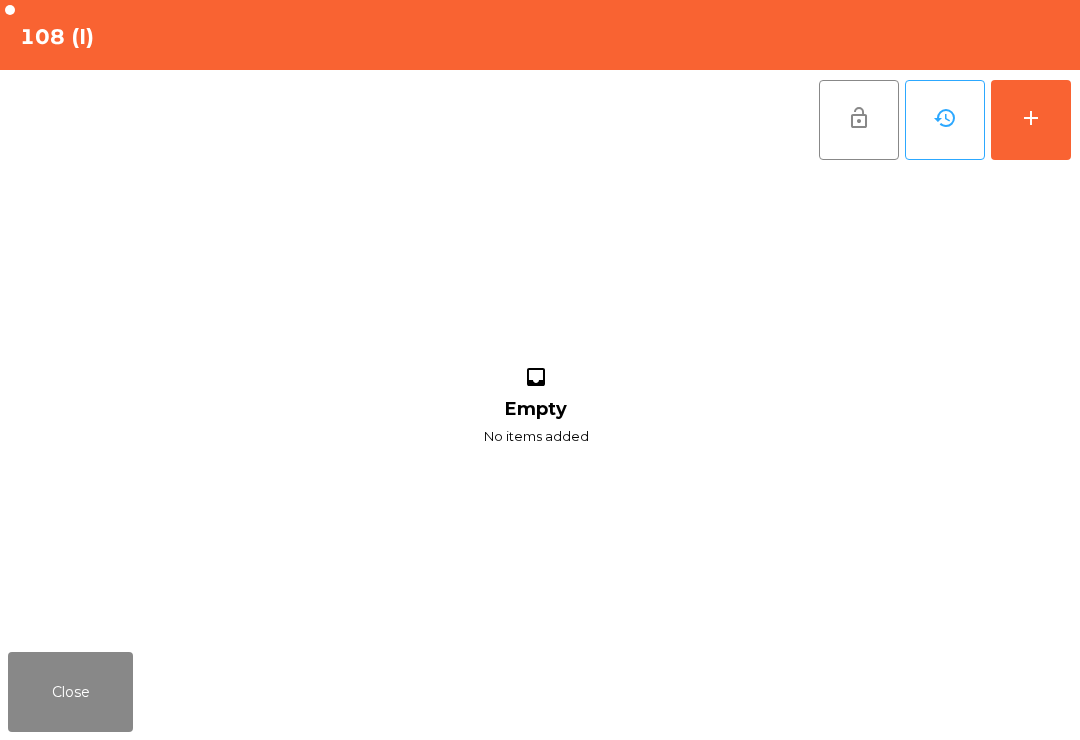 click on "add" 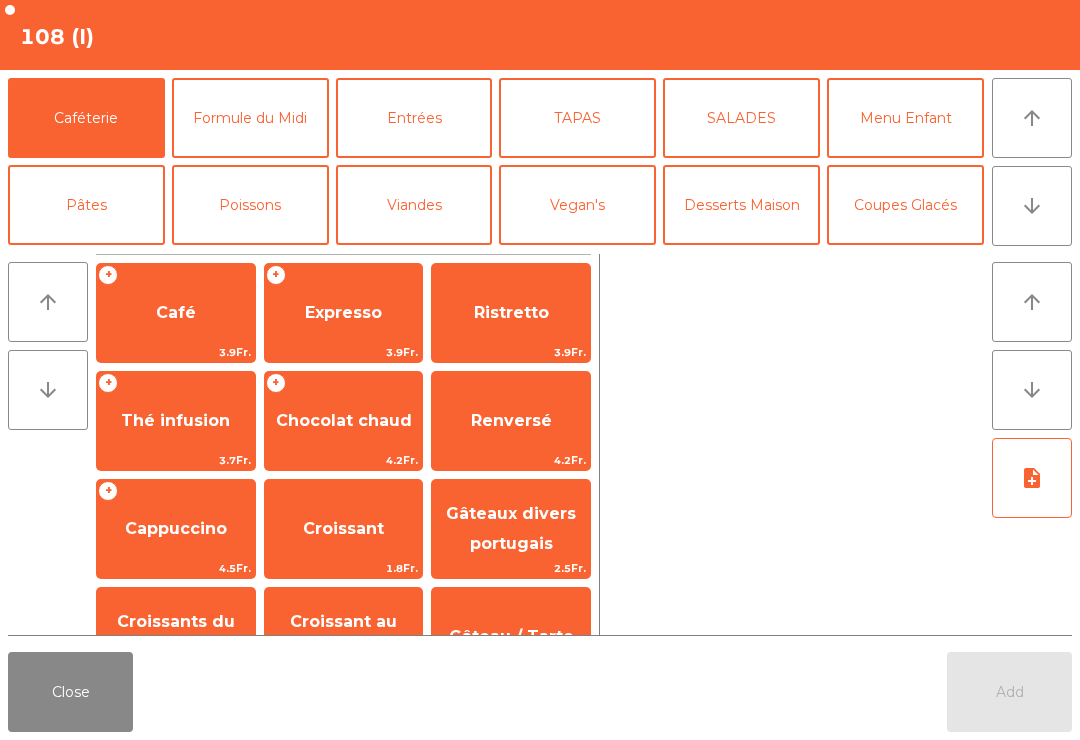 click on "arrow_downward" 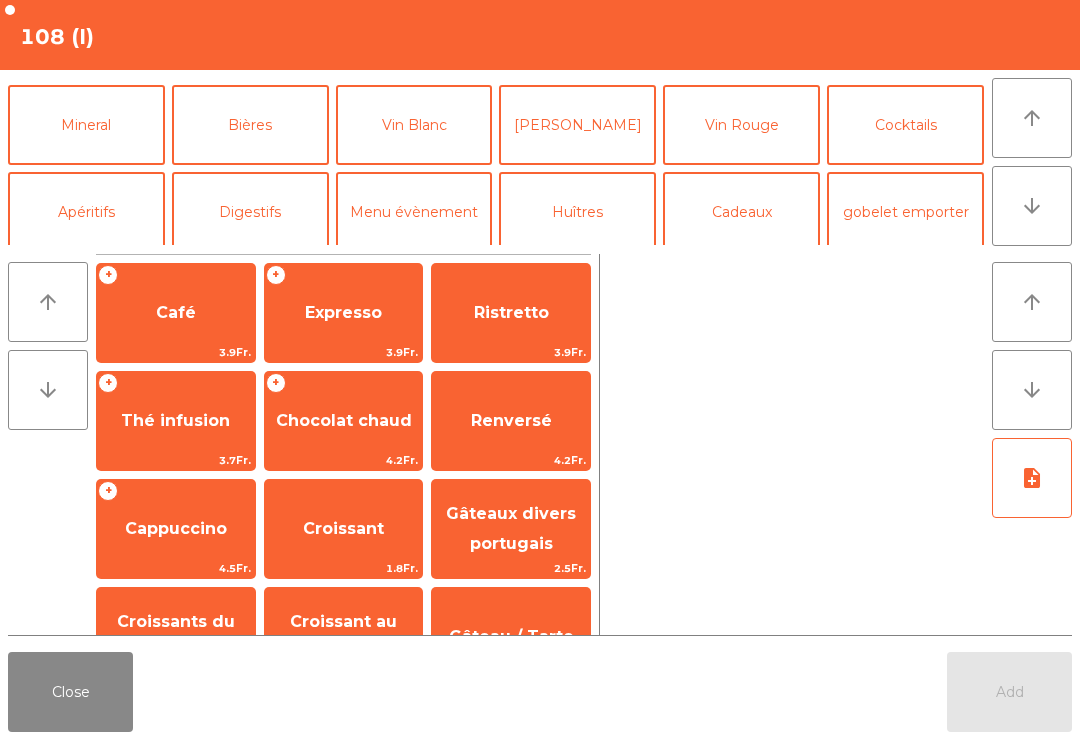 click on "Apéritifs" 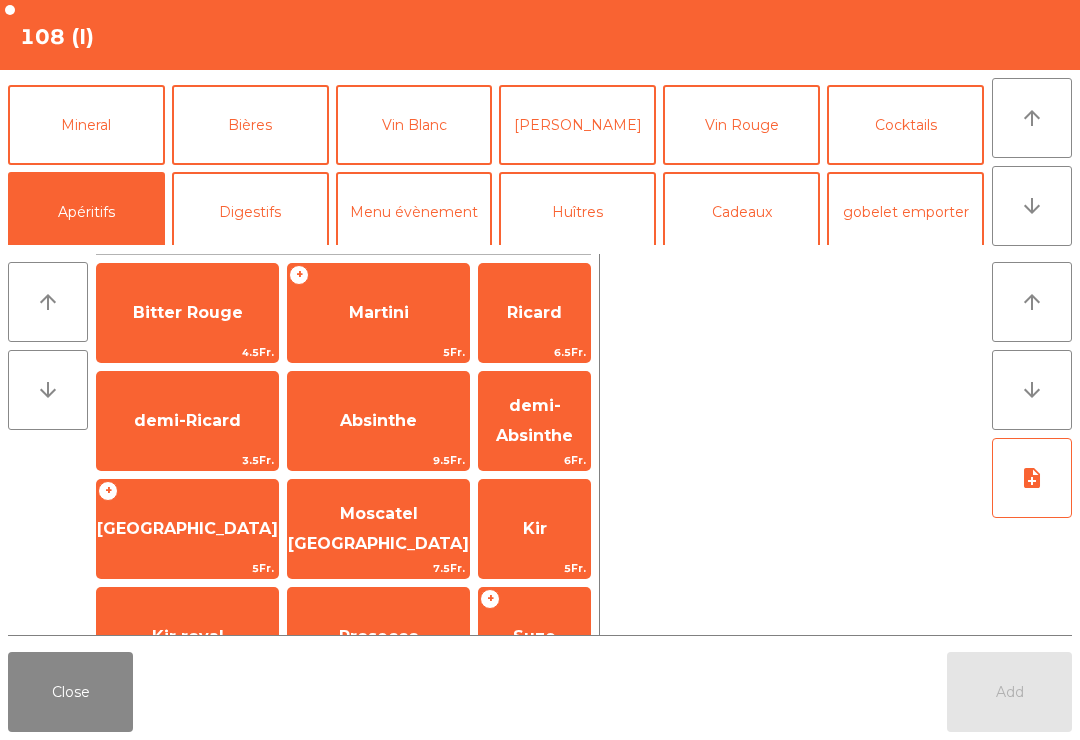 click on "Martini" 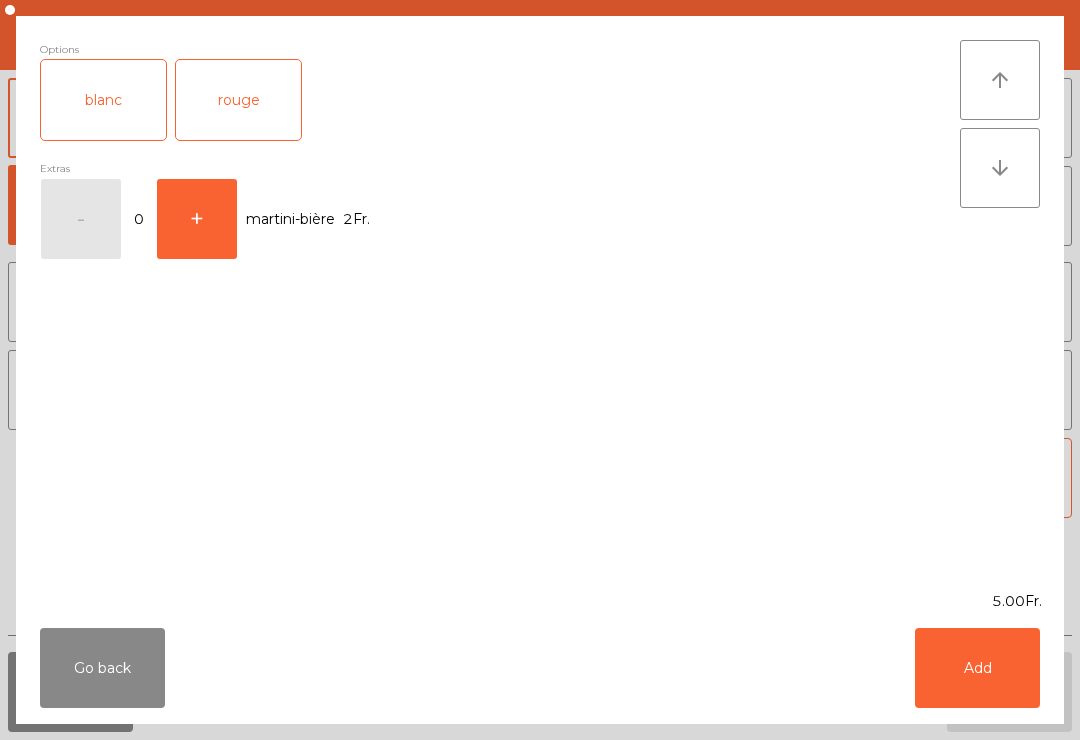 click on "rouge" 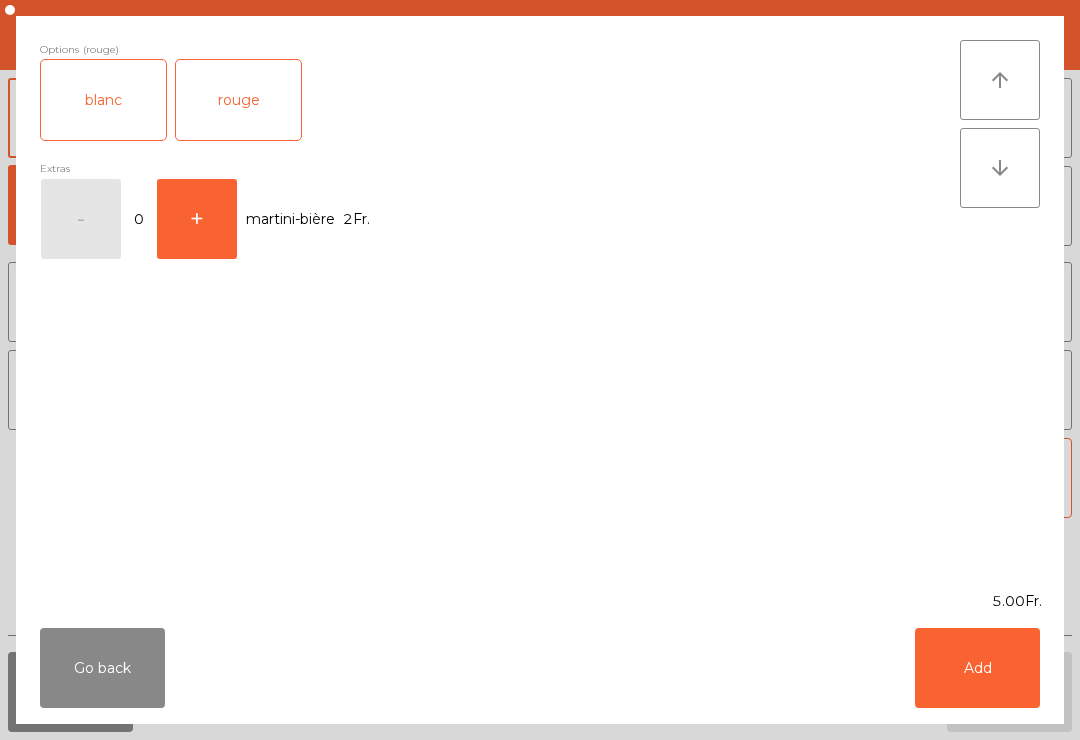 click on "Add" 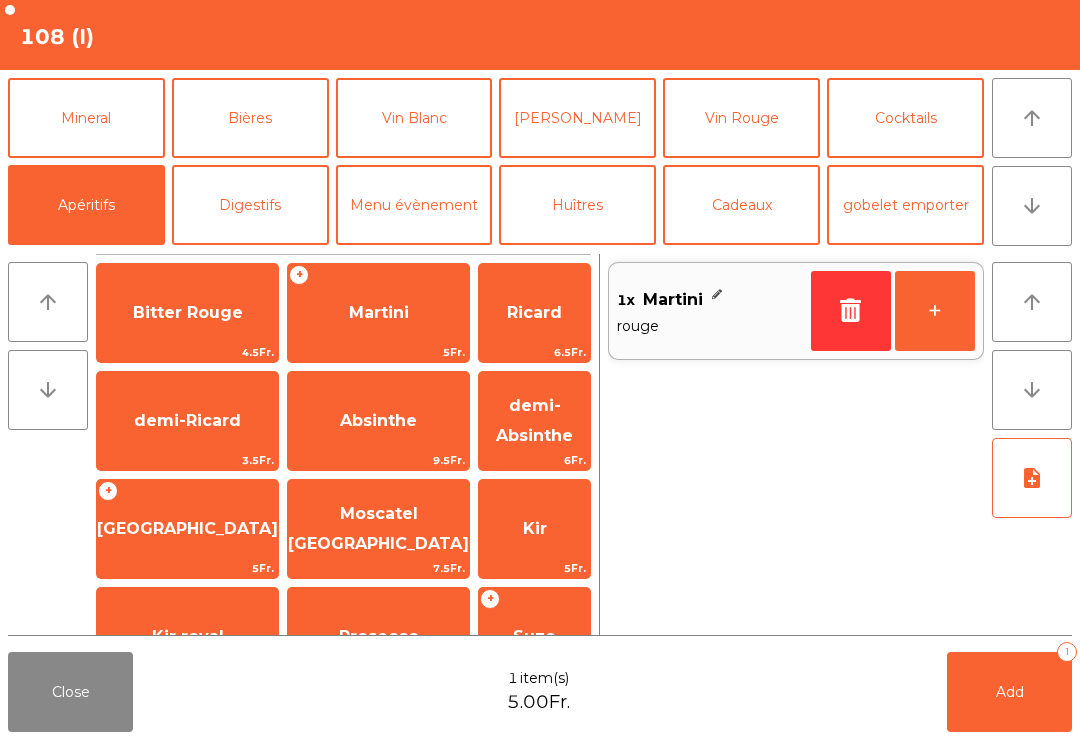click on "Add   1" 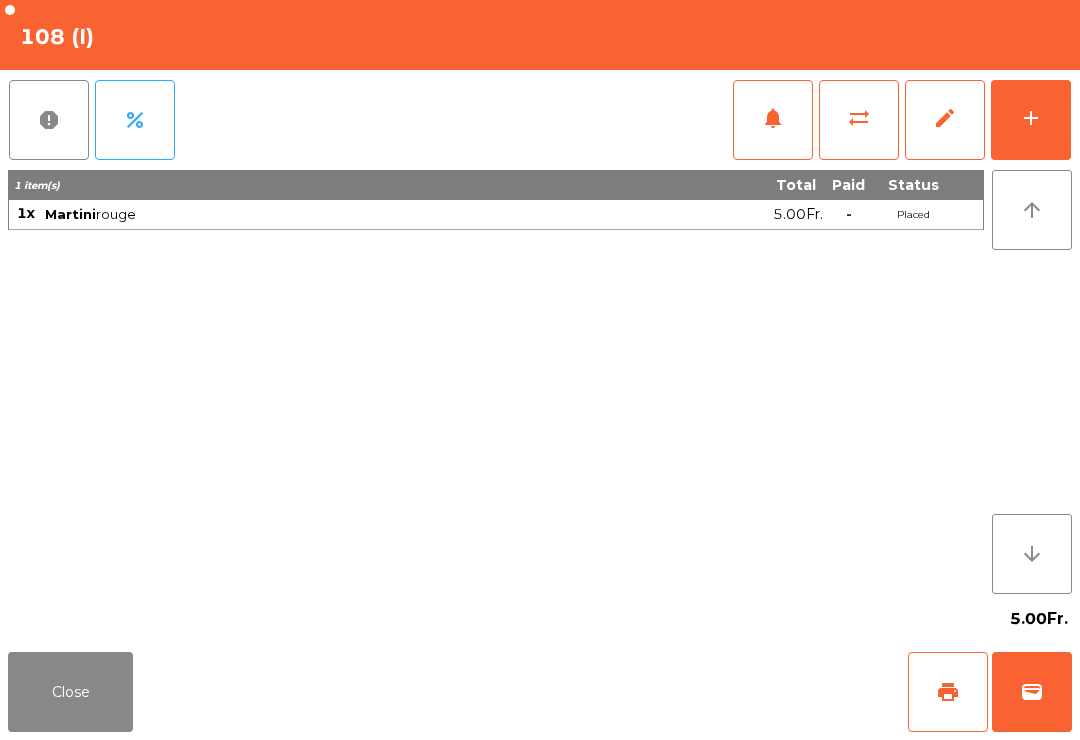 click on "Close" 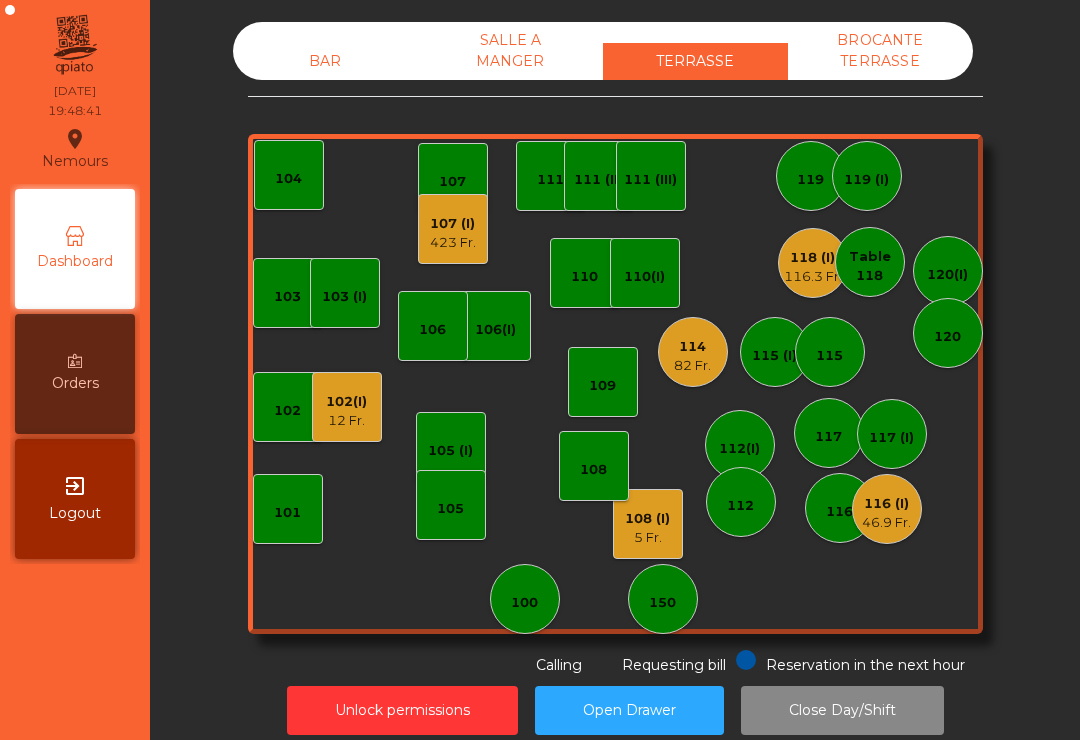 click on "5 Fr." 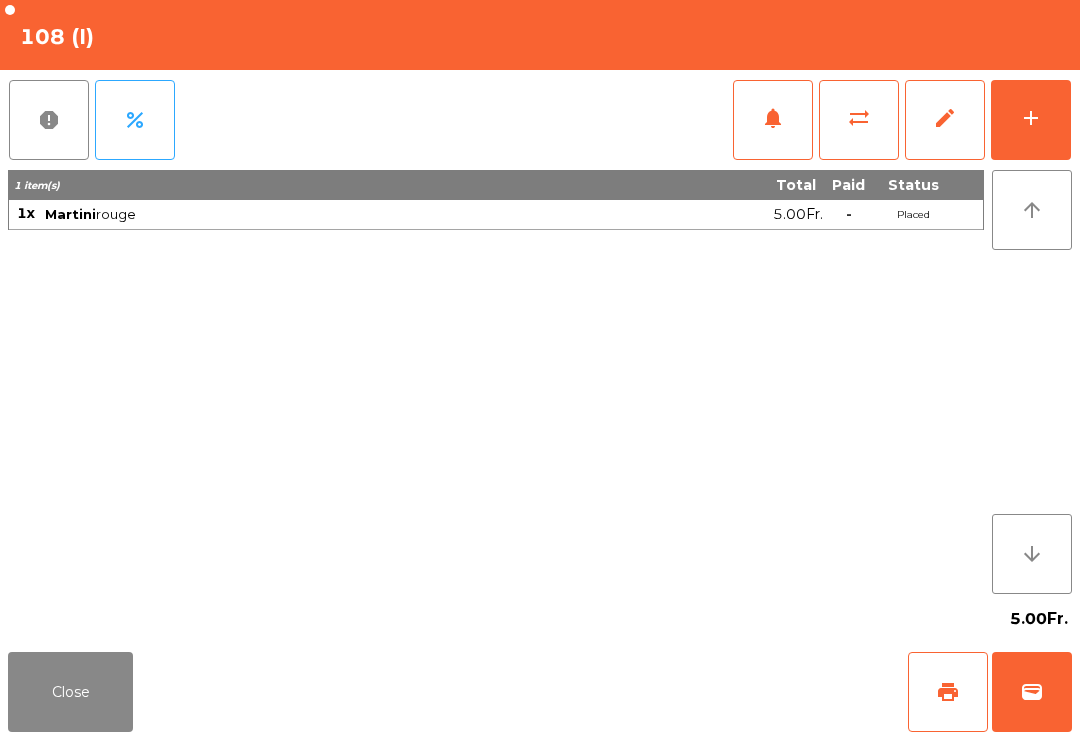 click on "add" 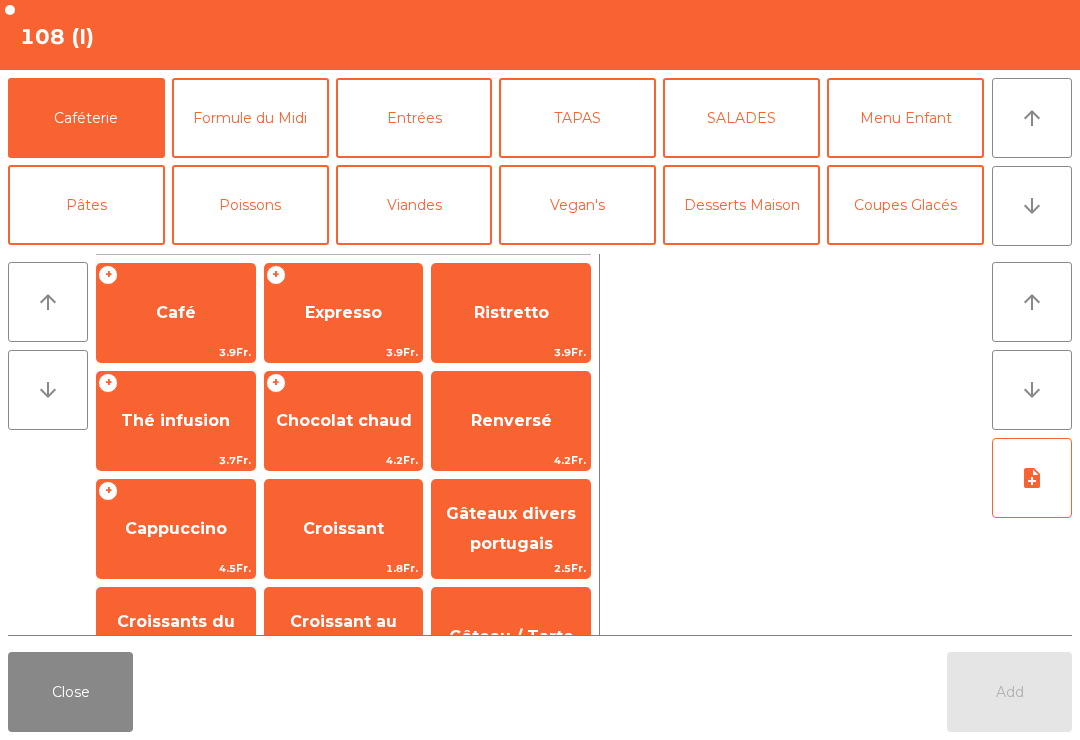 click on "Entrées" 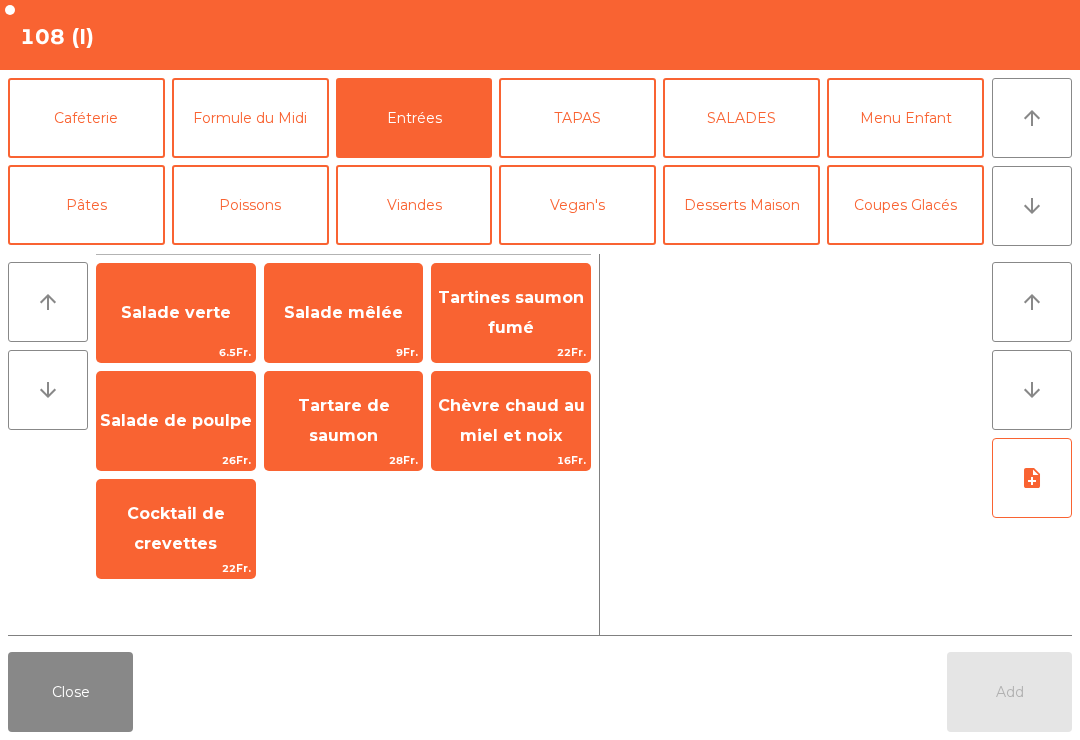 click on "Salade de poulpe" 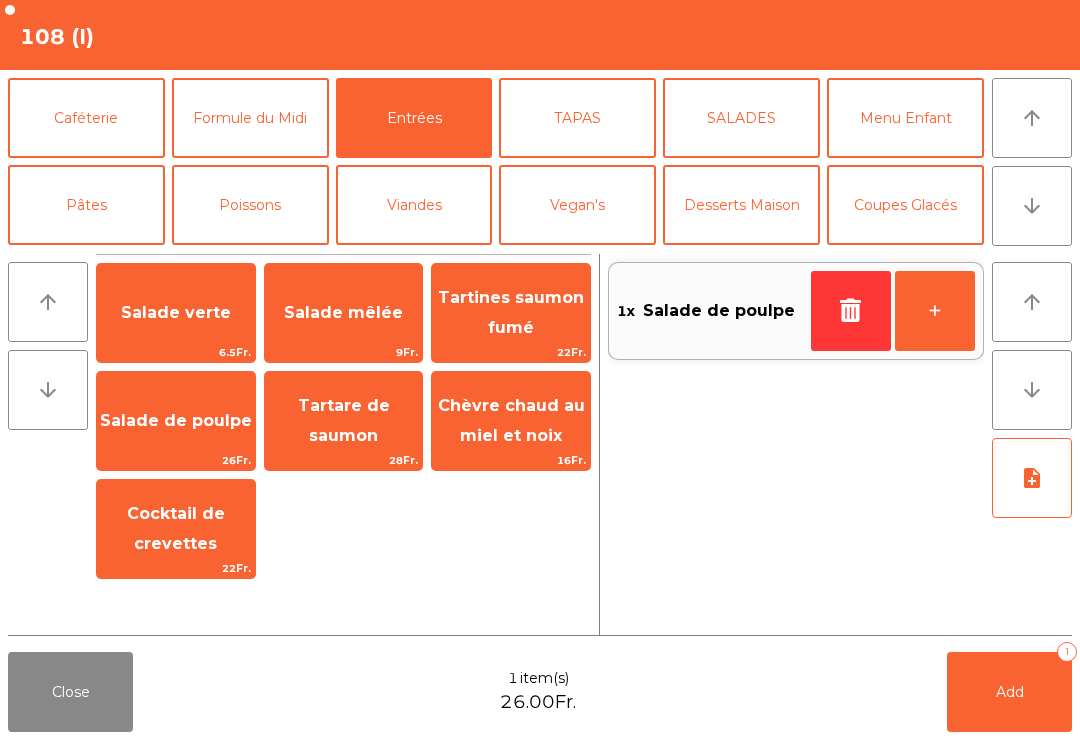 click on "Cocktail de crevettes" 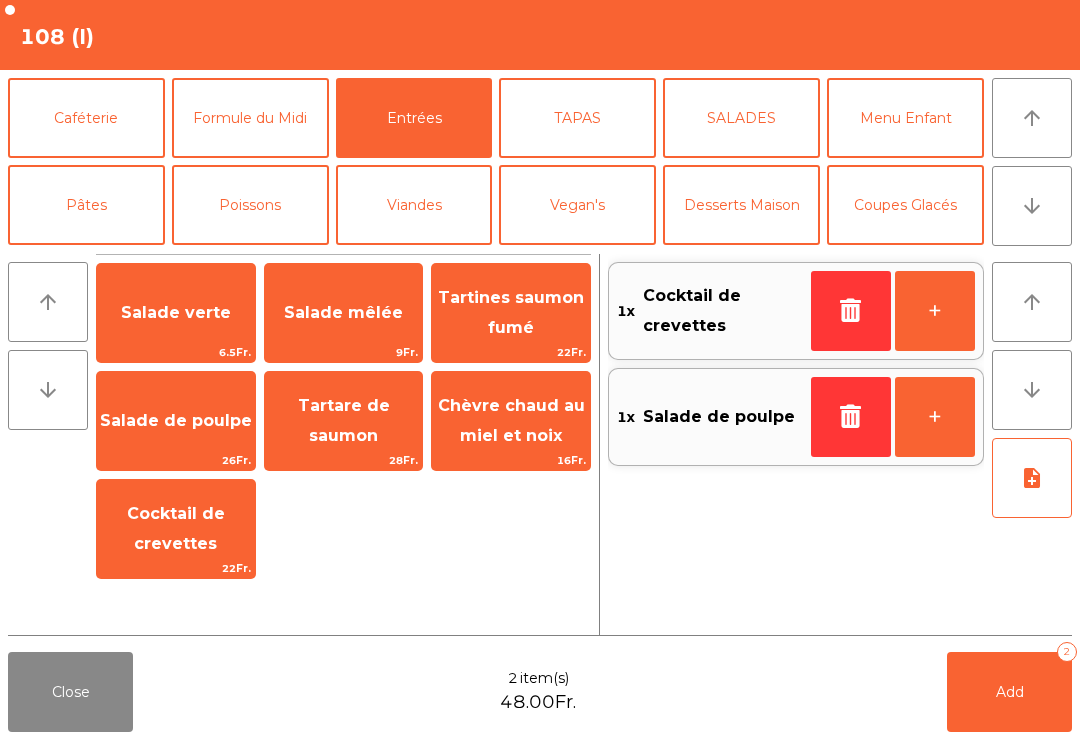 click on "note_add" 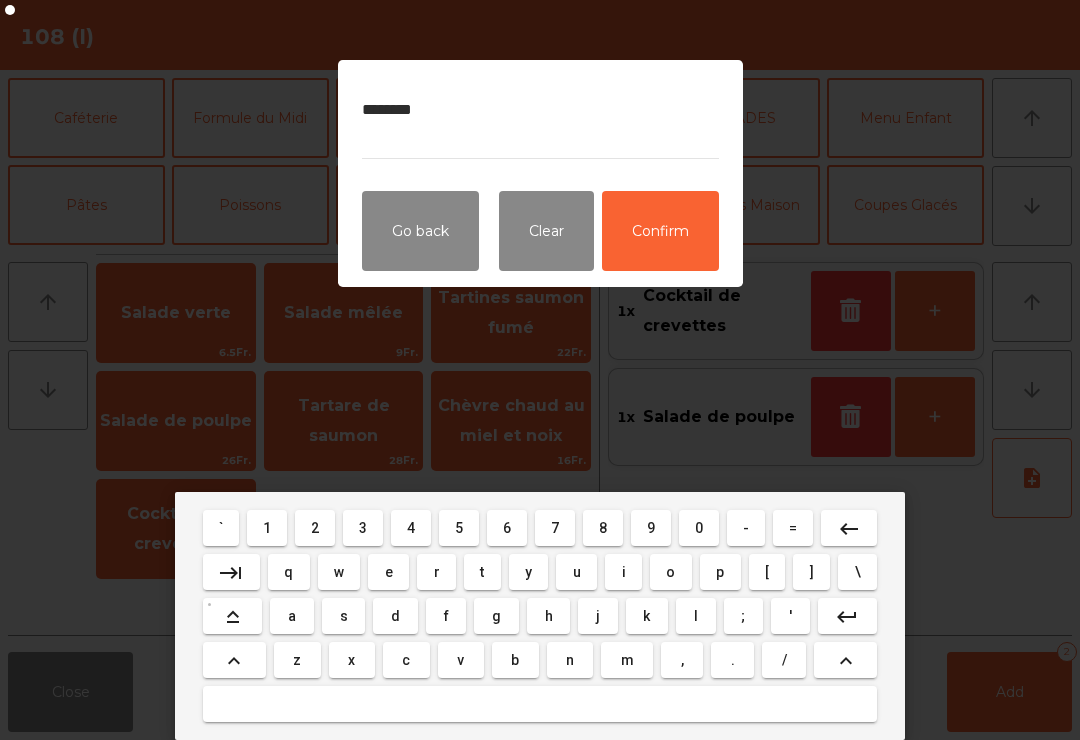 type on "*********" 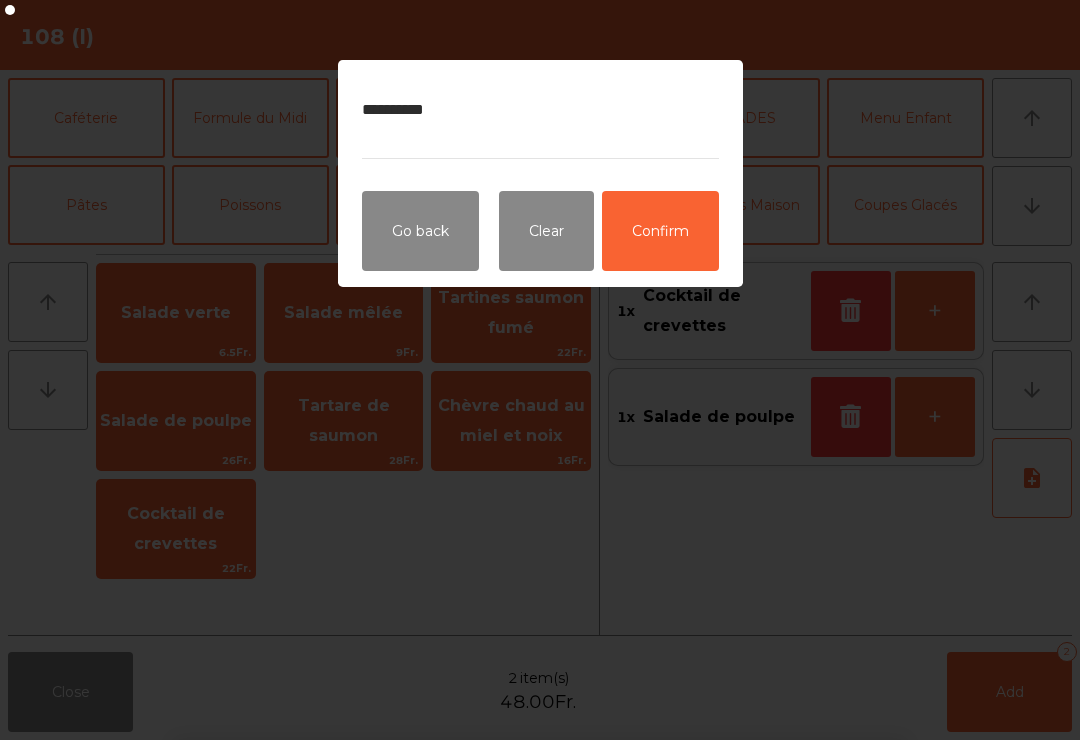 click on "Confirm" 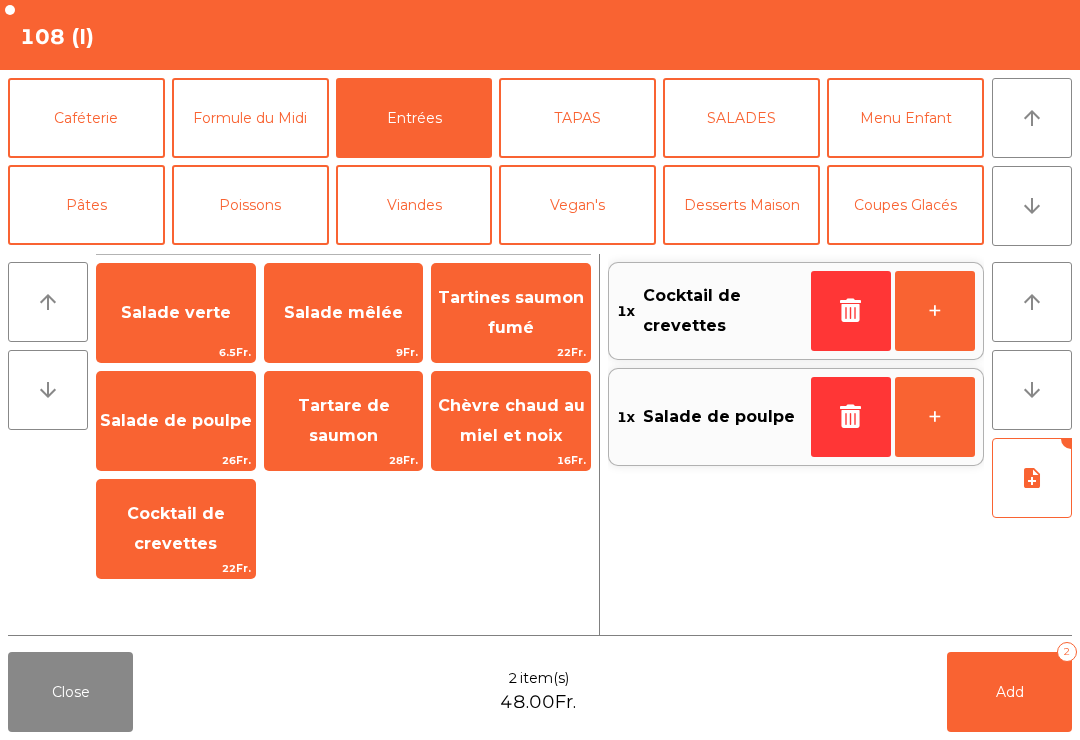 click on "Add   2" 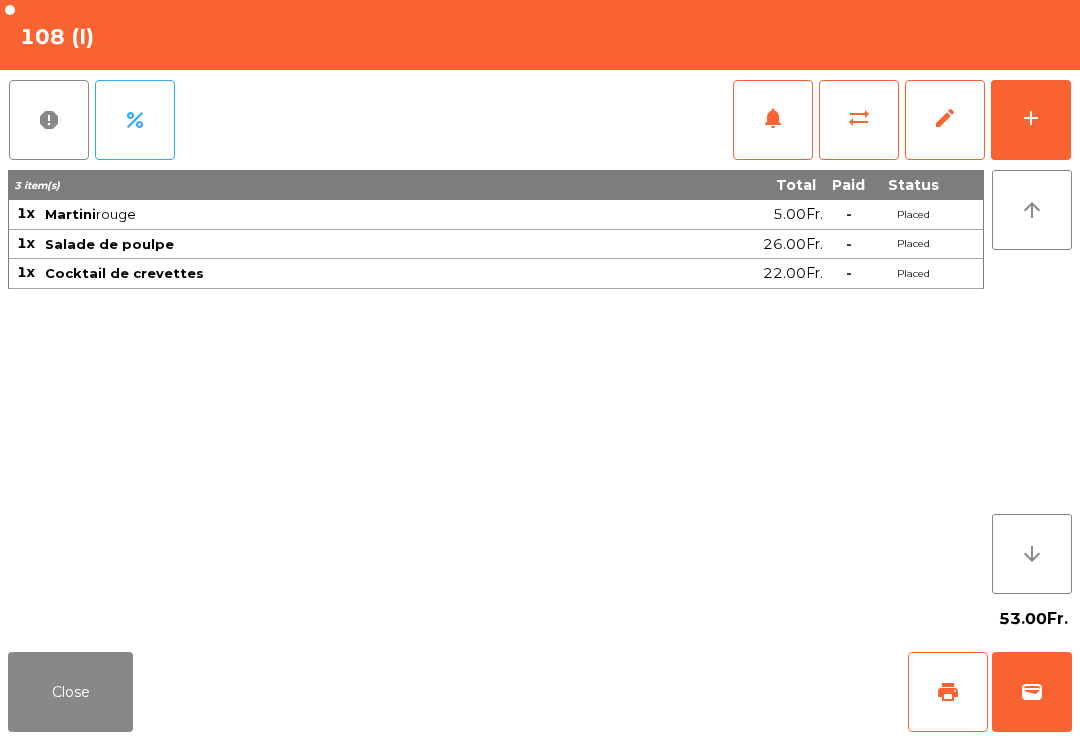 click on "Close" 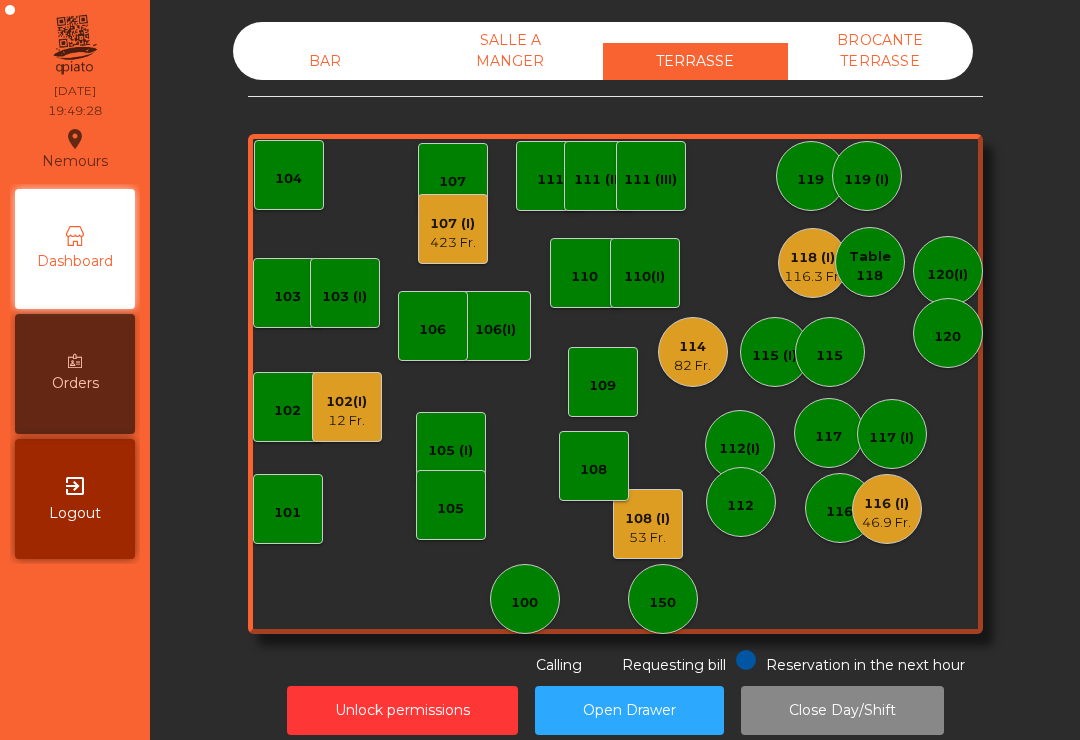 click on "82 Fr." 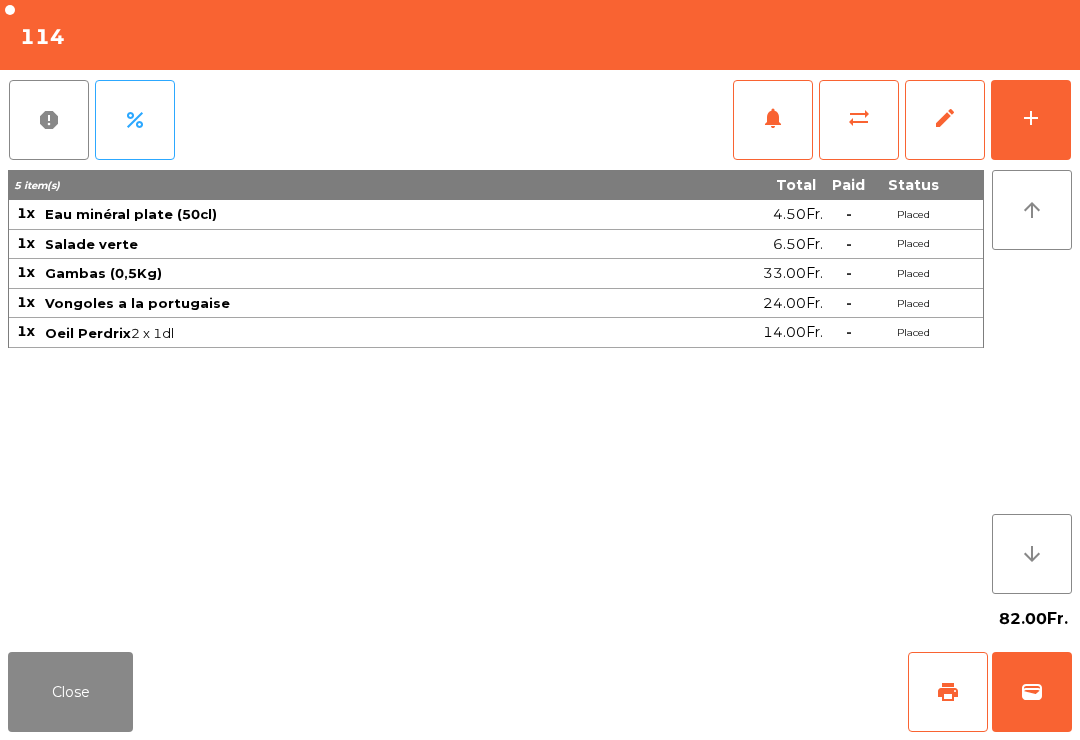 click on "add" 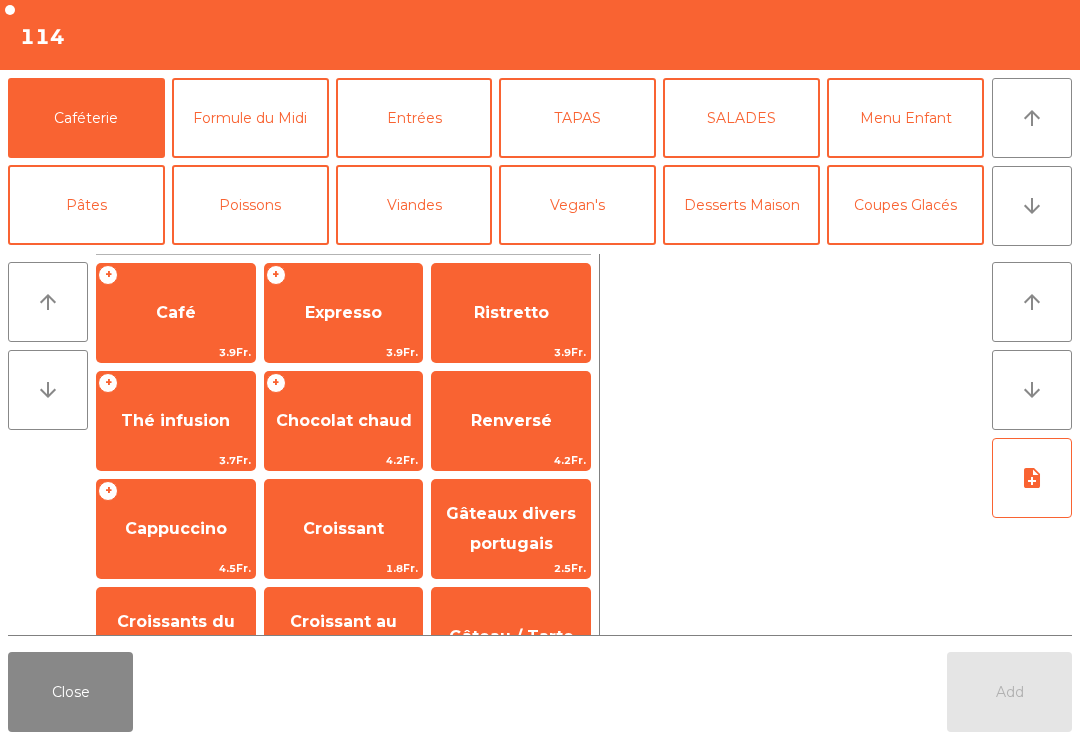 click on "TAPAS" 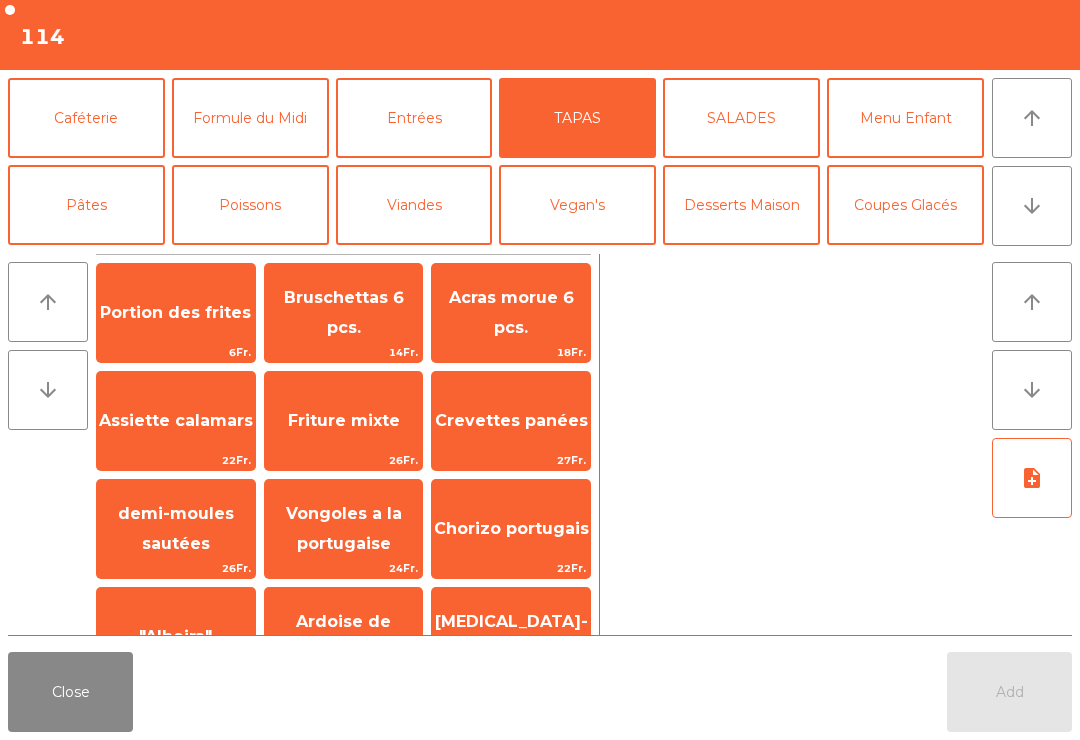 click on "Portion des frites" 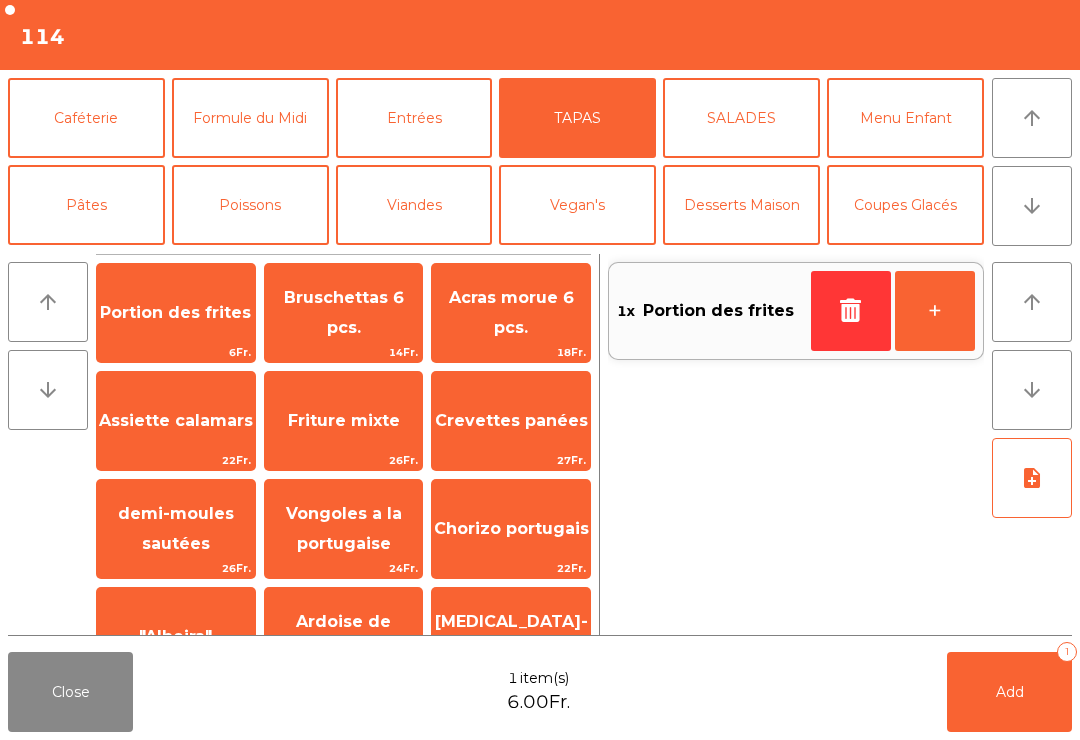 click on "arrow_upward" 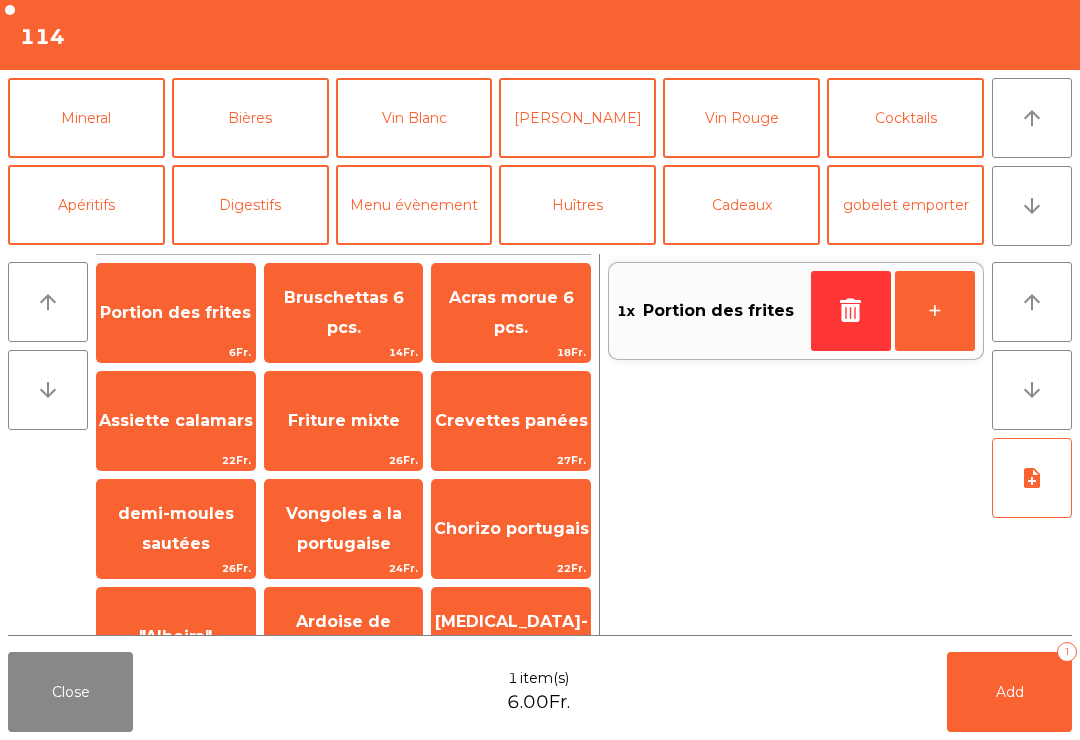 click on "[PERSON_NAME]" 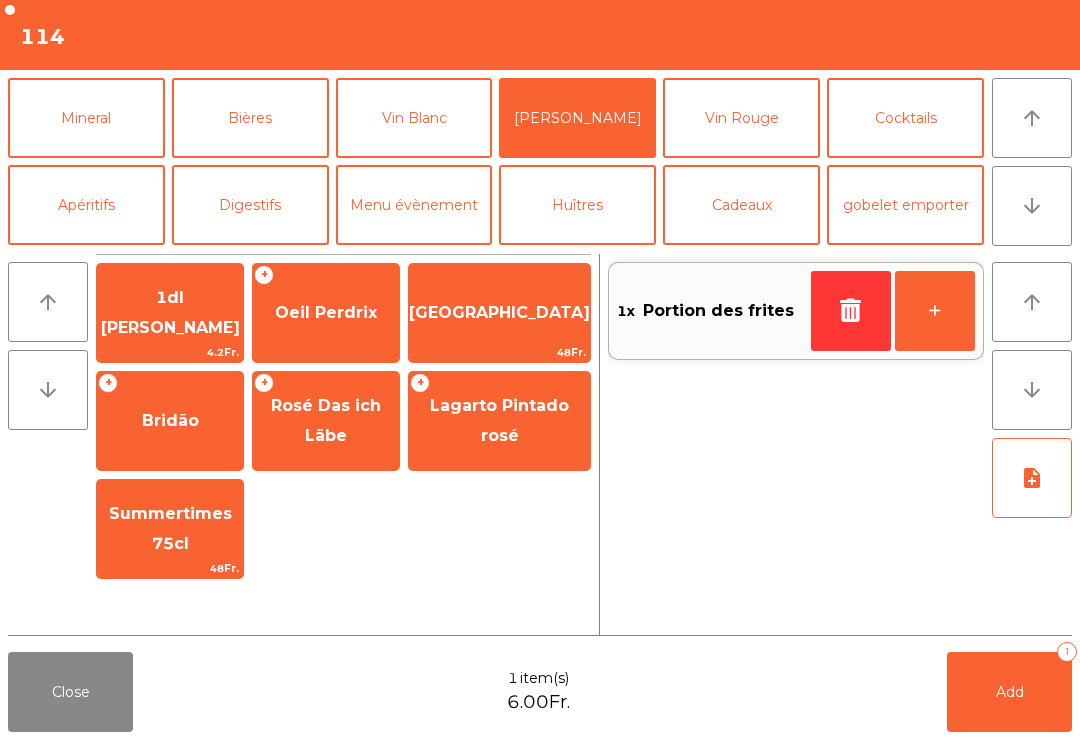 click on "Oeil Perdrix" 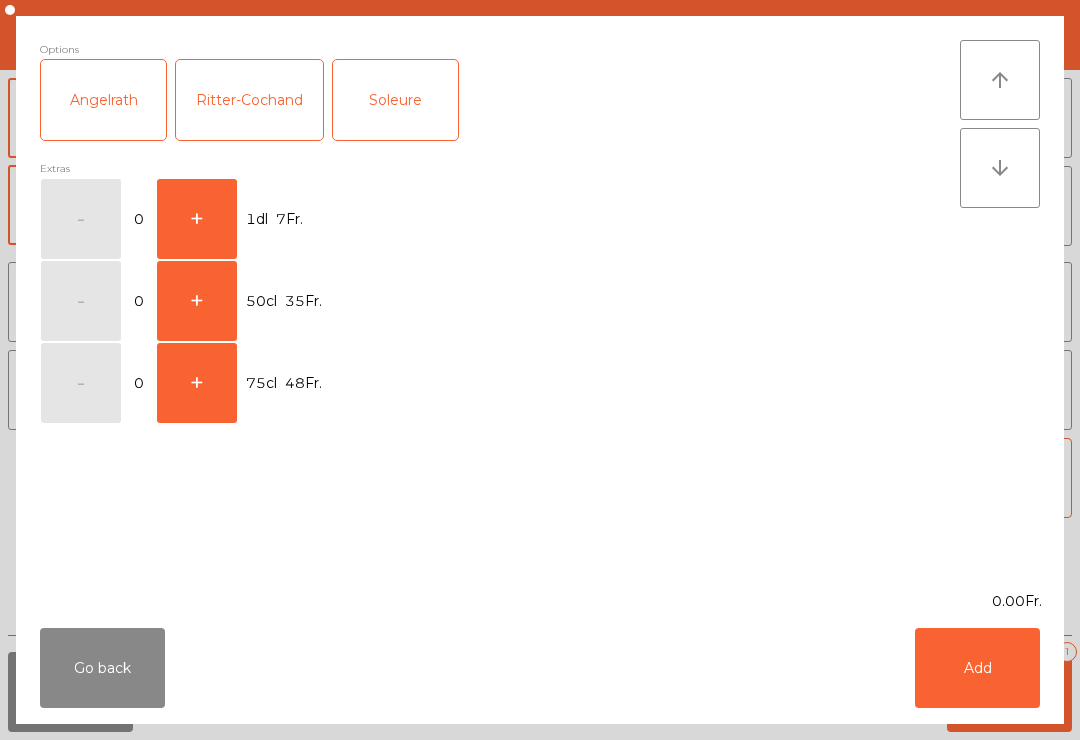 click on "+" 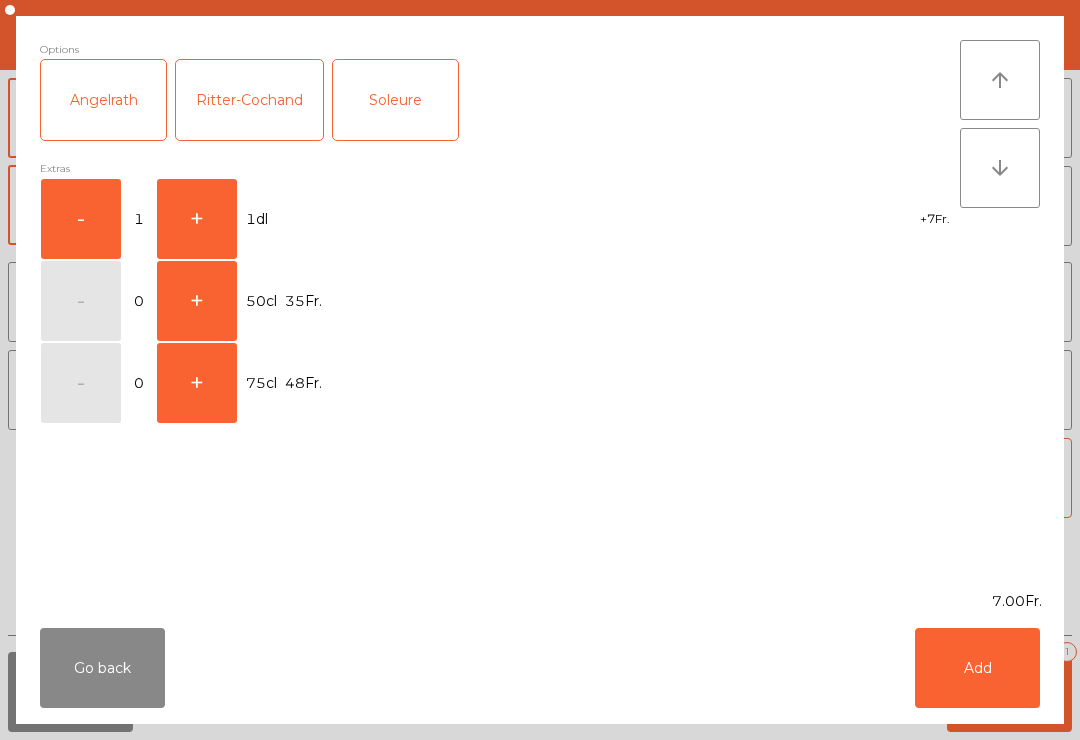 click on "Add" 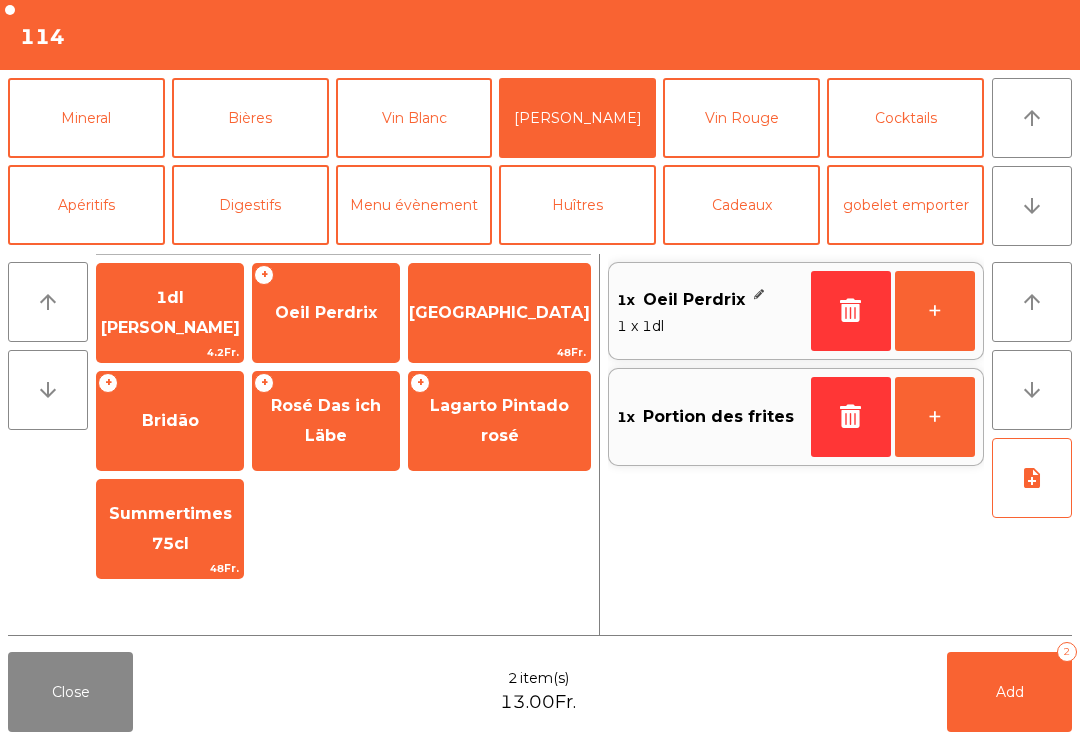 click on "Add   2" 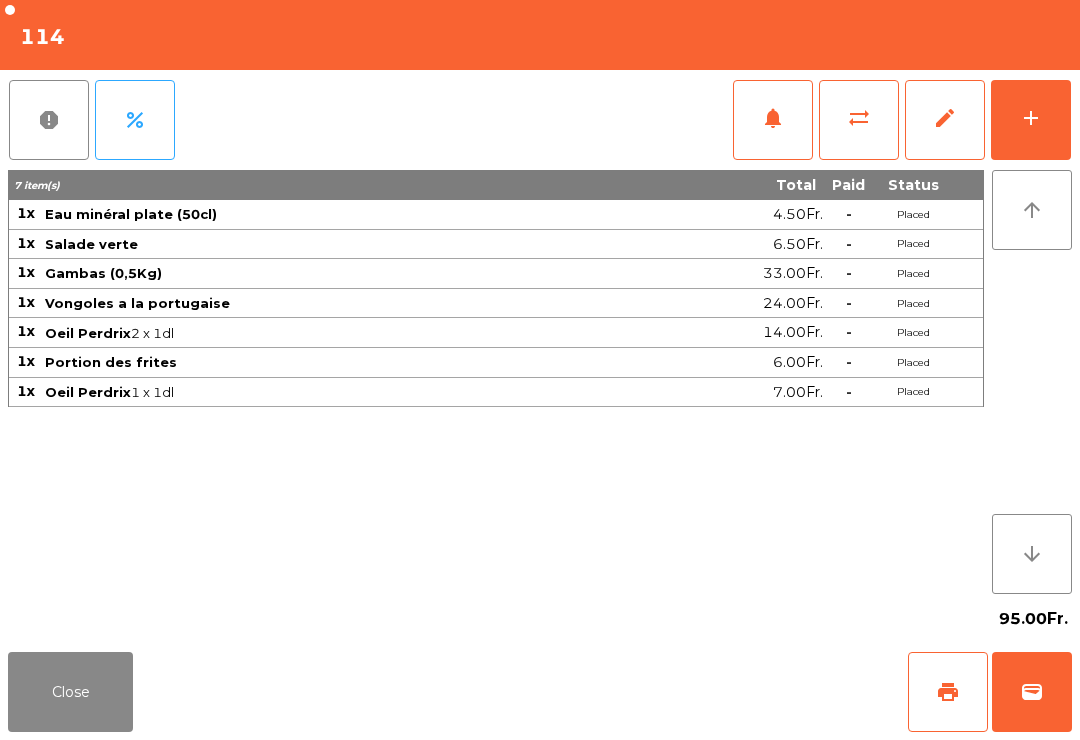 click on "Close" 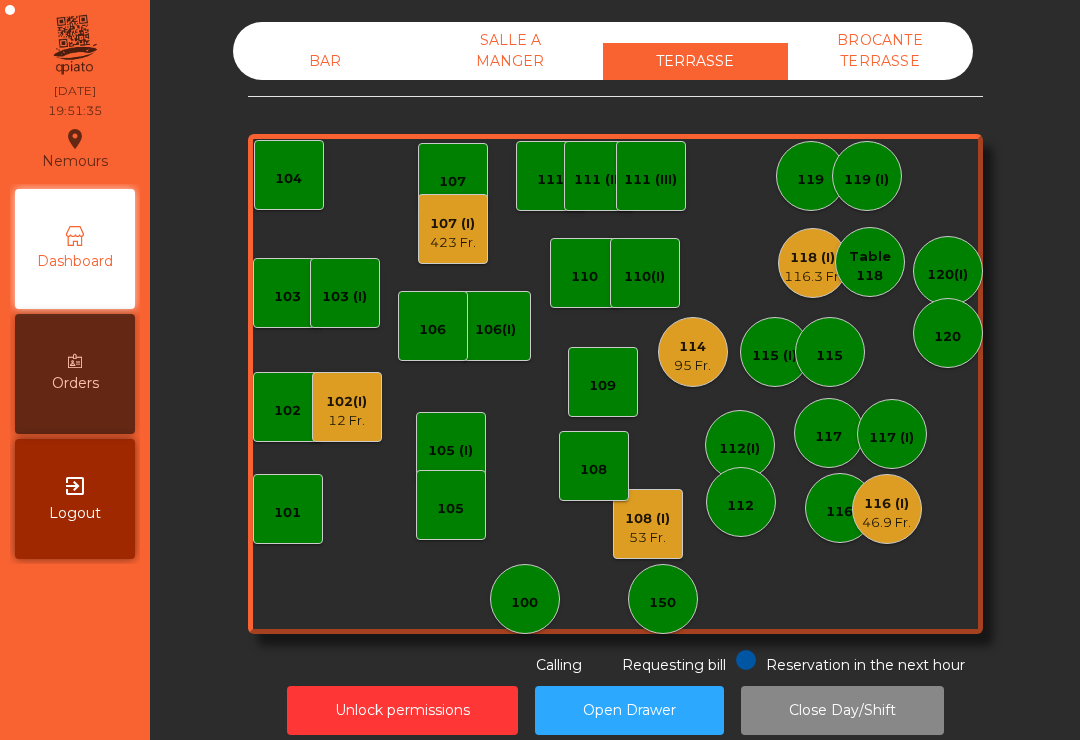 click on "109" 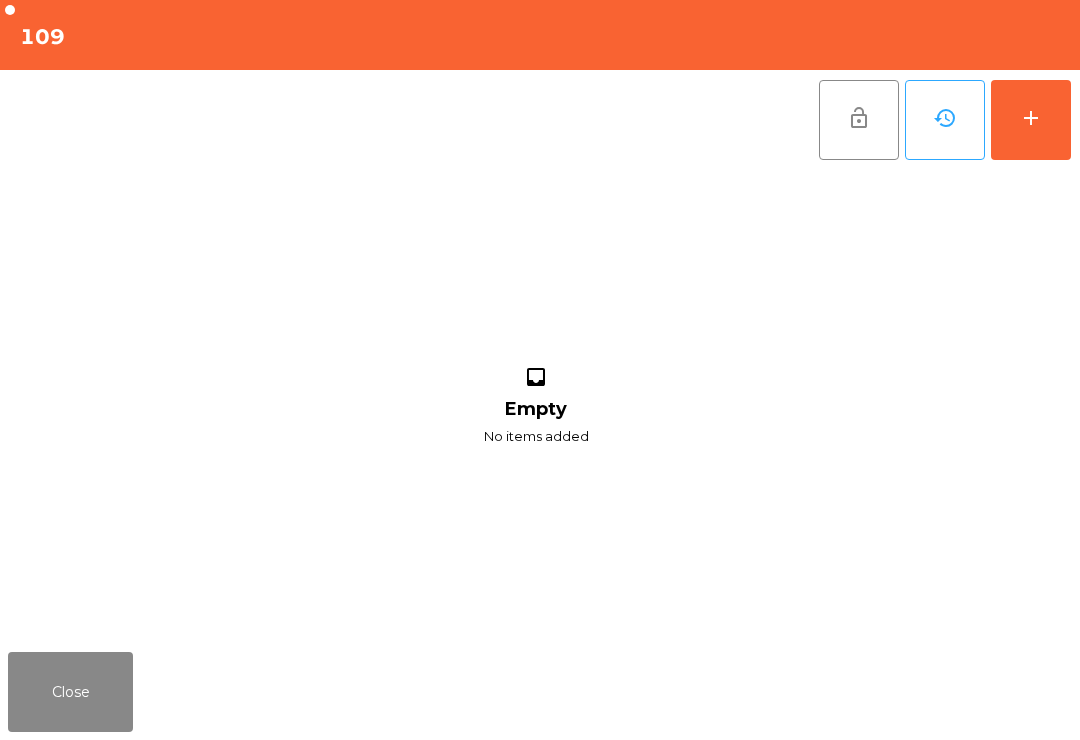 click on "add" 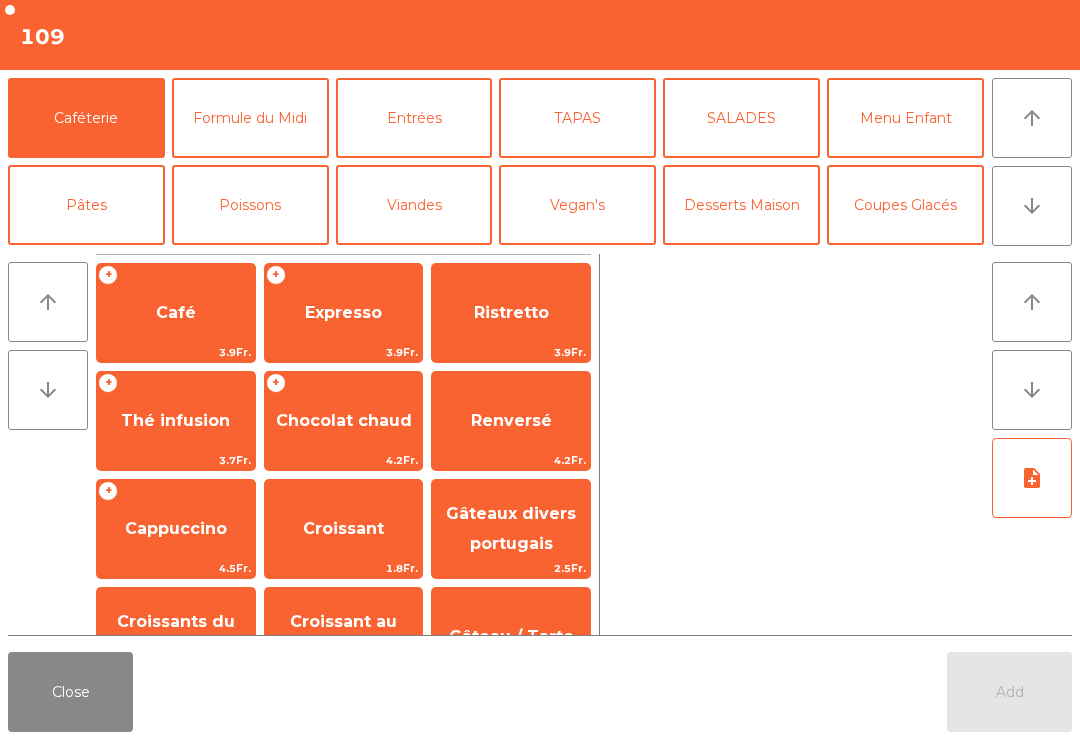 click on "arrow_downward" 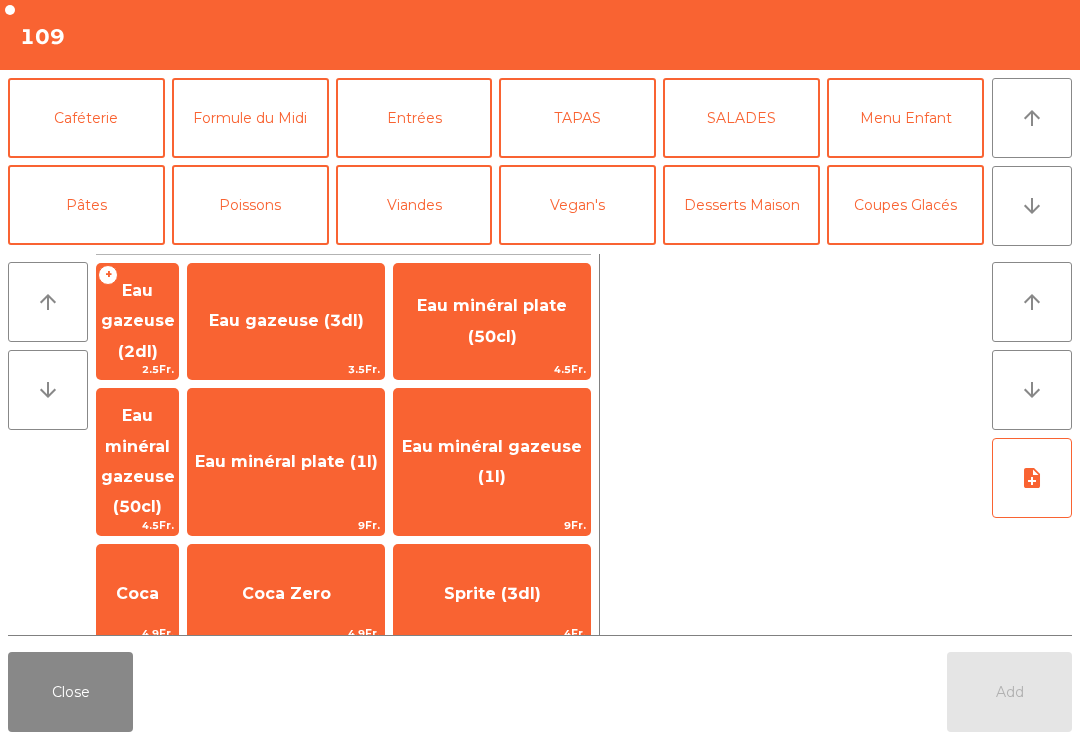 scroll, scrollTop: 174, scrollLeft: 0, axis: vertical 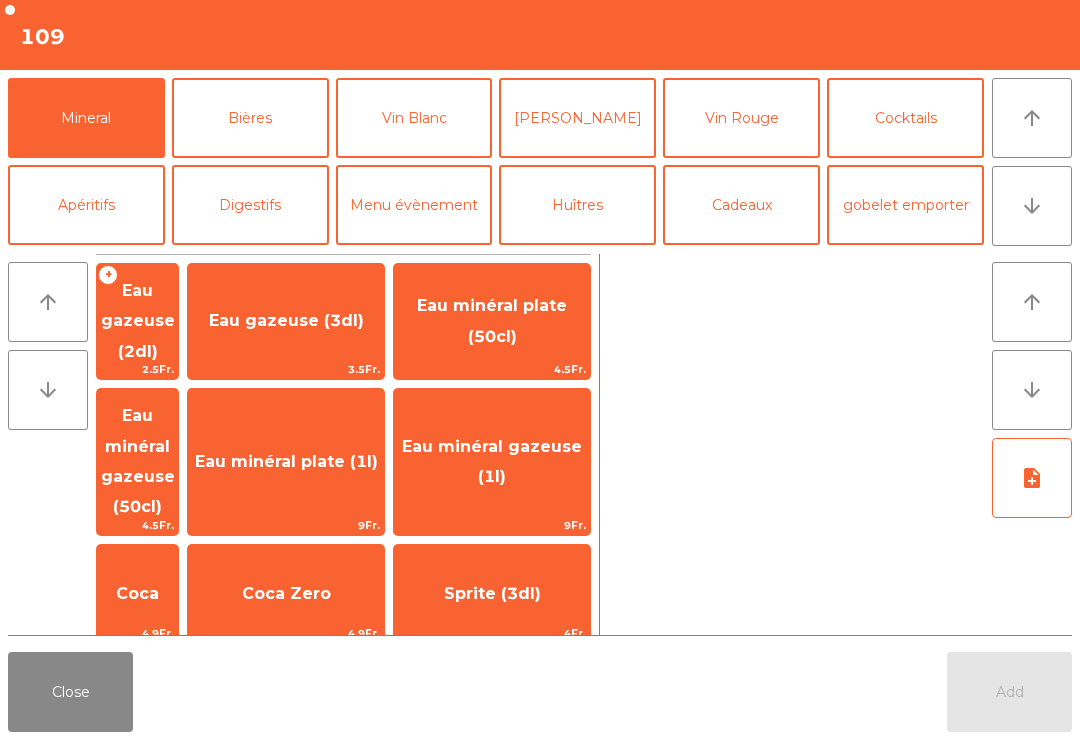 click on "Bières" 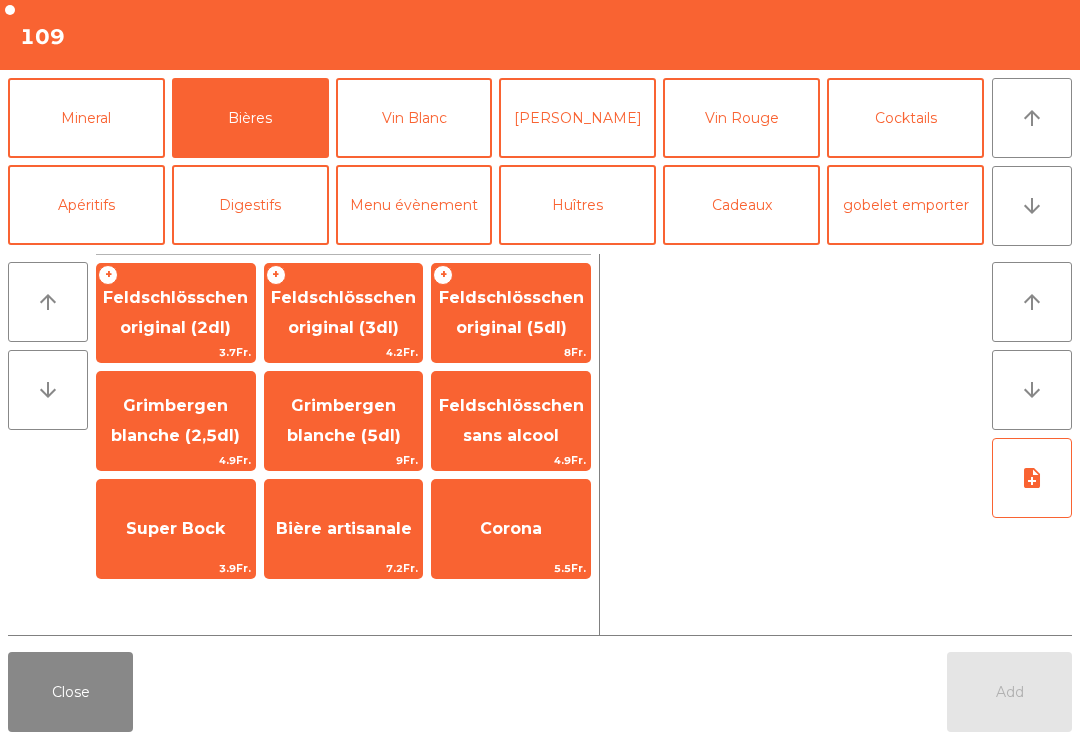 scroll, scrollTop: 100, scrollLeft: 0, axis: vertical 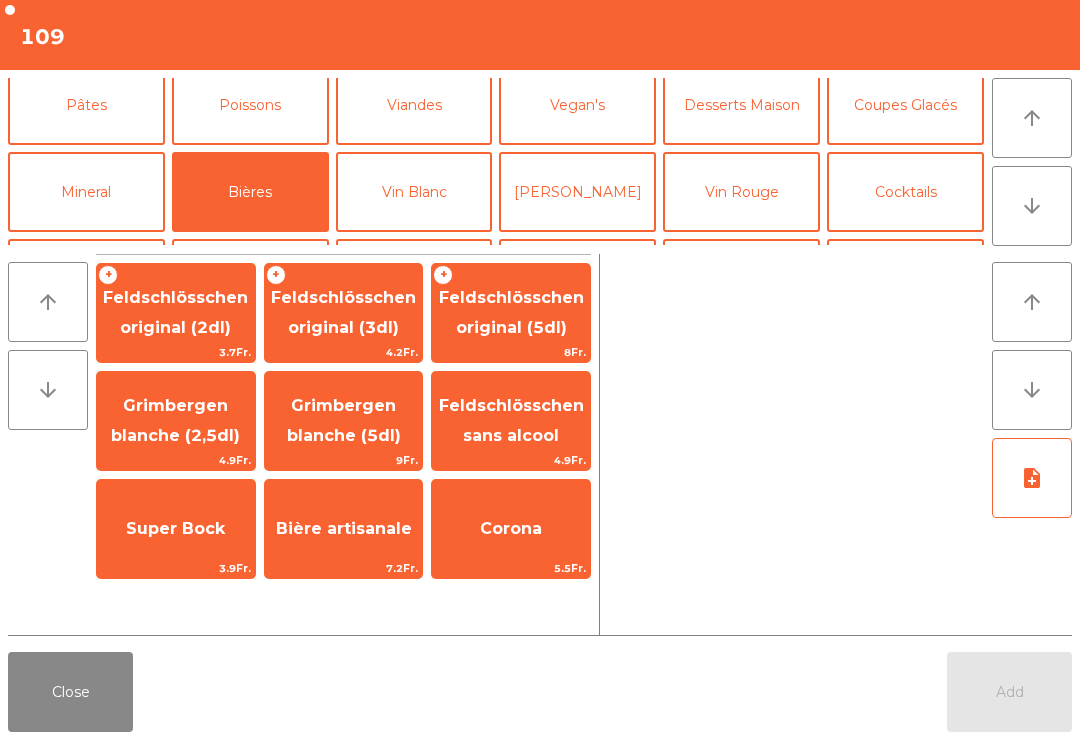 click on "Feldschlösschen original (3dl)" 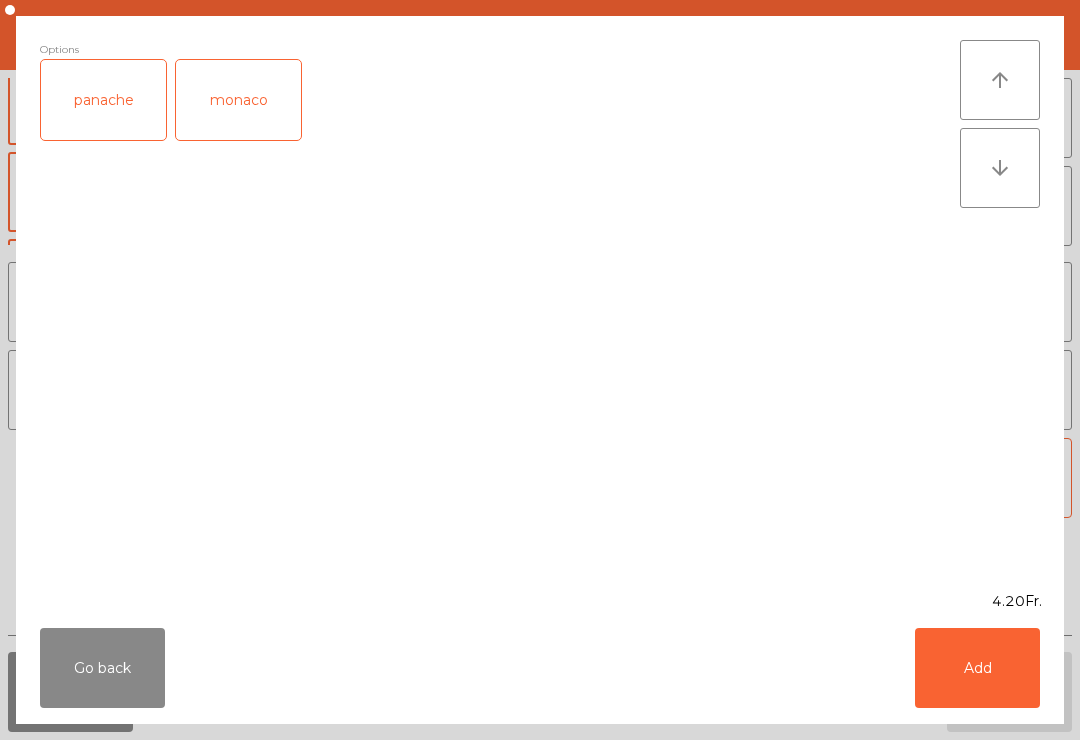 click on "Add" 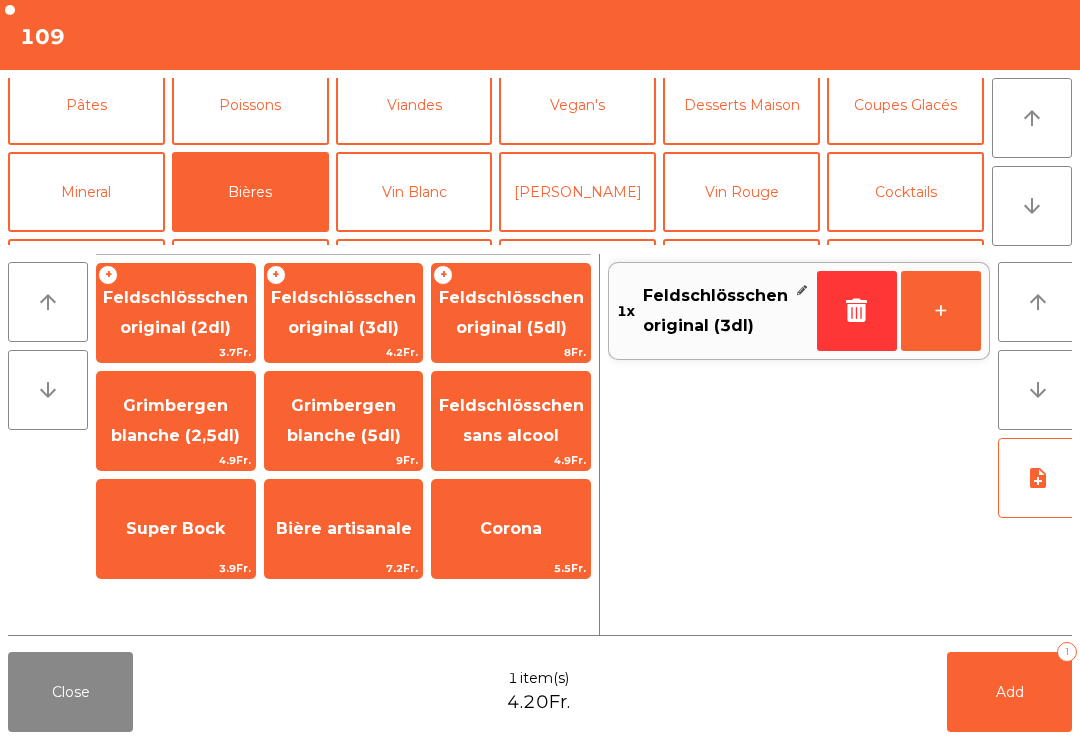 click on "+" 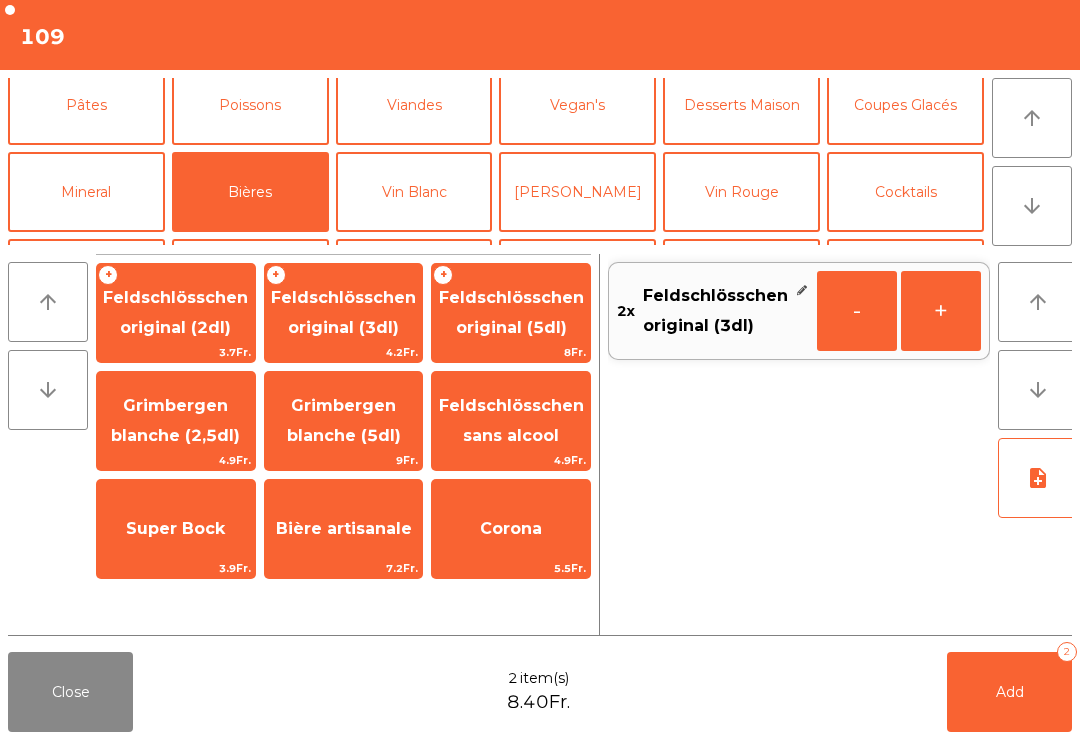 scroll, scrollTop: 193, scrollLeft: 0, axis: vertical 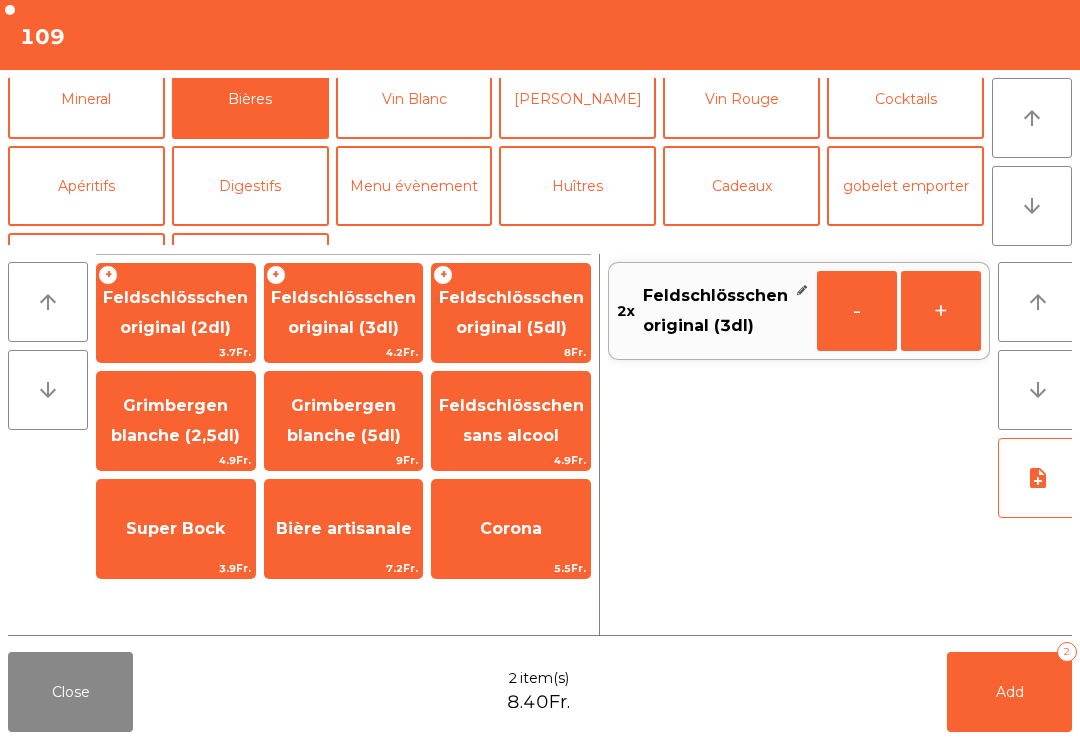 click on "Mineral" 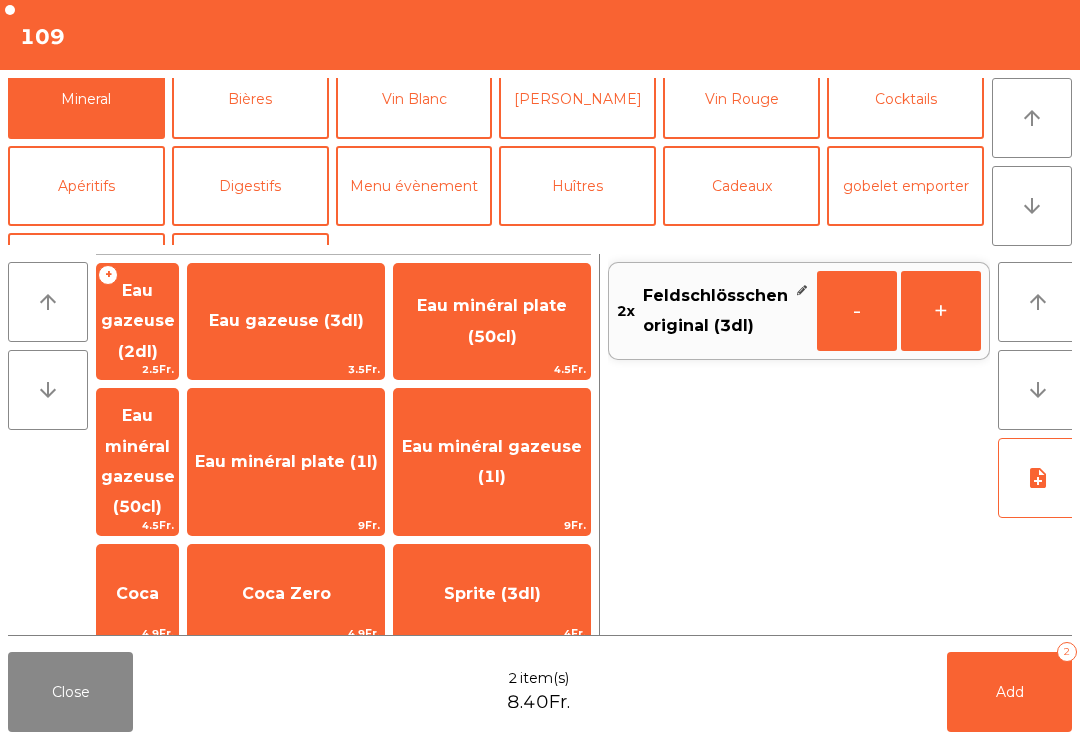 click on "Eau minéral gazeuse (1l)" 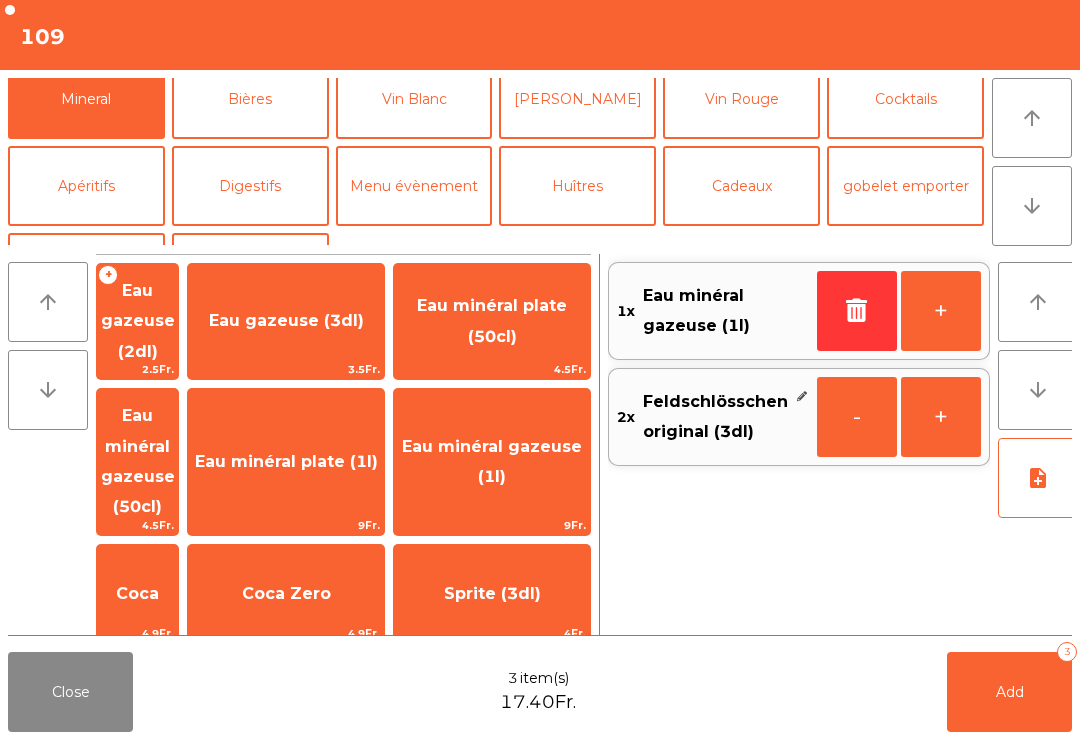click on "Add" 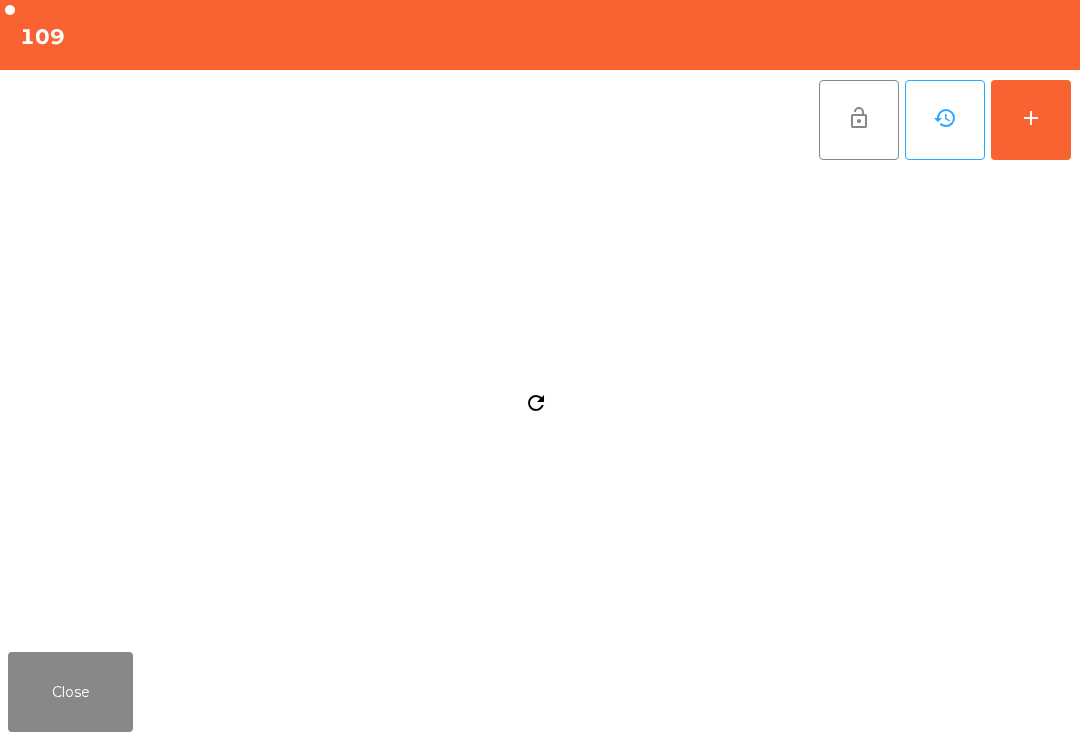 click on "Close" 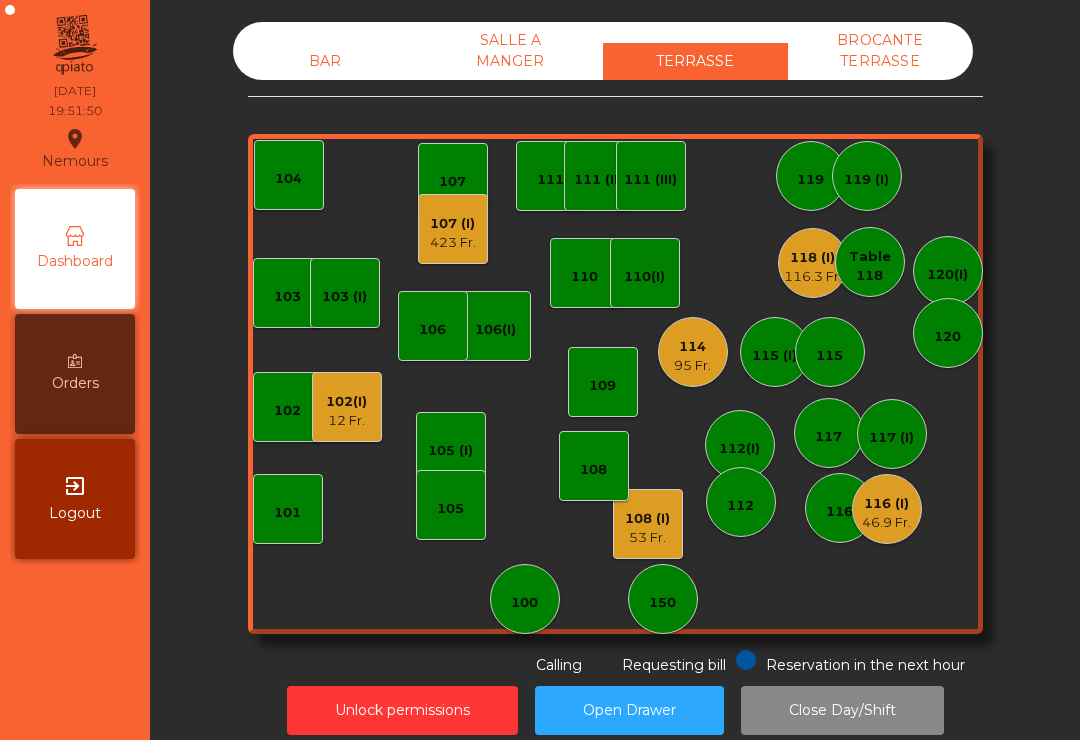 click on "46.9 Fr." 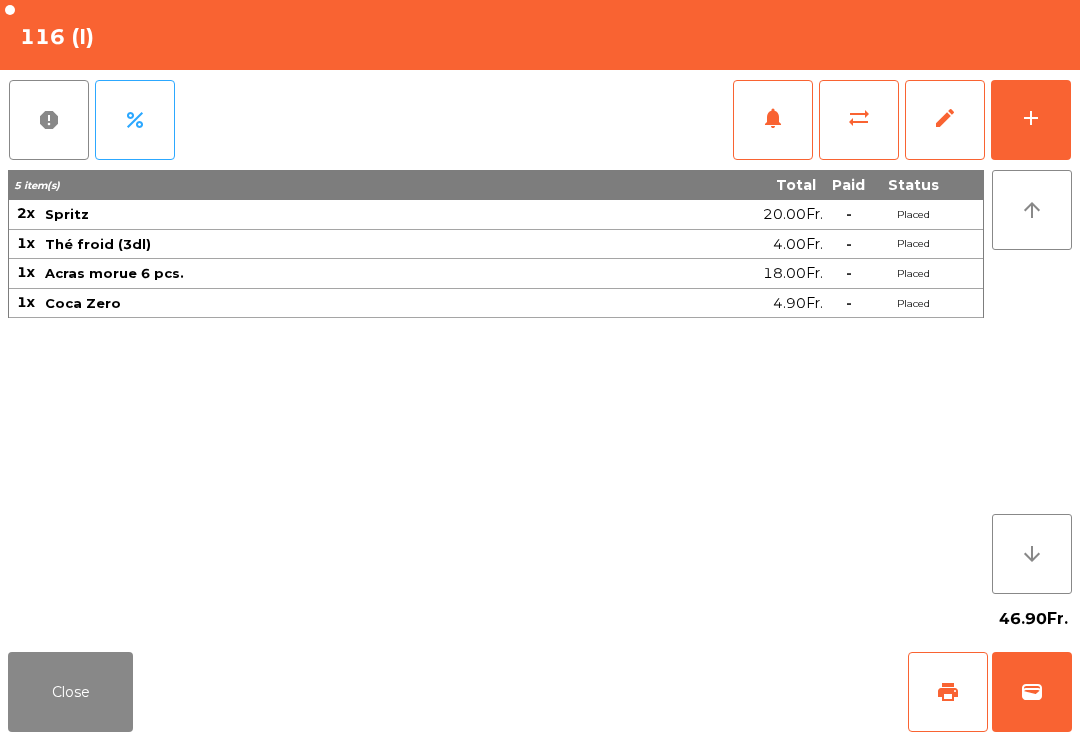 click on "add" 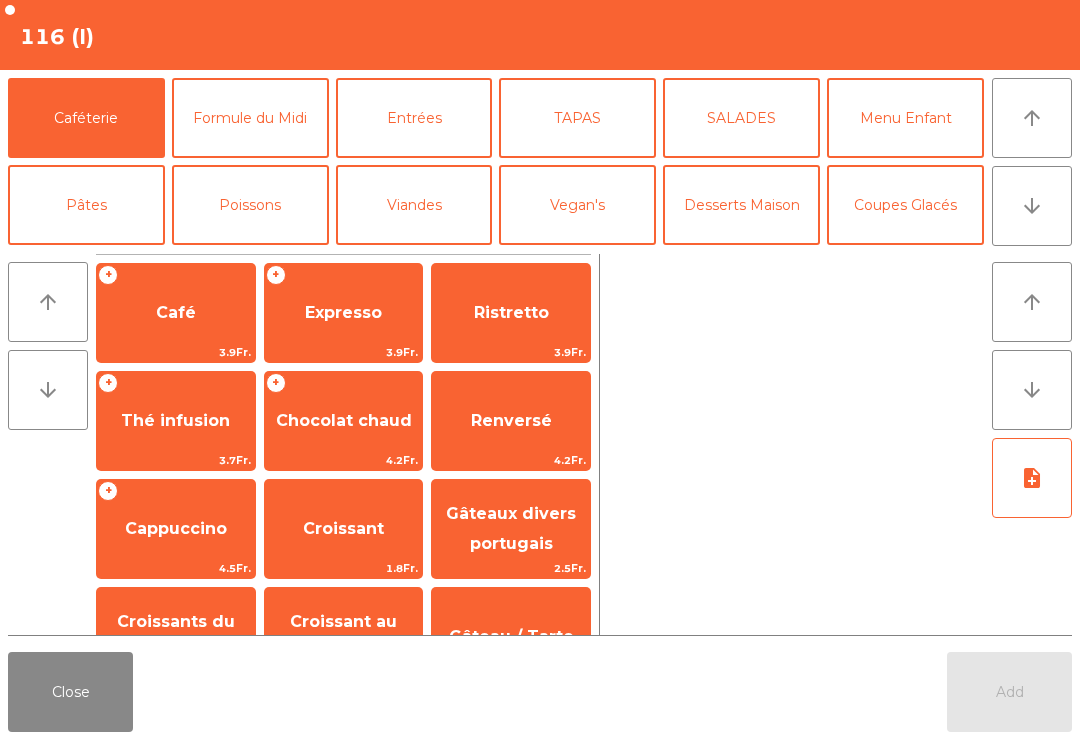 scroll, scrollTop: 13, scrollLeft: 0, axis: vertical 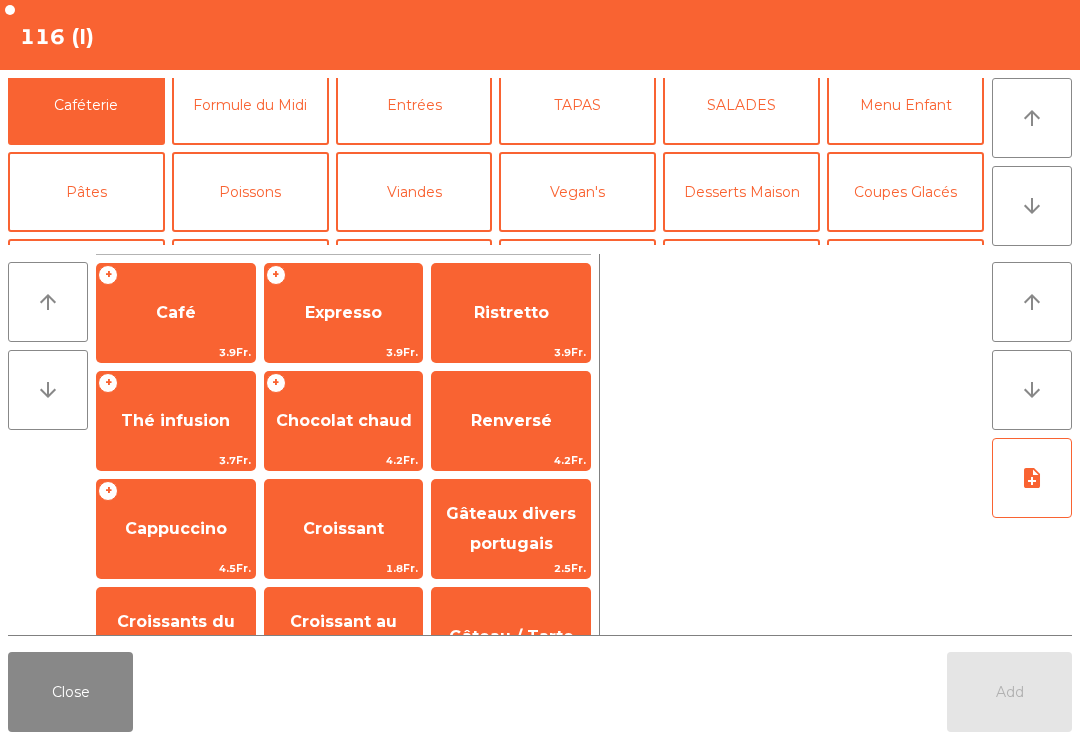 click on "Poissons" 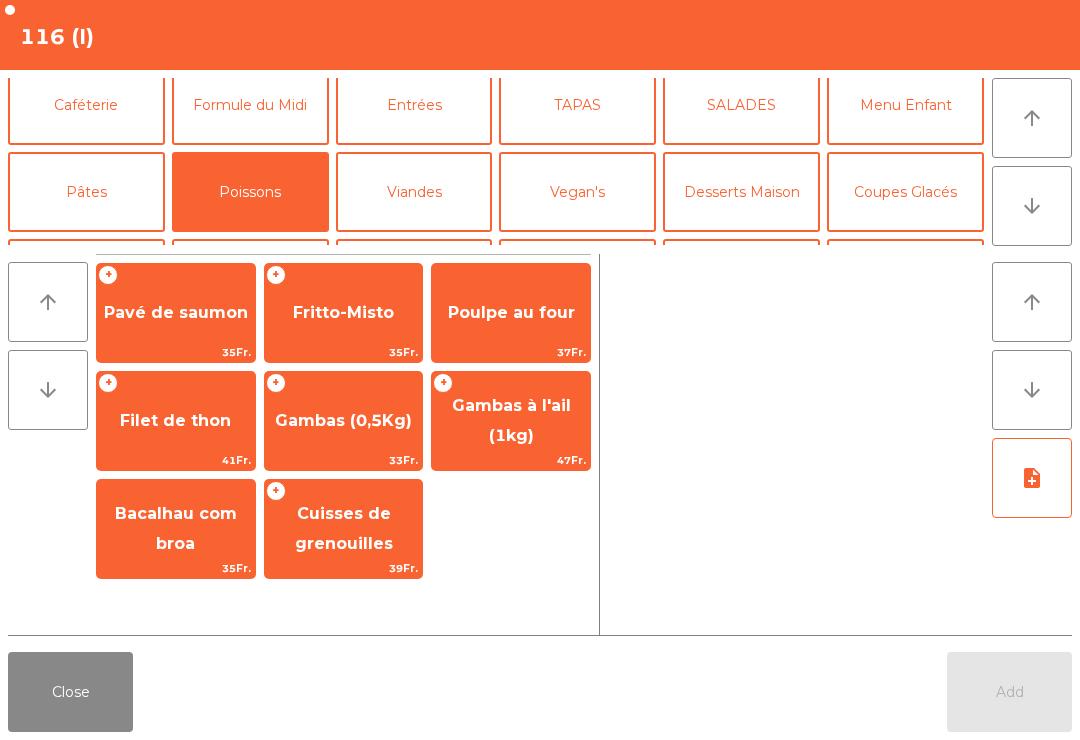 click on "Cuisses de grenouilles" 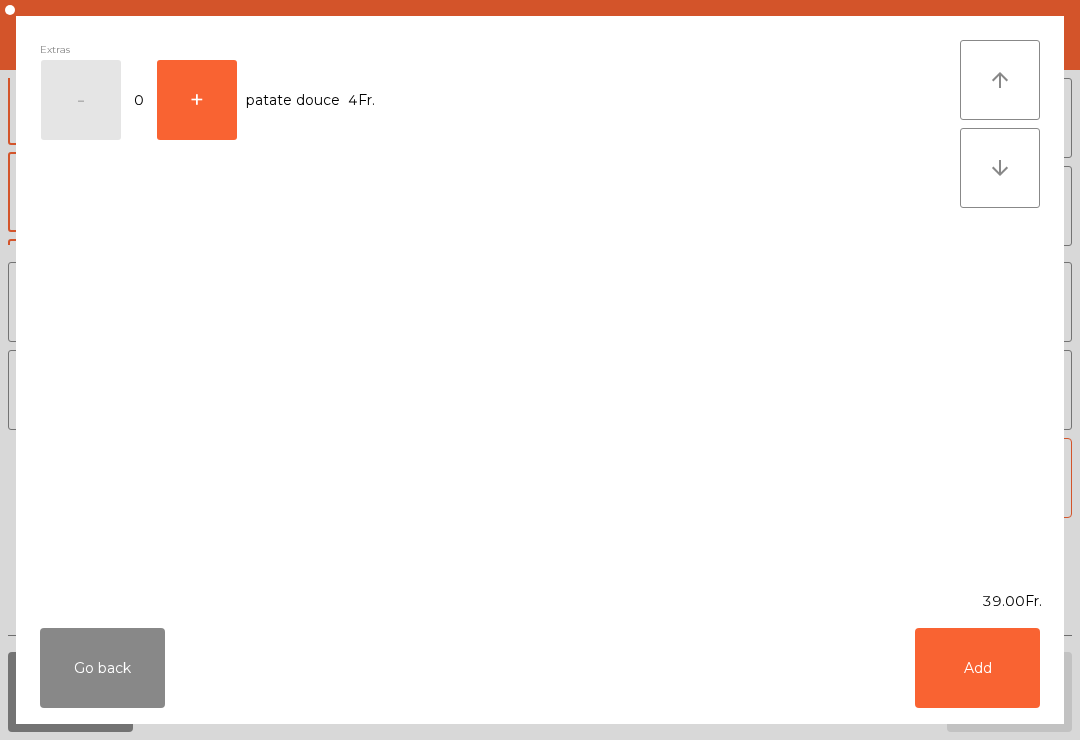 click on "Add" 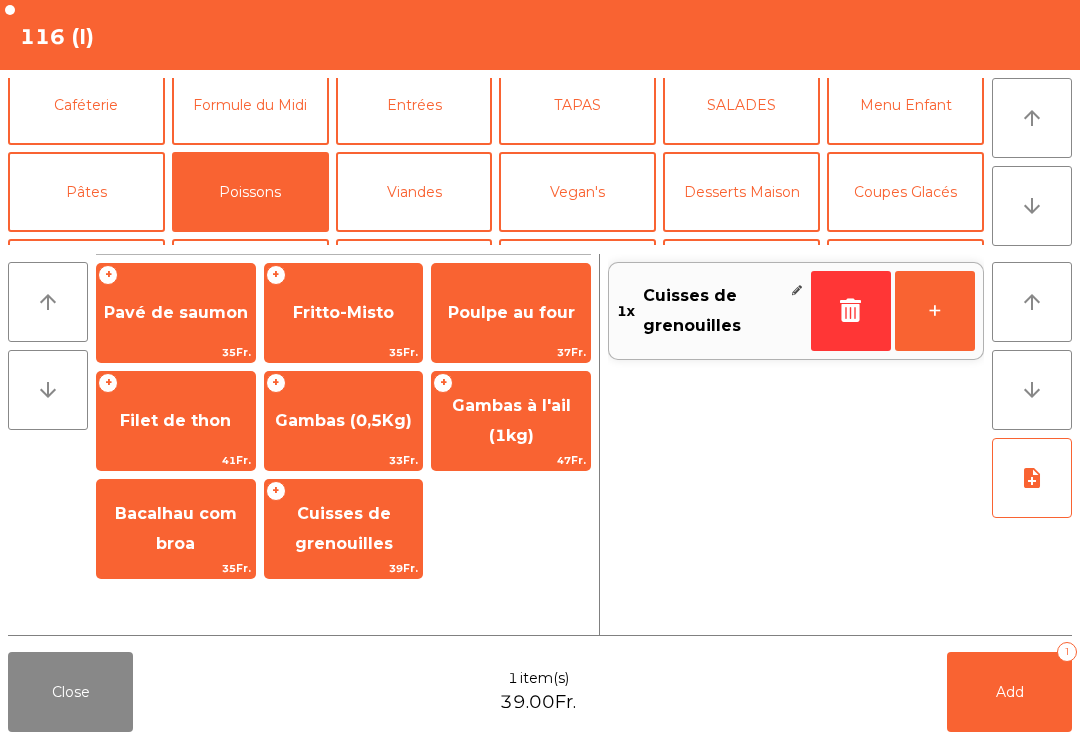 click on "Viandes" 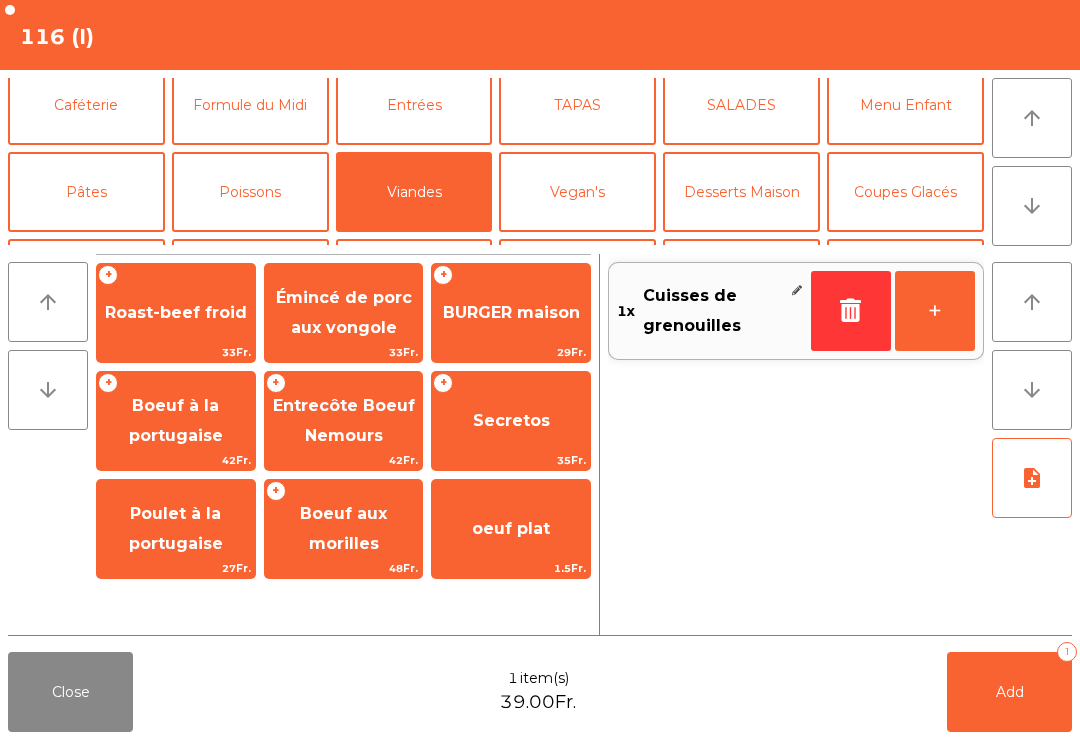 click on "Entrecôte Boeuf  Nemours" 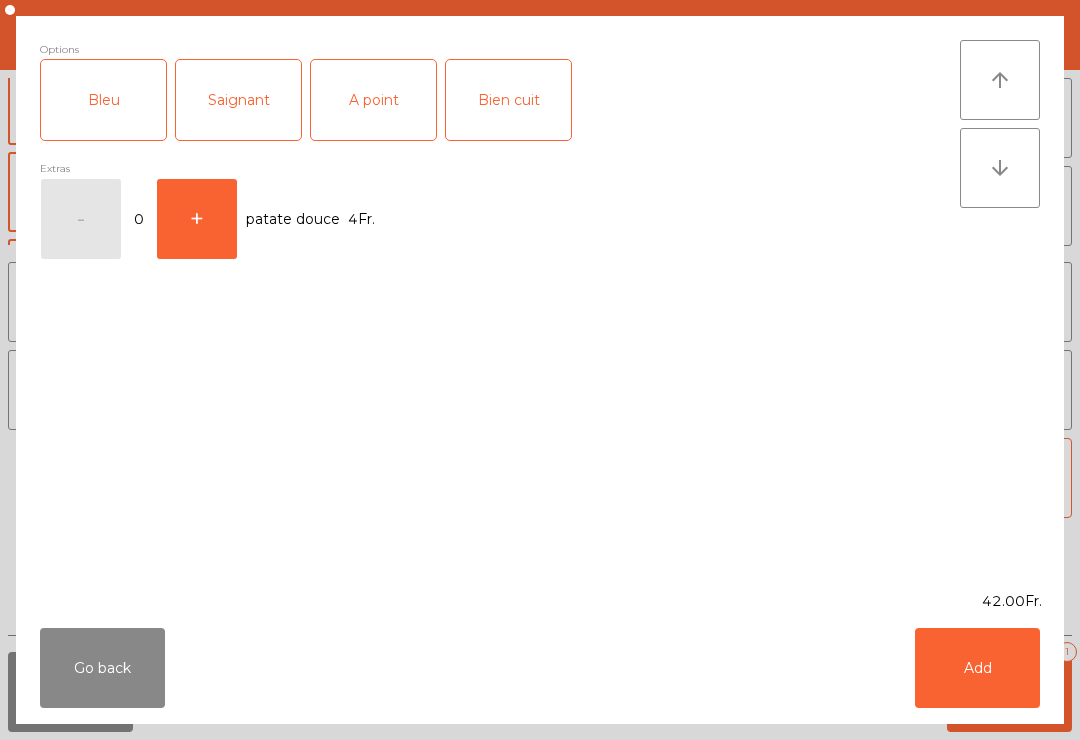 click on "Saignant" 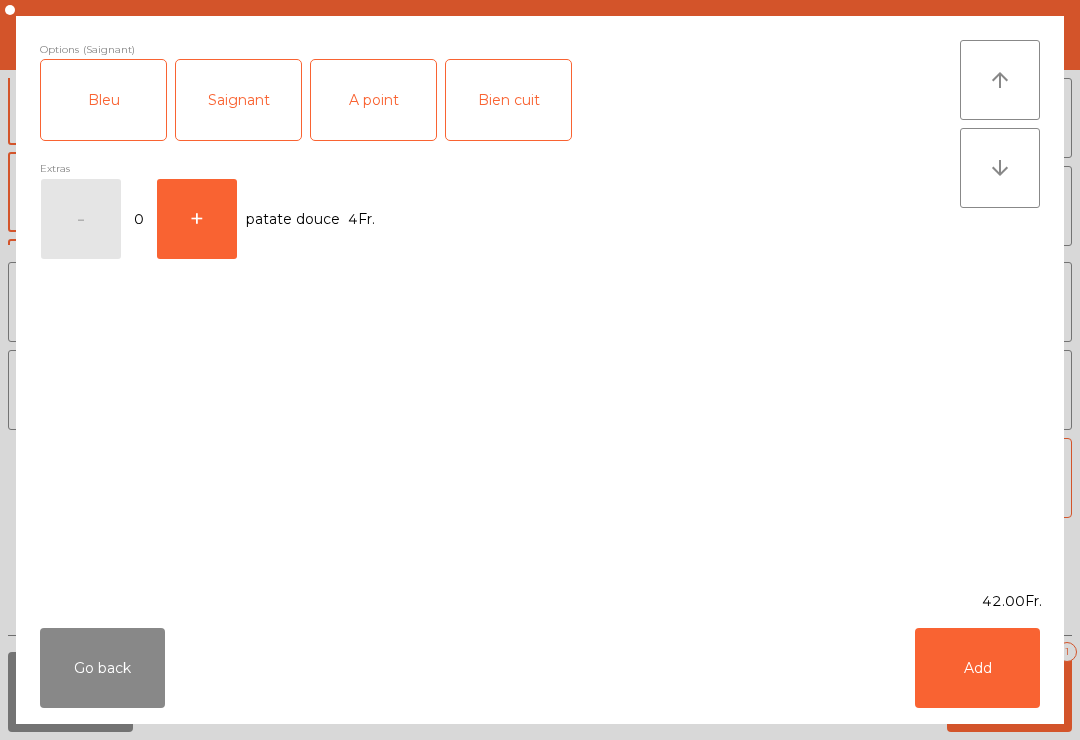 click on "Add" 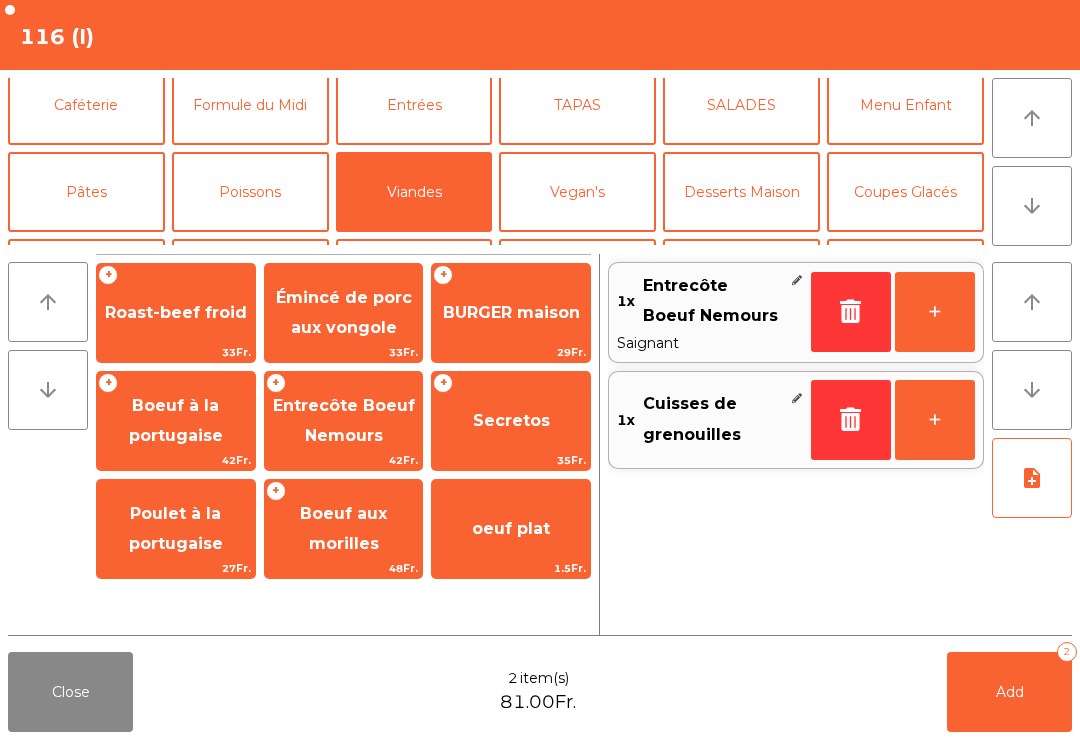 click on "Secretos" 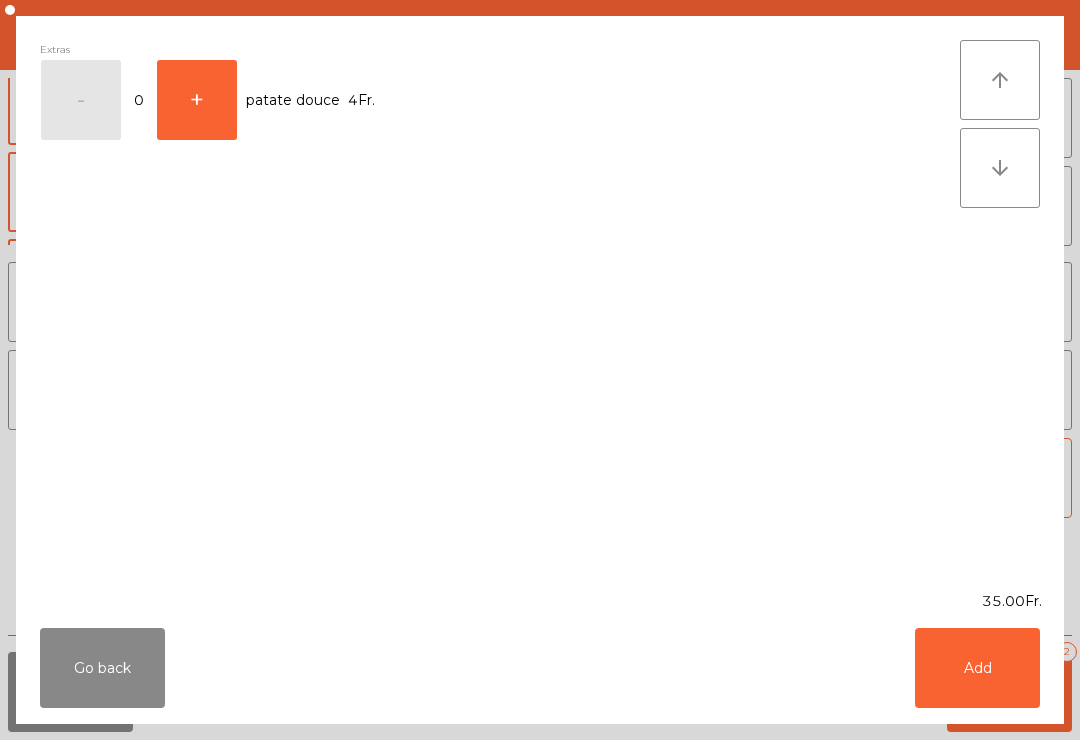 click on "Add" 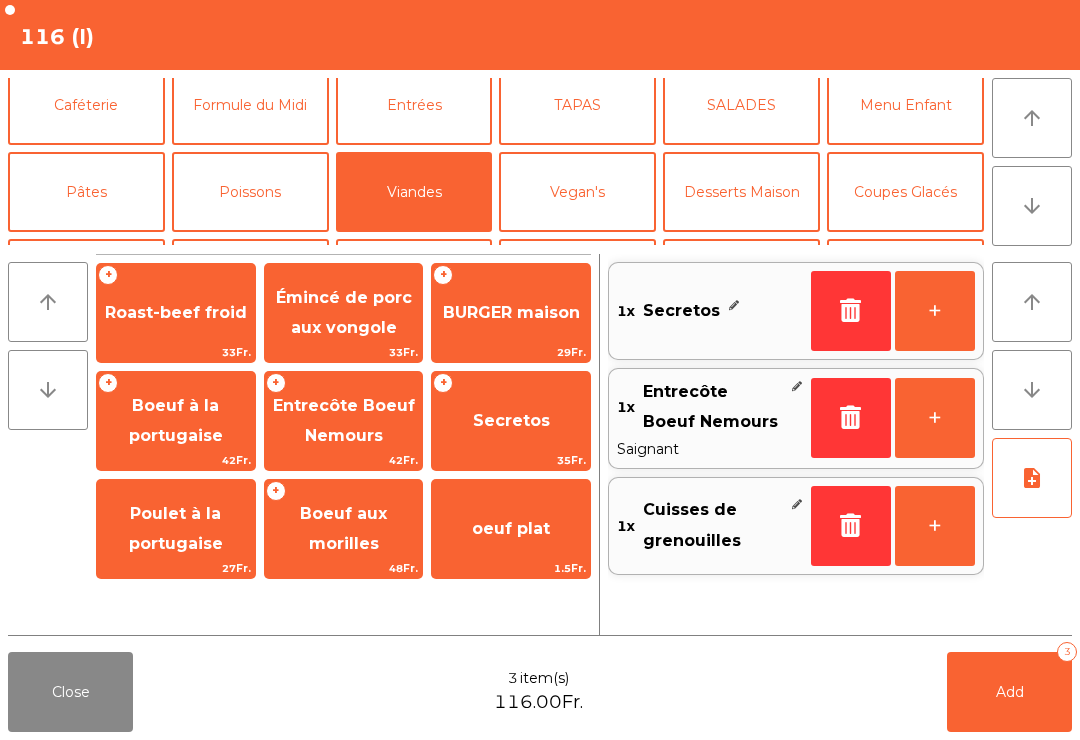 click on "Roast-beef froid" 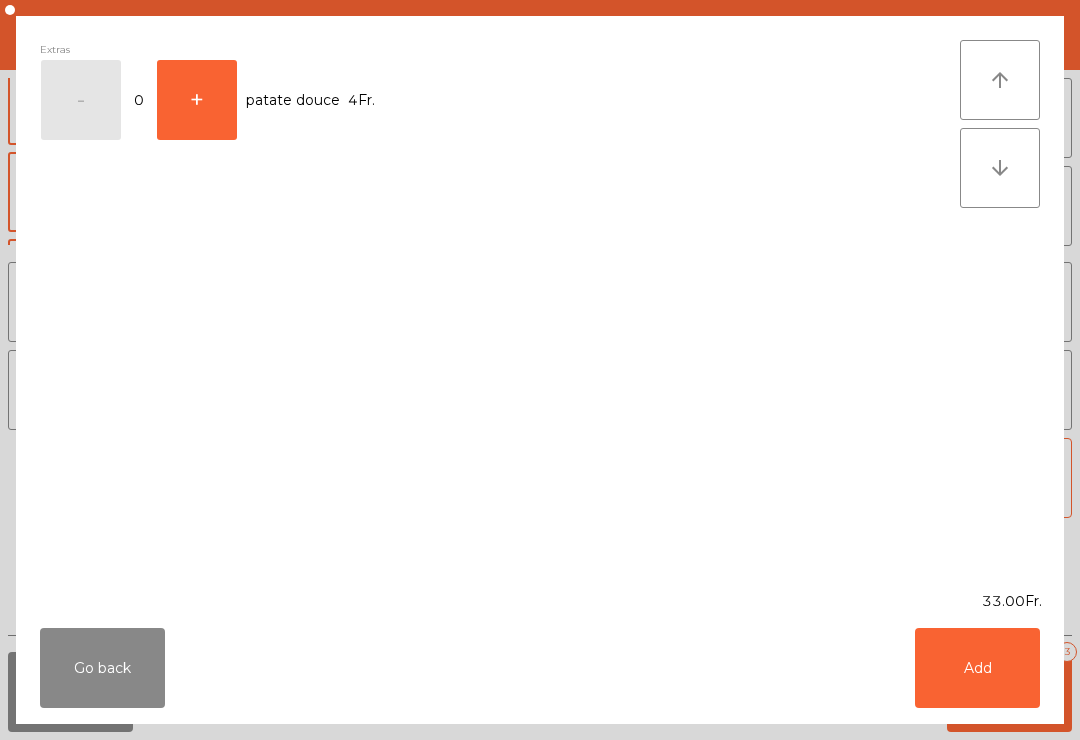 click on "Add" 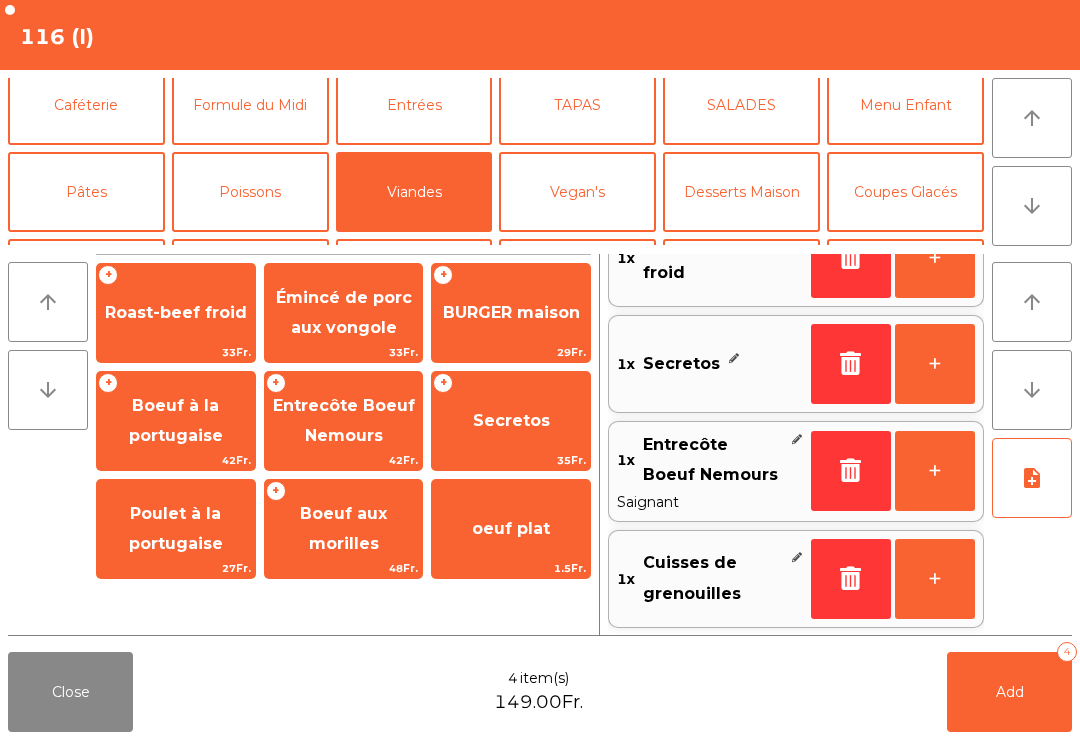 scroll, scrollTop: 53, scrollLeft: 0, axis: vertical 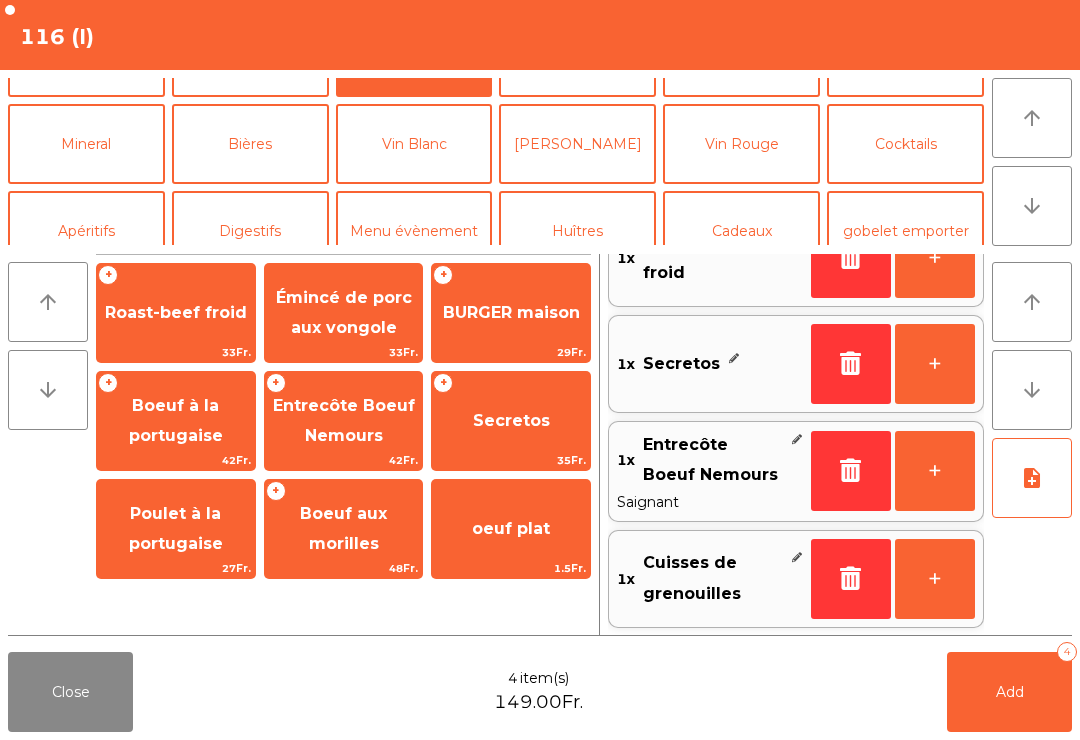 click on "Mineral" 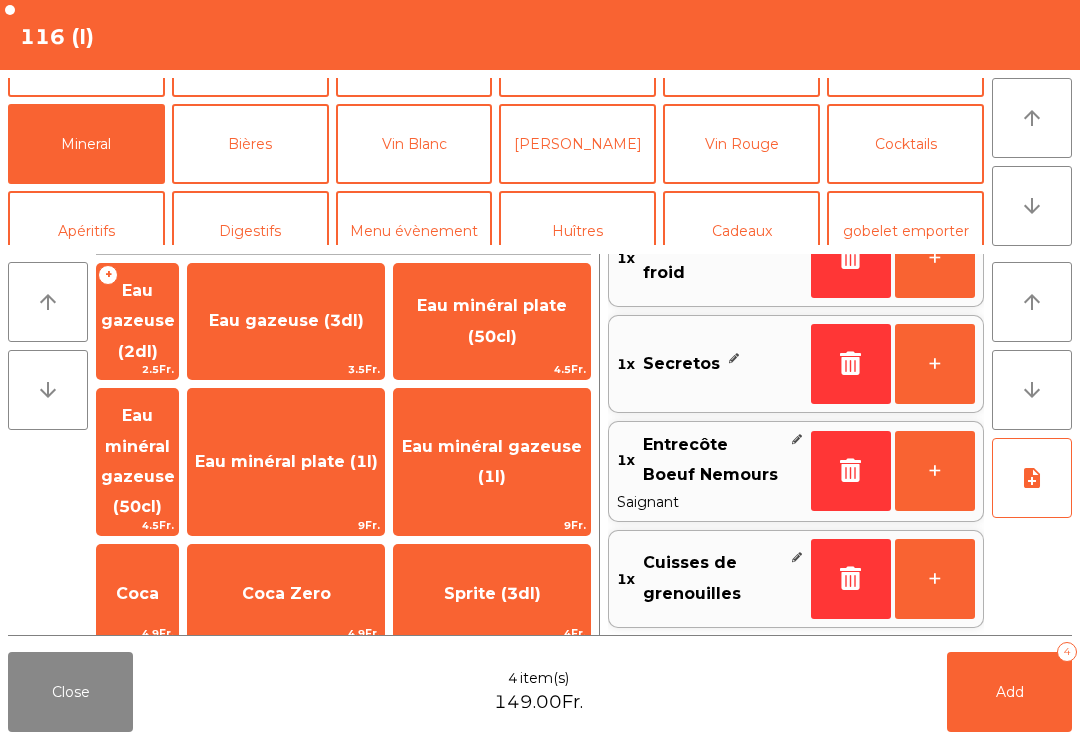 scroll, scrollTop: 151, scrollLeft: 0, axis: vertical 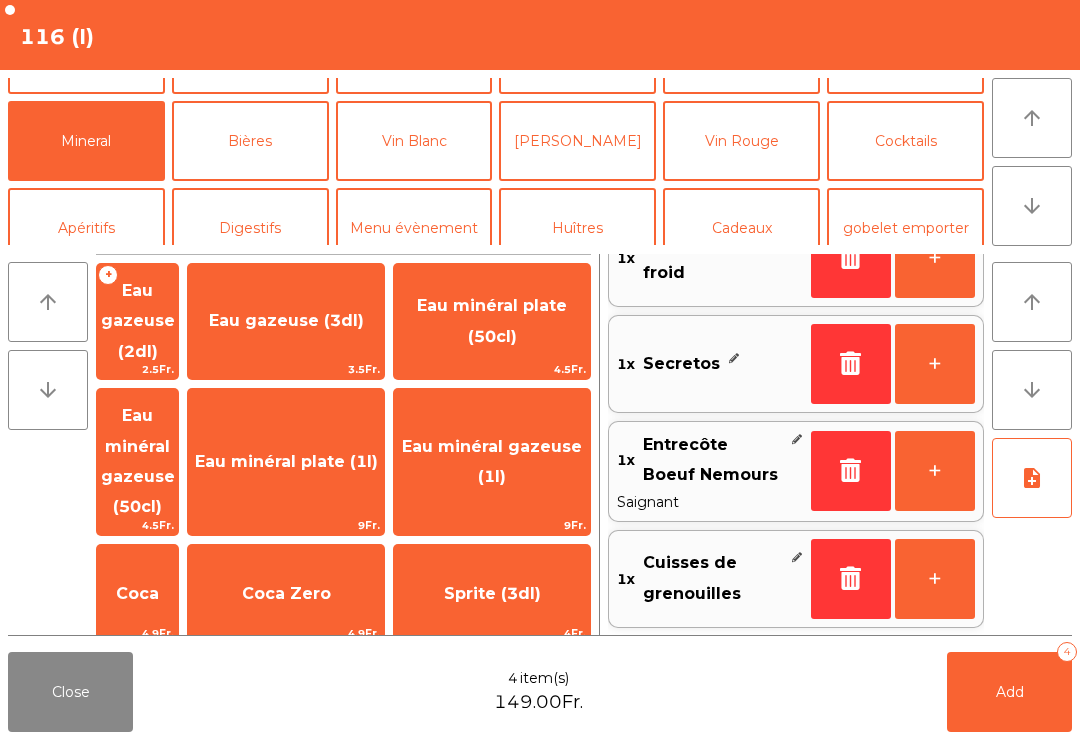 click on "Eau minéral gazeuse (1l)" 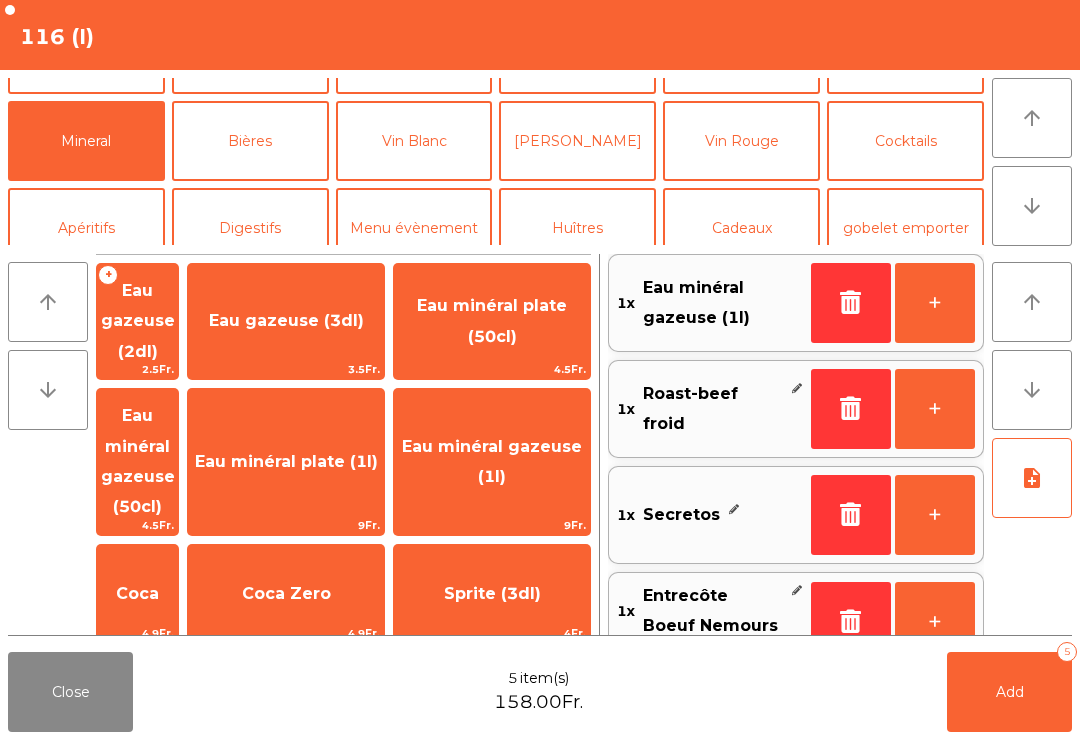scroll, scrollTop: 161, scrollLeft: 0, axis: vertical 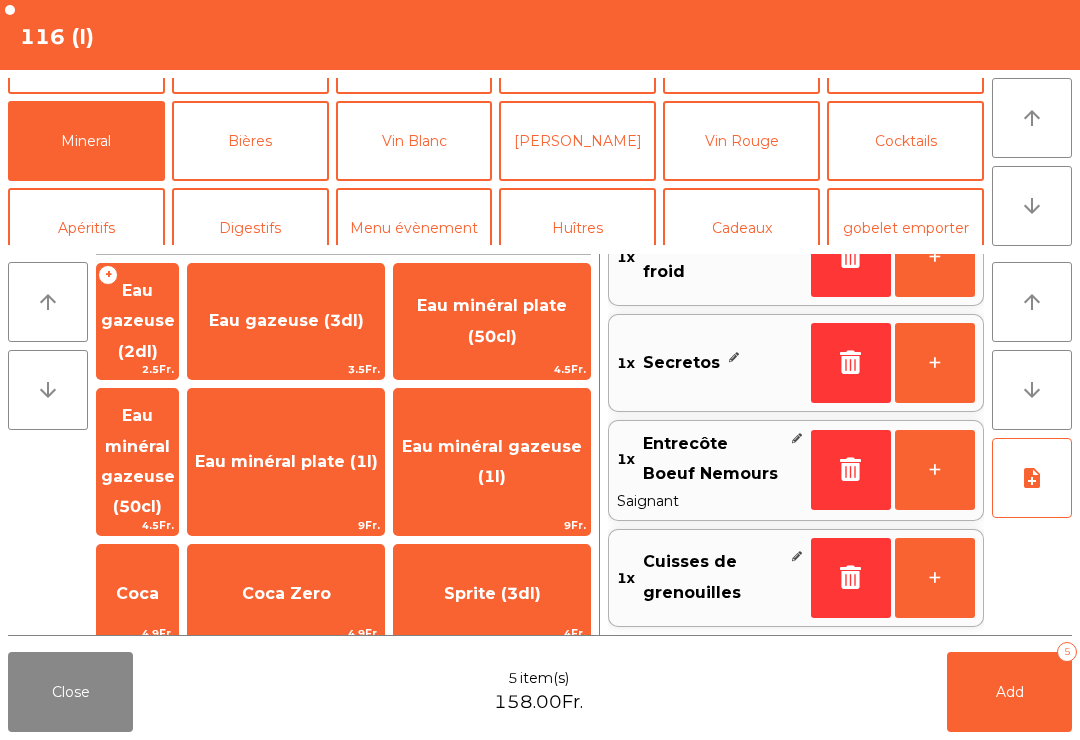click on "Add   5" 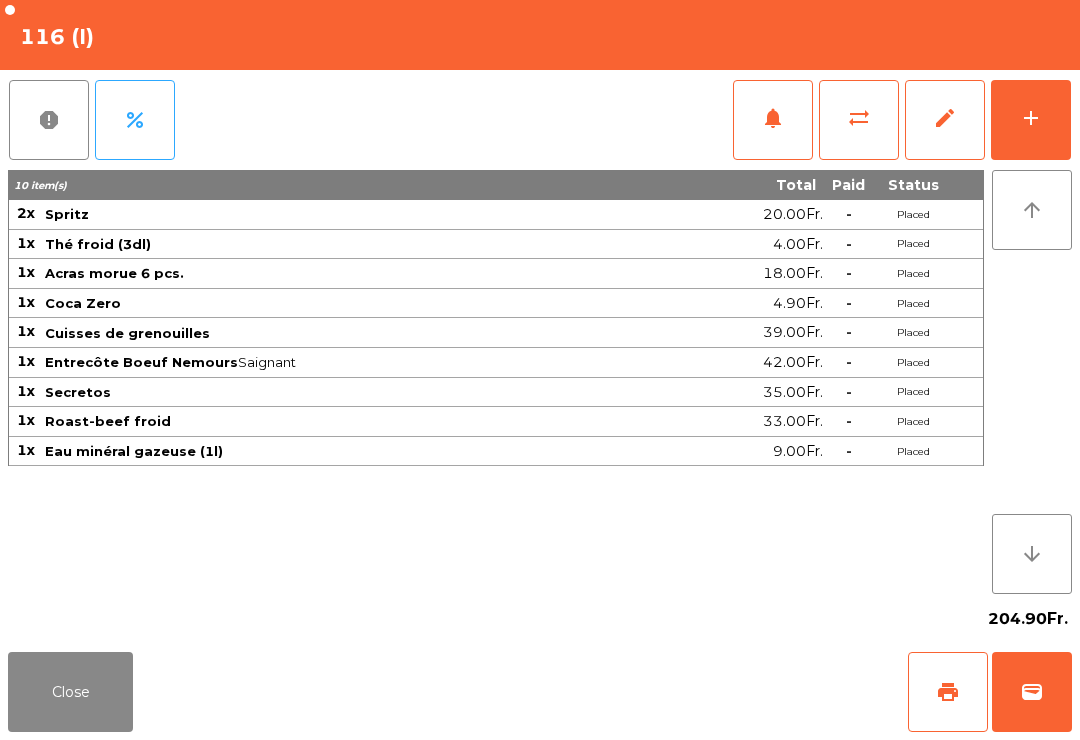click on "sync_alt" 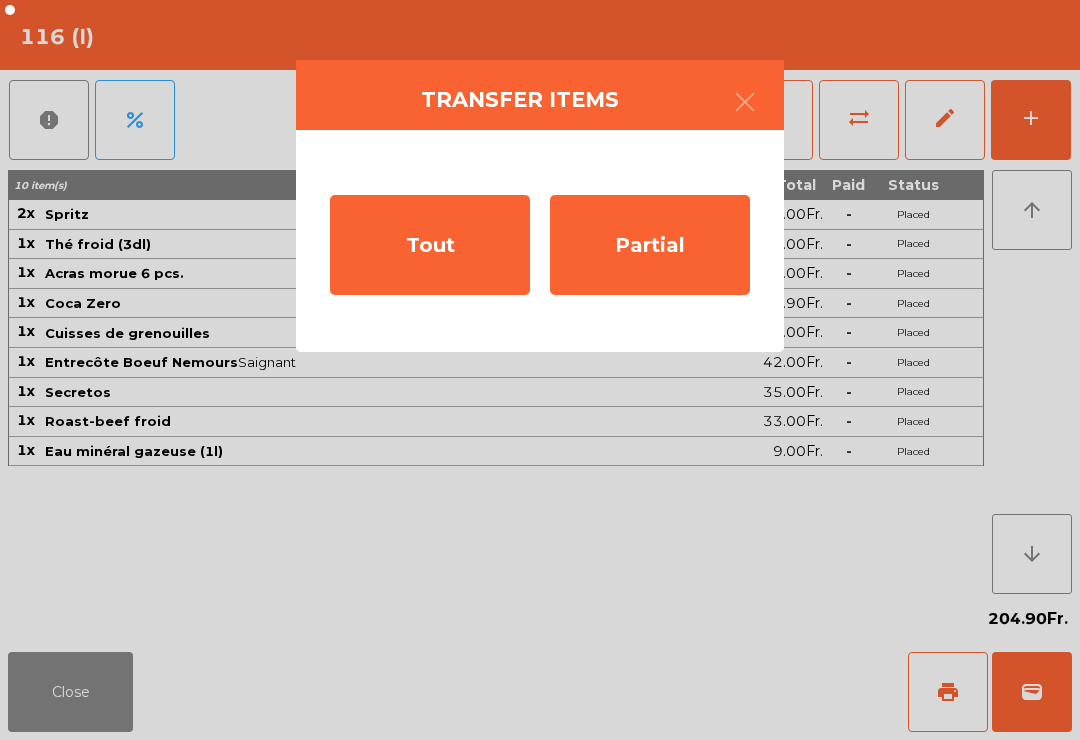 click on "Partial" 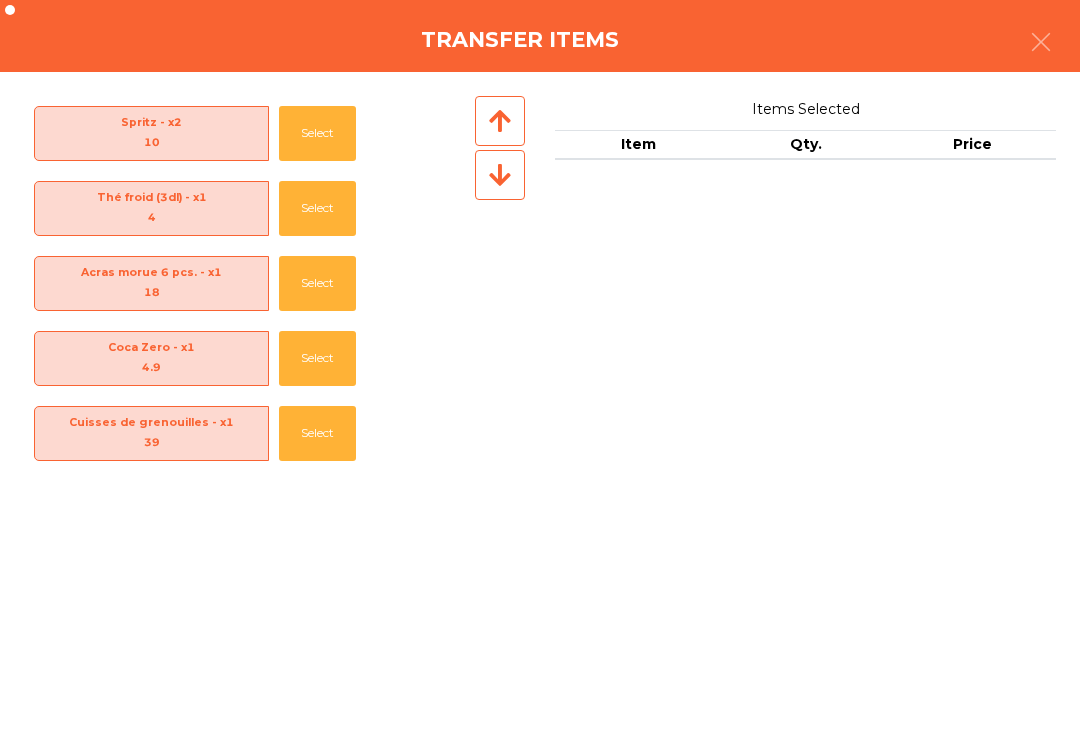 click on "Select" 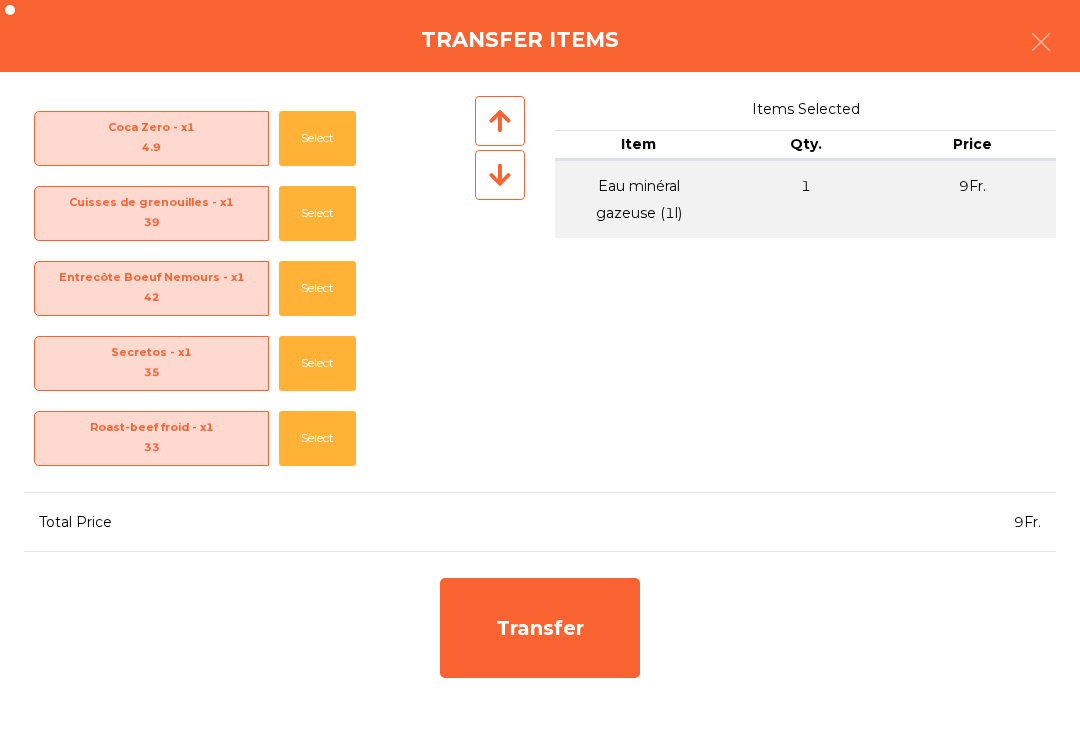 click on "Transfer" 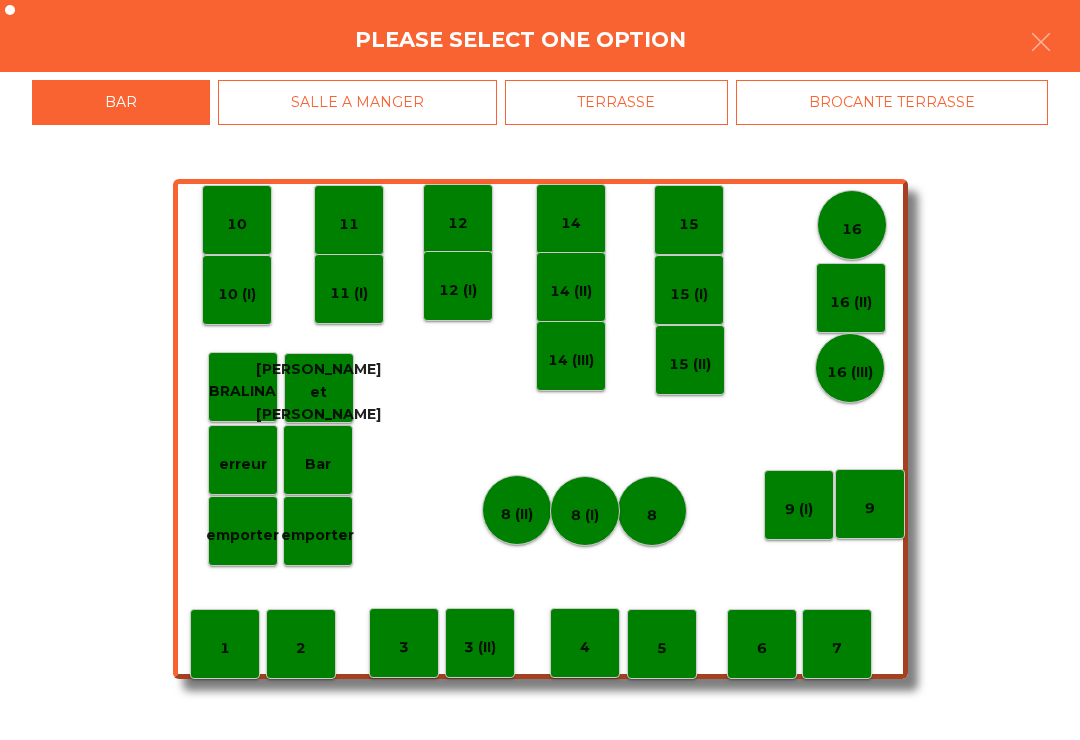 click on "erreur" 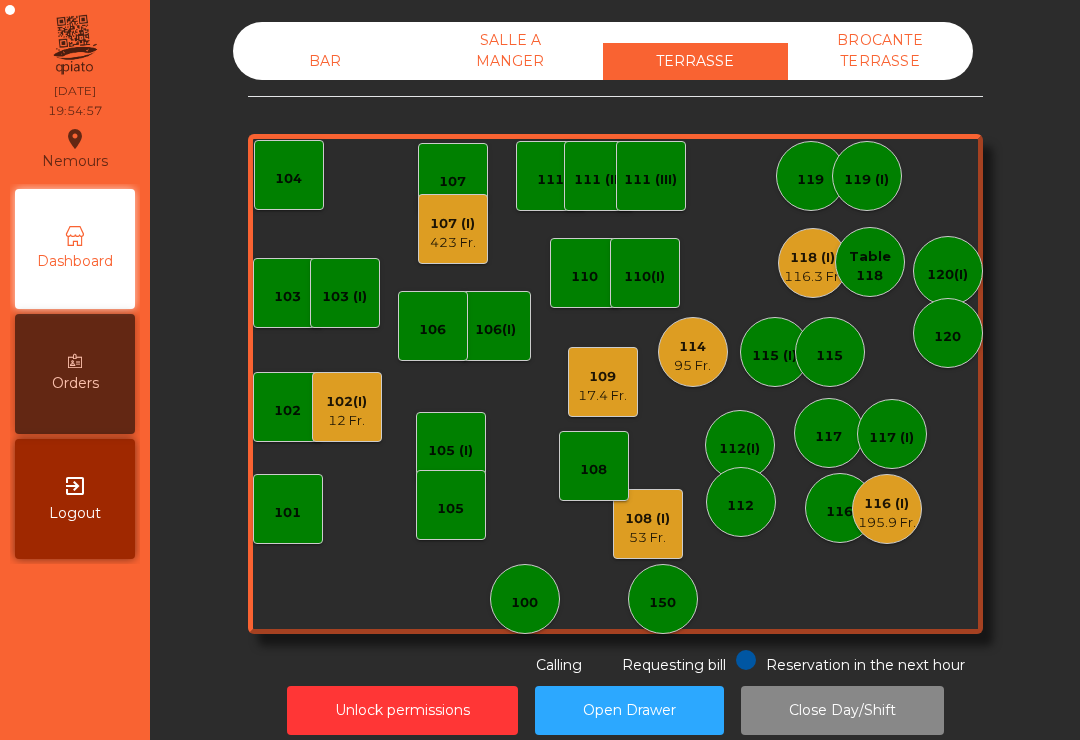 click on "195.9 Fr." 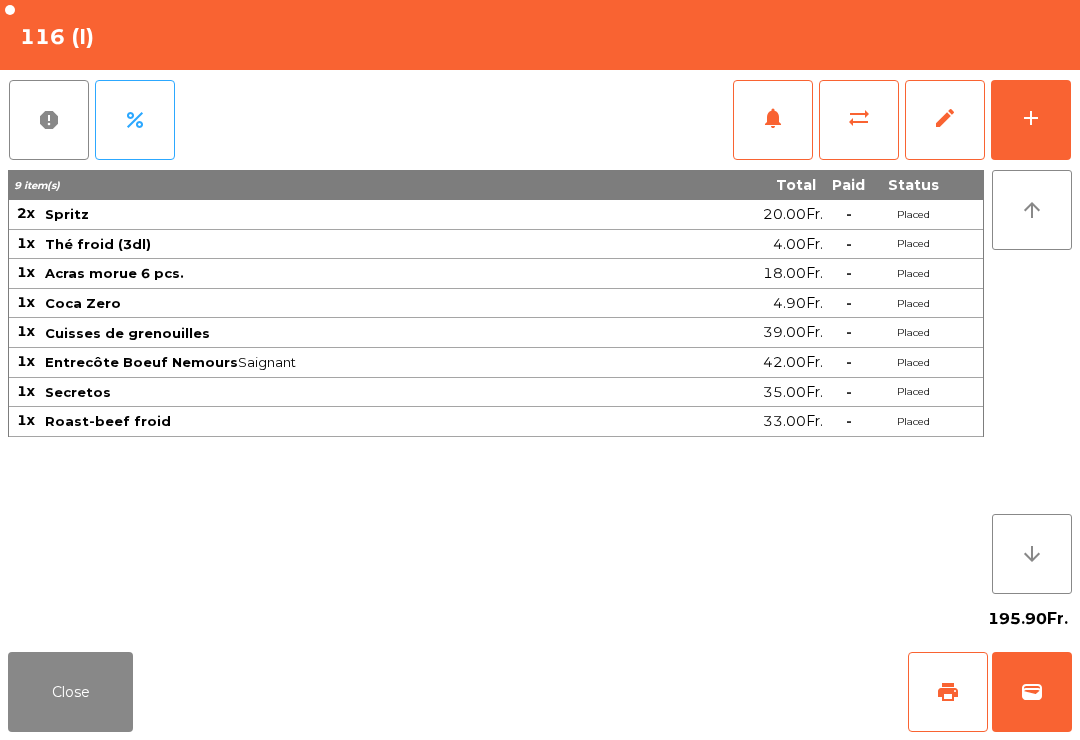 click on "add" 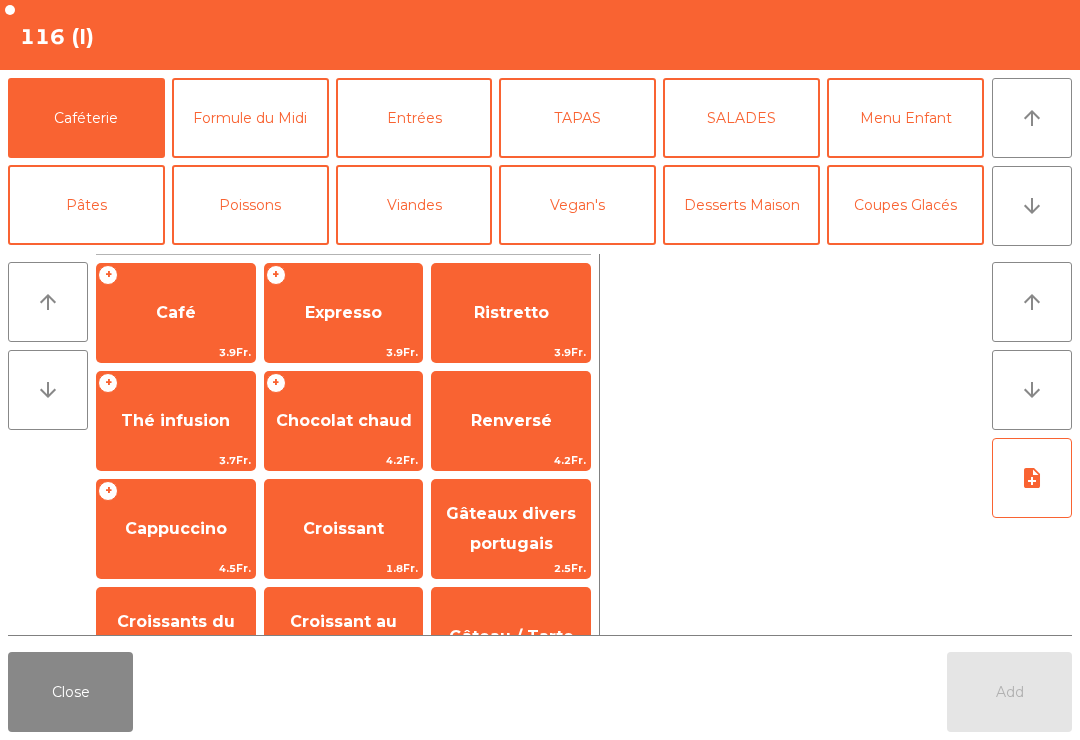 click on "Mineral" 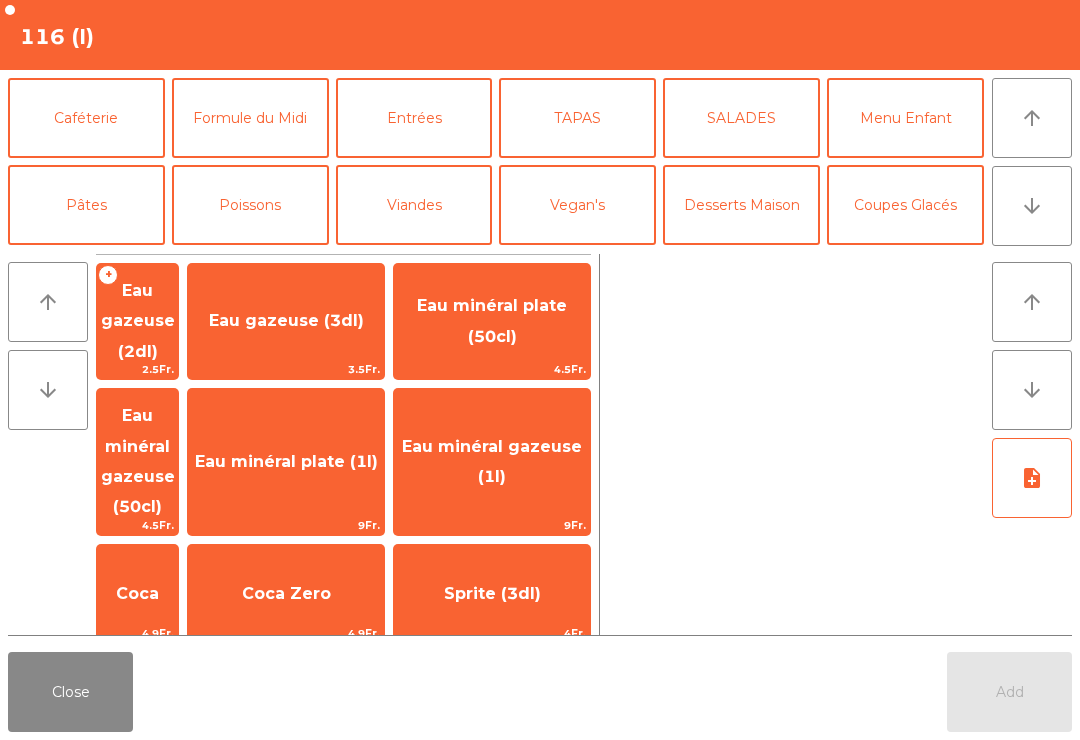 scroll, scrollTop: 103, scrollLeft: 0, axis: vertical 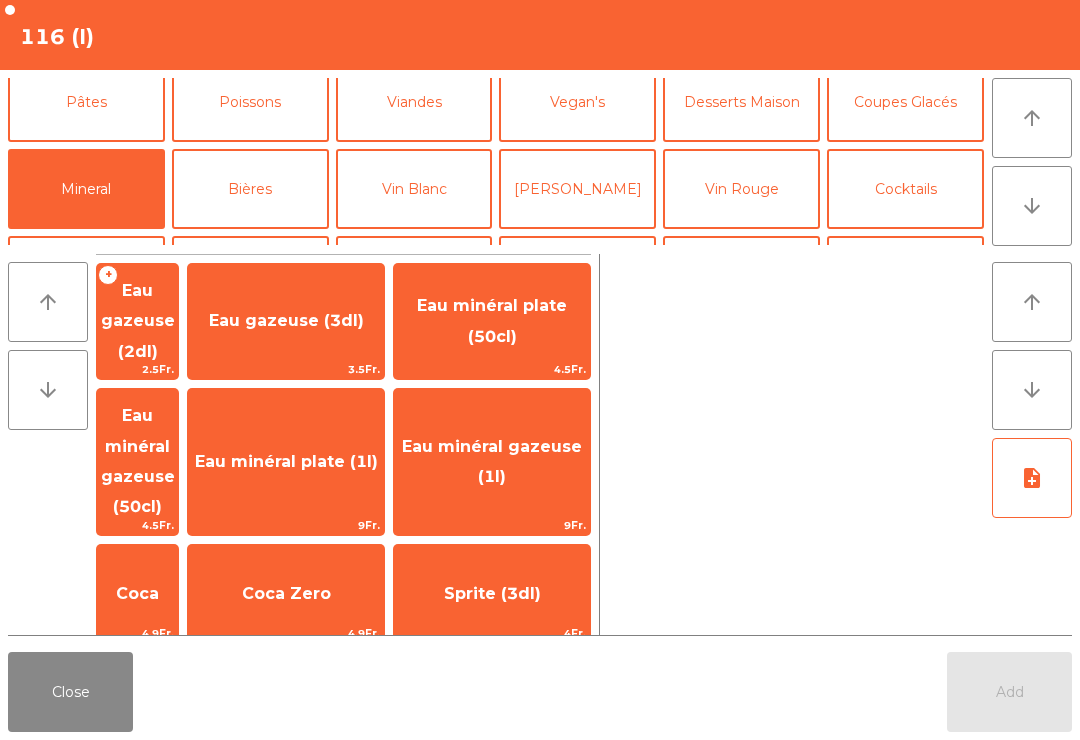 click on "Eau minéral gazeuse (50cl)" 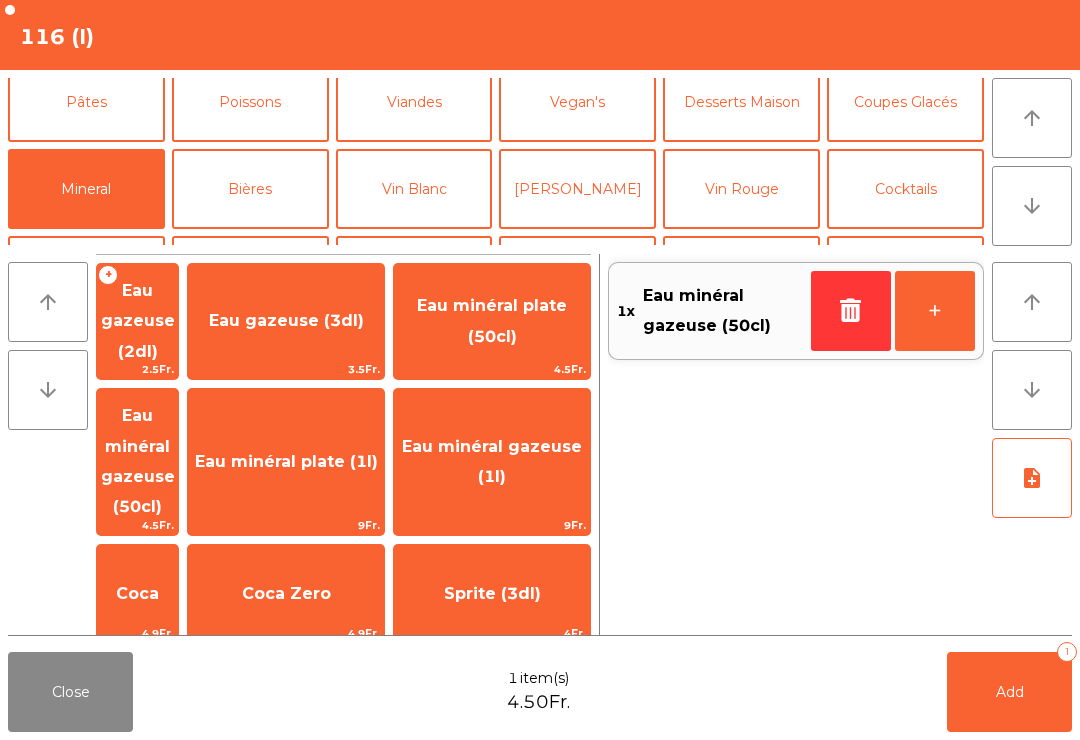 click on "Add" 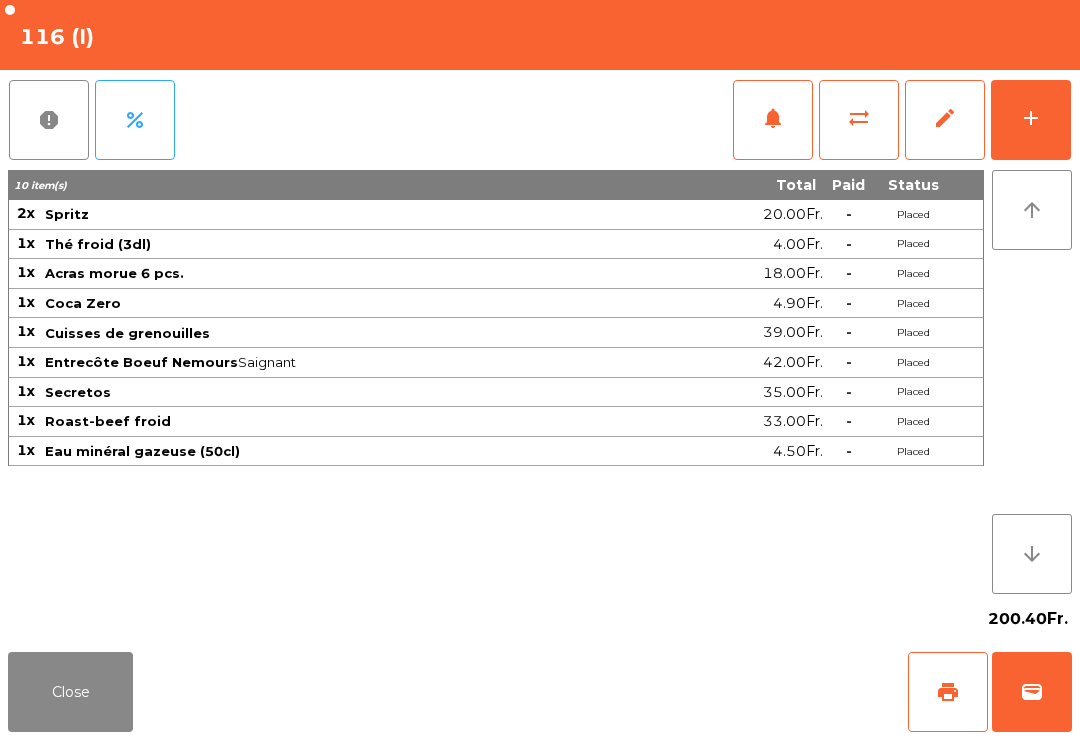 click on "Close" 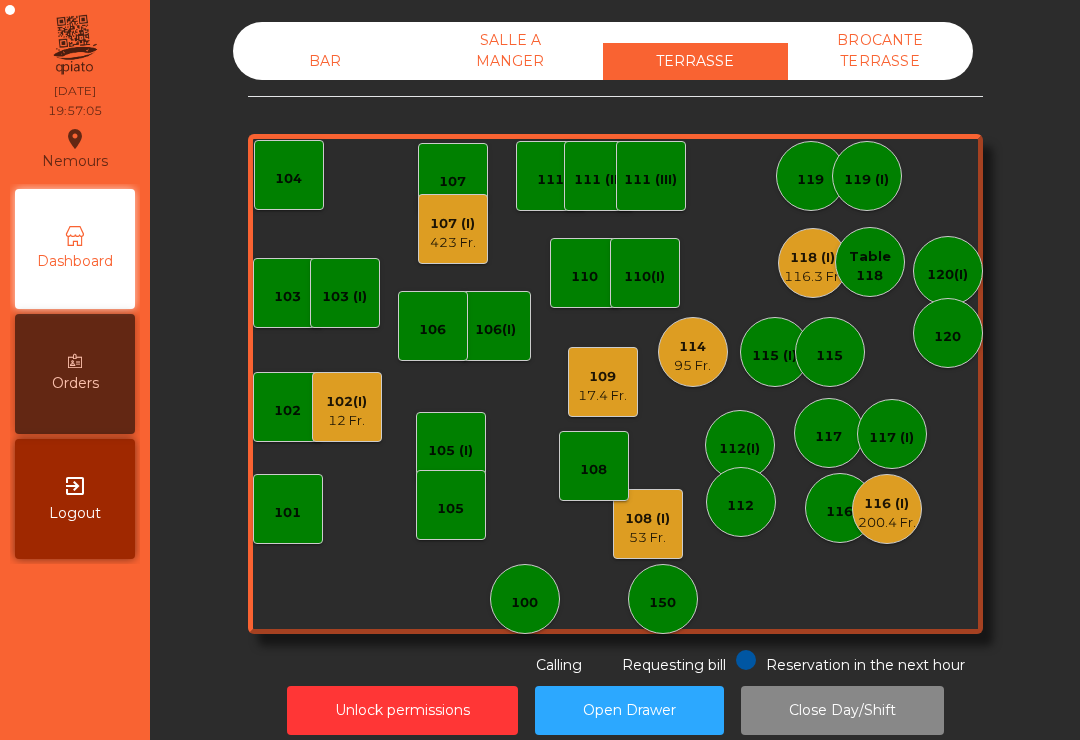 click on "118 (I)   116.3 Fr." 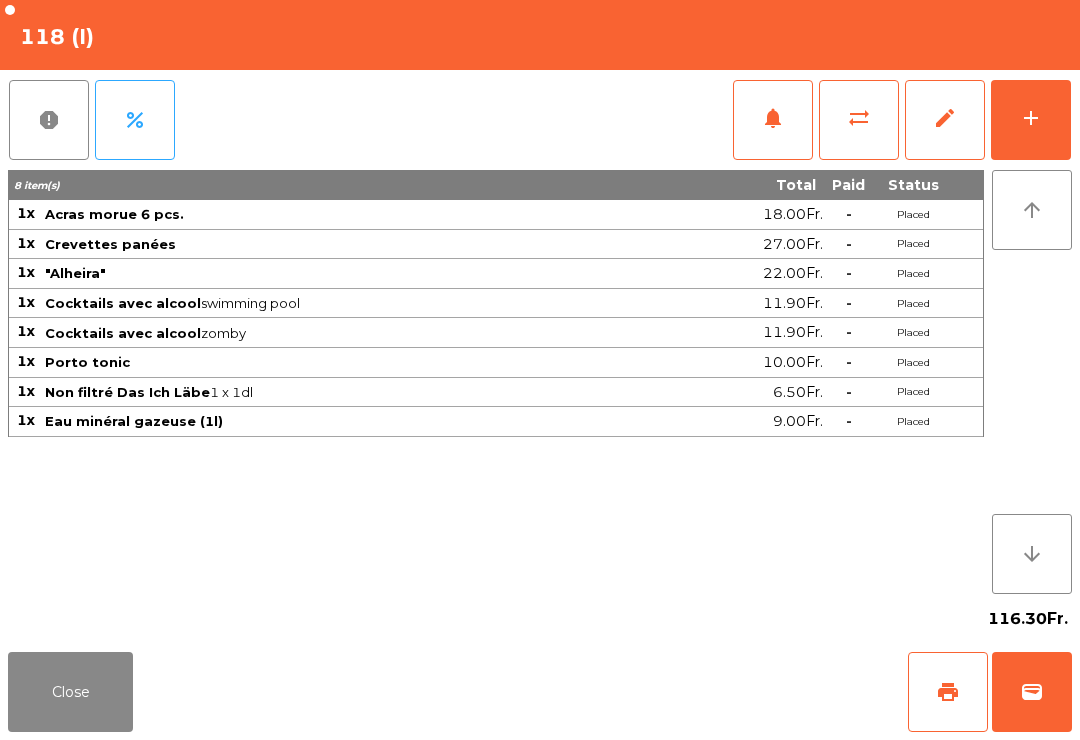 click on "add" 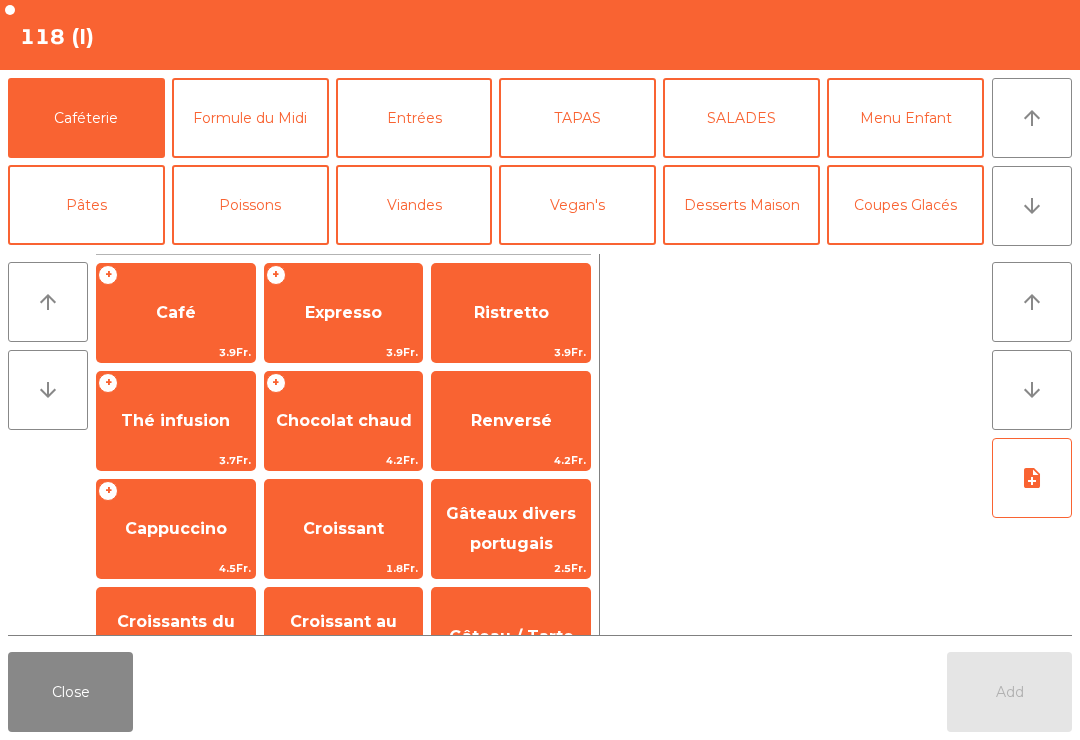 click on "Viandes" 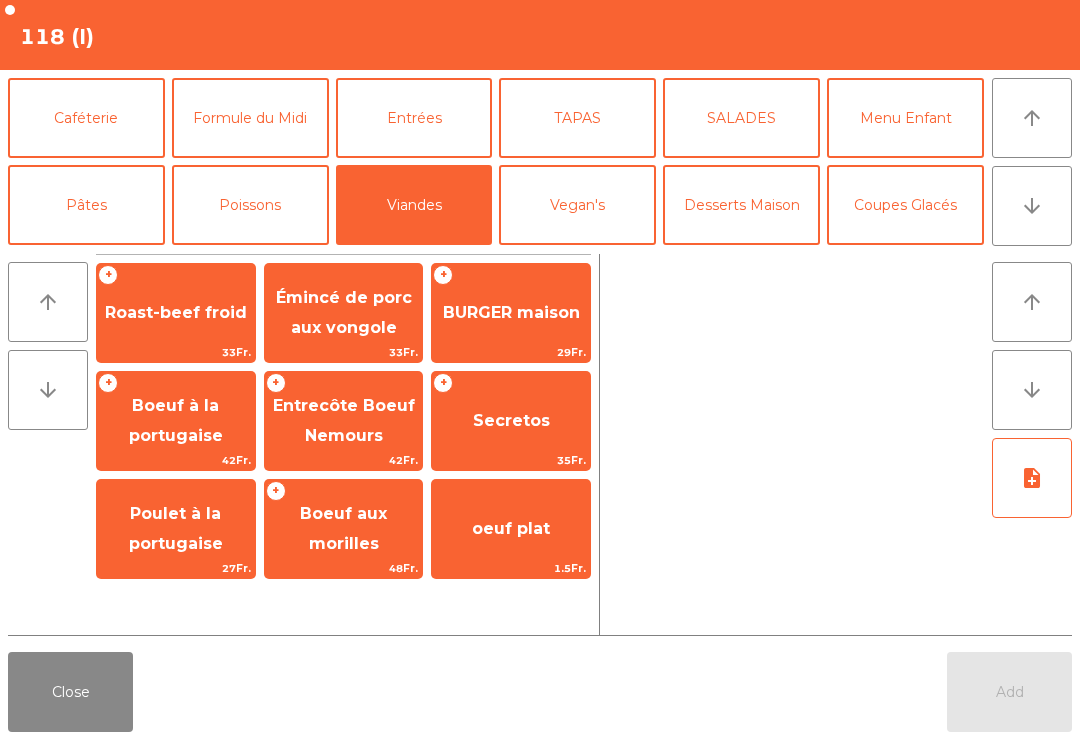 click on "Émincé de porc aux vongole" 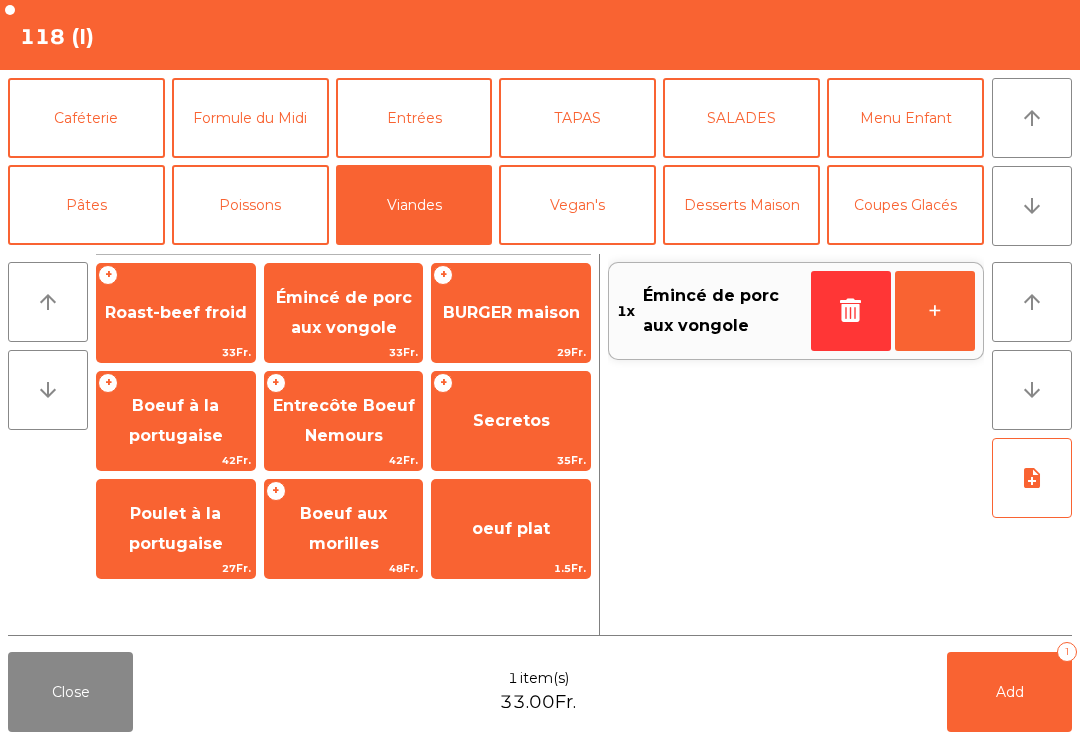 click on "Poissons" 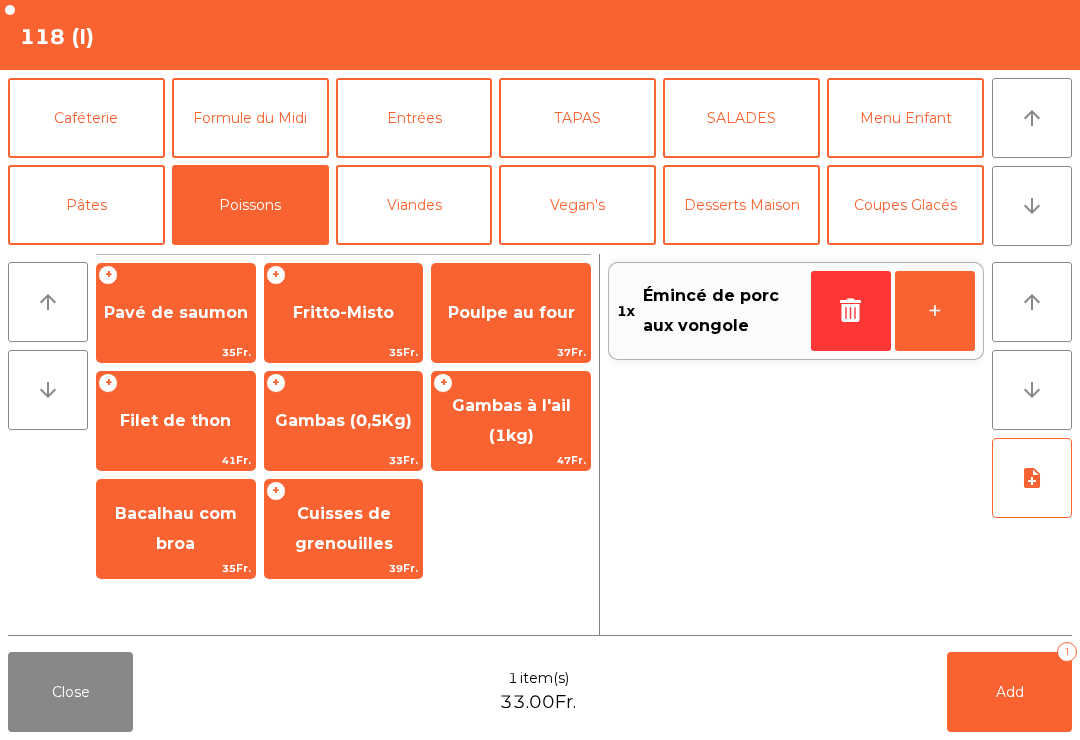 click on "Gambas à l'ail (1kg)" 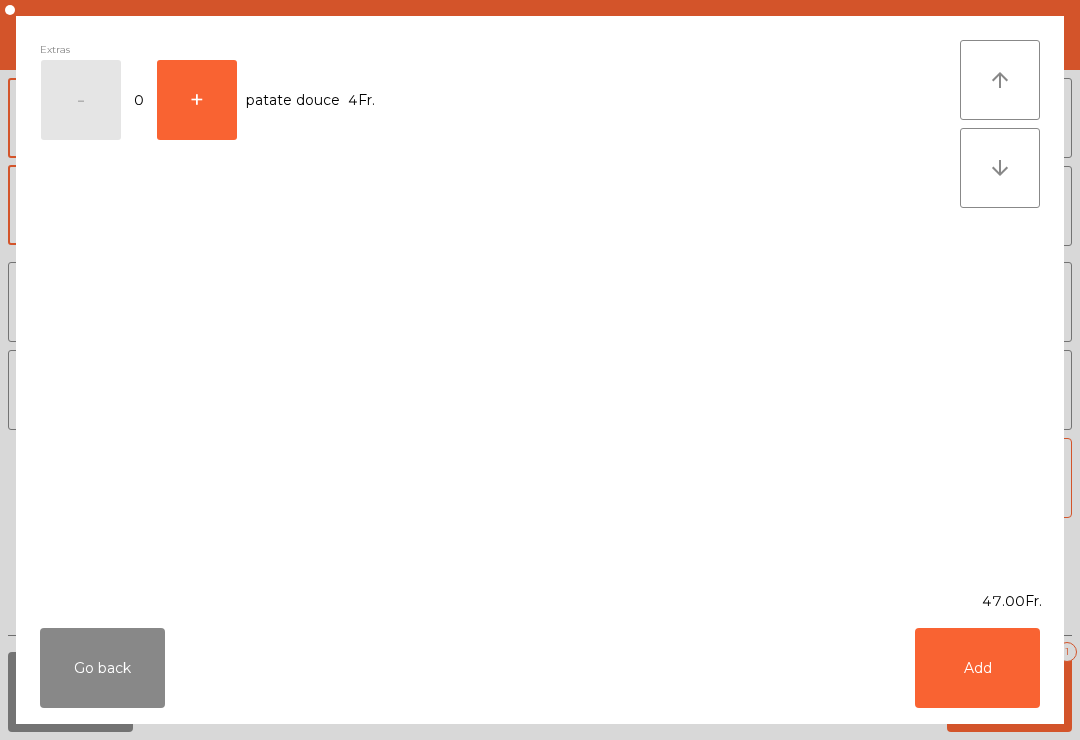 click on "Add" 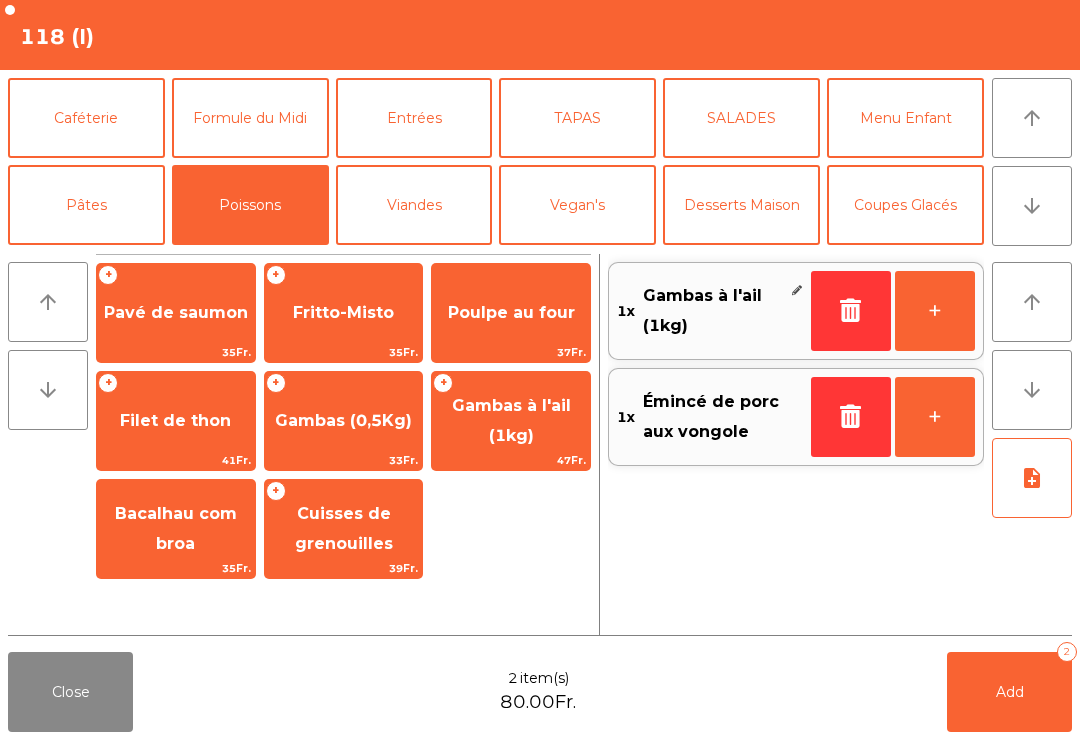 click on "Gambas à l'ail (1kg)" 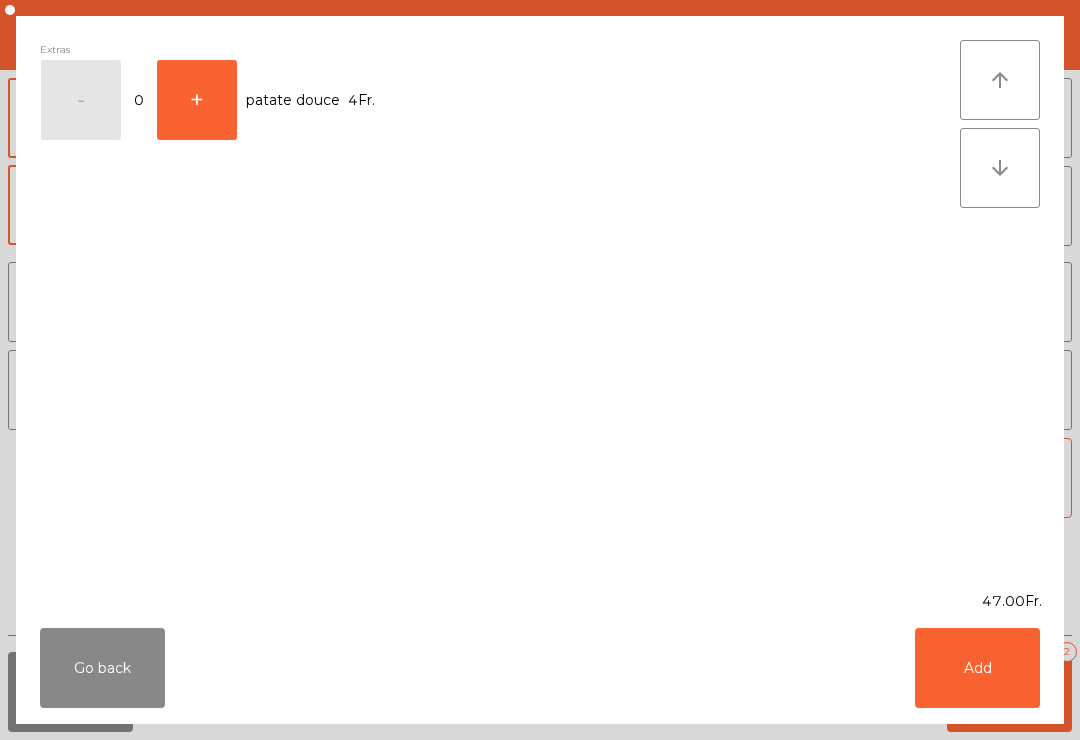 click on "Add" 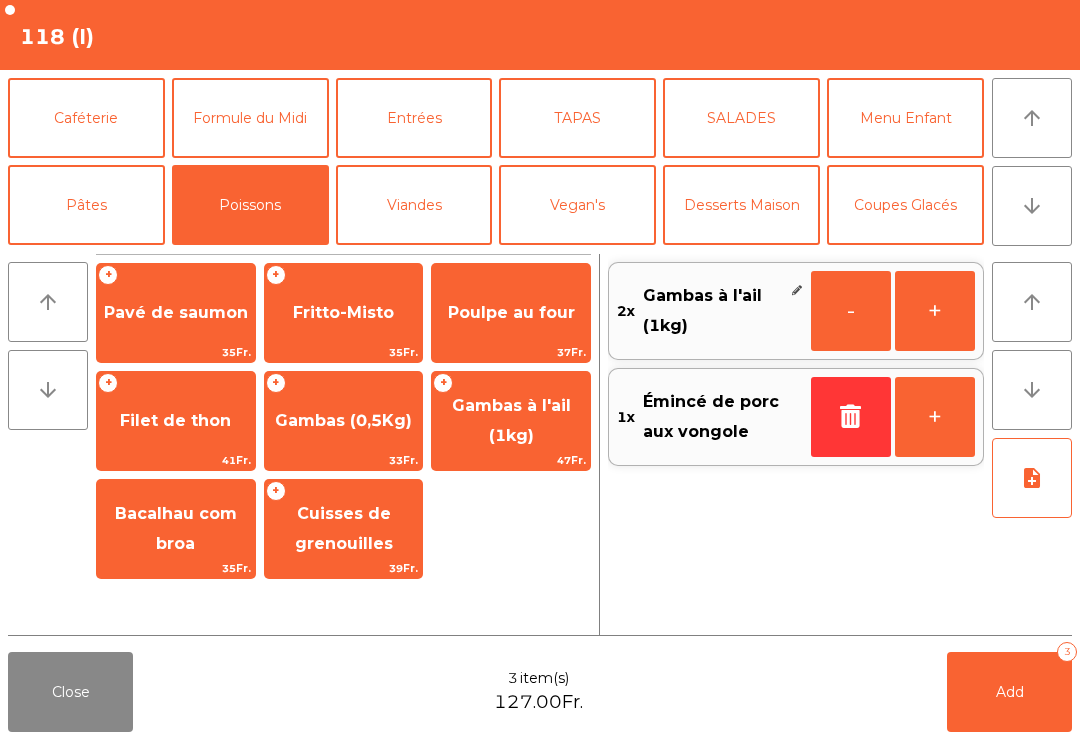 click on "SALADES" 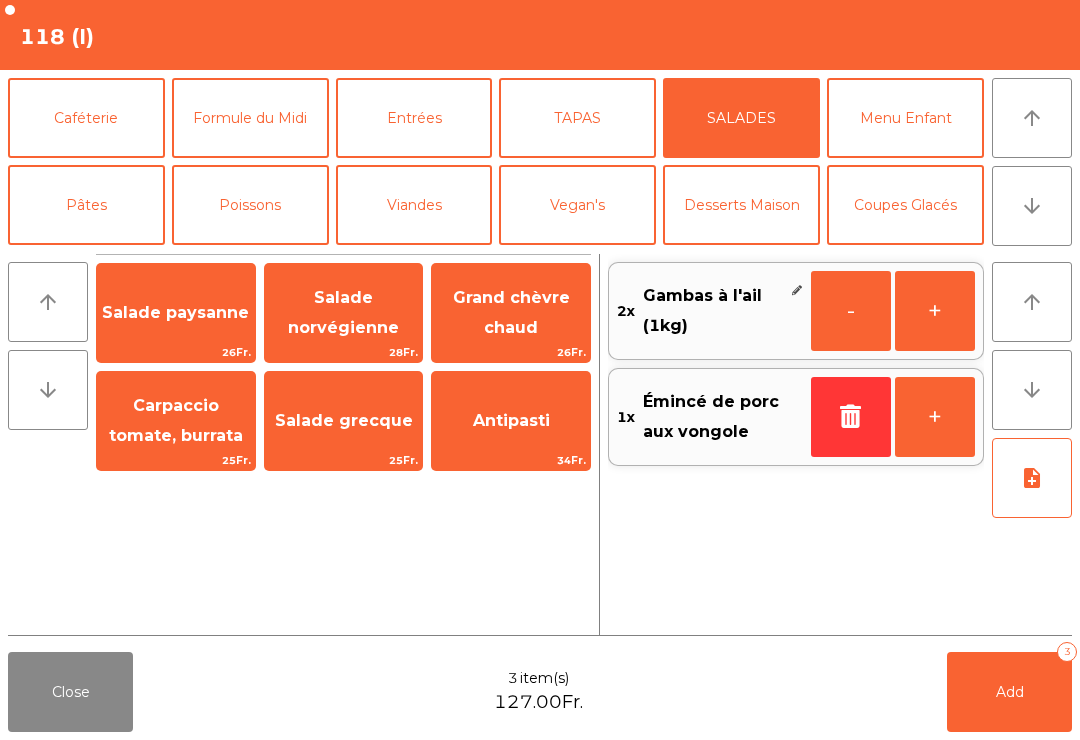 click on "Grand chèvre chaud" 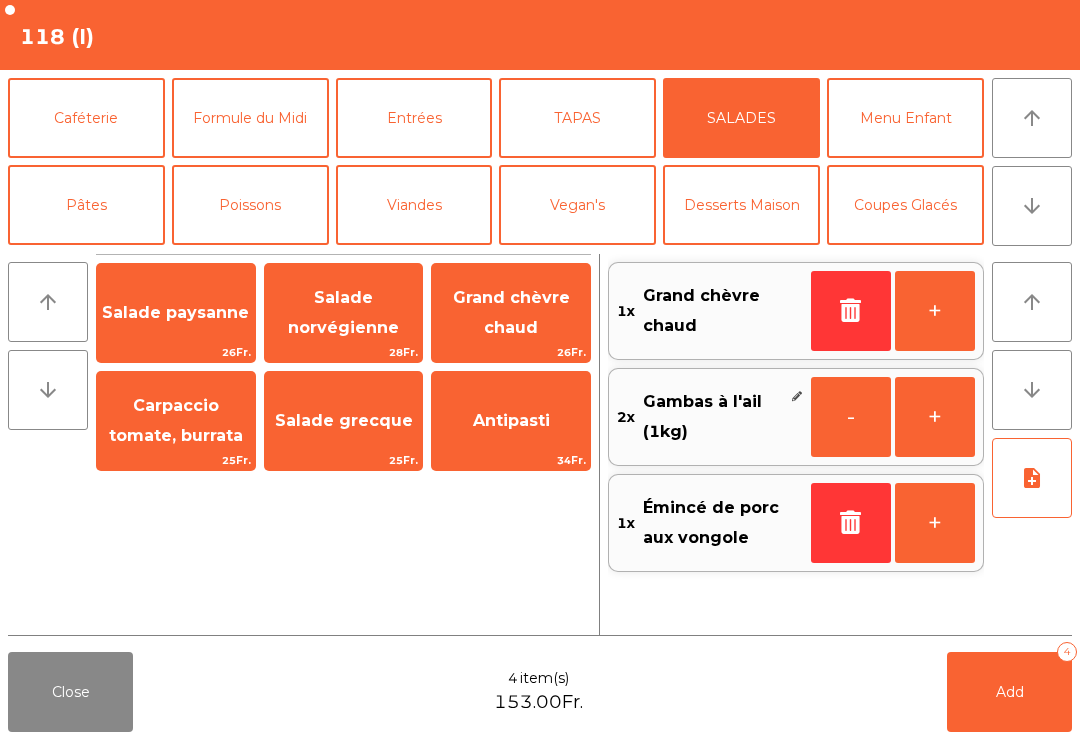 click on "Pâtes" 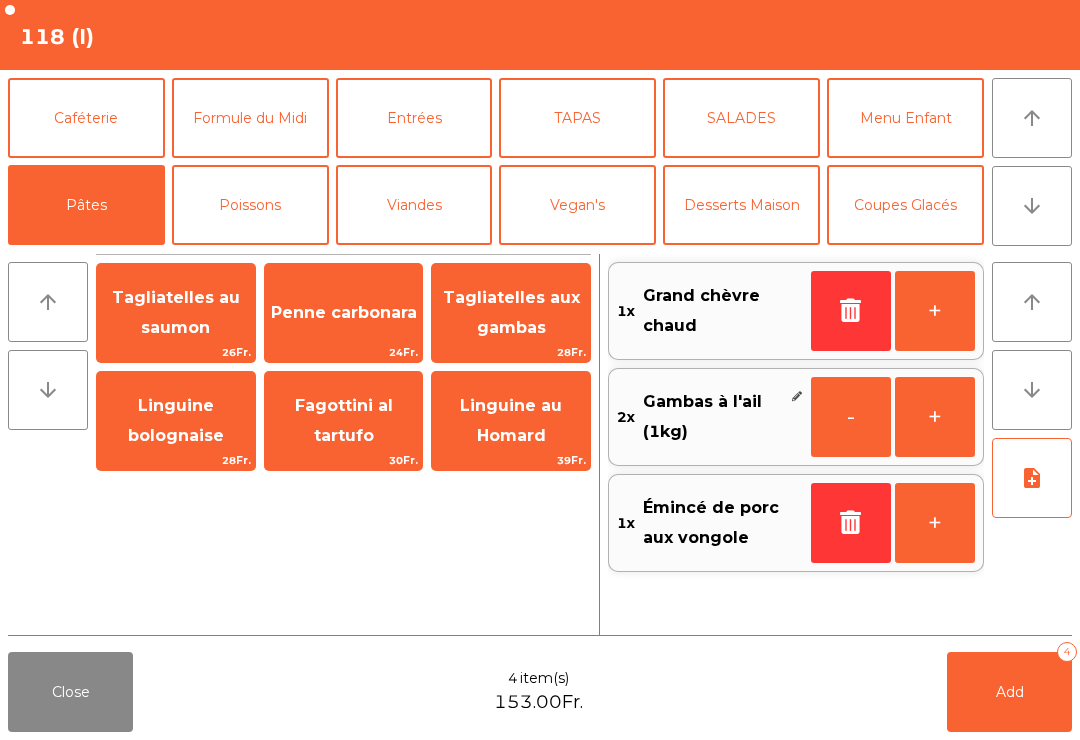 click on "Poissons" 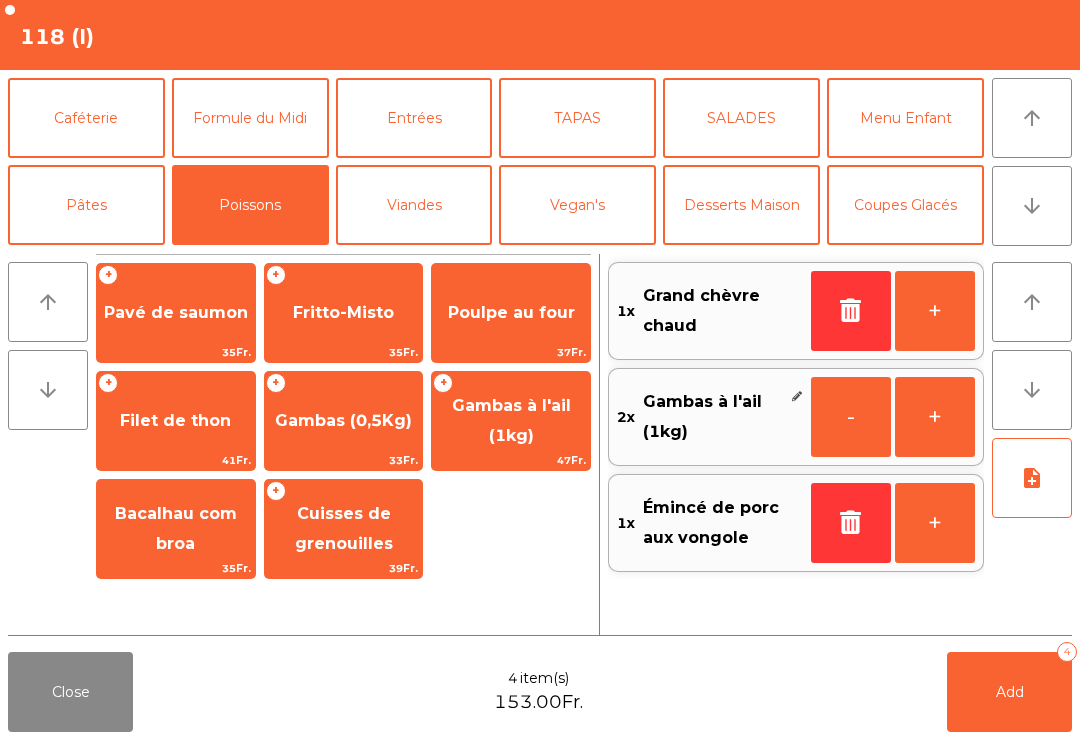 click on "Pavé de saumon" 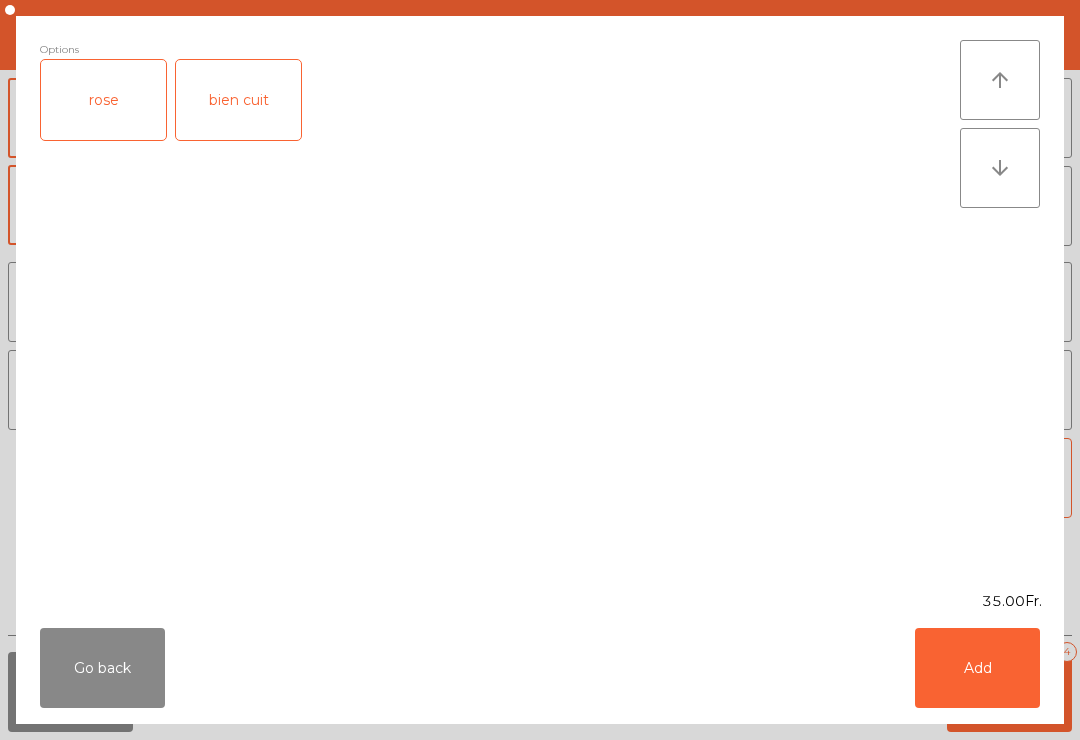 click on "rose" 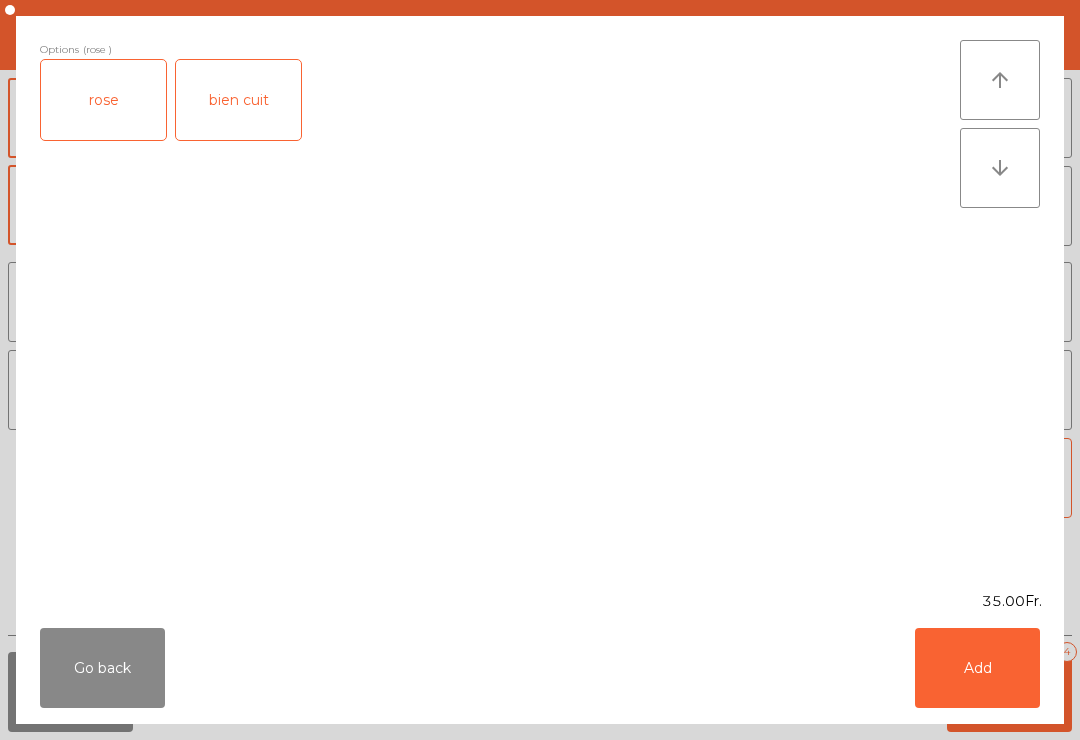click on "Add" 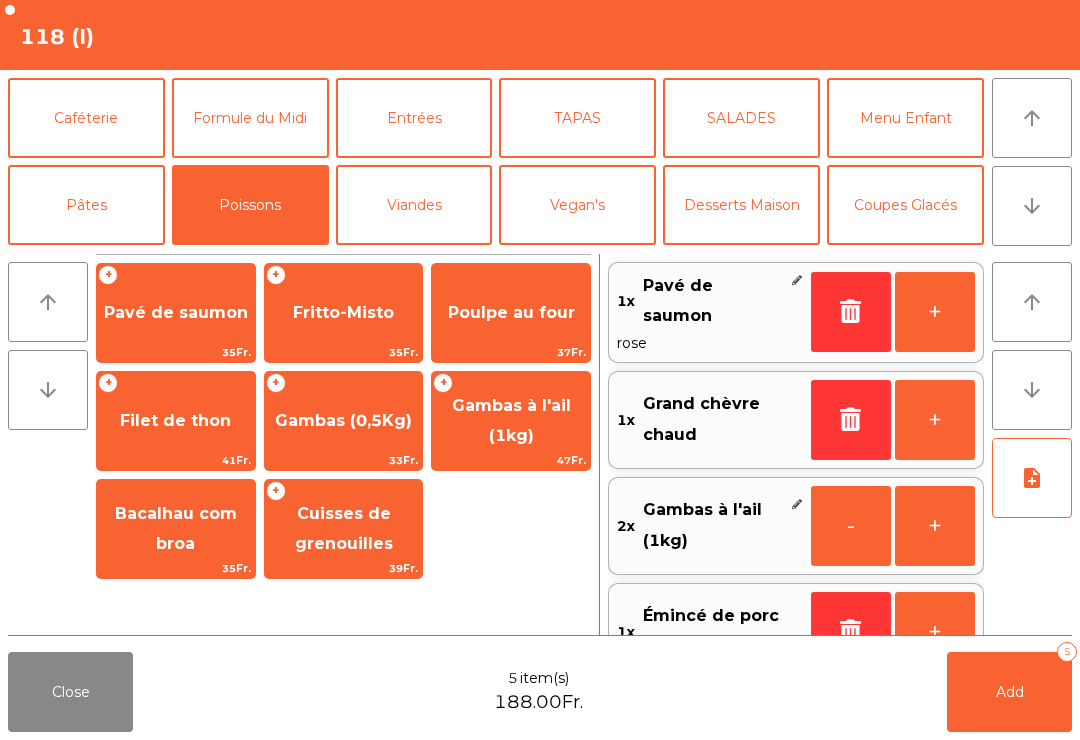 click on "note_add" 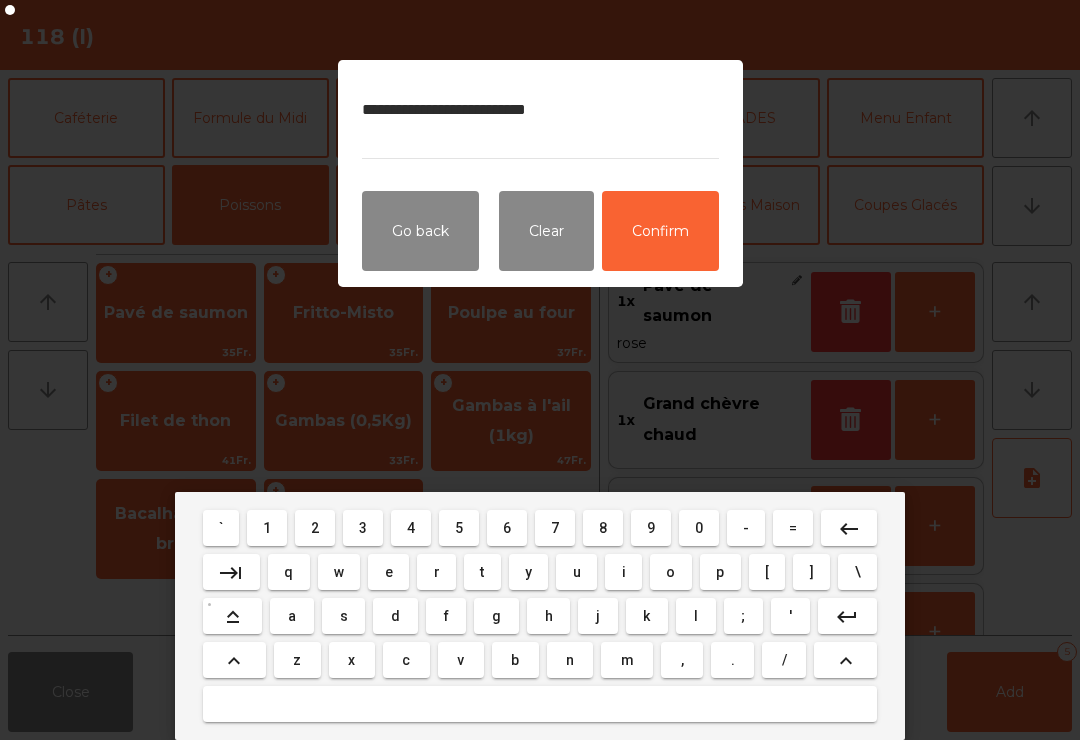 type on "**********" 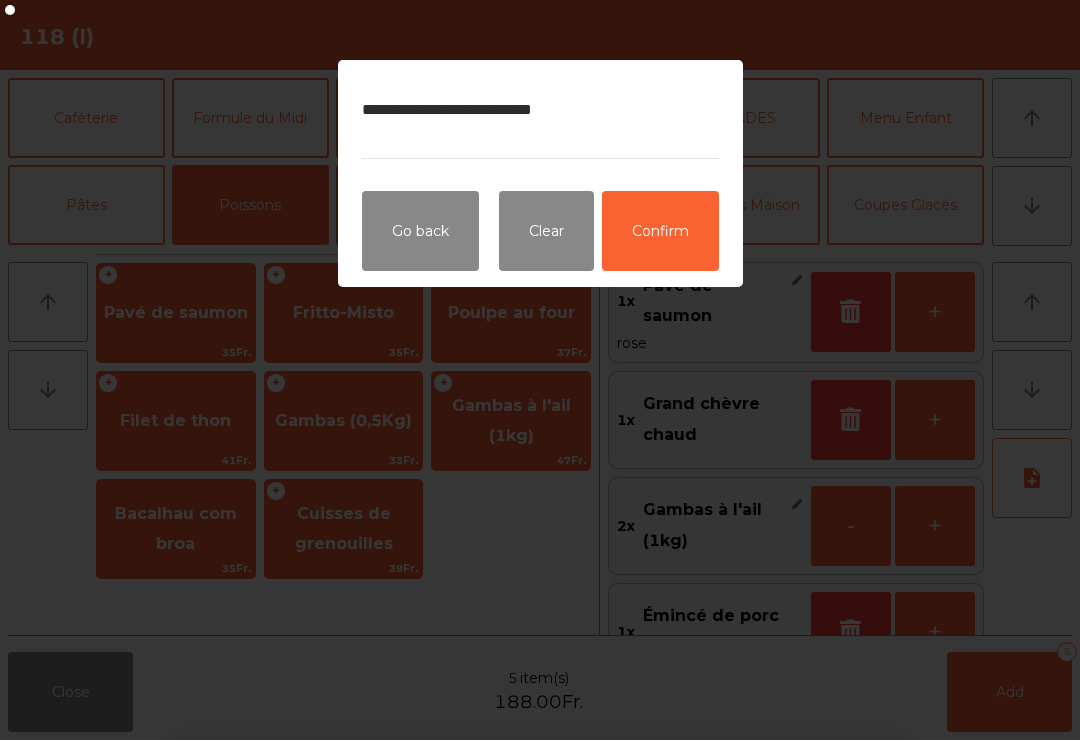 click on "Confirm" 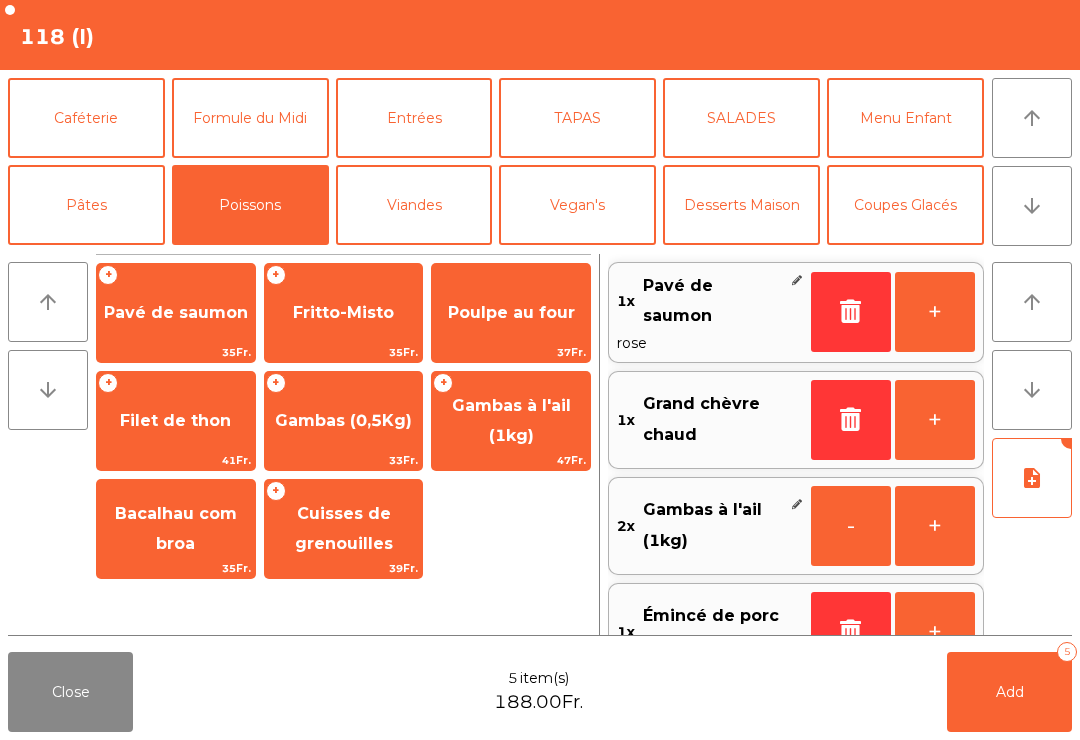click on "Add   5" 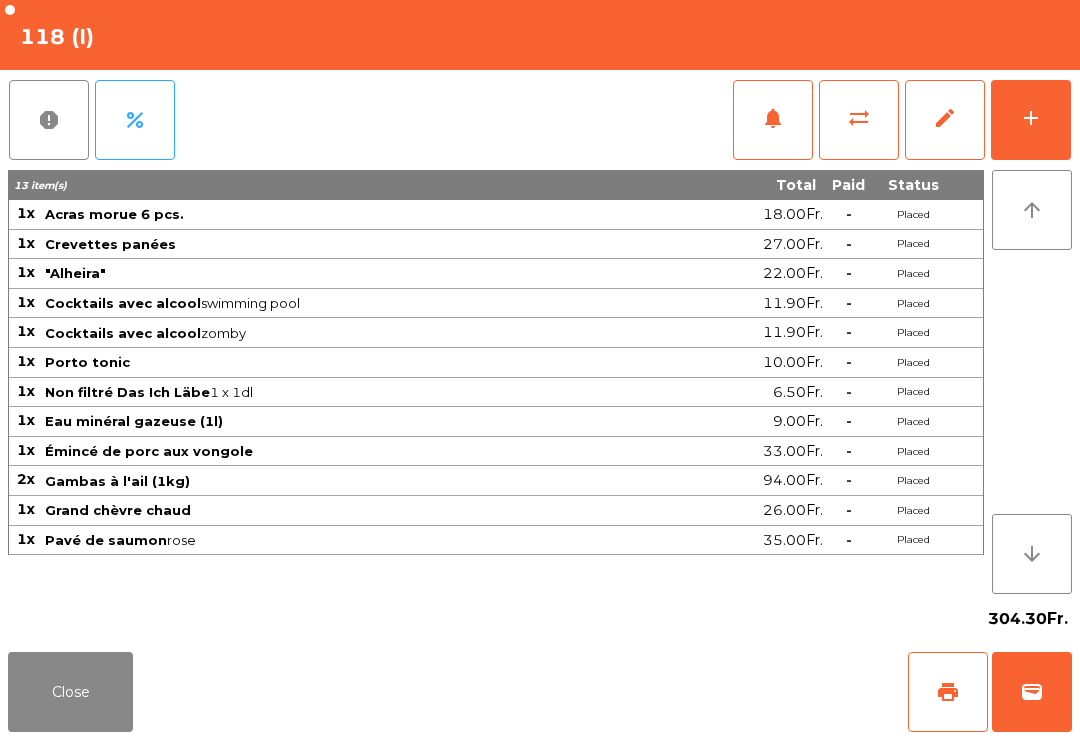 click on "Close" 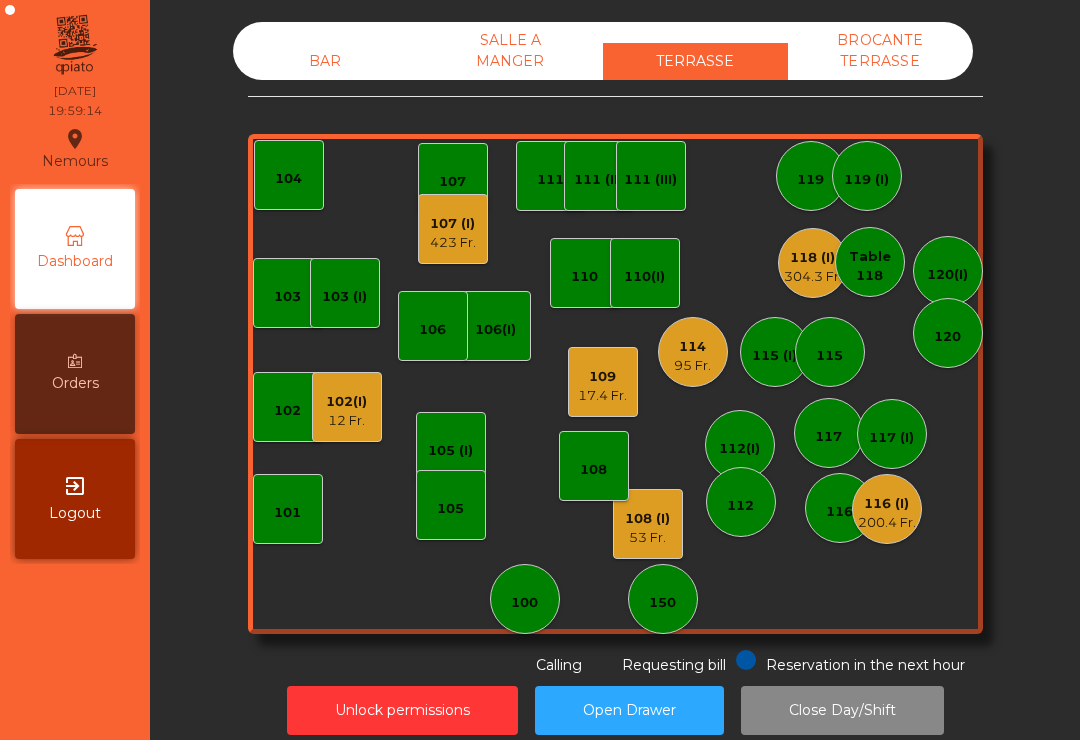 click on "107 (I)   423 Fr." 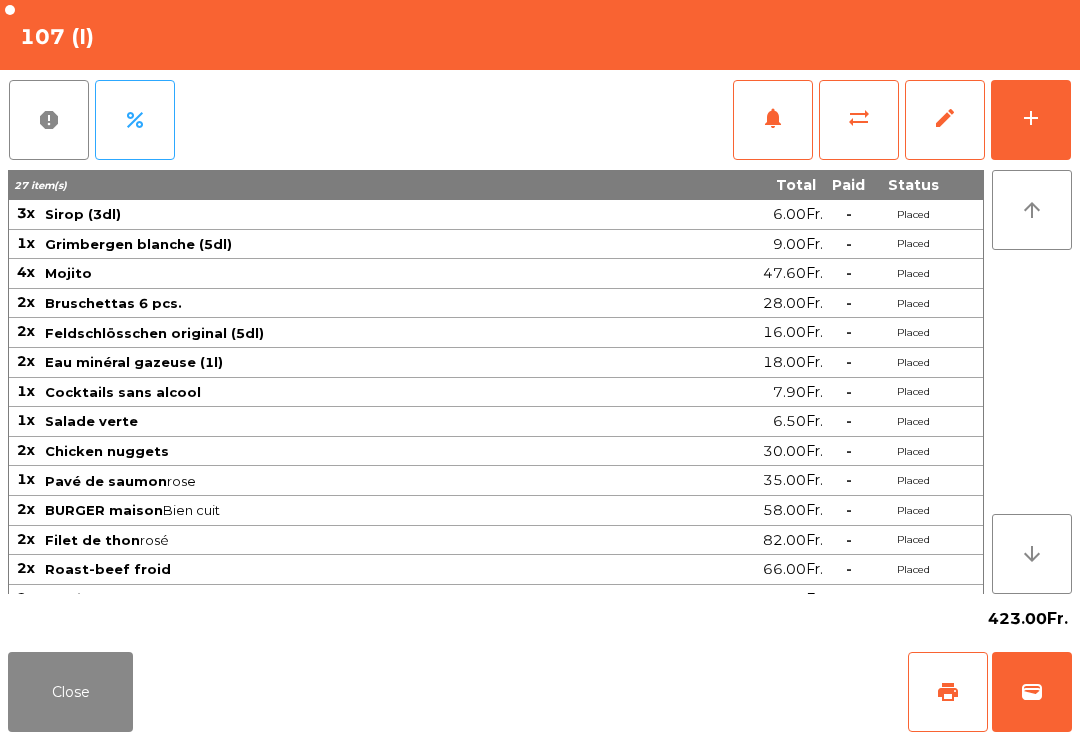 click on "notifications" 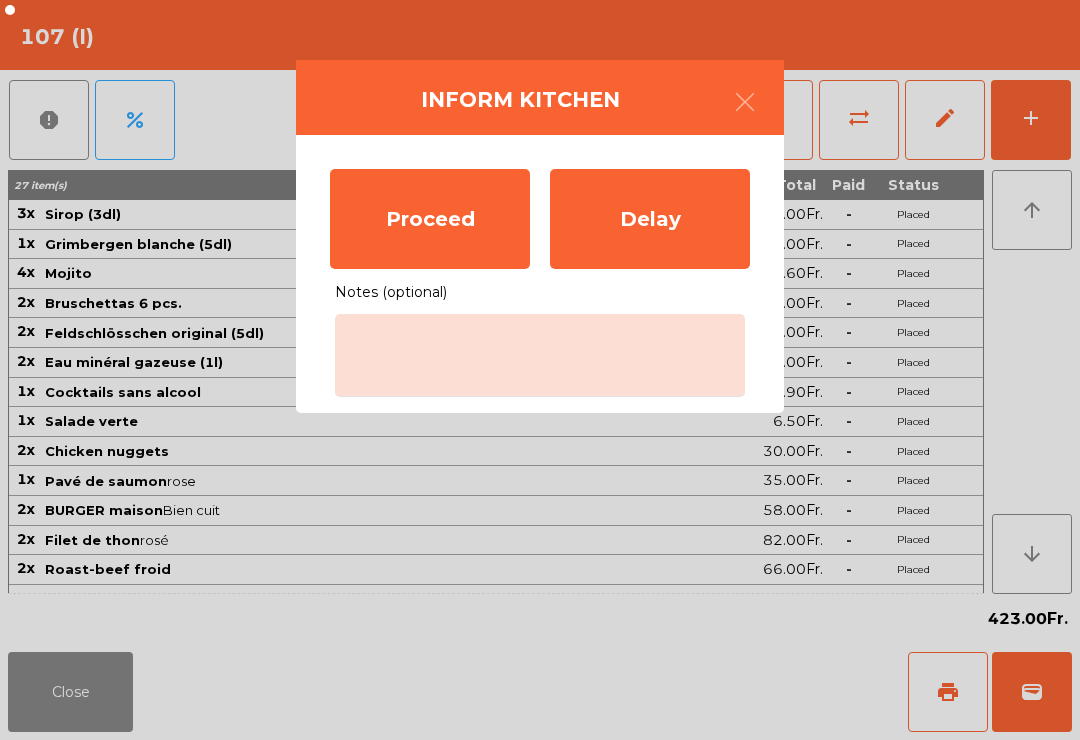 click on "Proceed" 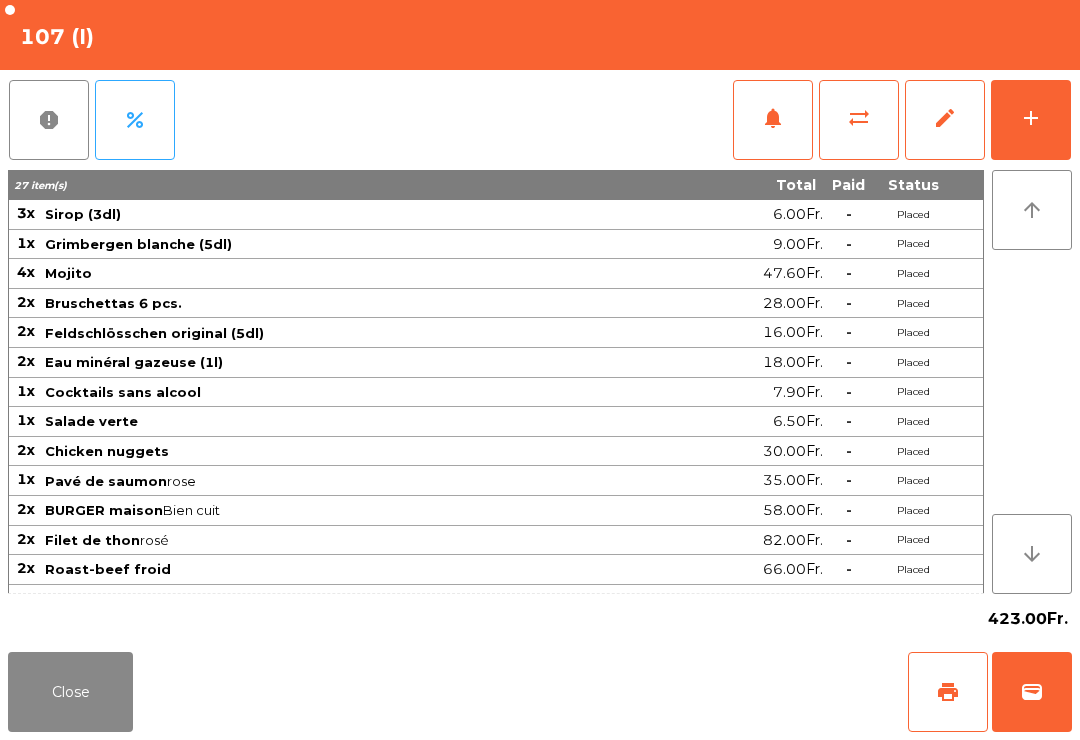 click on "Close" 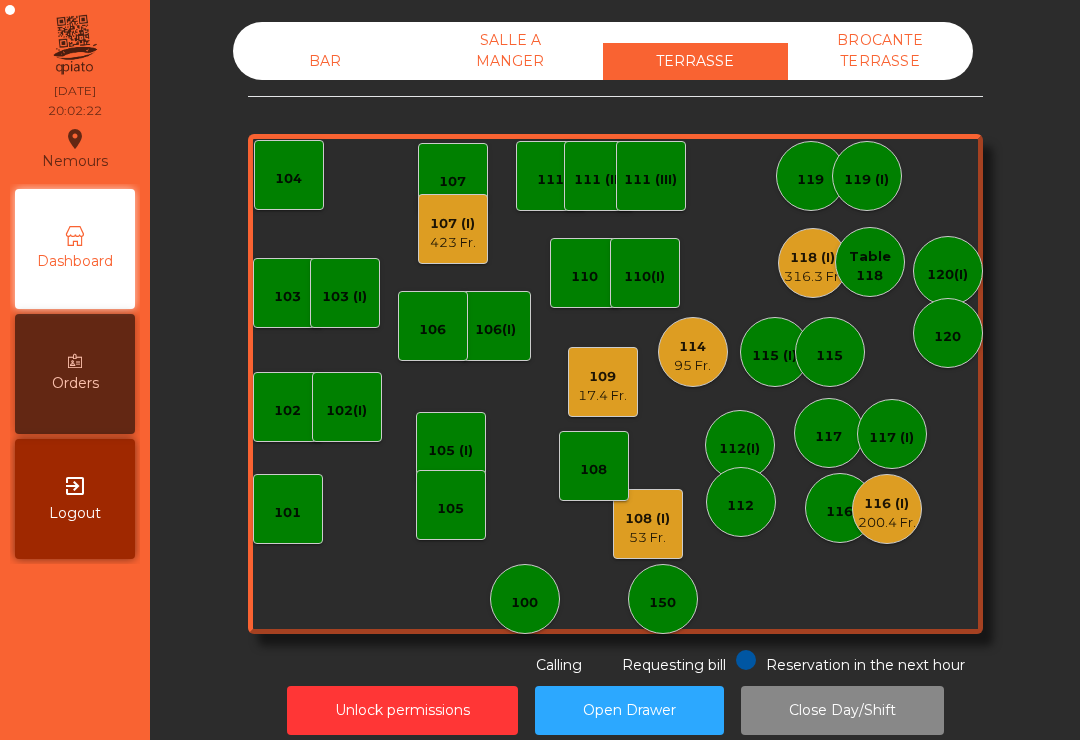 click on "316.3 Fr." 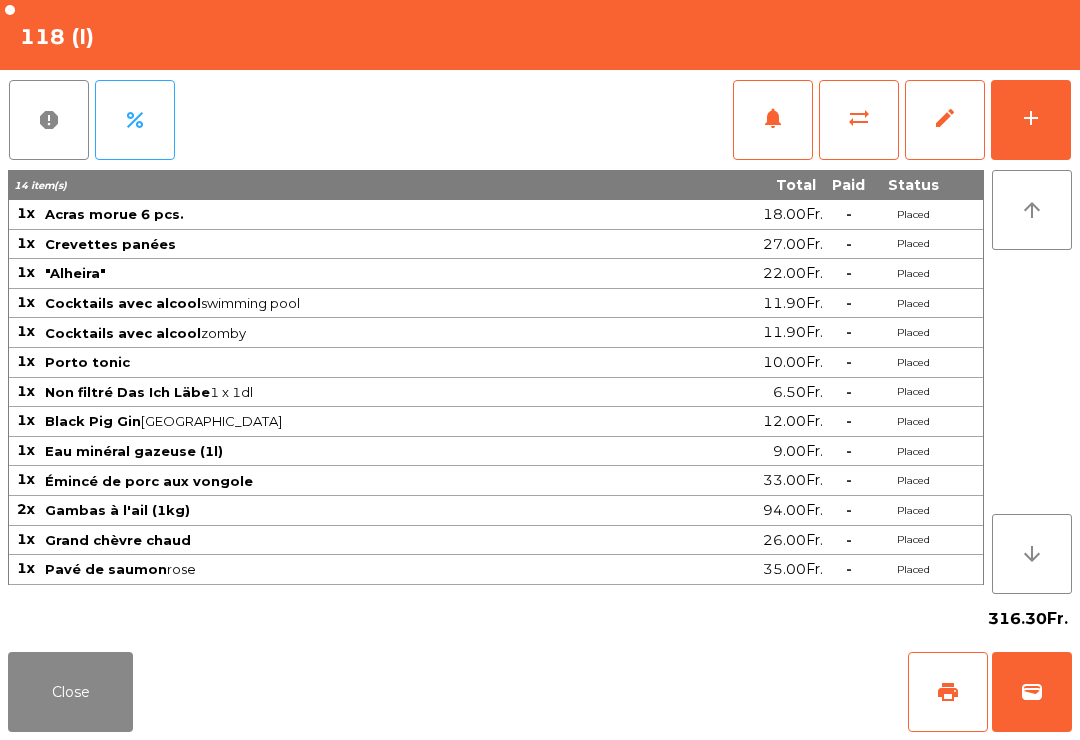 click on "add" 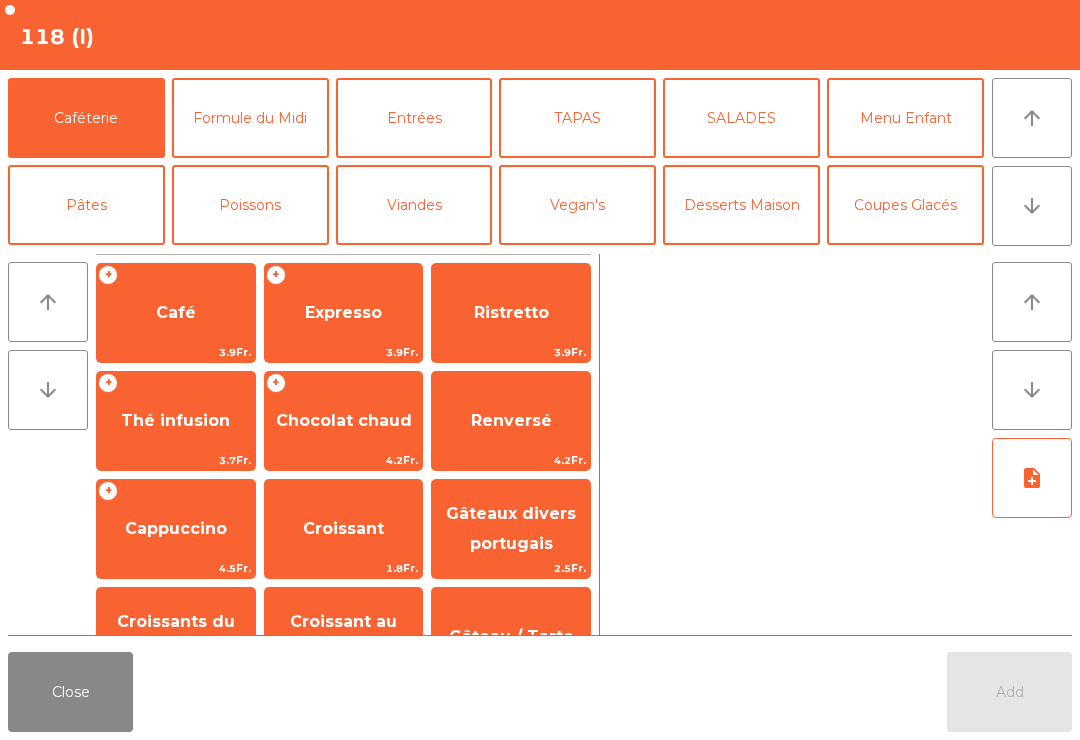 click on "arrow_downward" 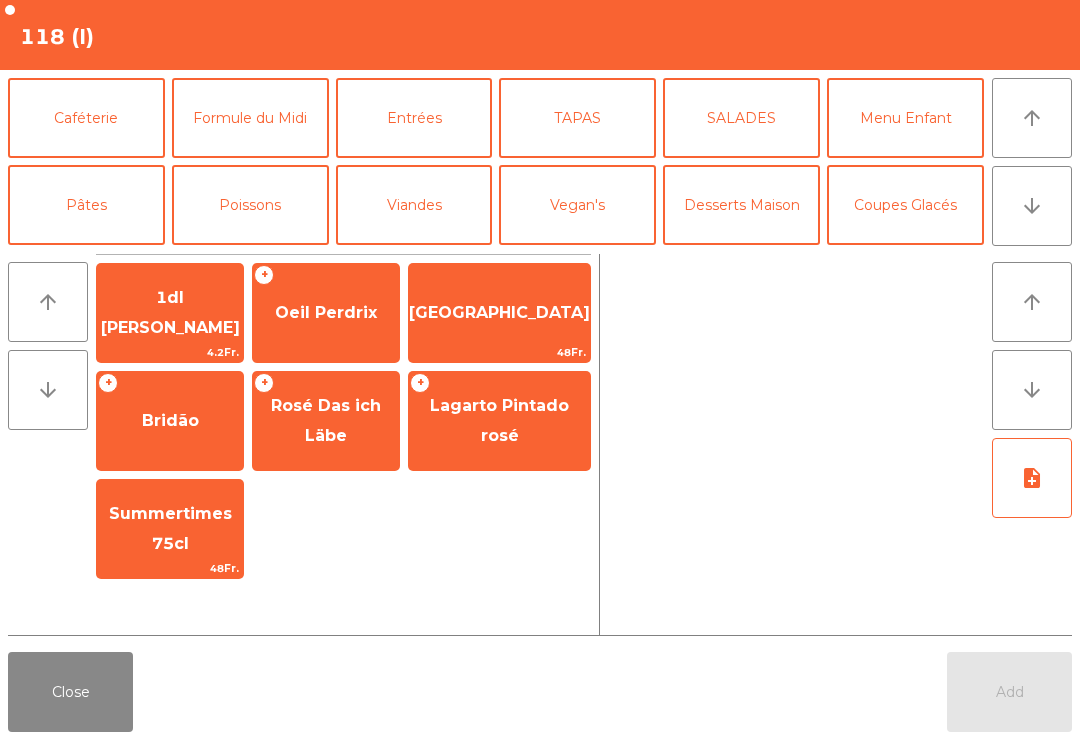 scroll, scrollTop: 174, scrollLeft: 0, axis: vertical 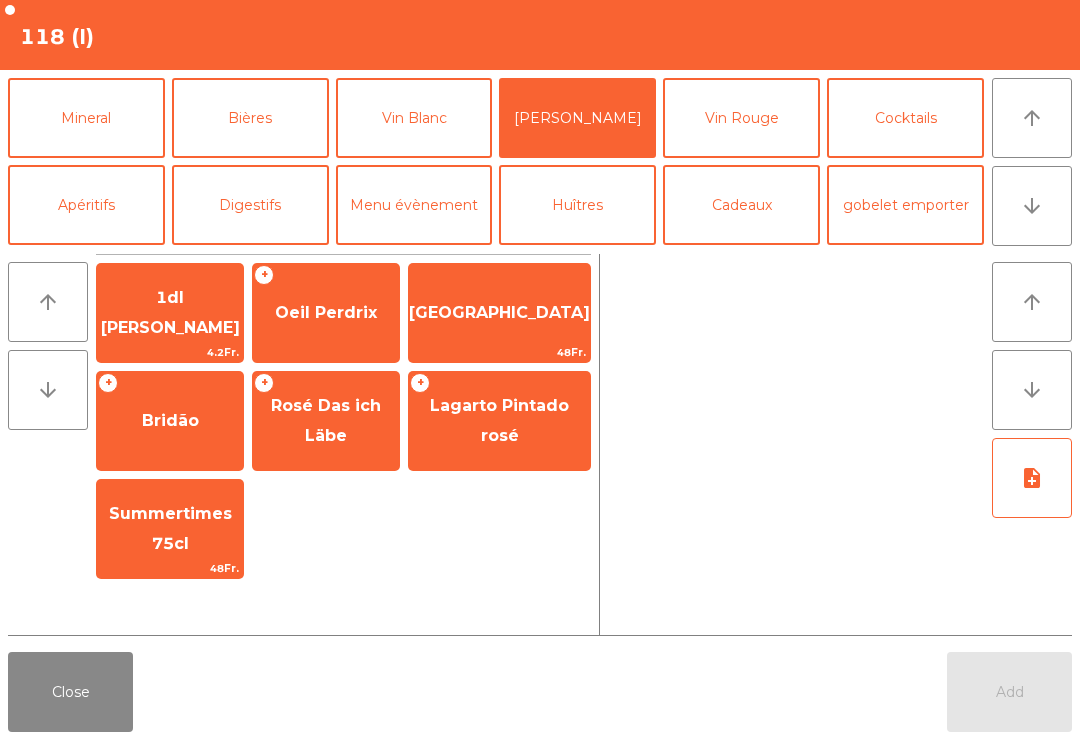 click on "Lagarto Pintado rosé" 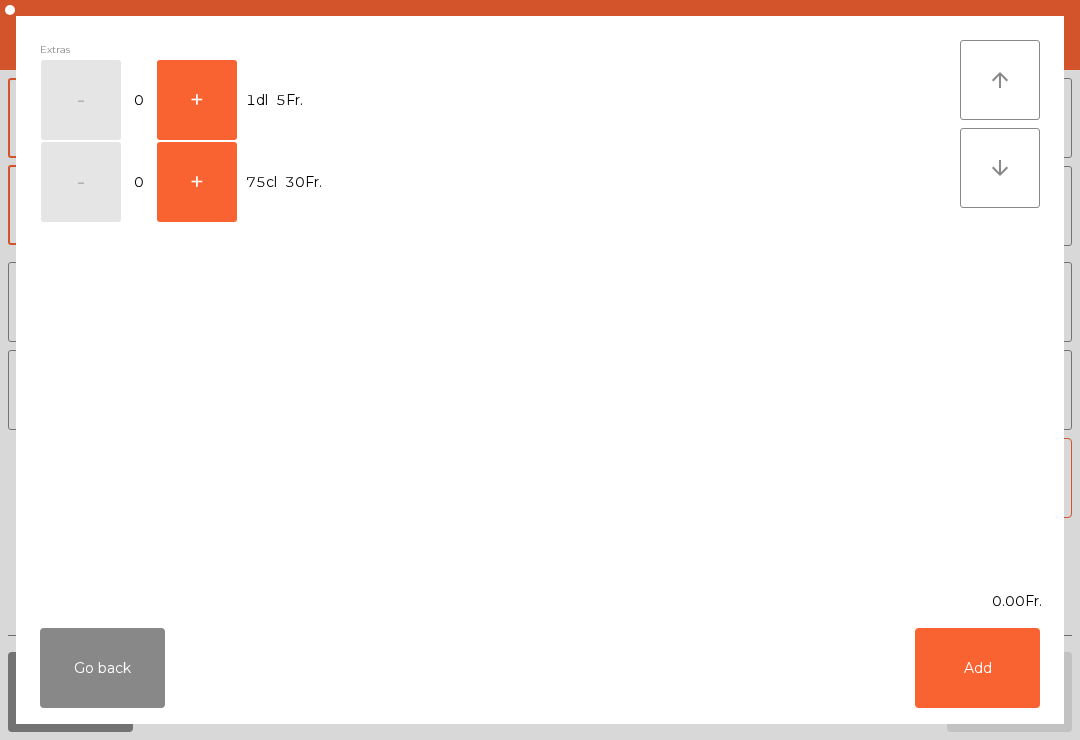 scroll, scrollTop: 174, scrollLeft: 0, axis: vertical 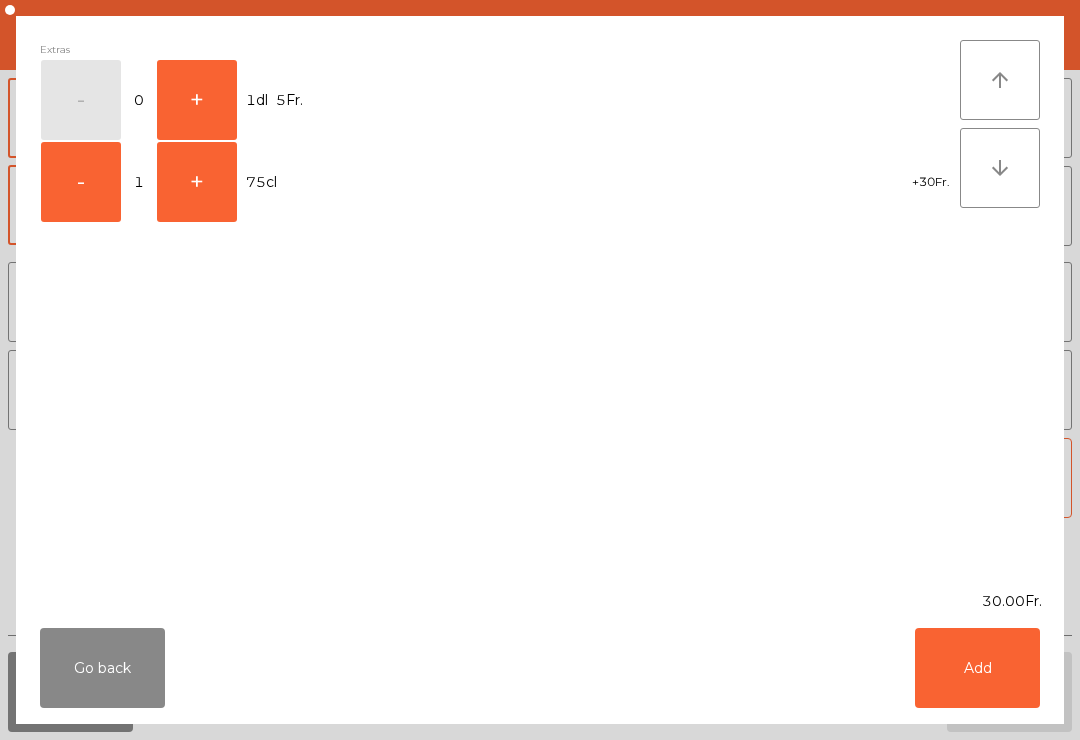 click on "Add" 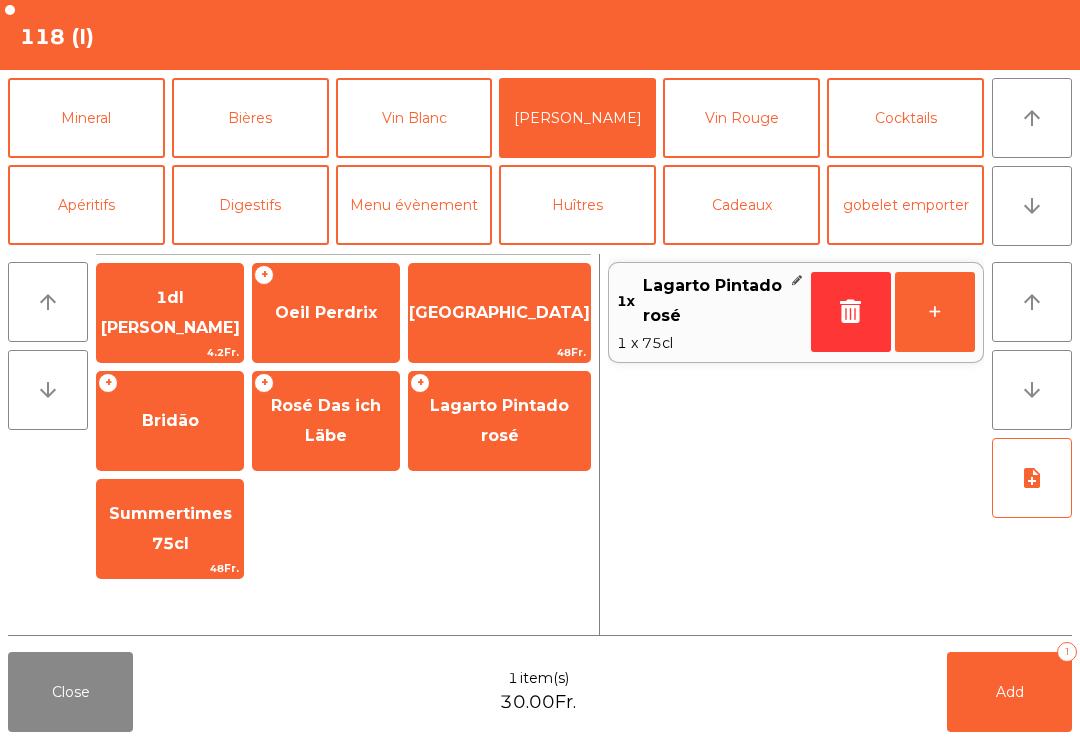 click on "Add" 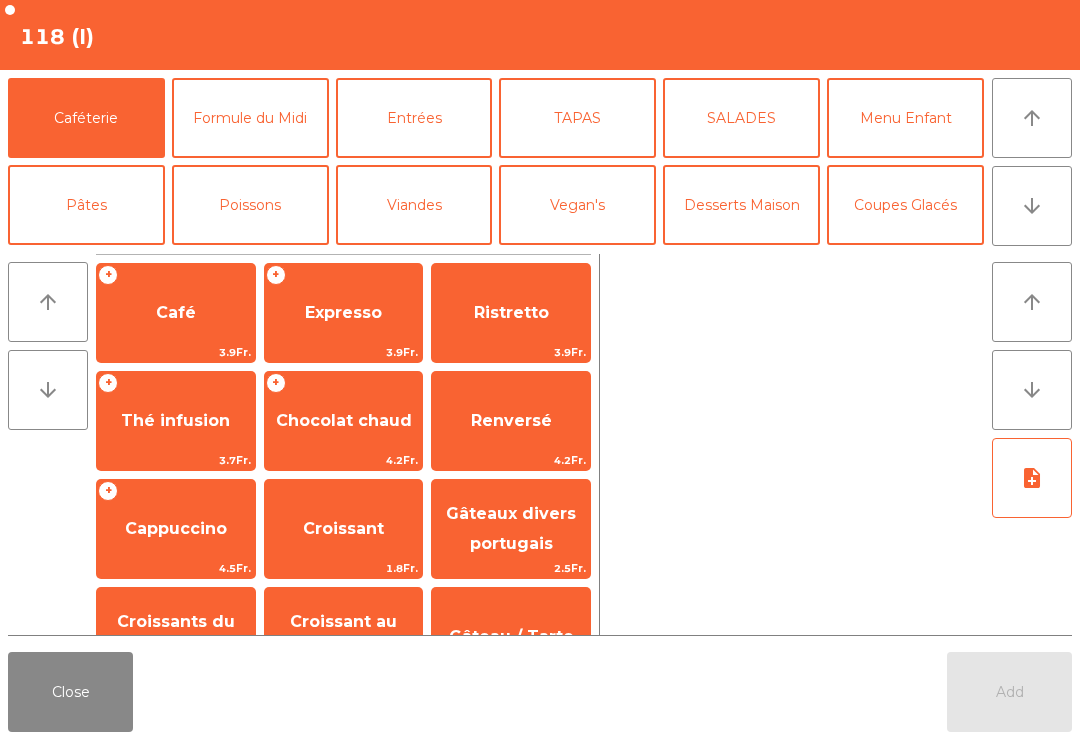 click on "Close" 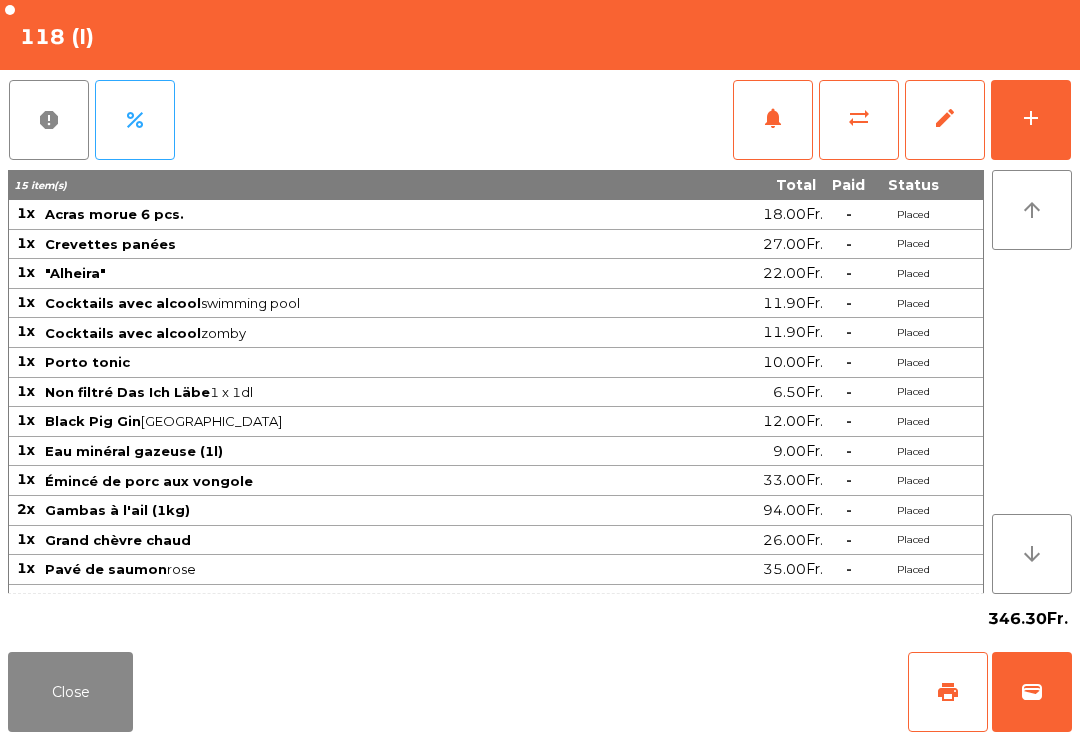 click on "Close" 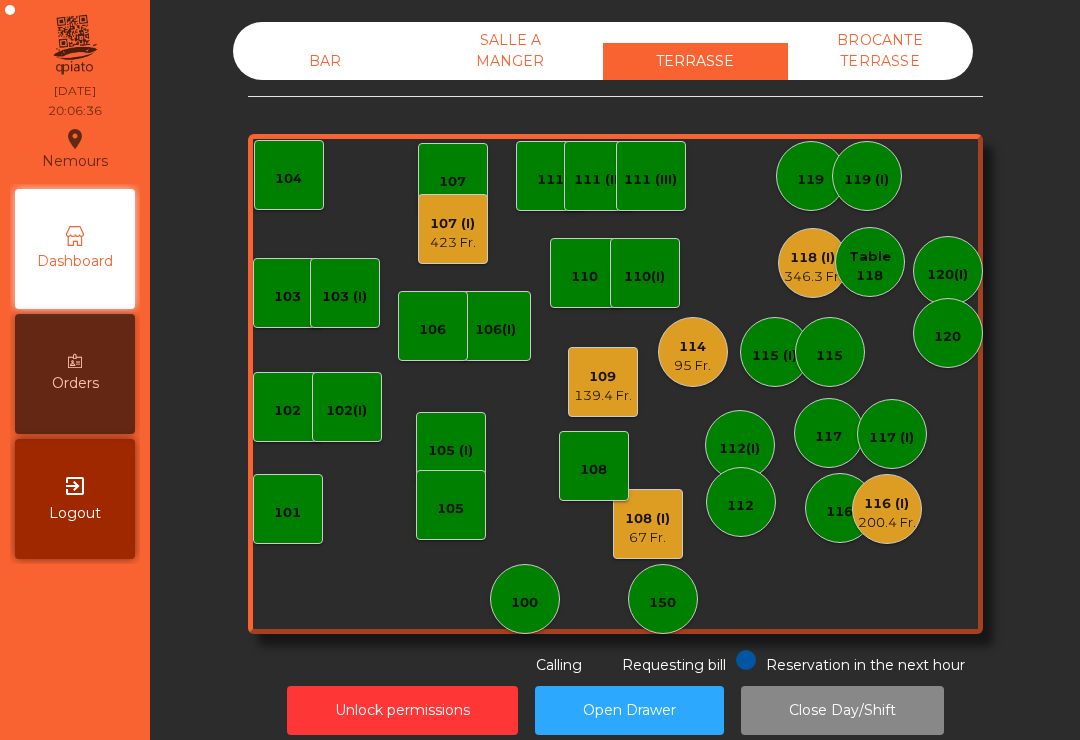 click on "112(I)" 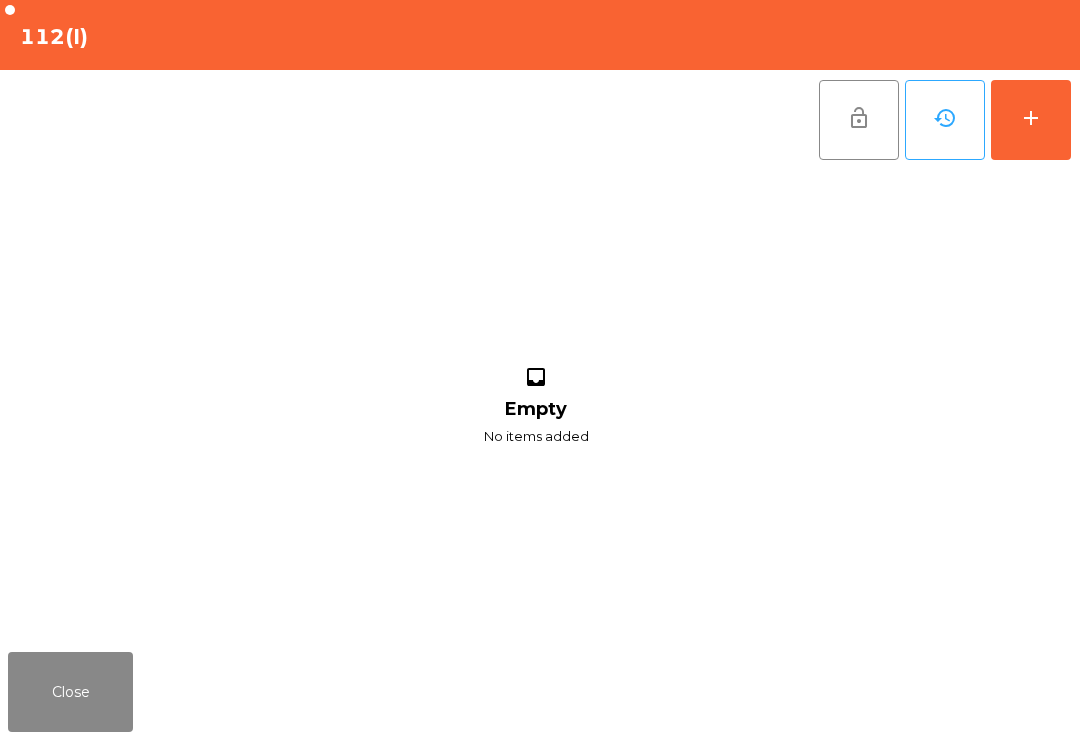 click on "add" 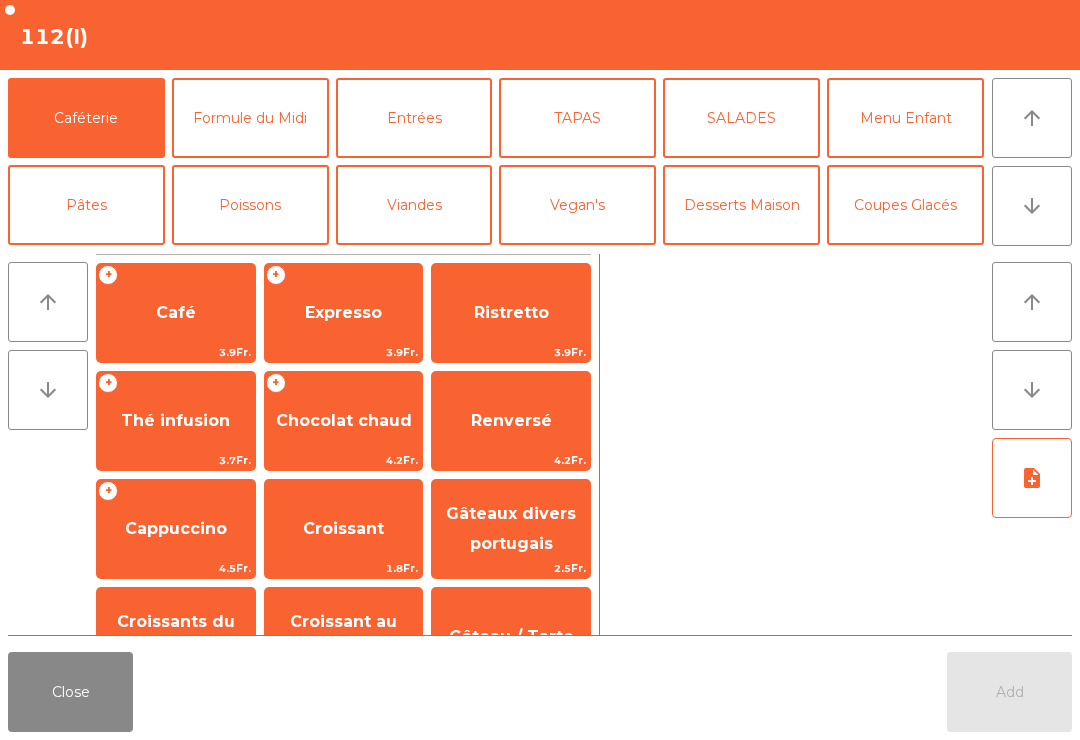 click on "arrow_upward" 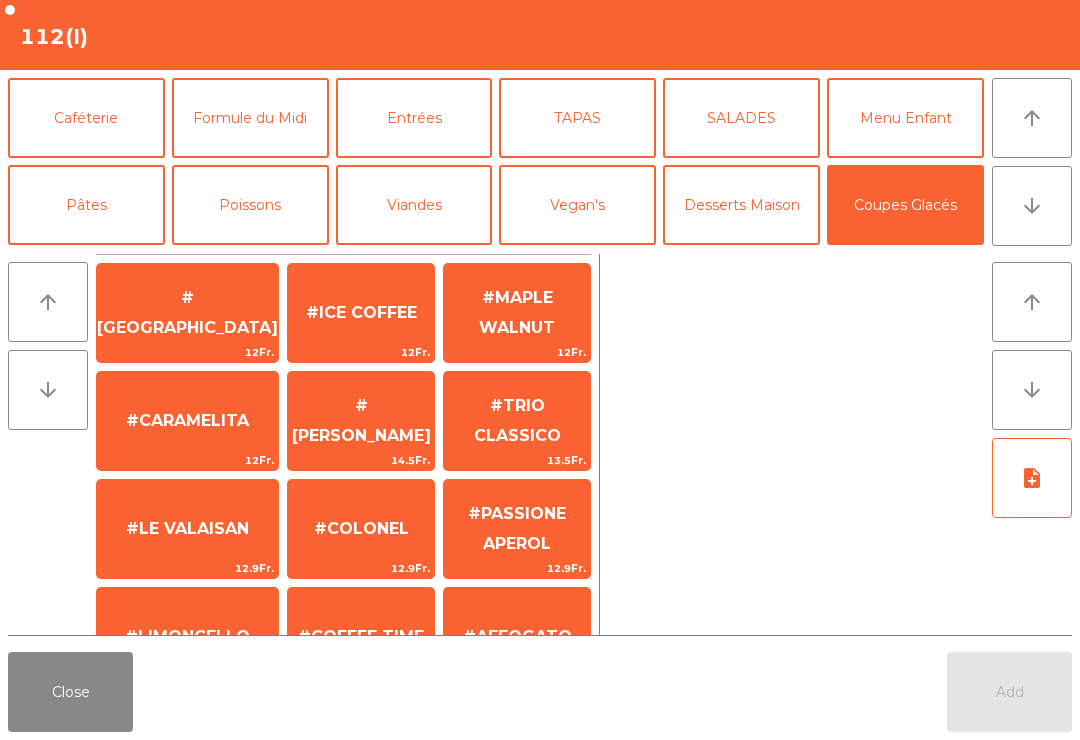 click on "Coupes Glacés" 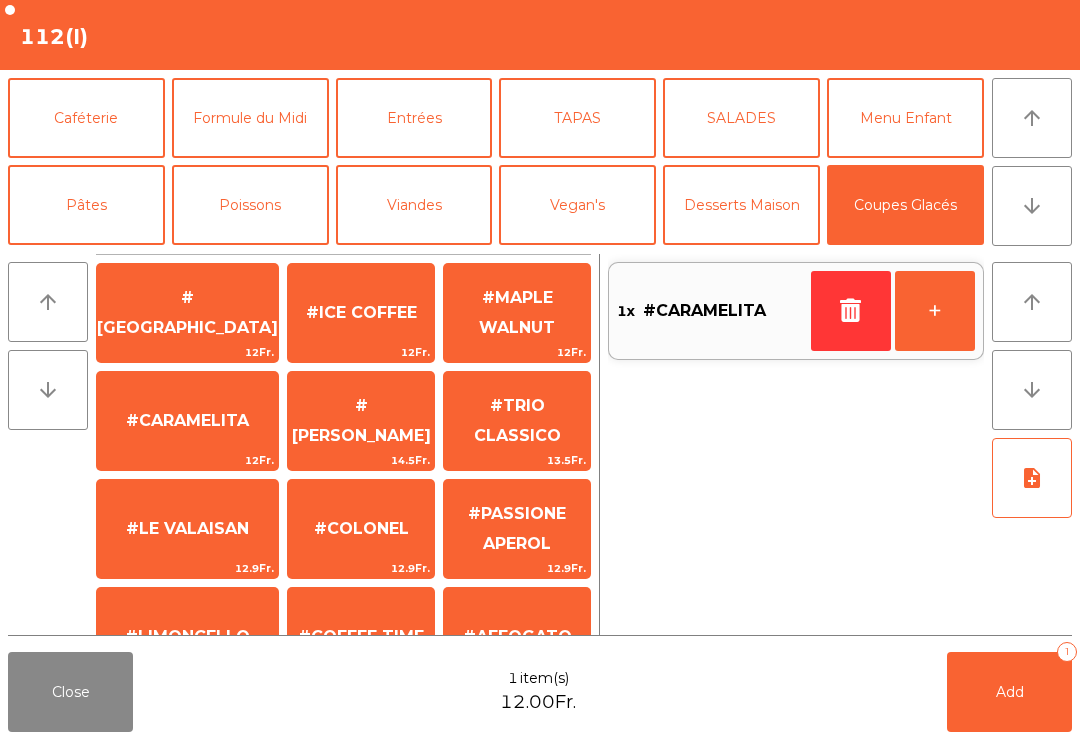 click on "+" 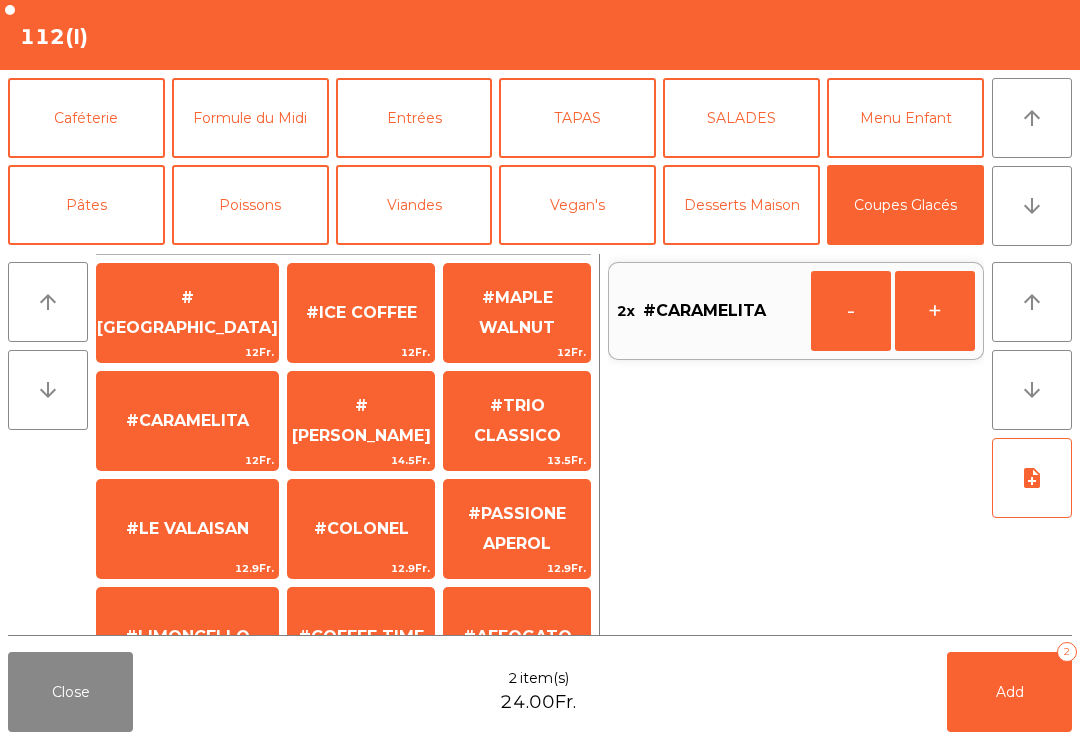 click on "Add   2" 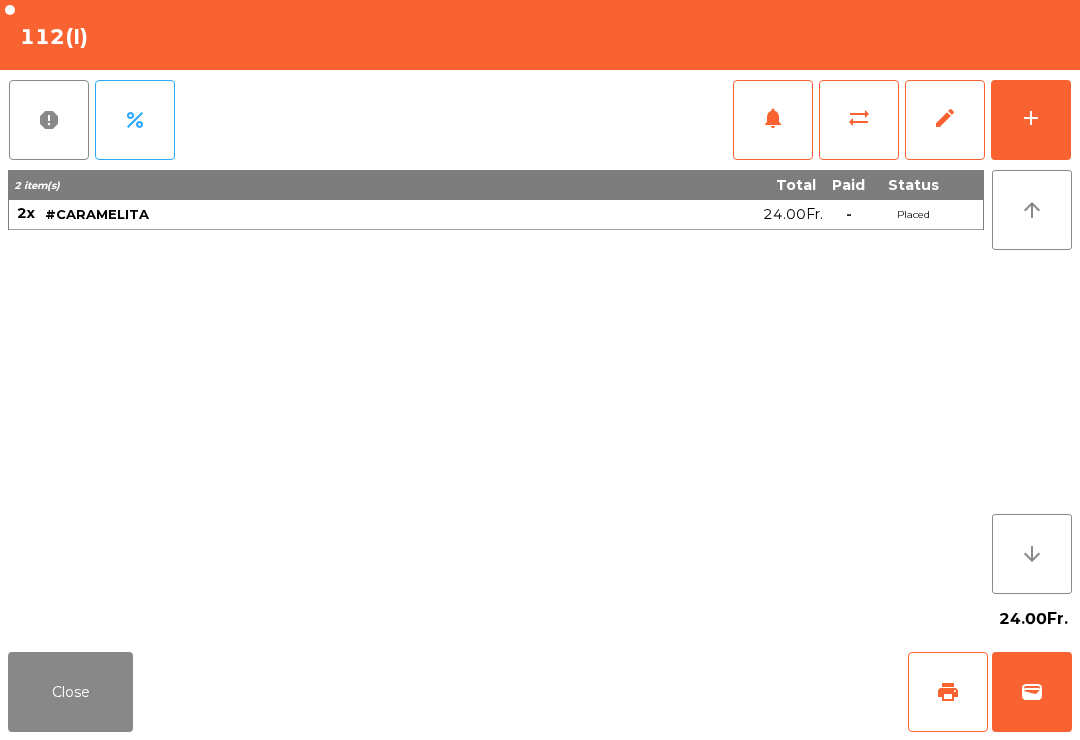 click on "Close" 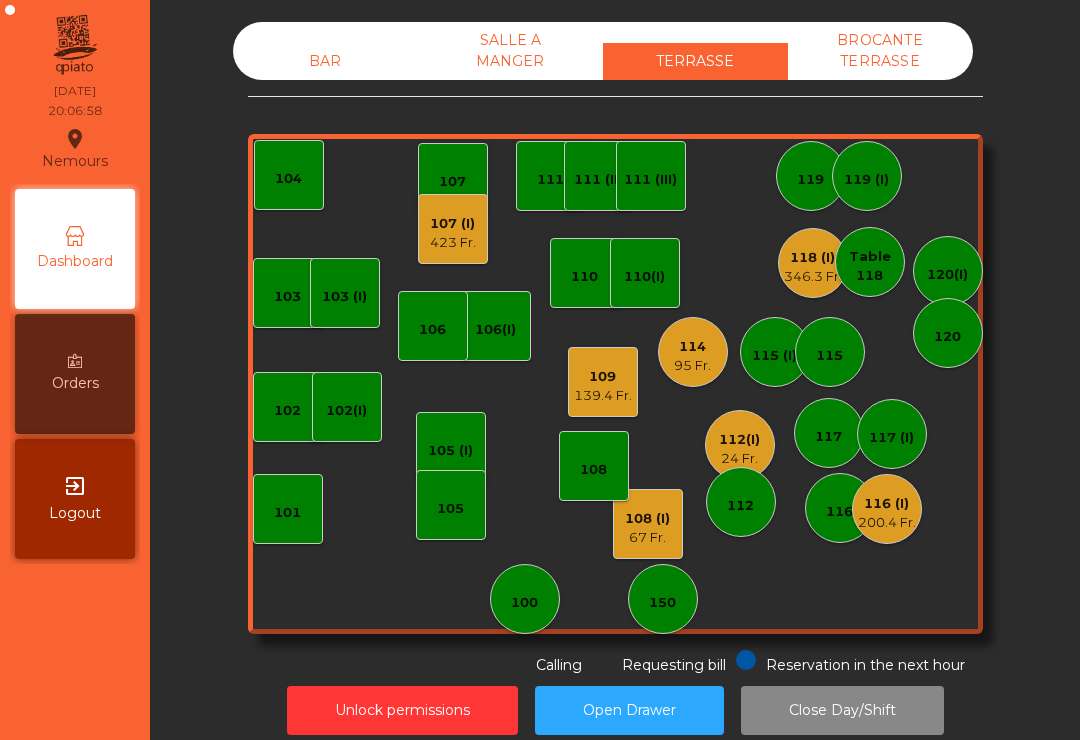 click on "101" 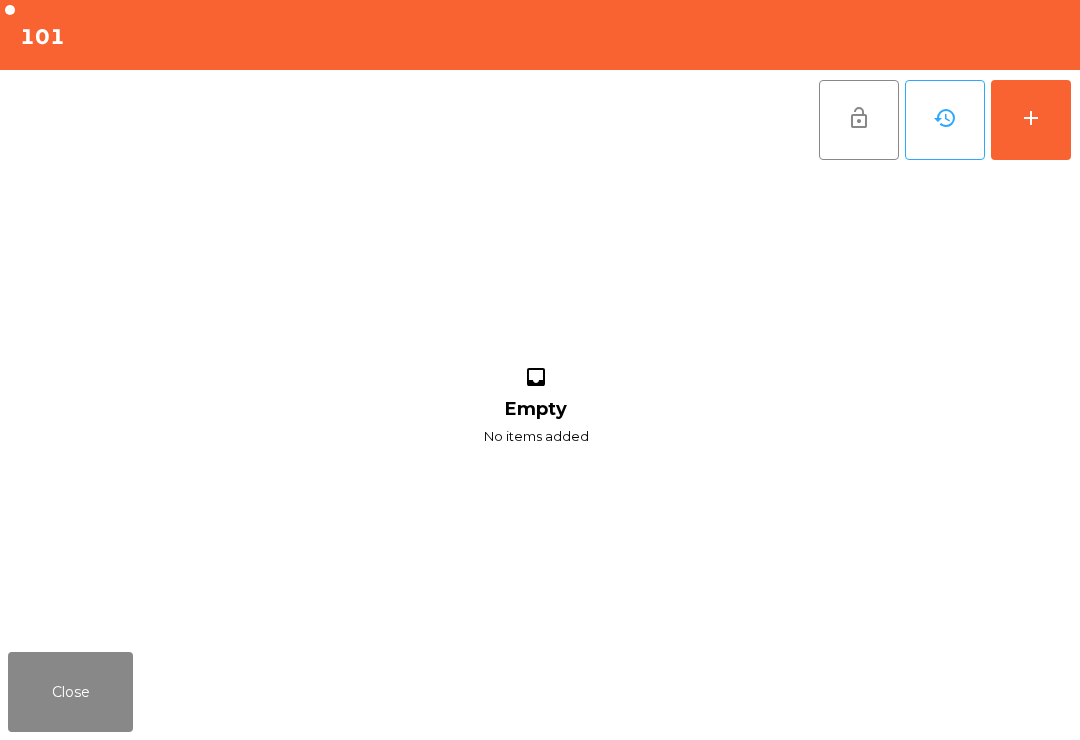 click on "add" 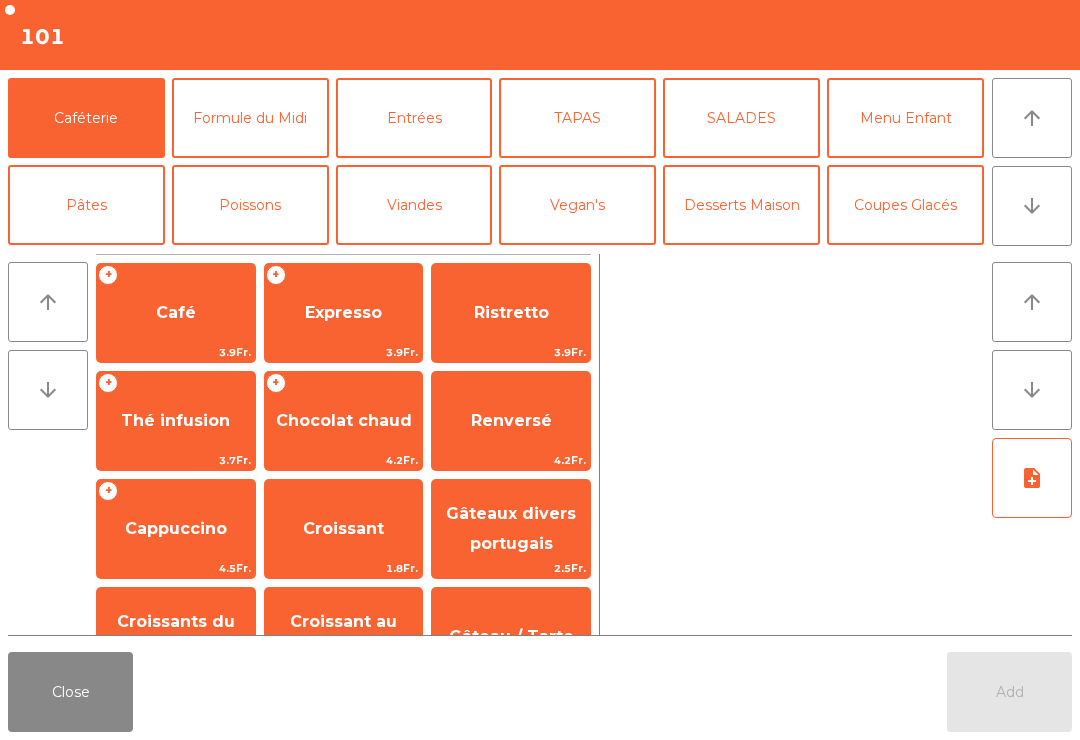click on "arrow_upward" 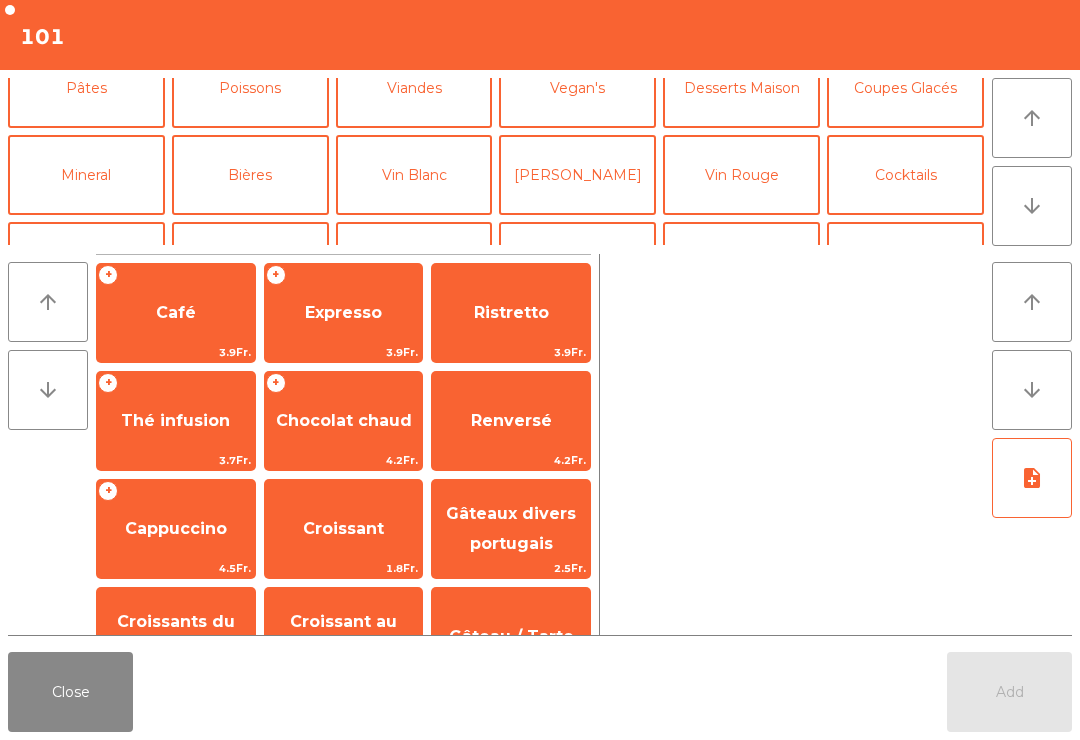 click on "Bières" 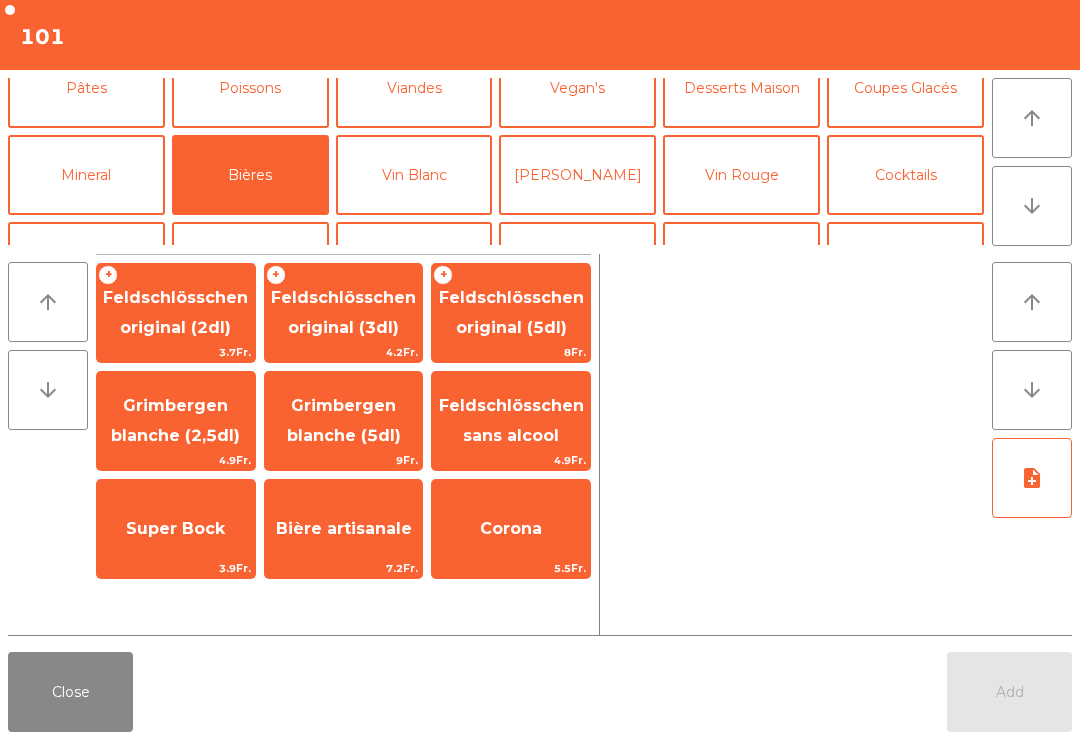 scroll, scrollTop: 113, scrollLeft: 0, axis: vertical 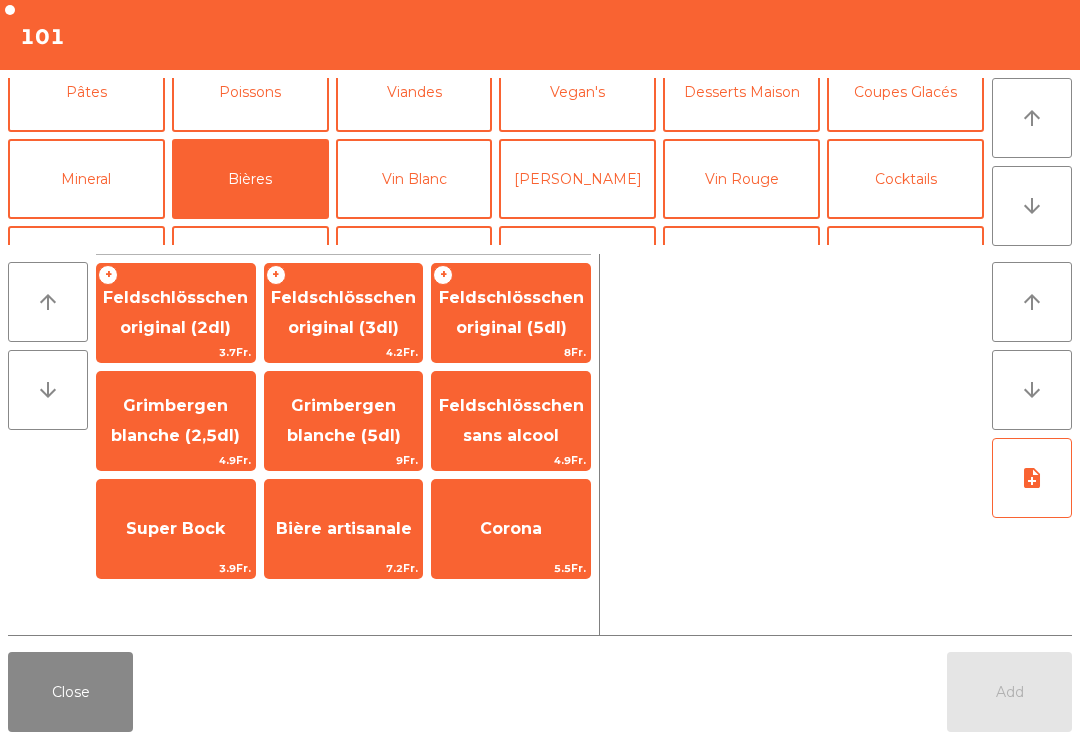 click on "7.2Fr." 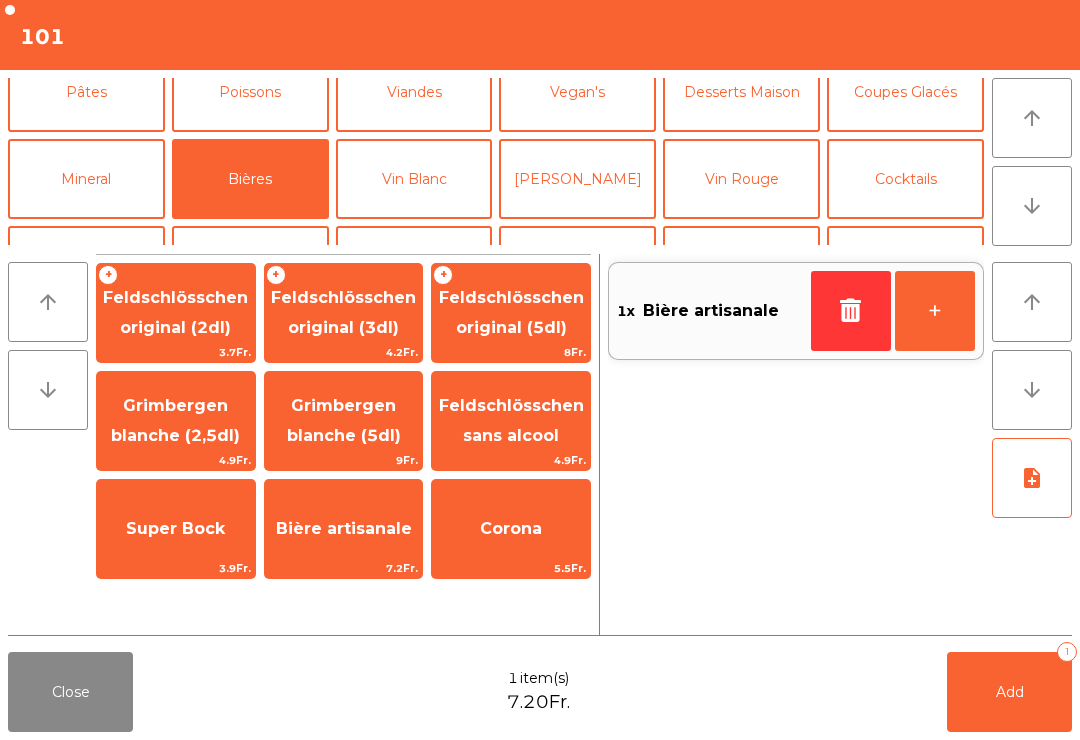 click on "Add   1" 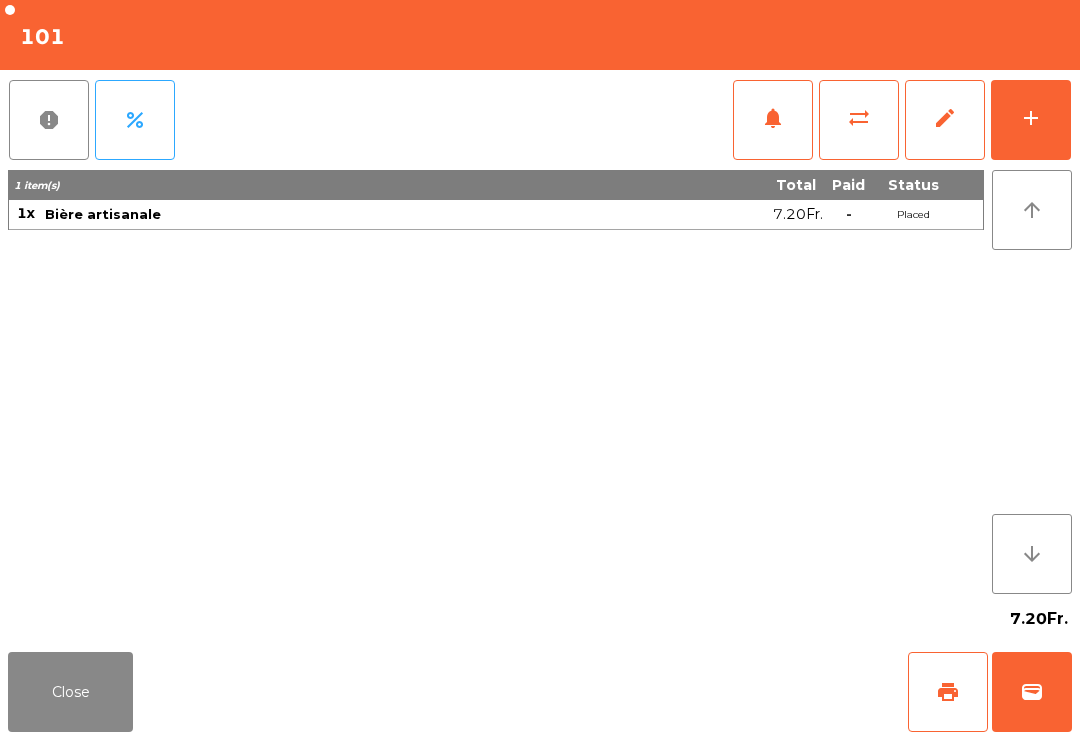 click on "Close   print   wallet" 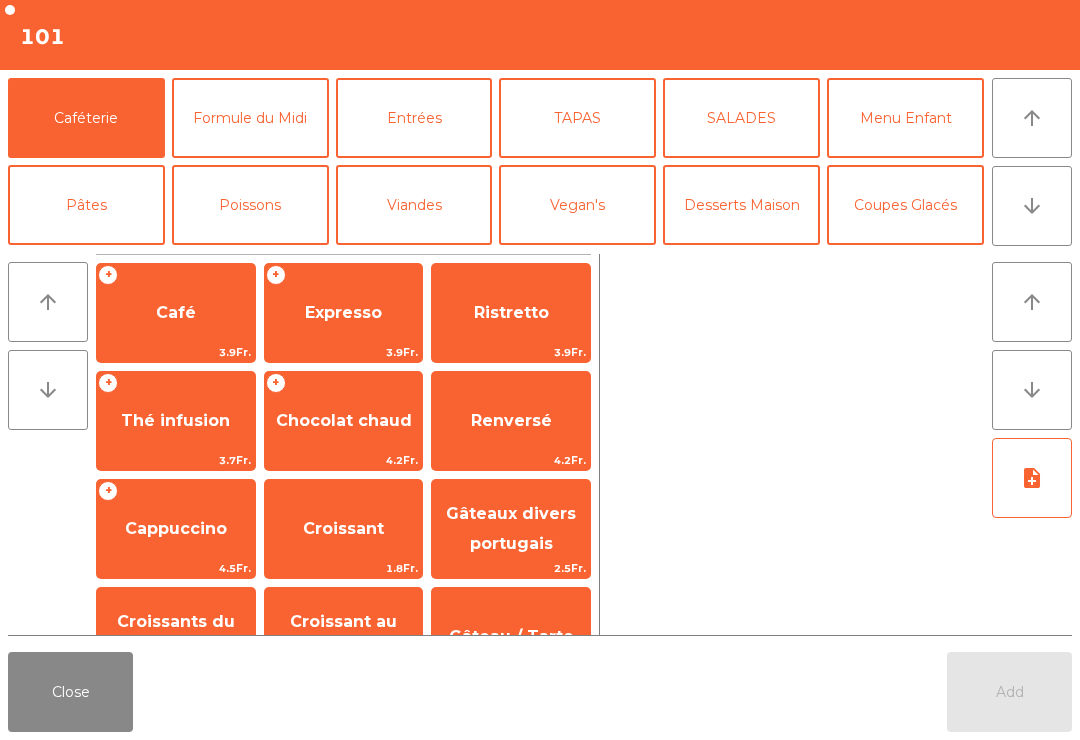 click on "Entrées" 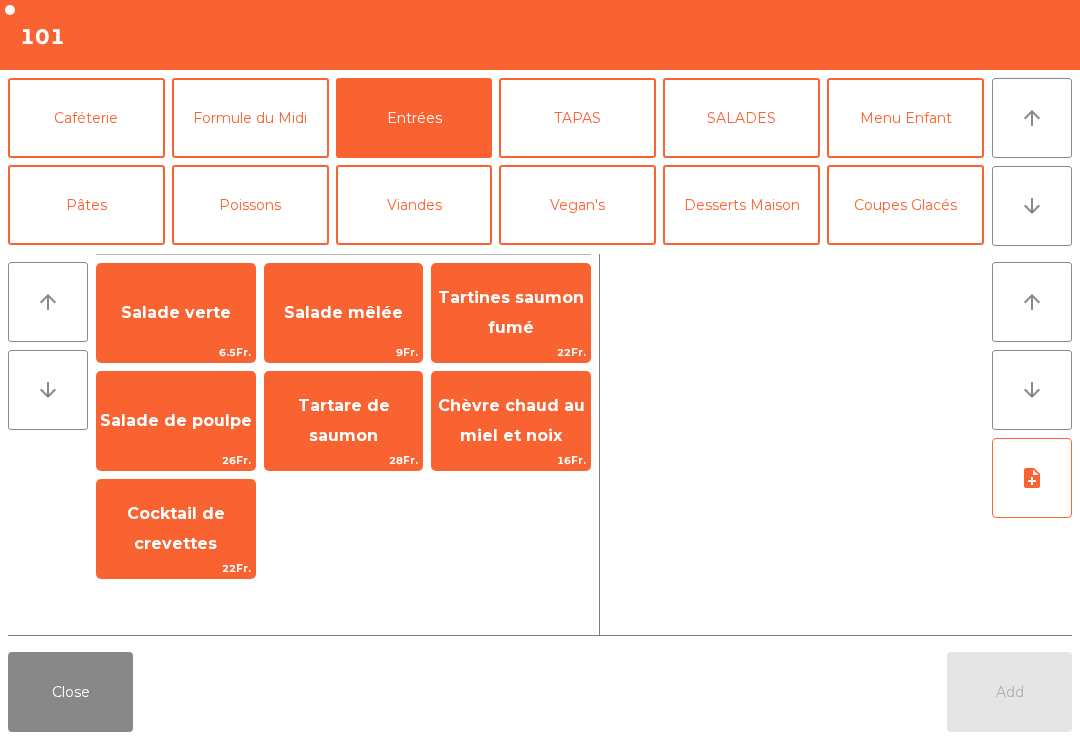 click on "Chèvre chaud au miel et noix" 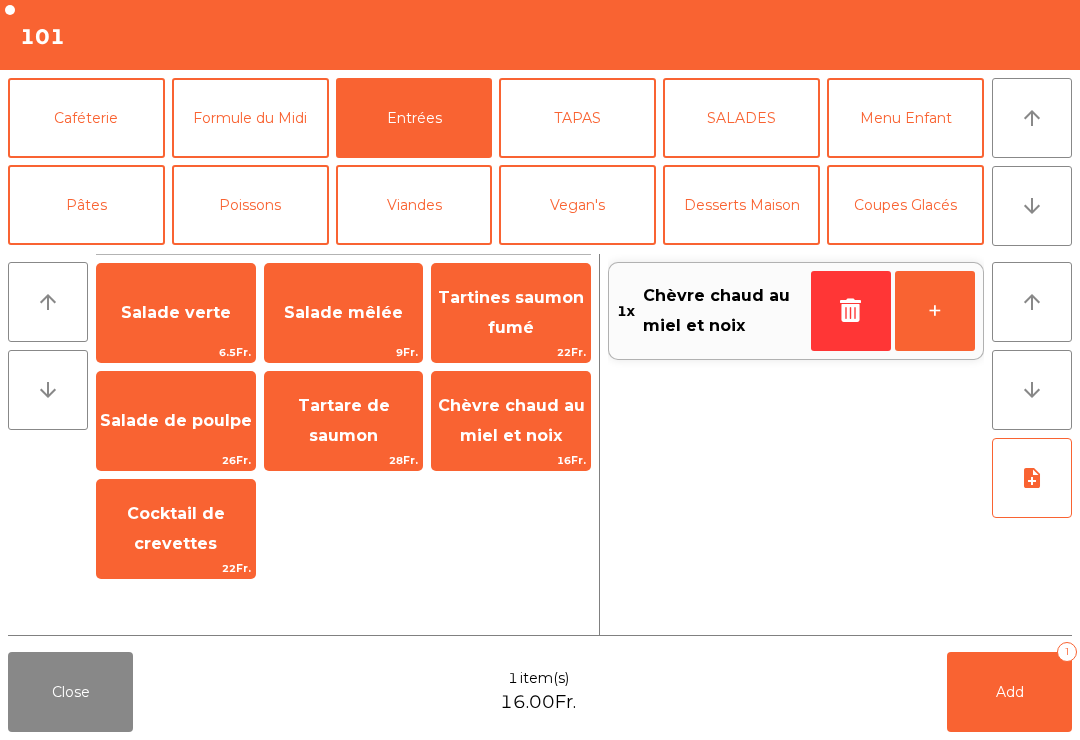 click on "Pâtes" 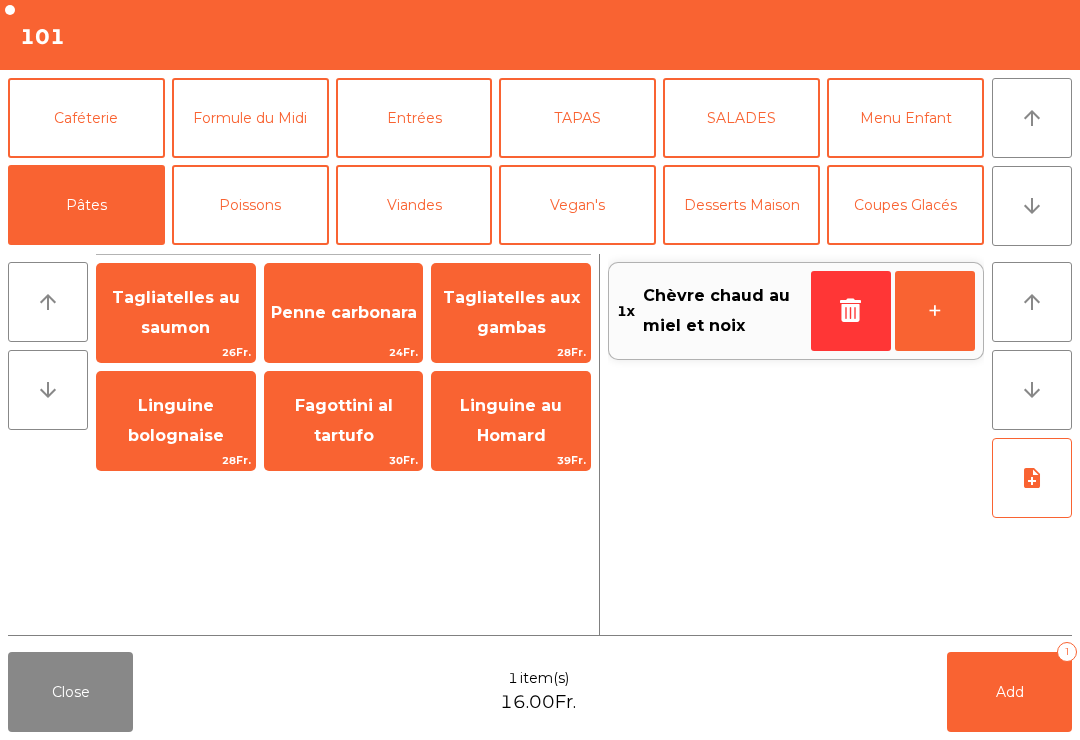 click on "Penne carbonara" 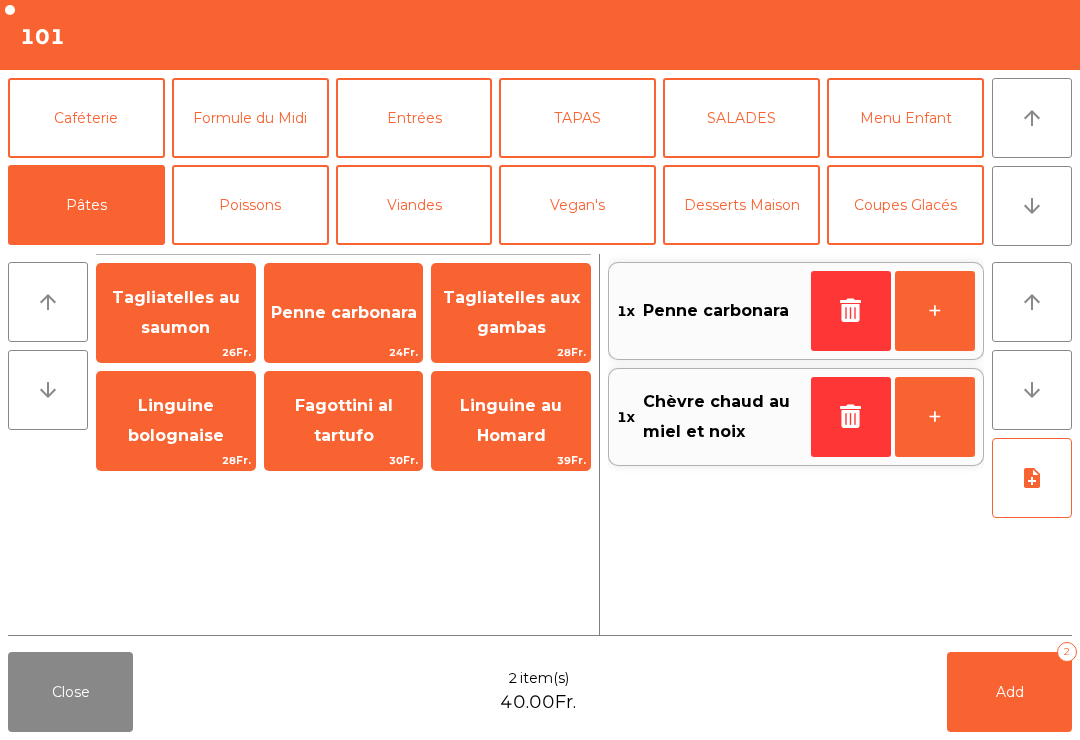 click on "note_add" 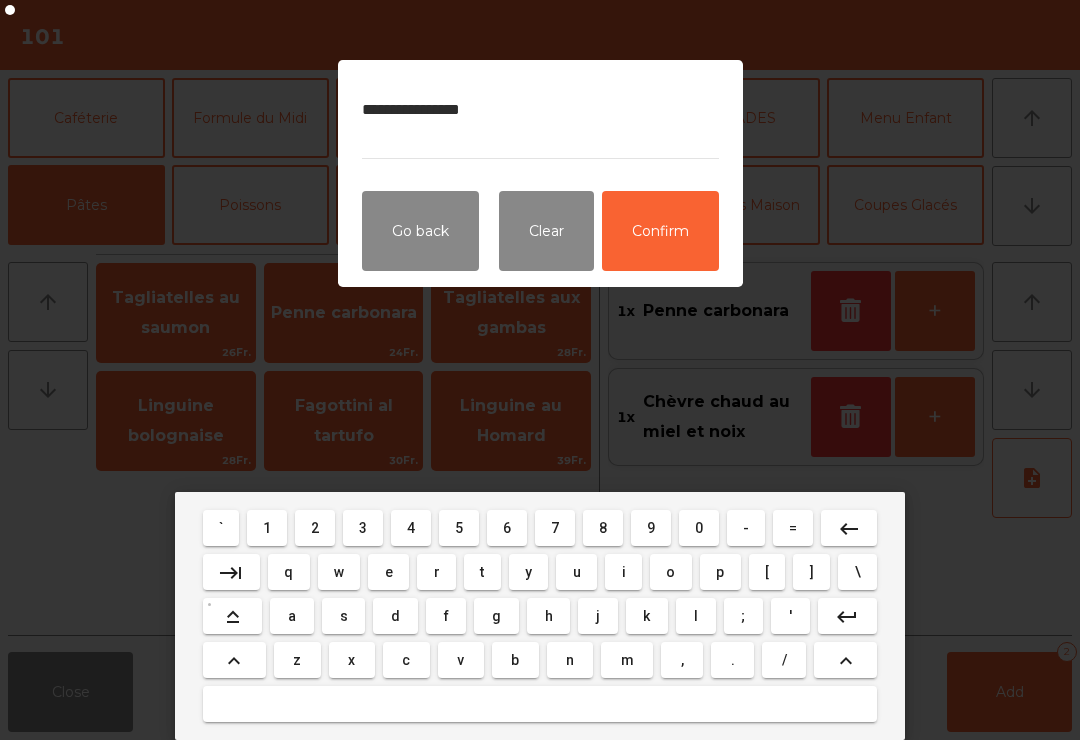 type on "**********" 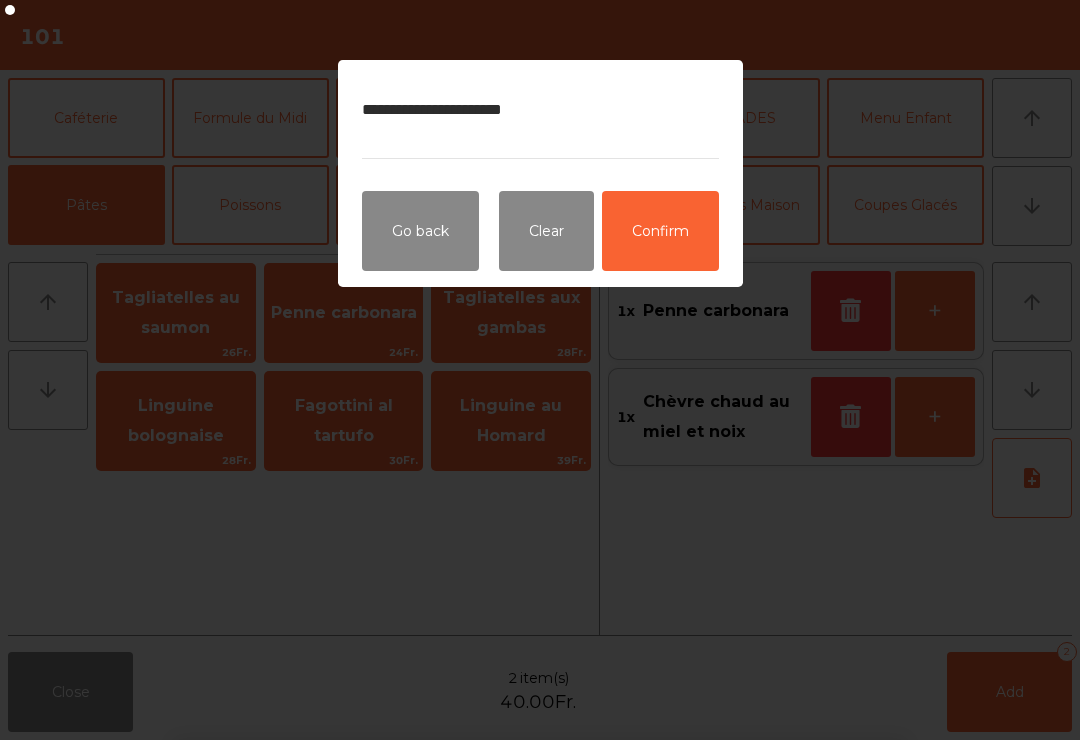 click on "Confirm" 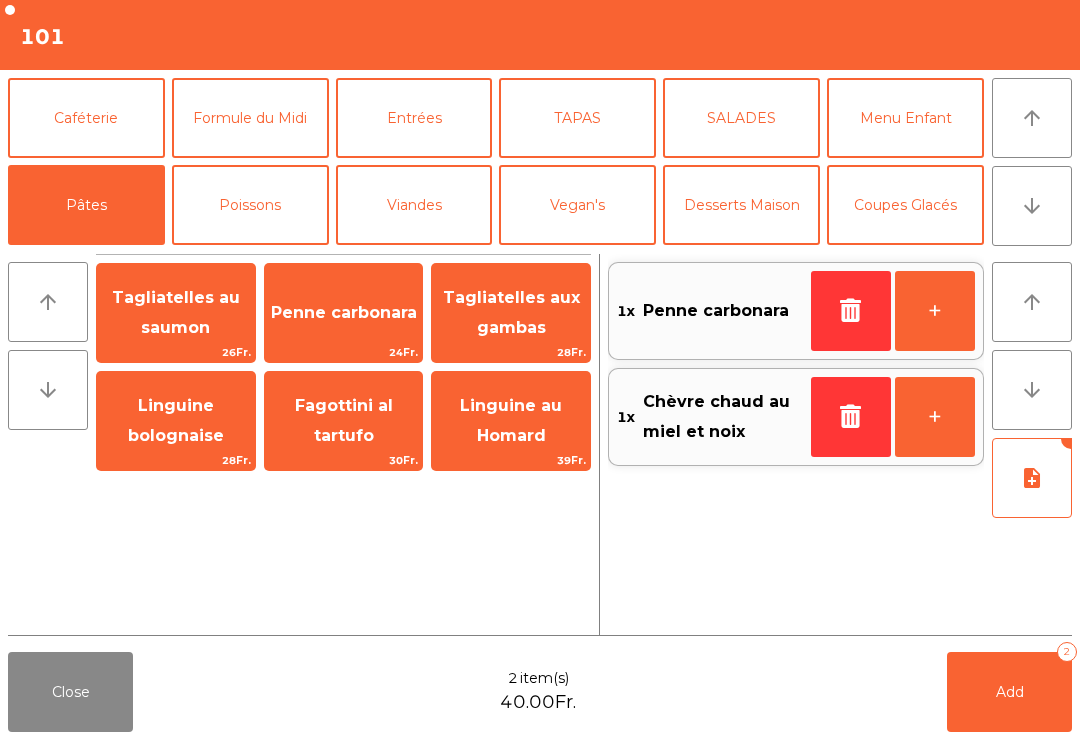 click on "Add" 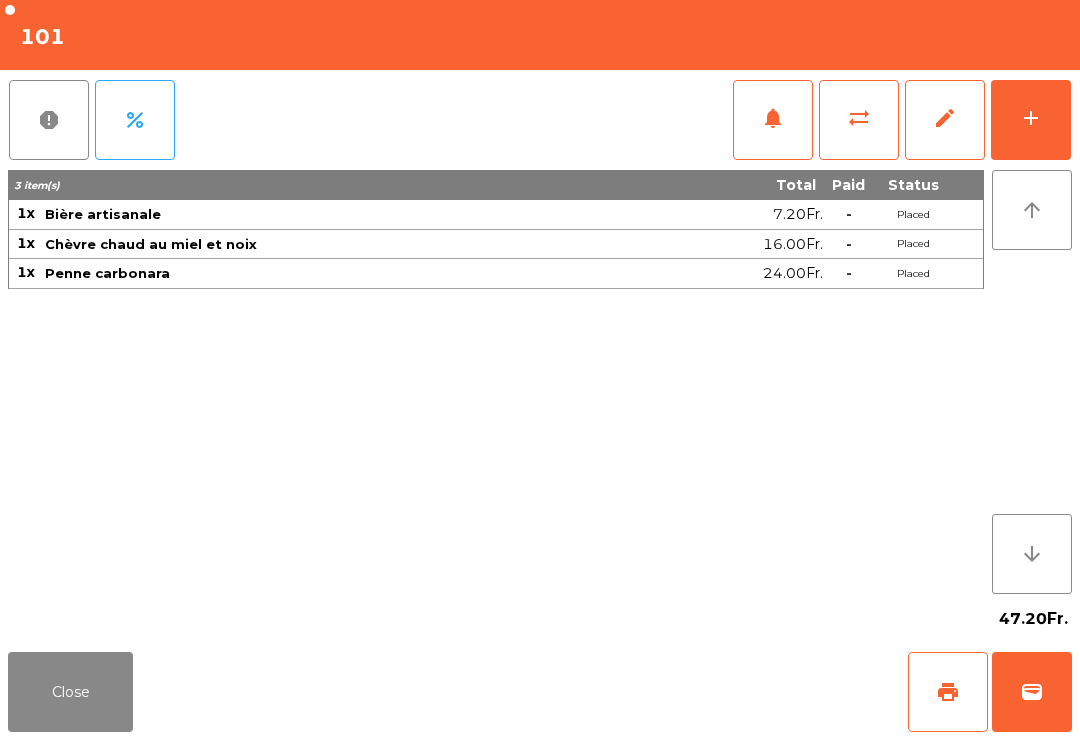 click on "Close" 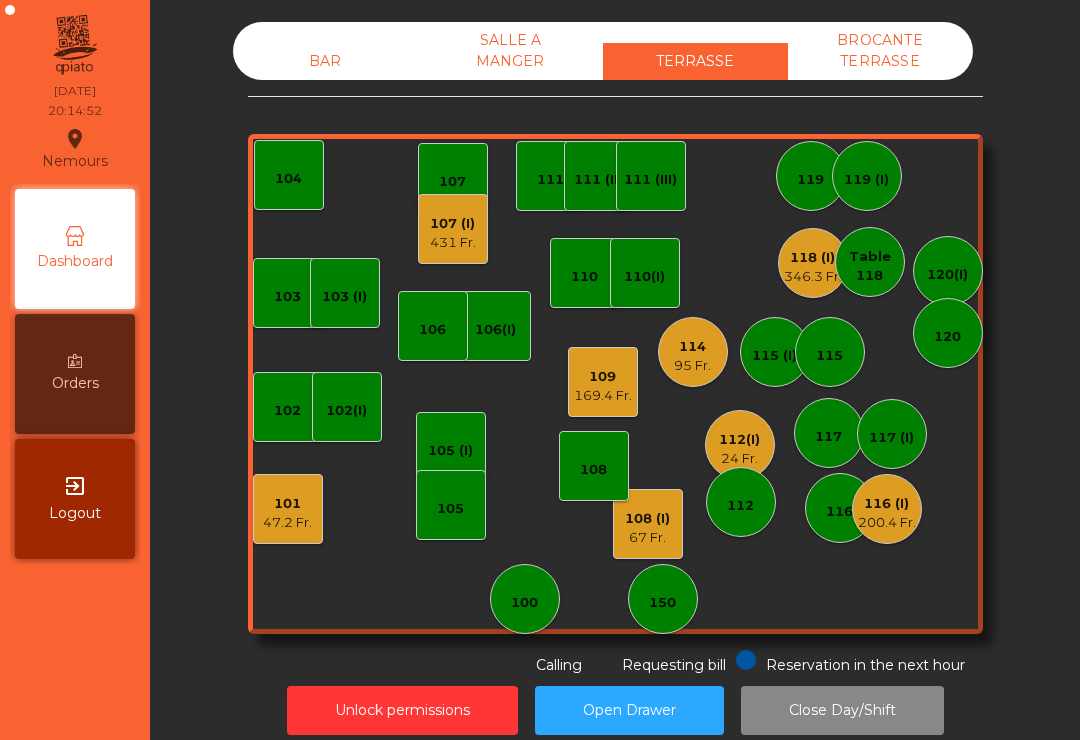 click on "BAR" 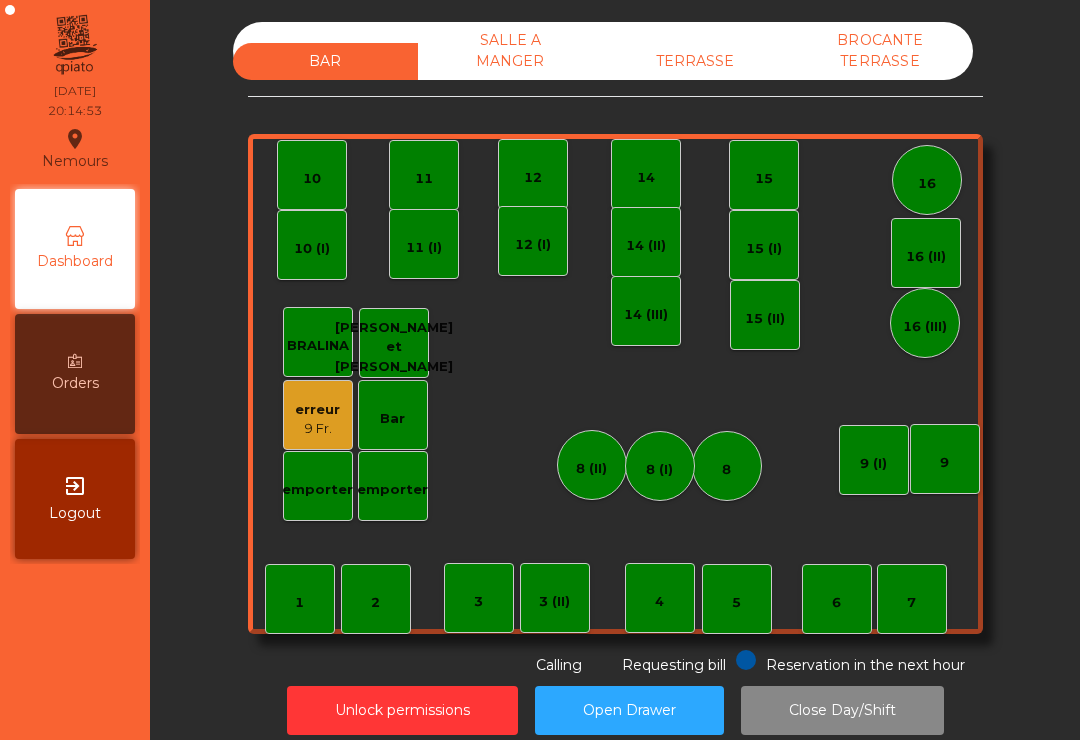 click on "TERRASSE" 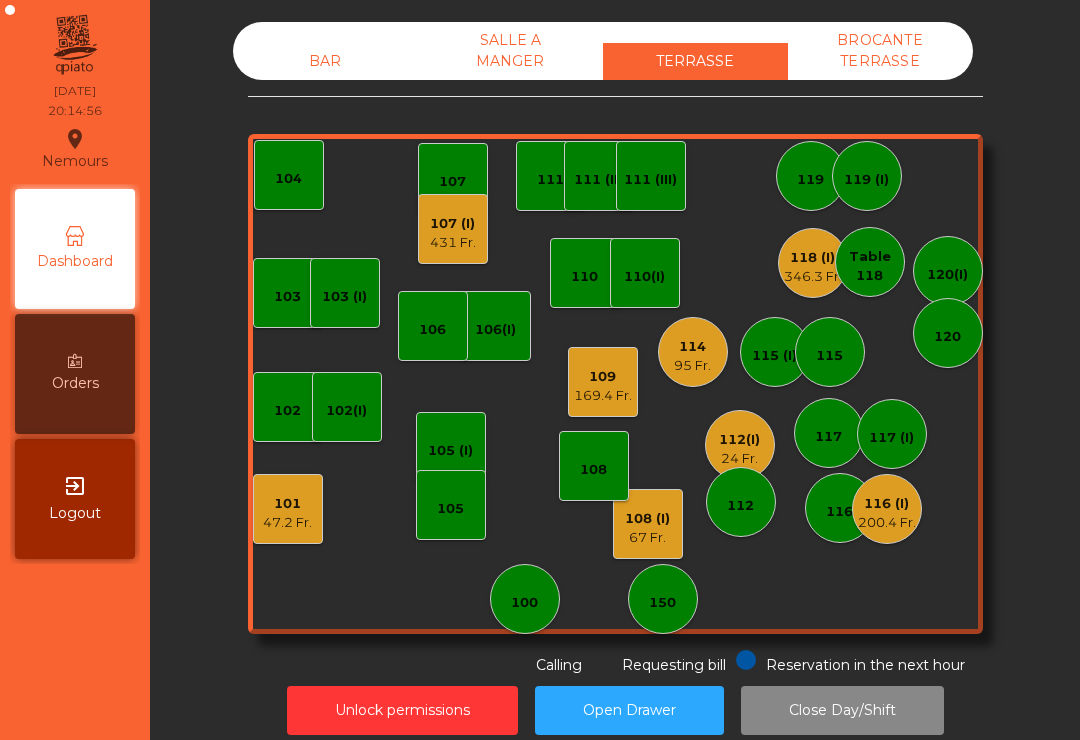 click on "431 Fr." 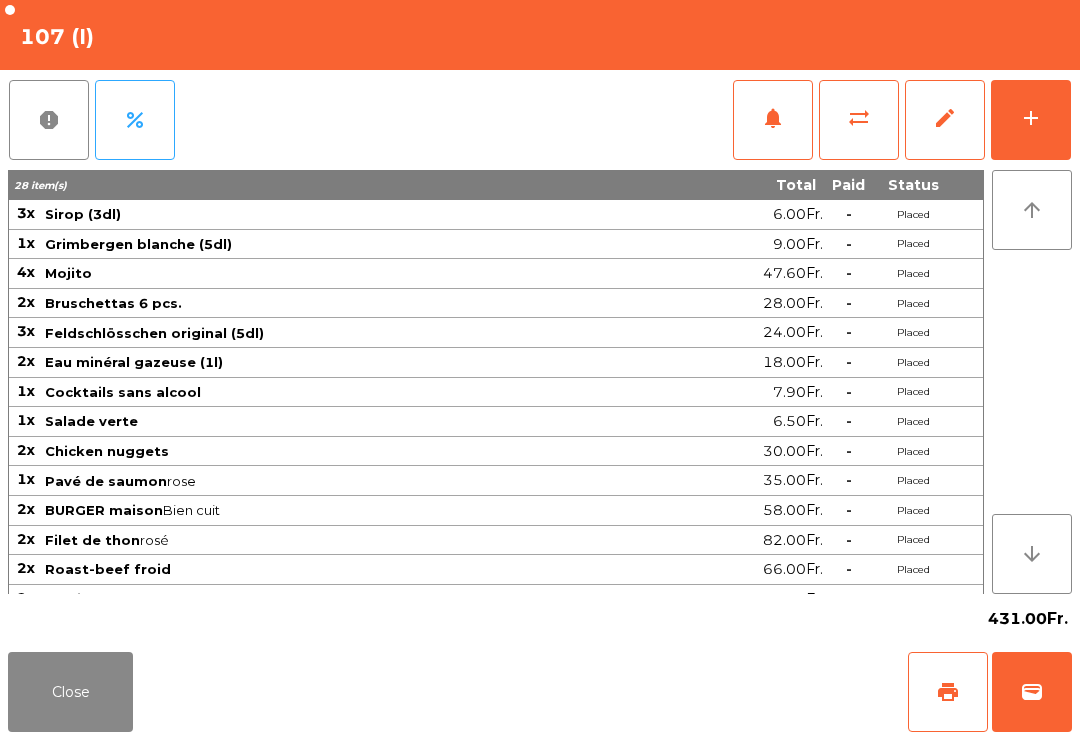 click on "add" 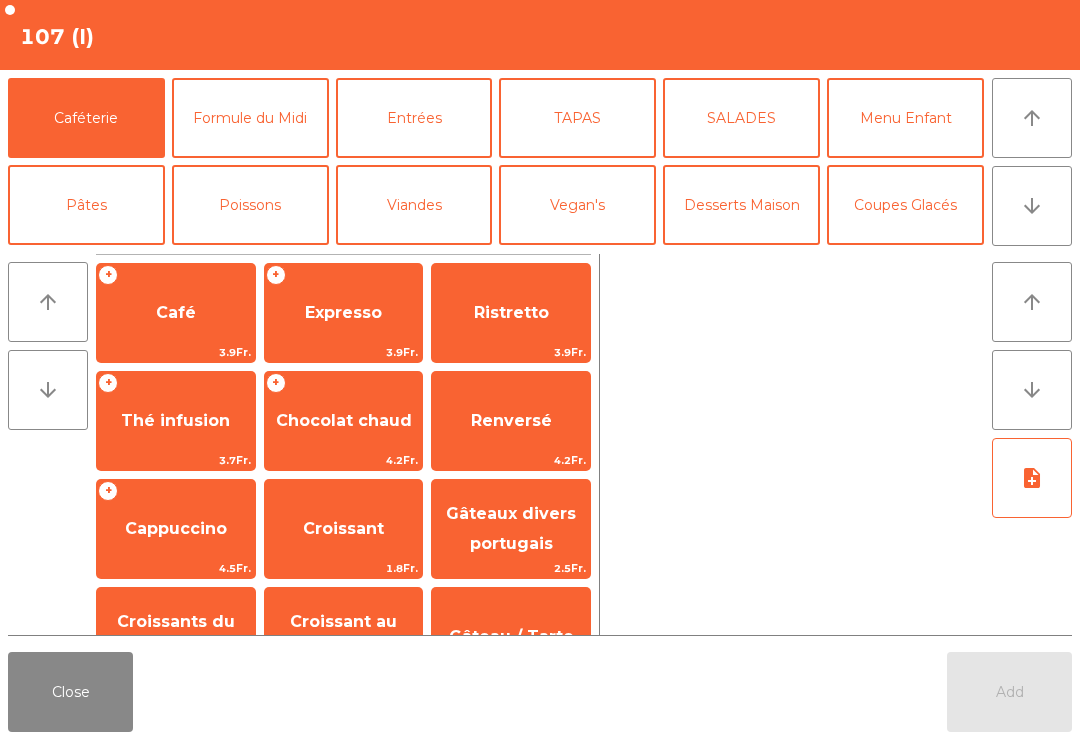 scroll, scrollTop: 15, scrollLeft: 0, axis: vertical 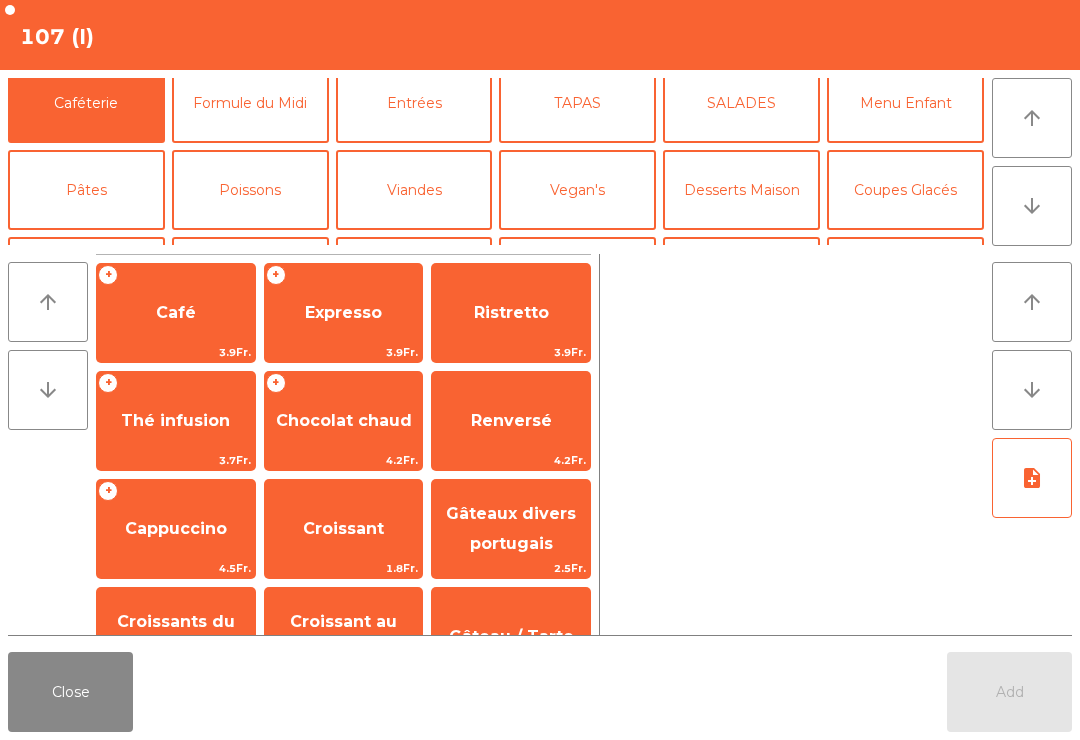 click on "Mineral" 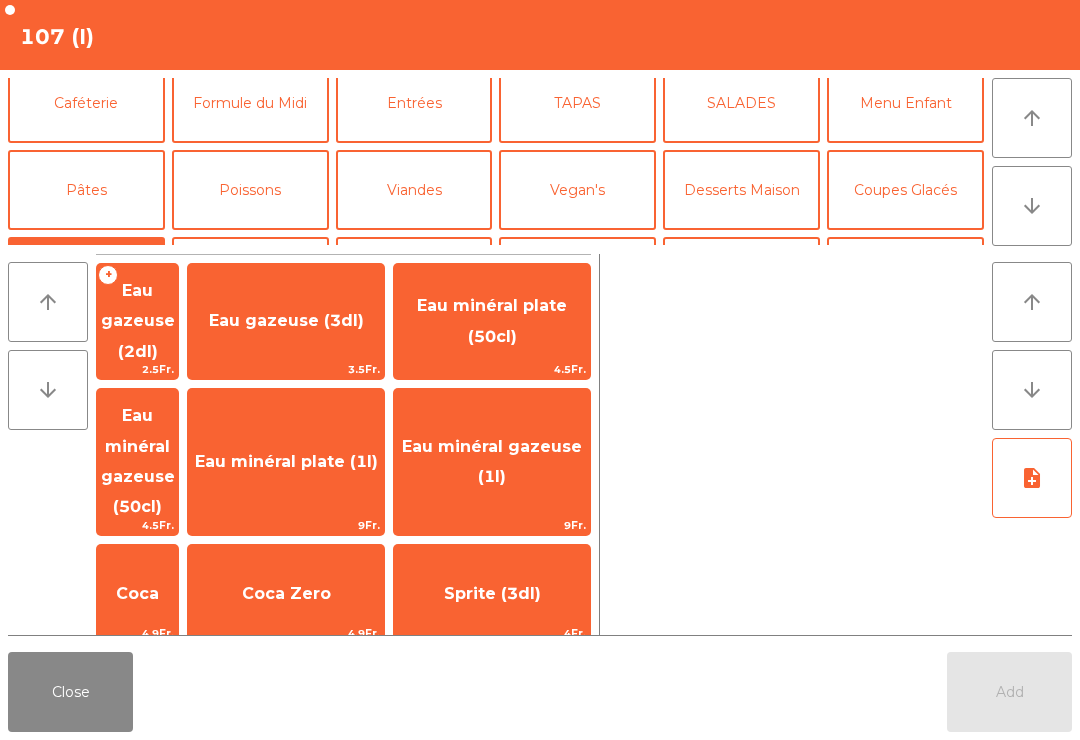 click on "Eau minéral gazeuse (50cl)" 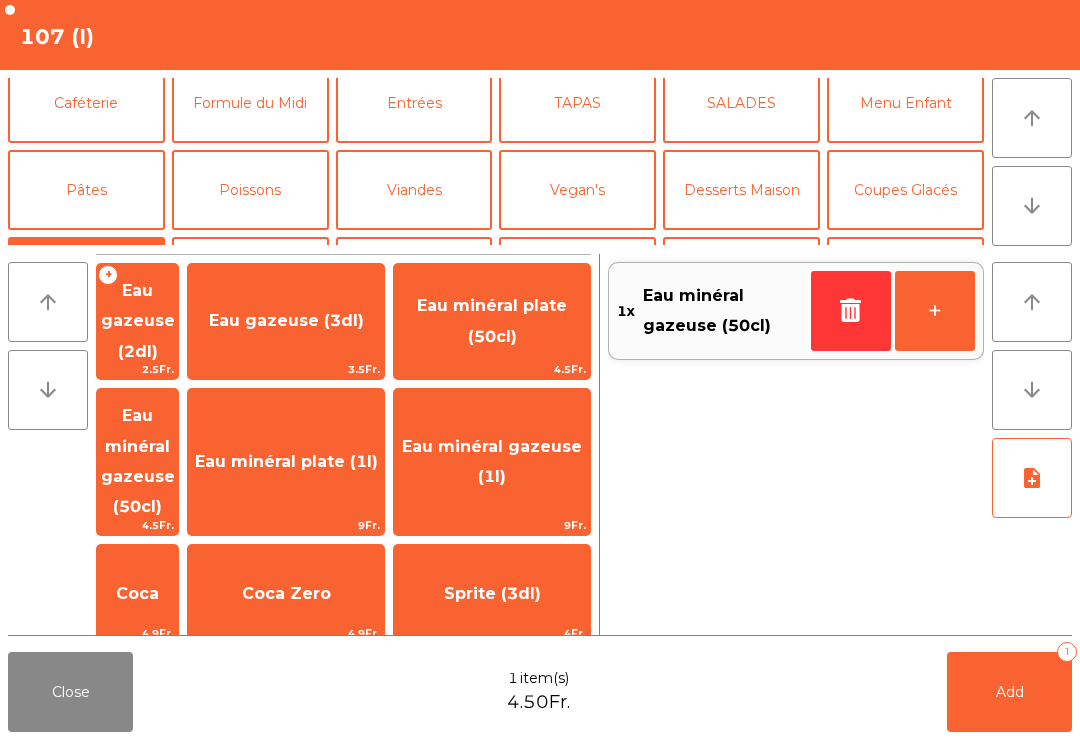 scroll, scrollTop: 96, scrollLeft: 0, axis: vertical 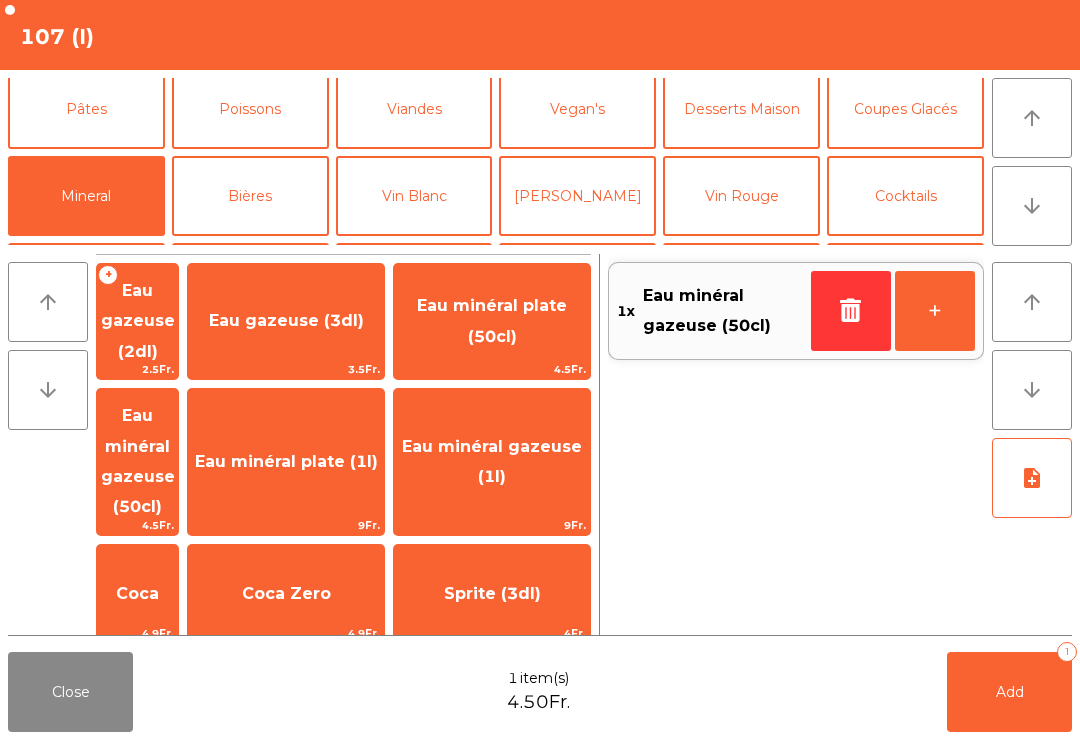 click on "Add" 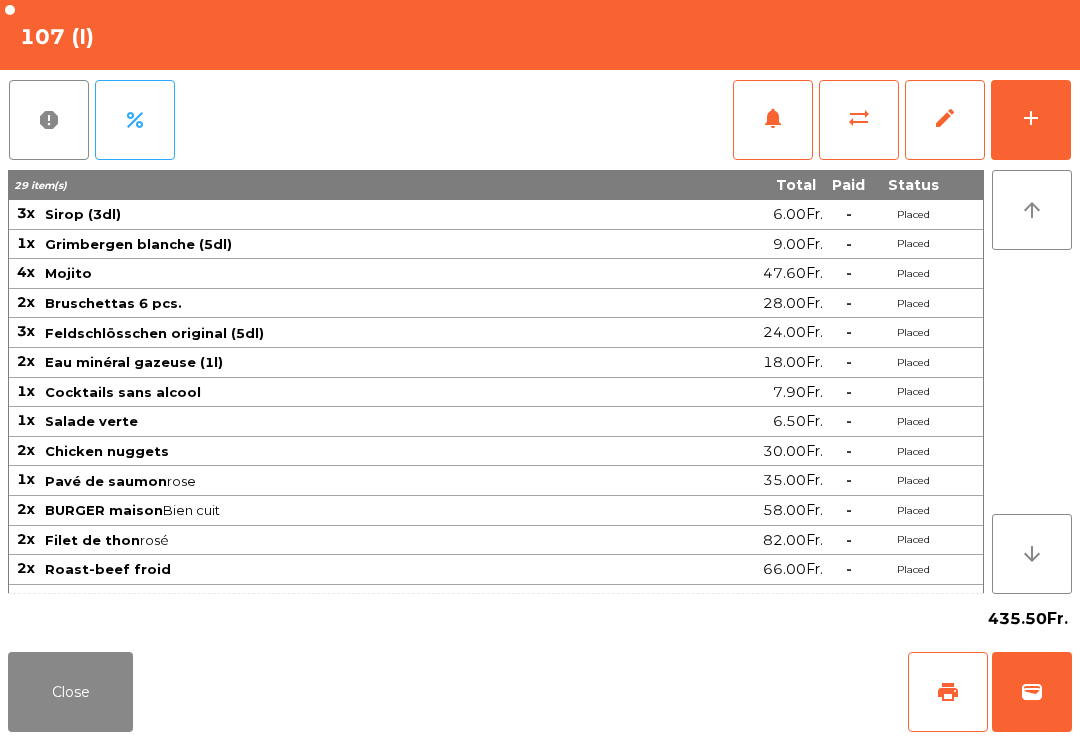 click on "Close" 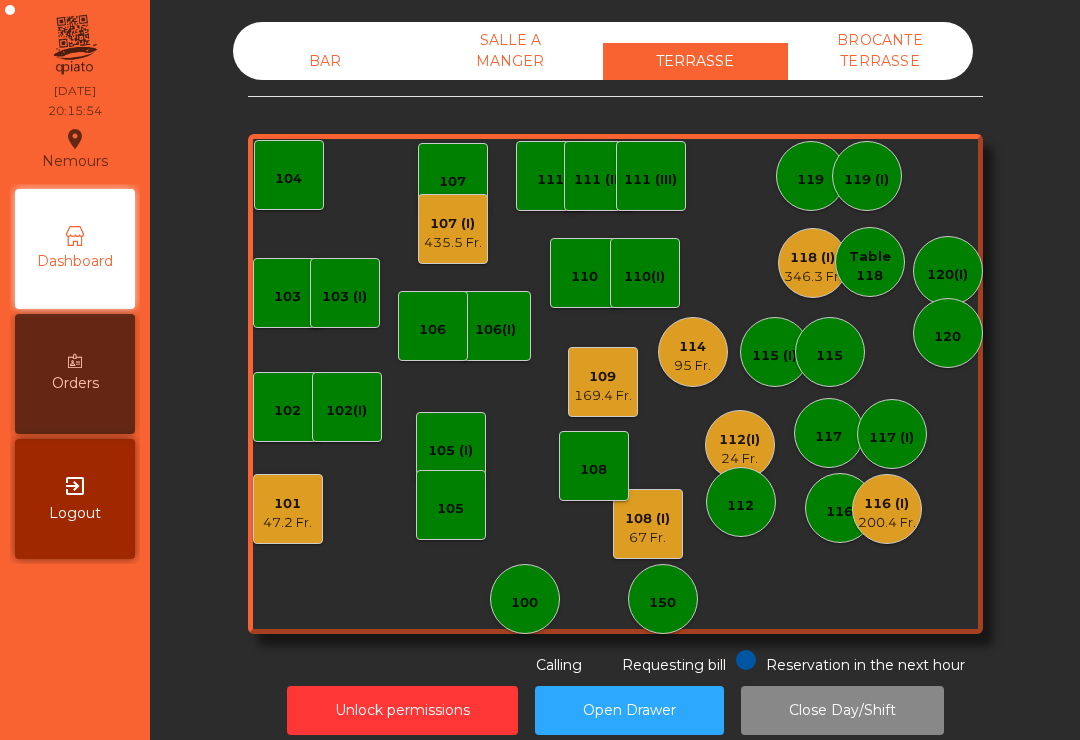 click on "108 (I)   67 Fr." 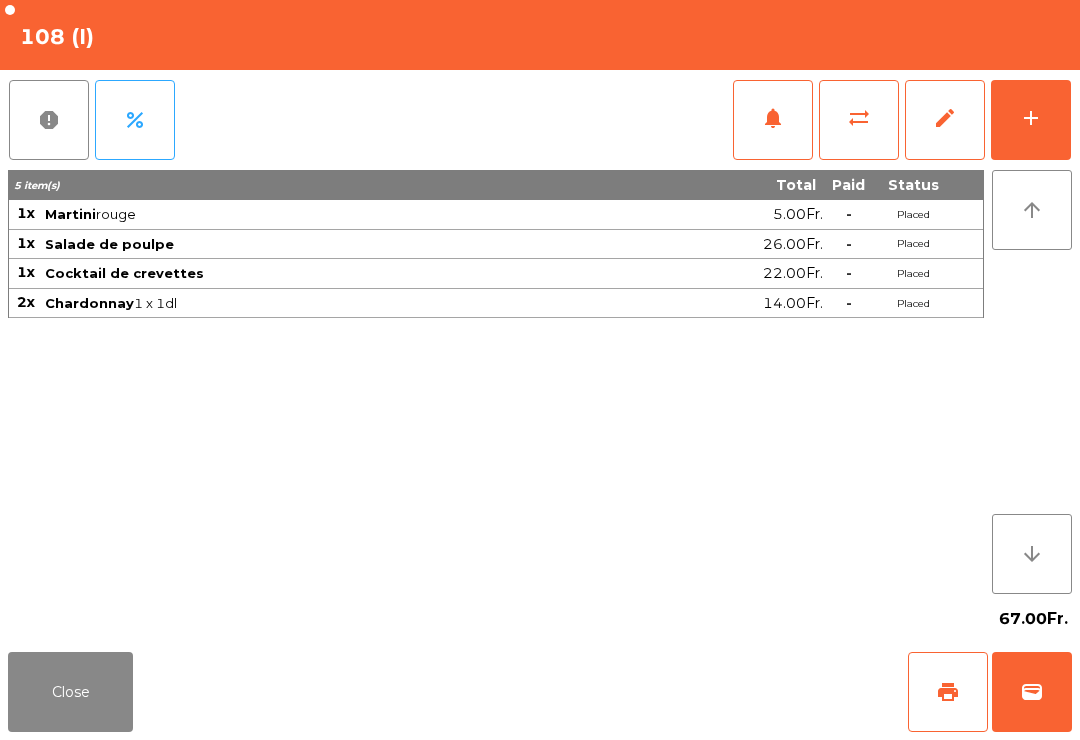 click on "Close" 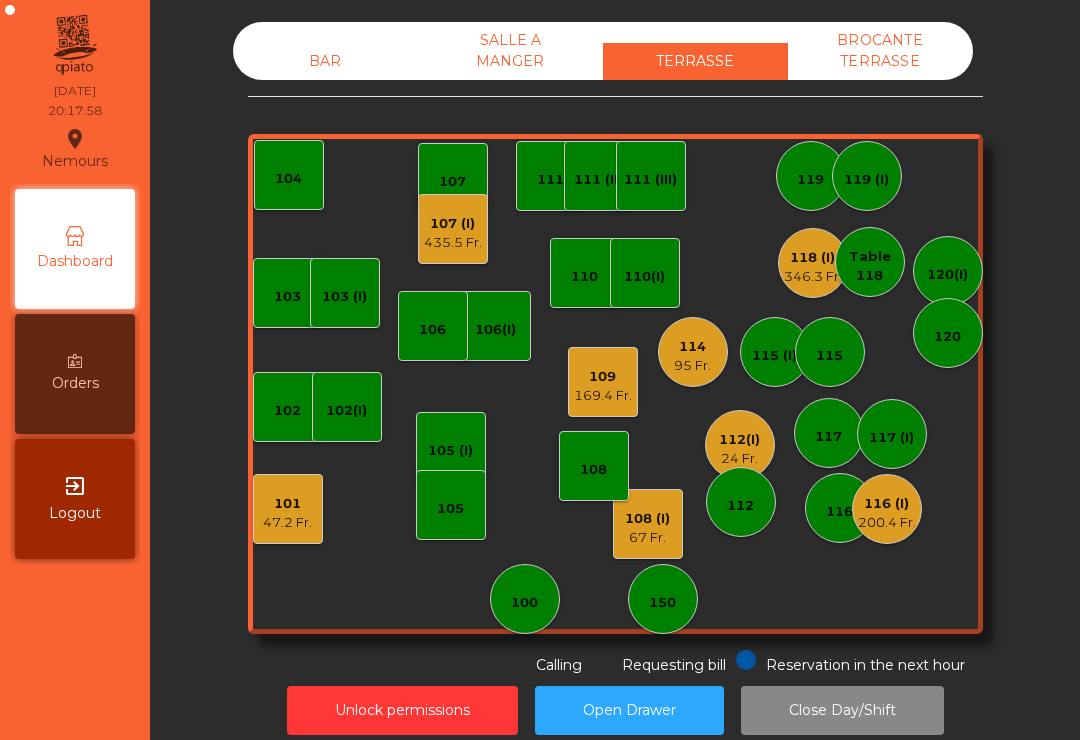 click on "116 (I)" 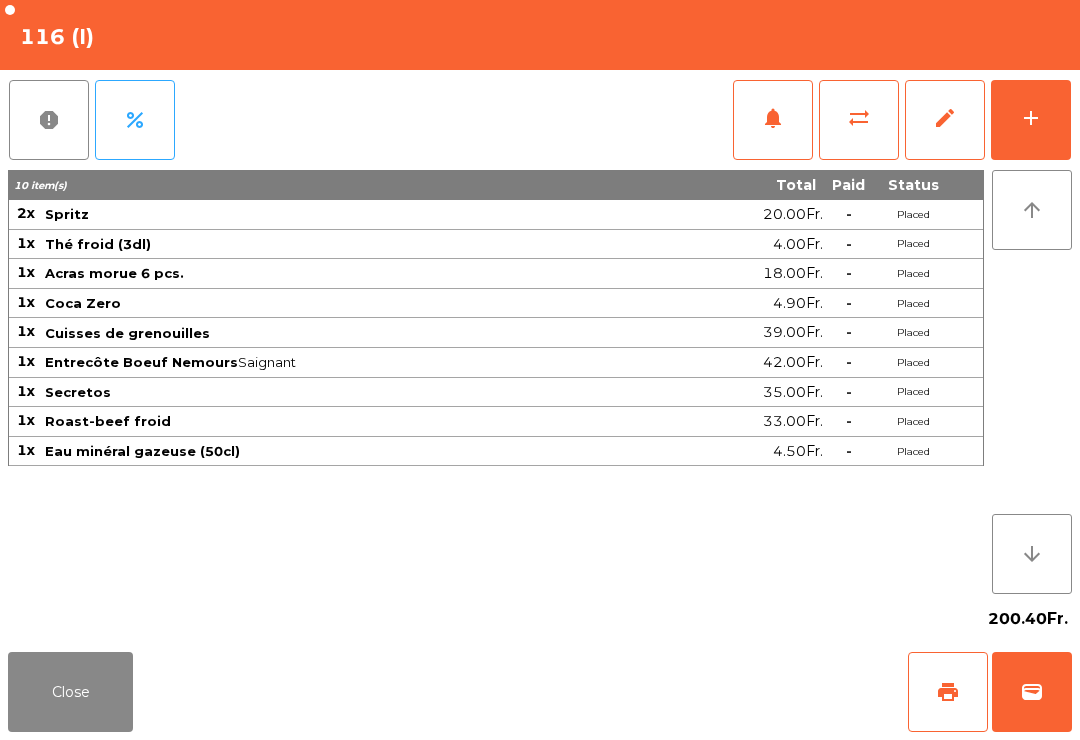 click on "add" 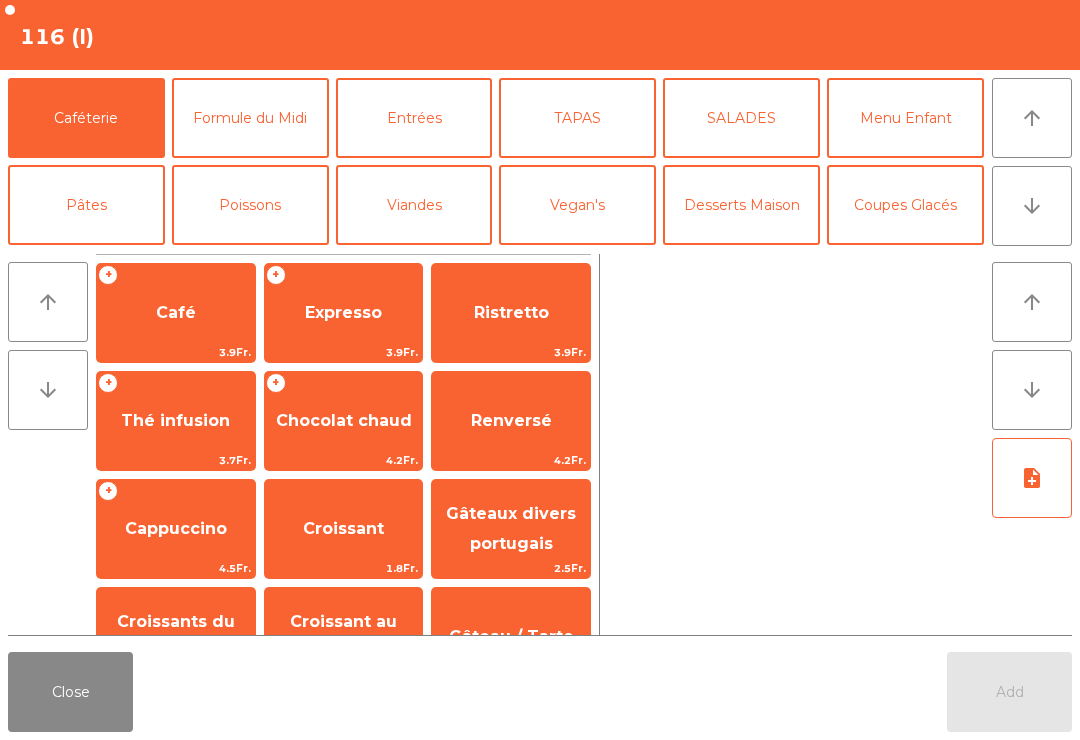click on "arrow_downward" 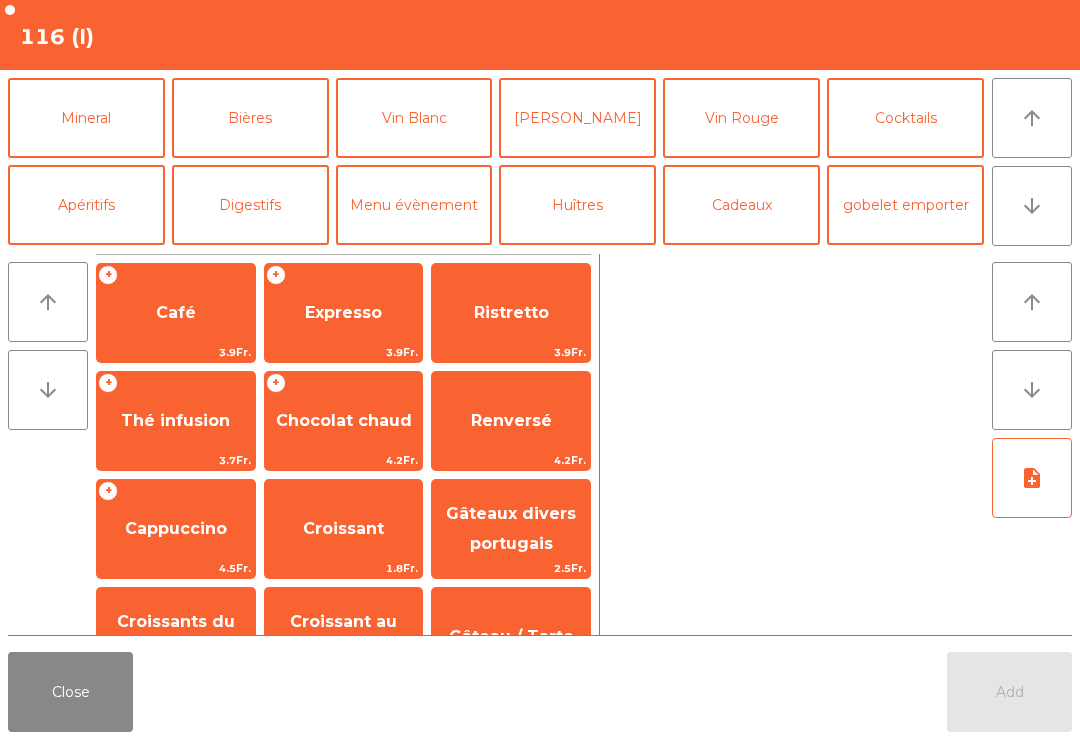 click on "Vin Rouge" 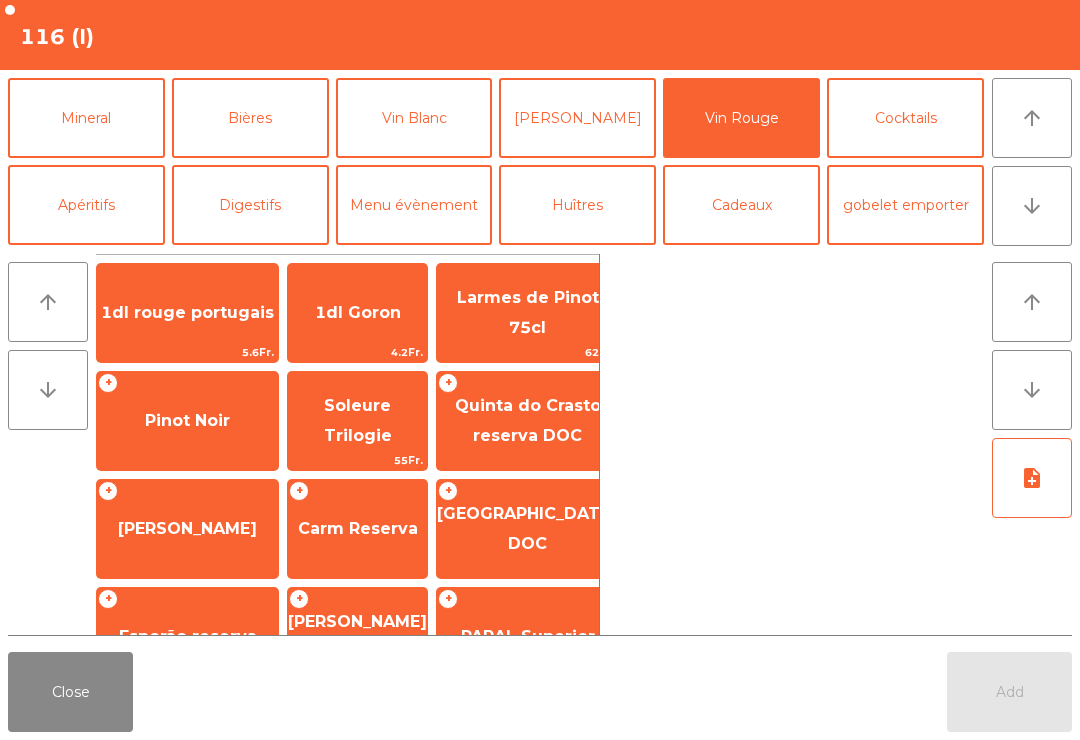scroll, scrollTop: 174, scrollLeft: 0, axis: vertical 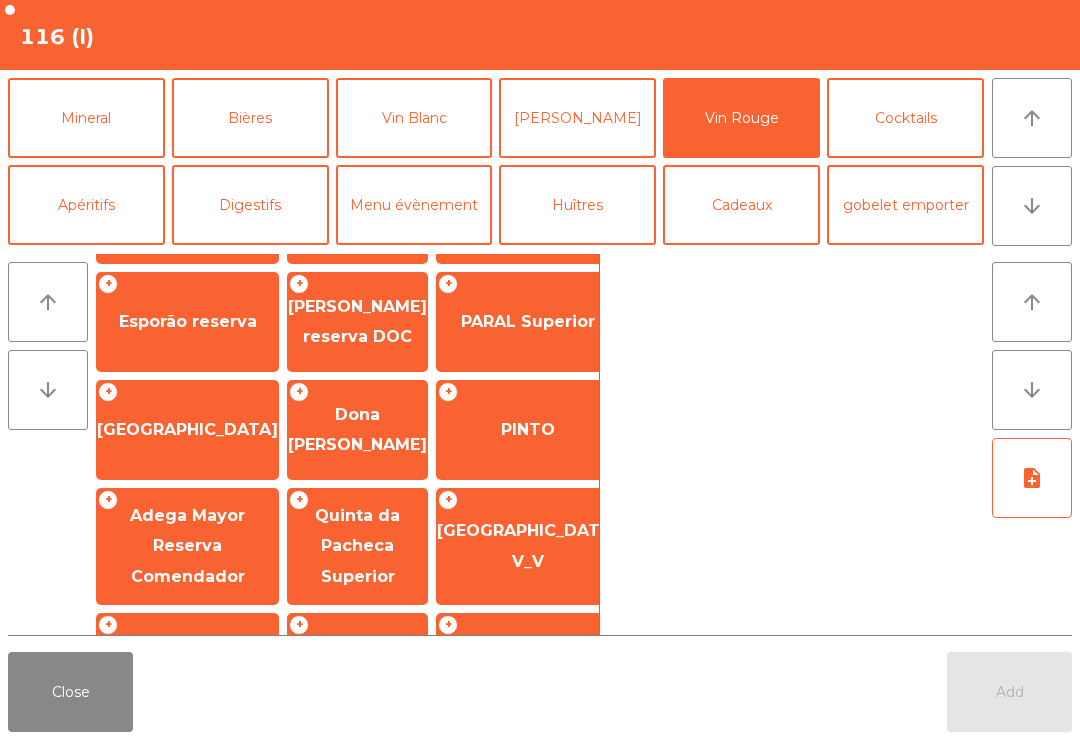 click on "Das ich Läbe" 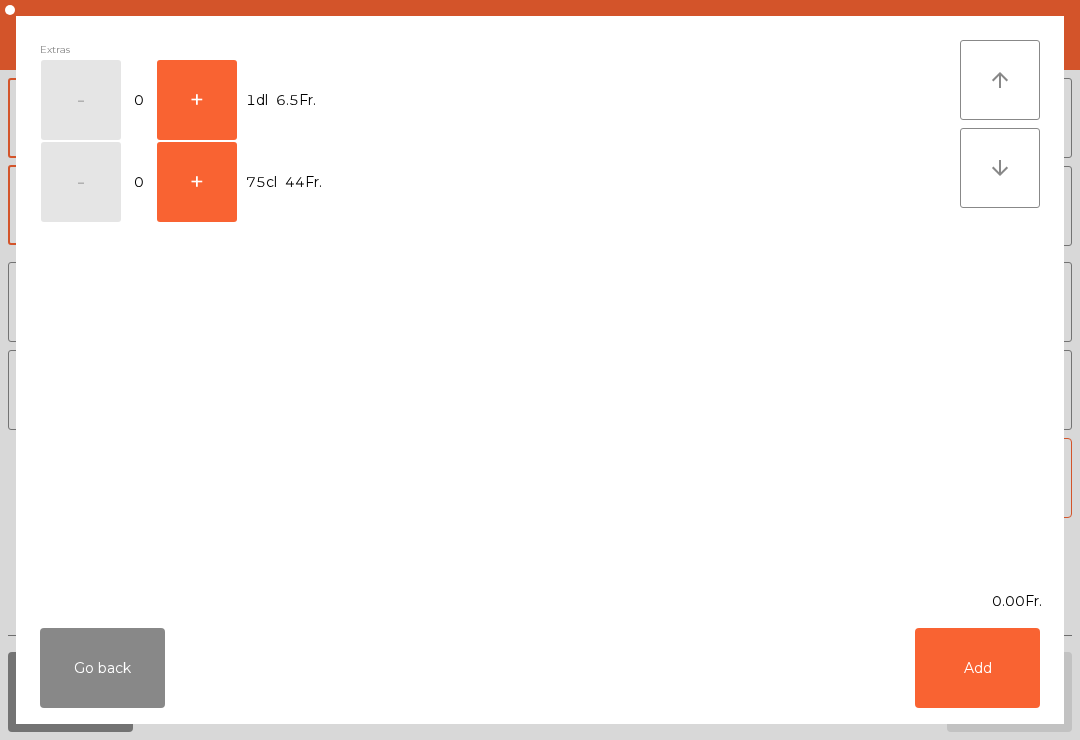 click on "+" 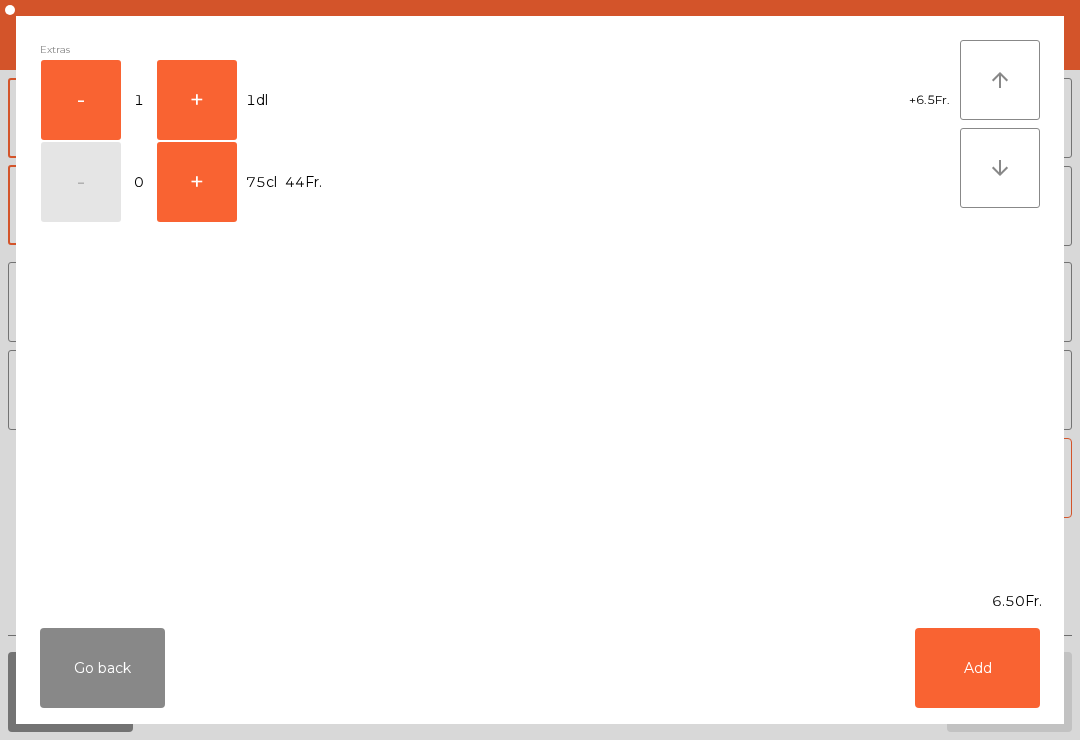 click on "Add" 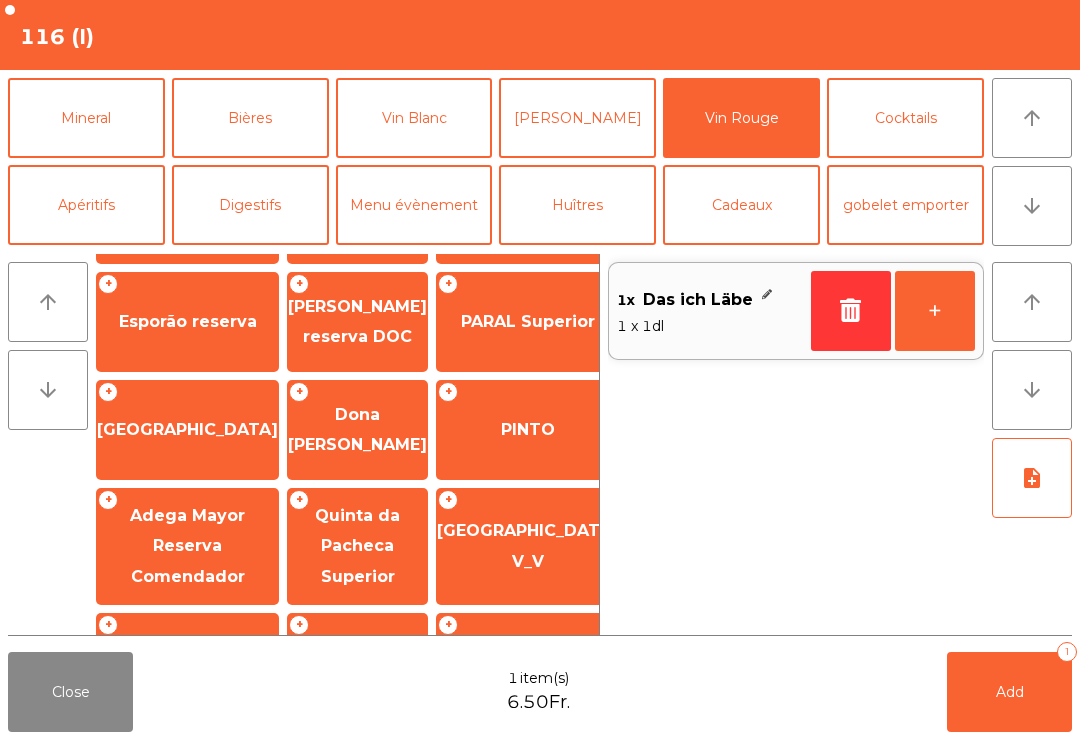 click on "+" 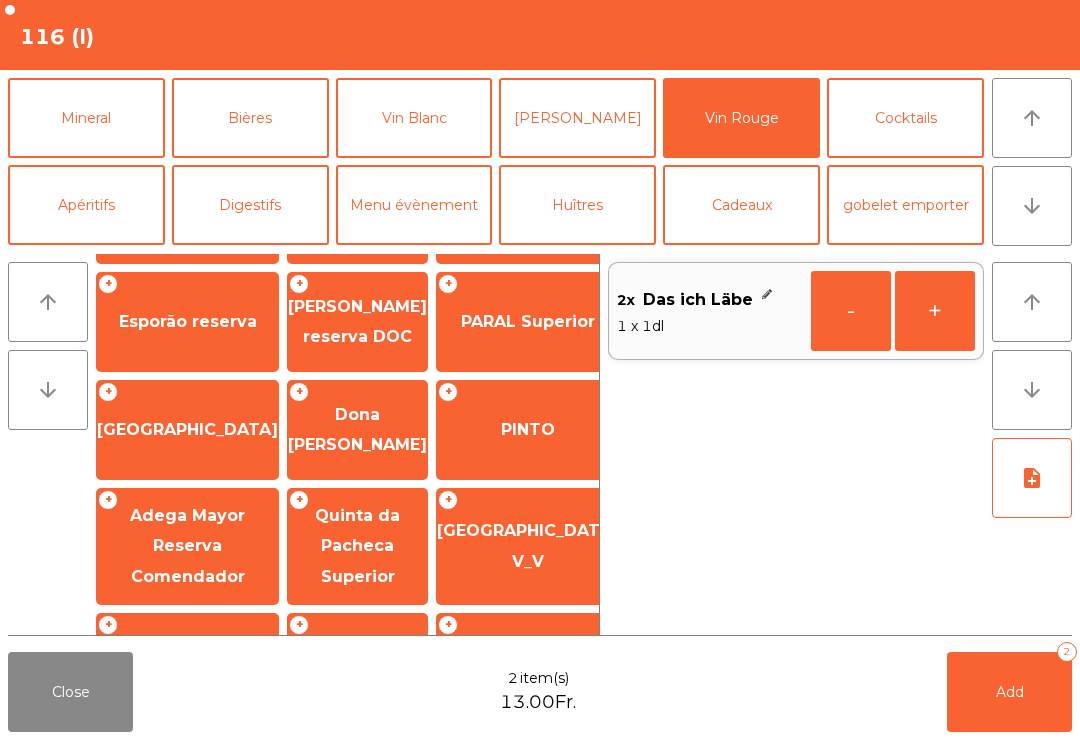 scroll, scrollTop: 404, scrollLeft: 0, axis: vertical 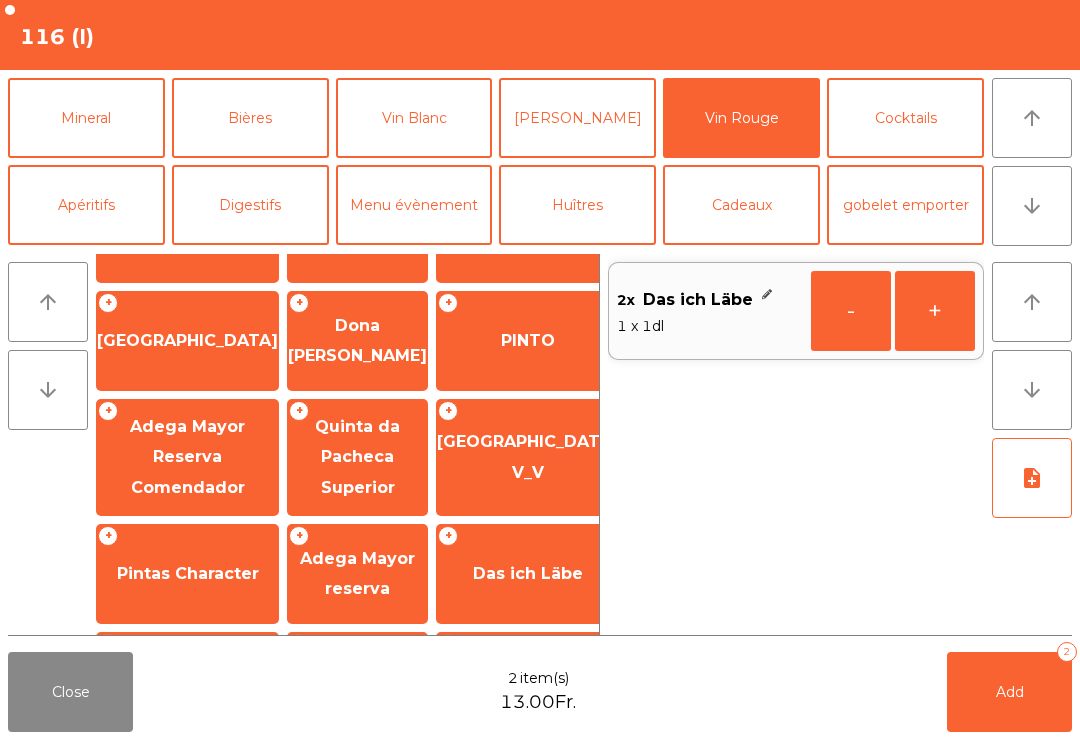 click on "Add   2" 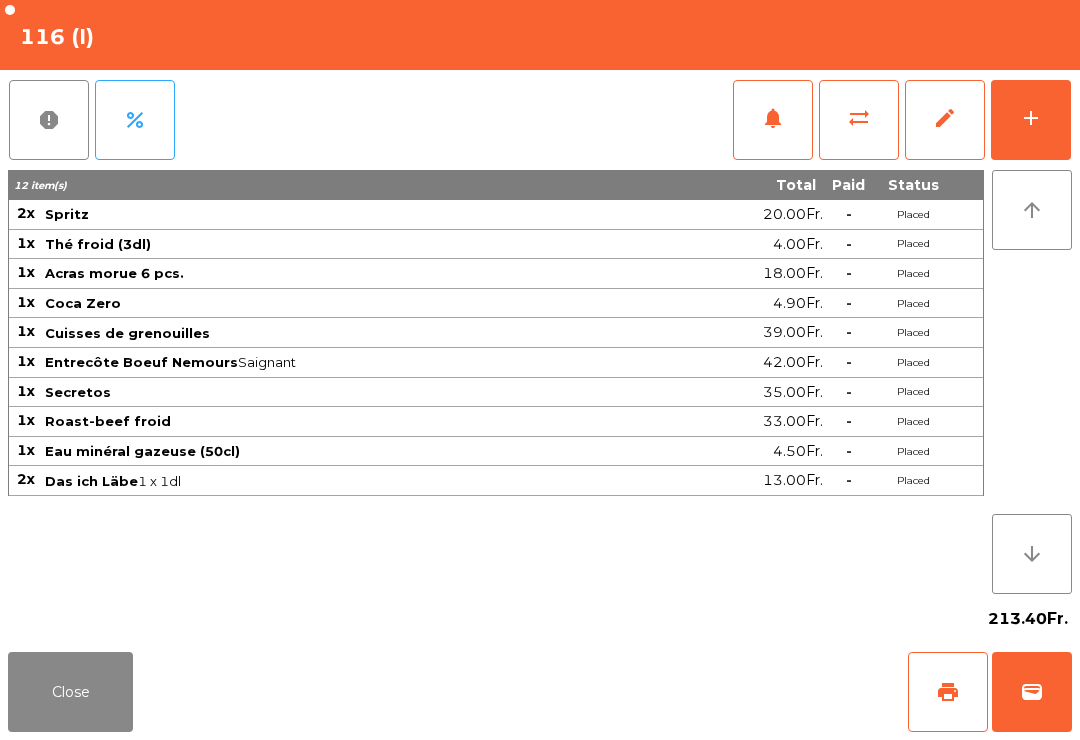 click on "Close" 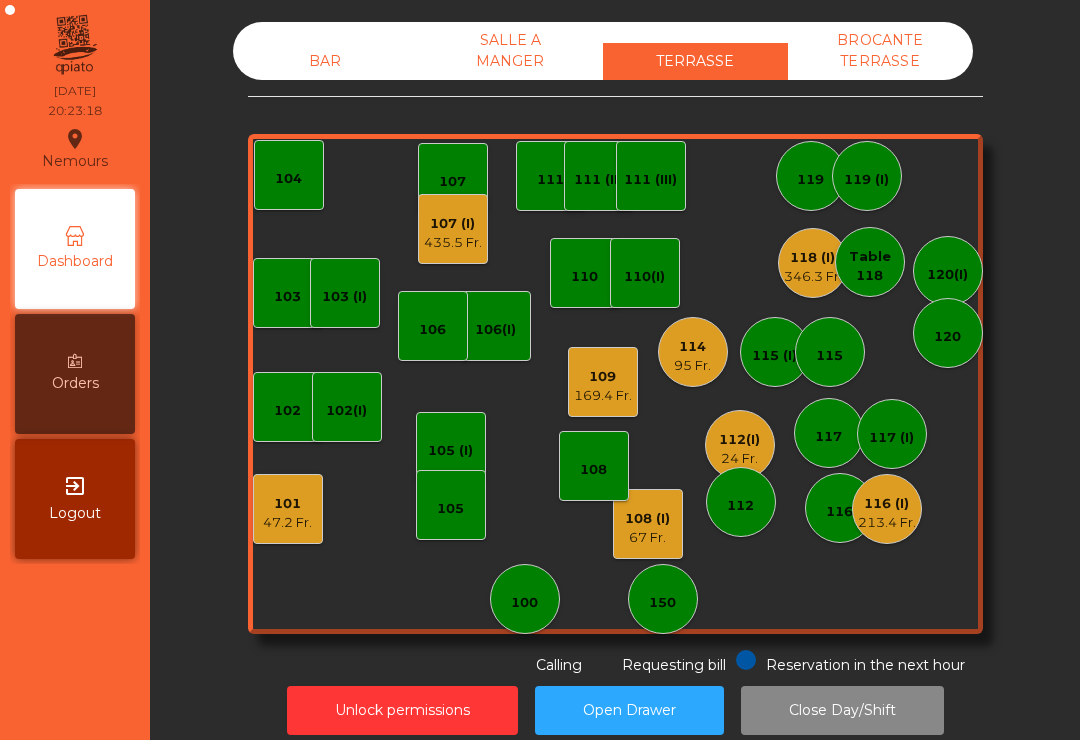 click on "114" 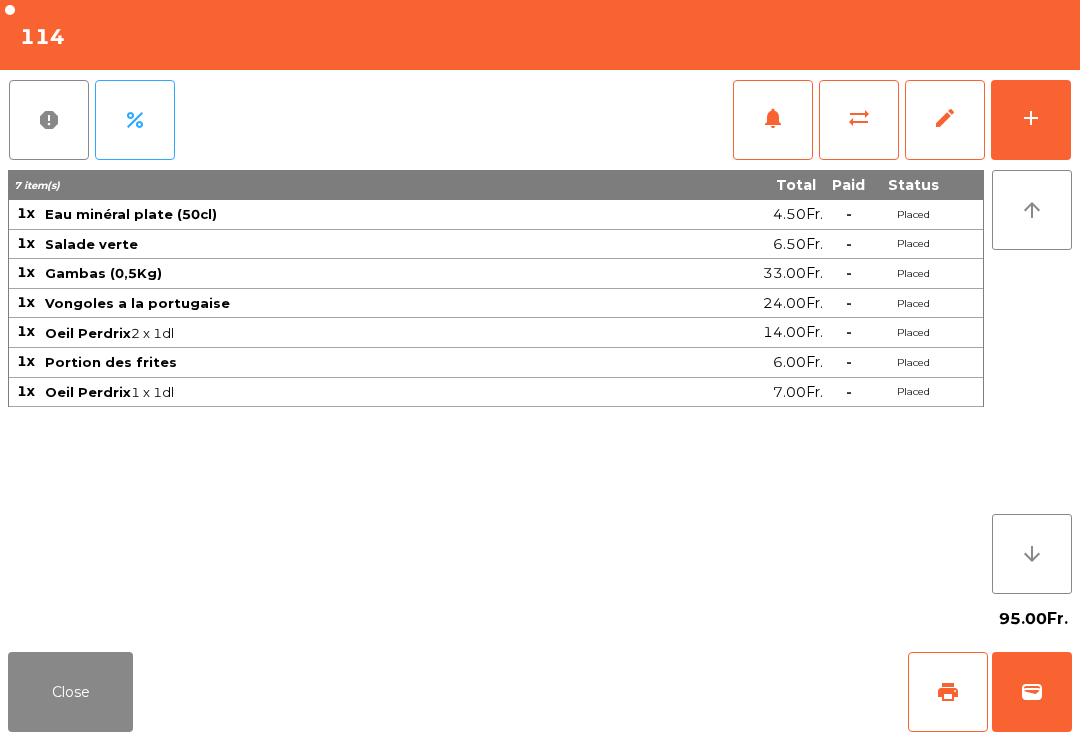 click on "print" 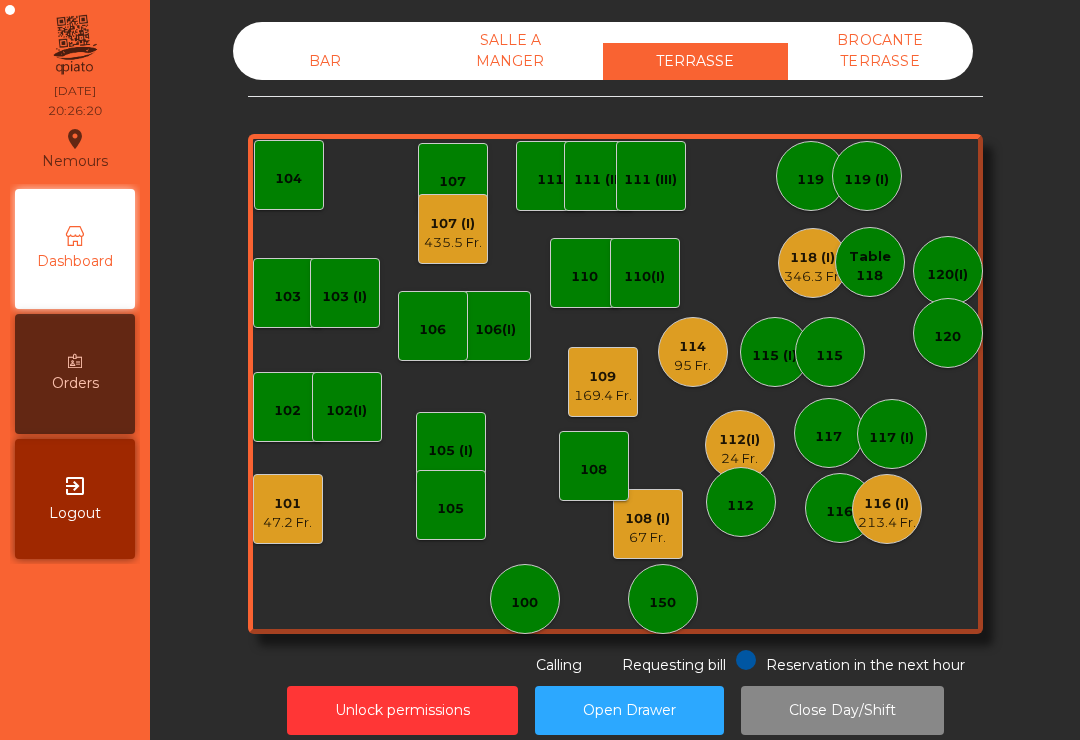 click on "67 Fr." 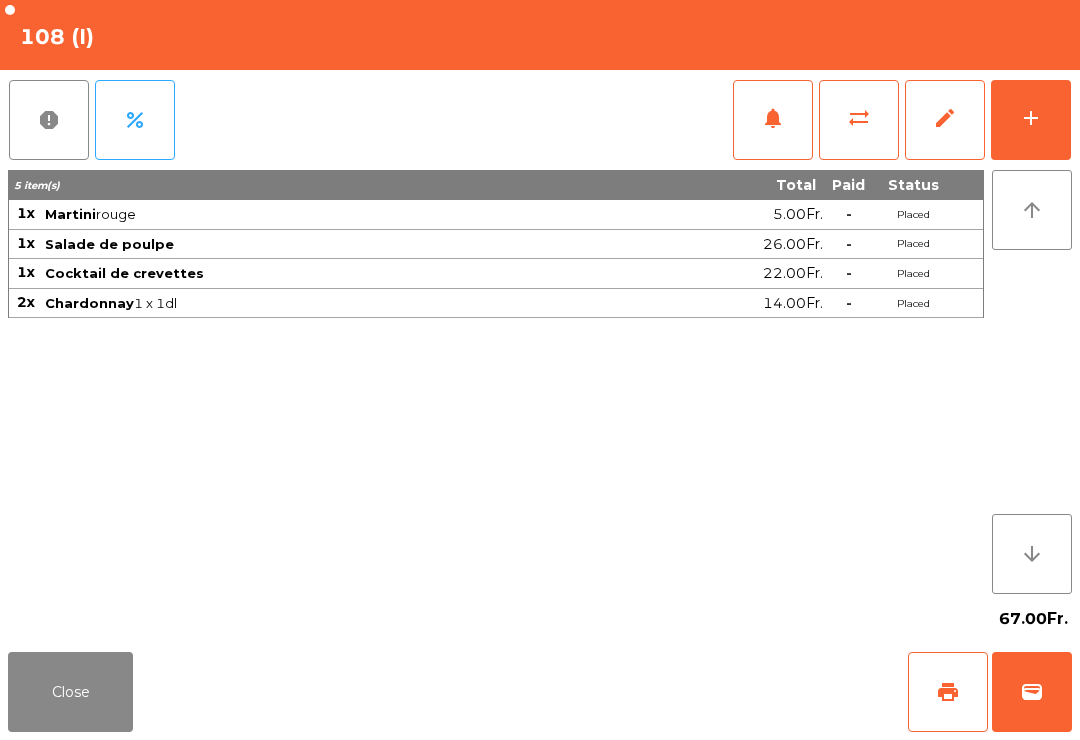 click on "add" 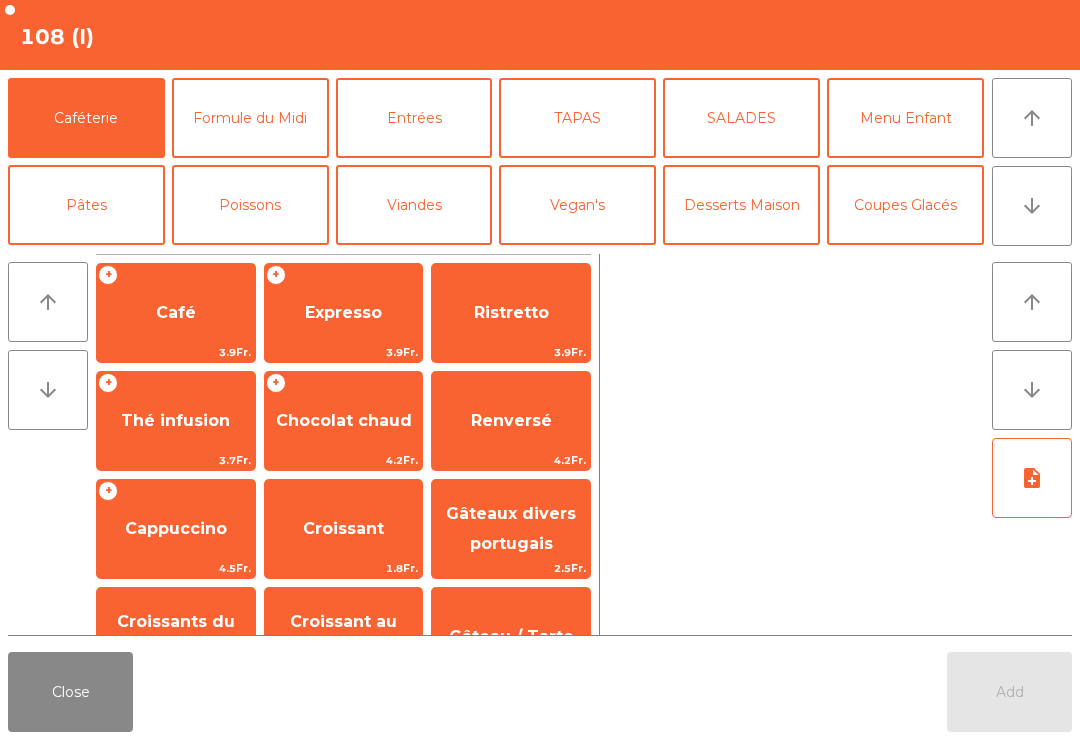click on "Expresso" 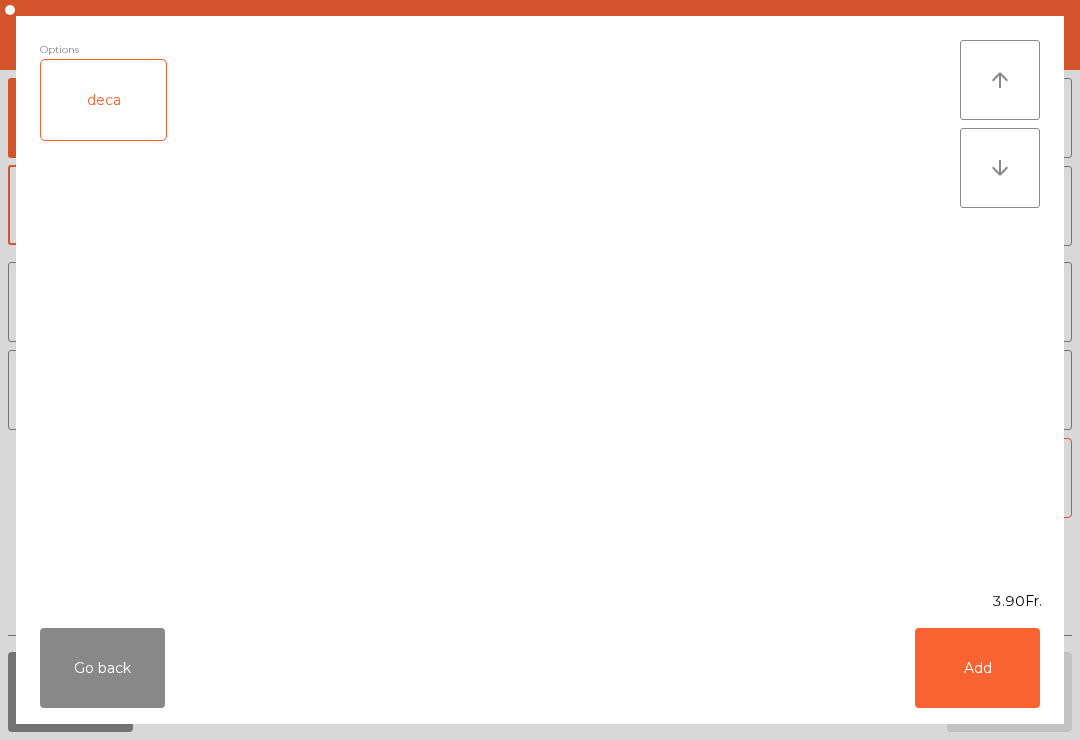 click on "Add" 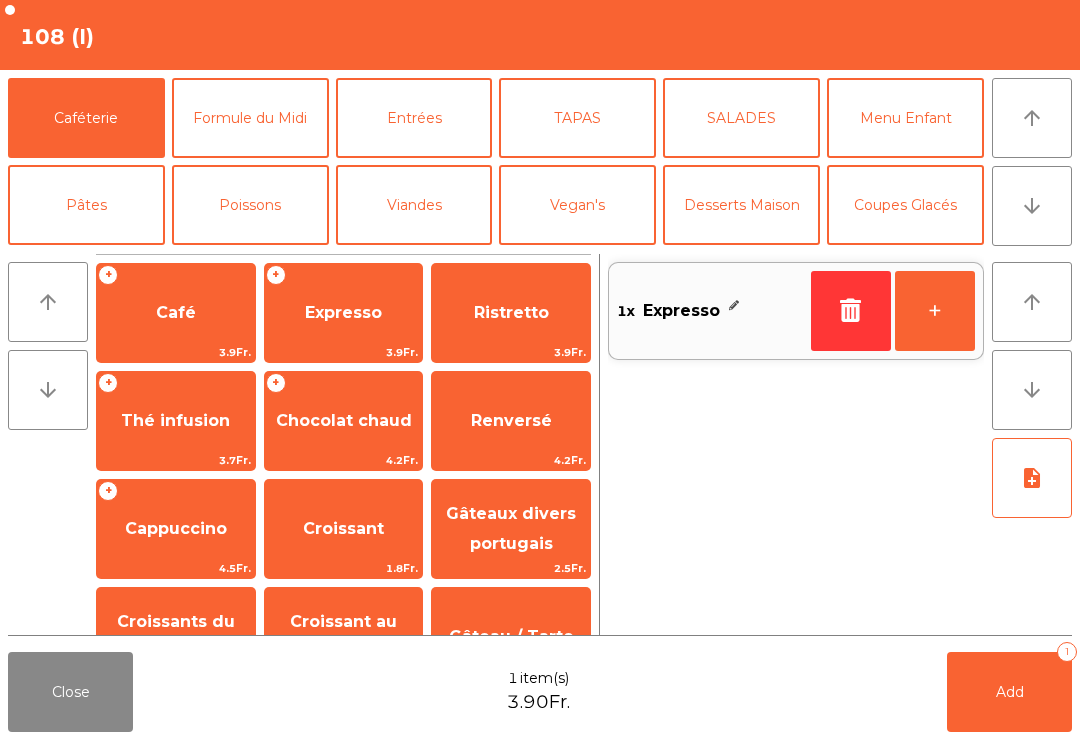 scroll, scrollTop: 276, scrollLeft: 0, axis: vertical 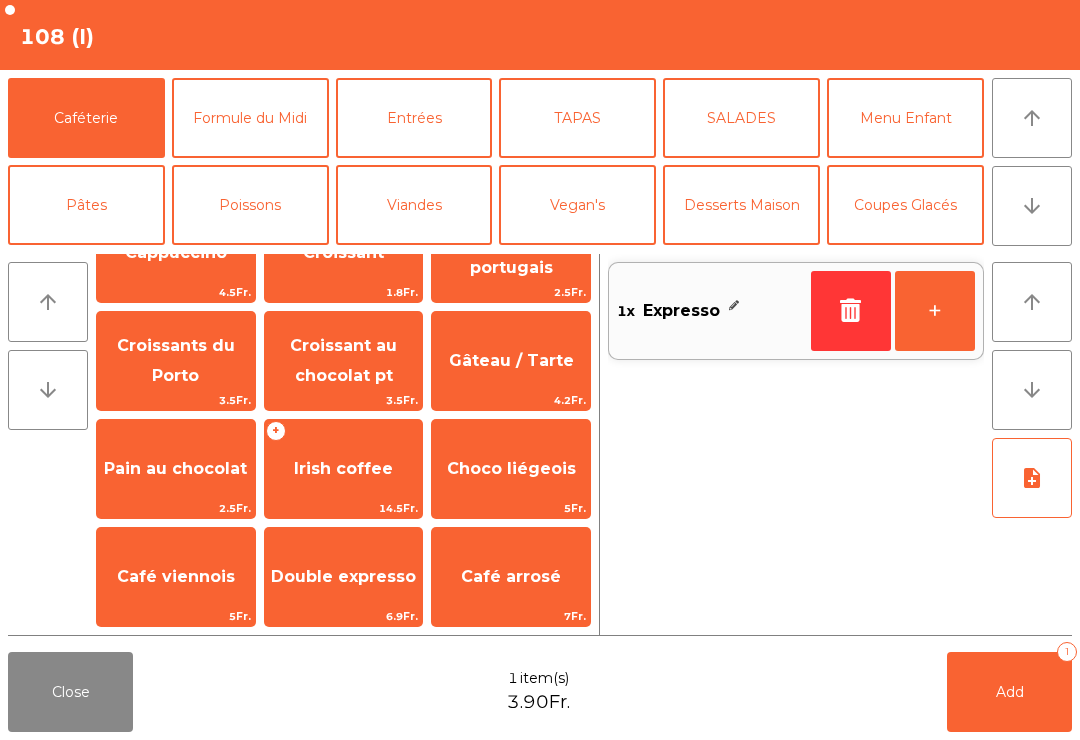 click on "Desserts Maison" 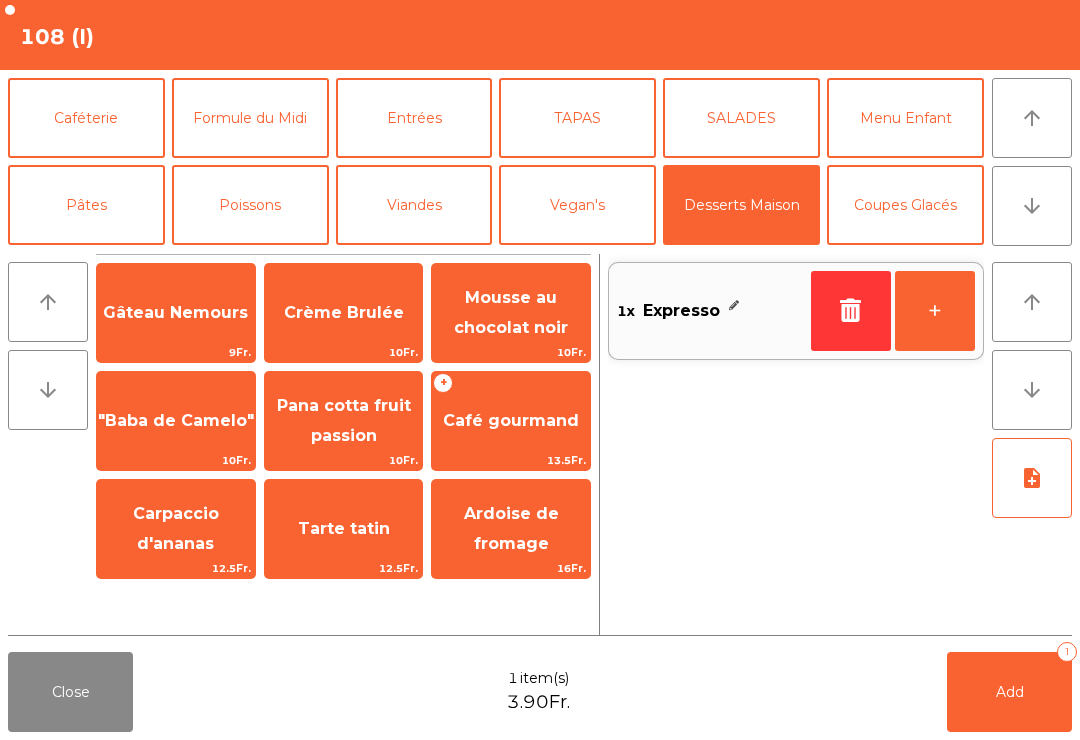 click on "Café gourmand" 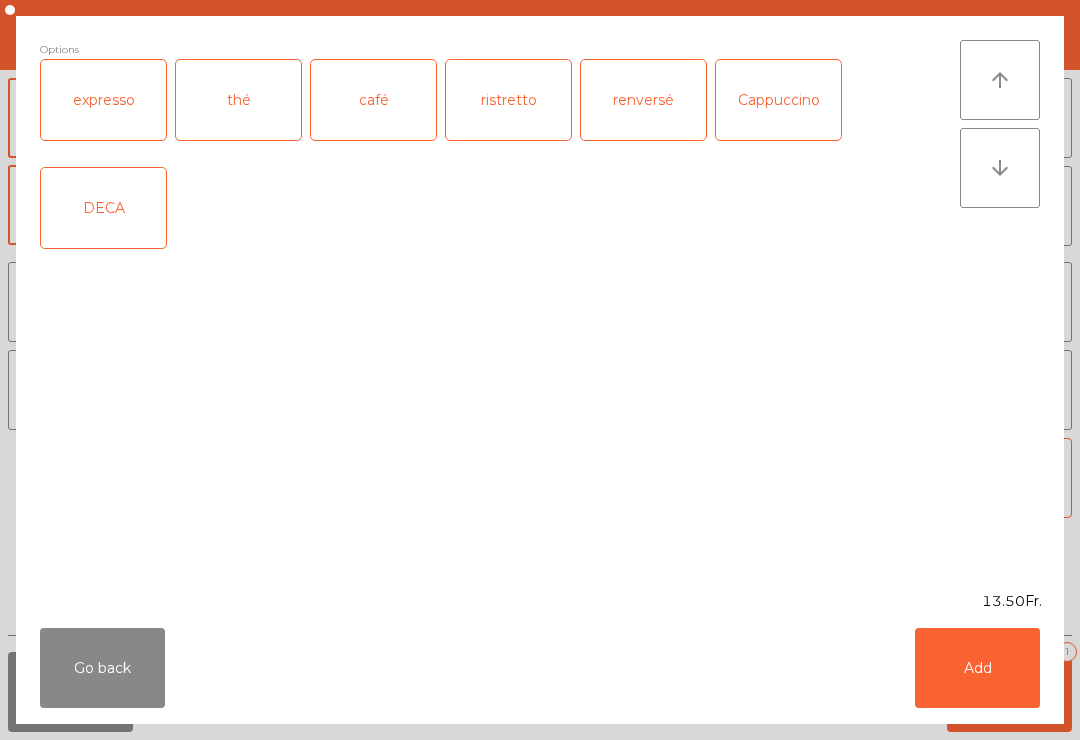 scroll, scrollTop: 0, scrollLeft: 0, axis: both 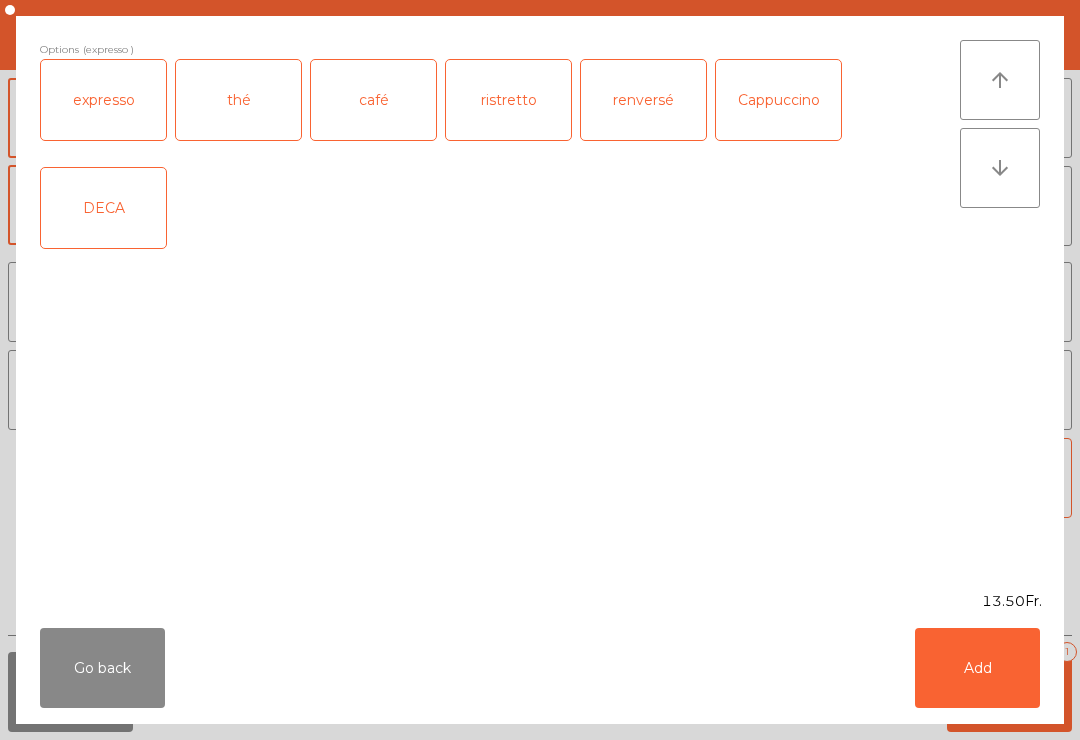 click on "Add" 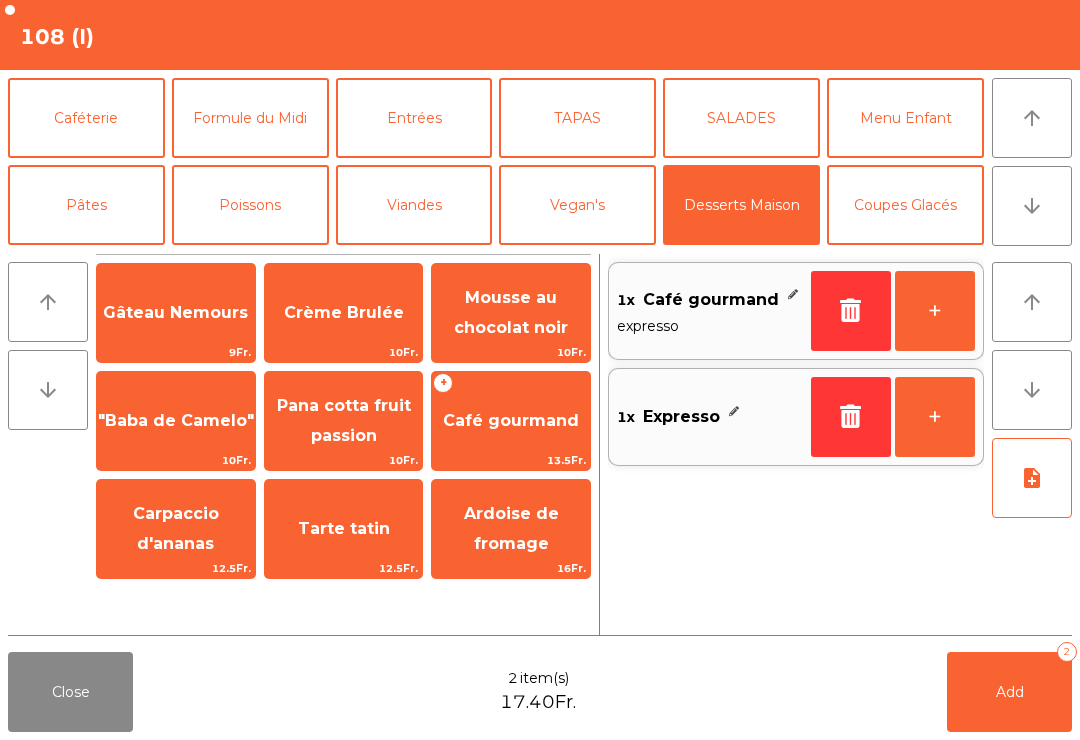 click on "Add   2" 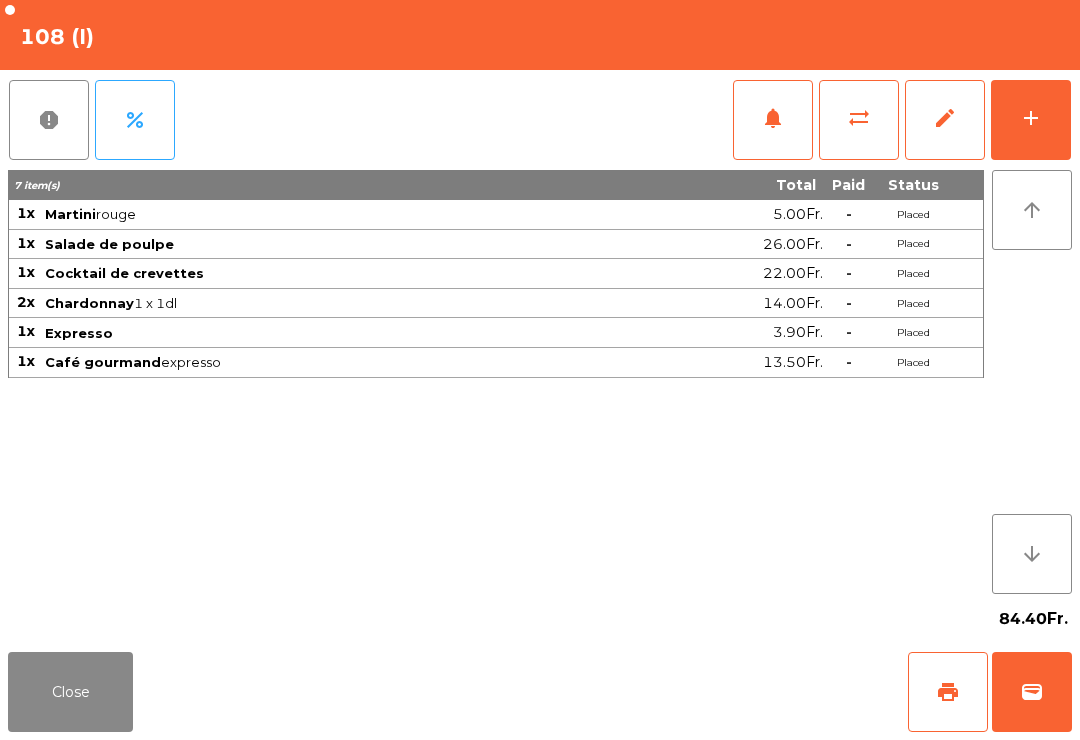 click on "Close   print   wallet" 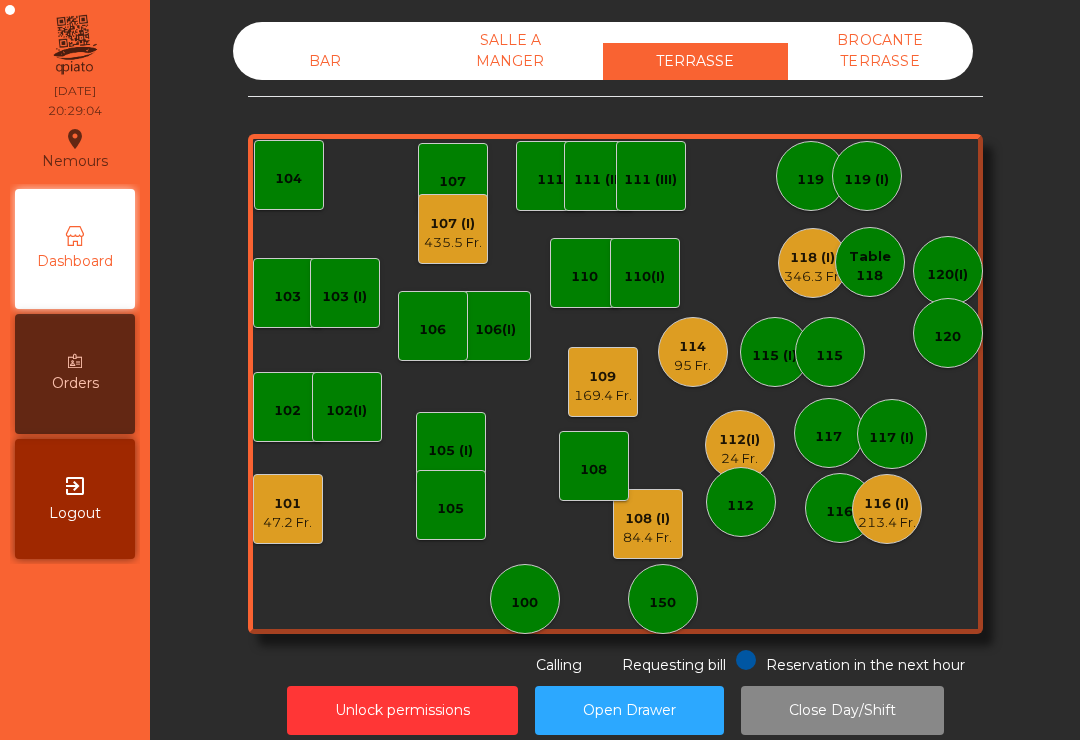 click on "24 Fr." 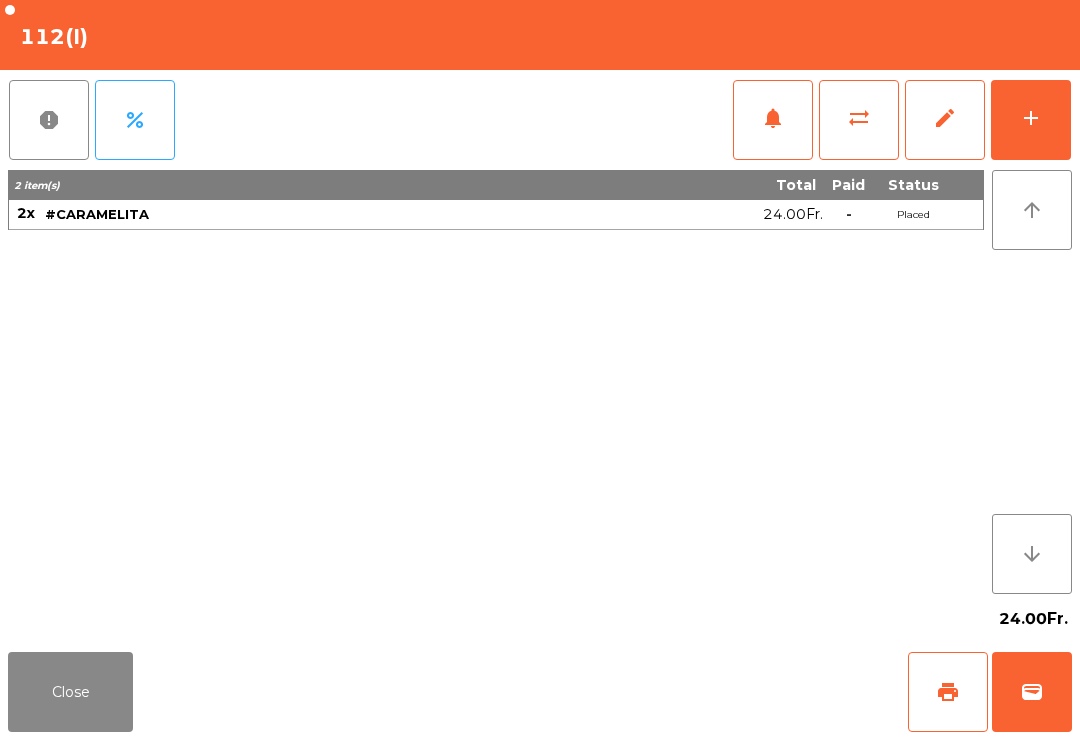 click on "print" 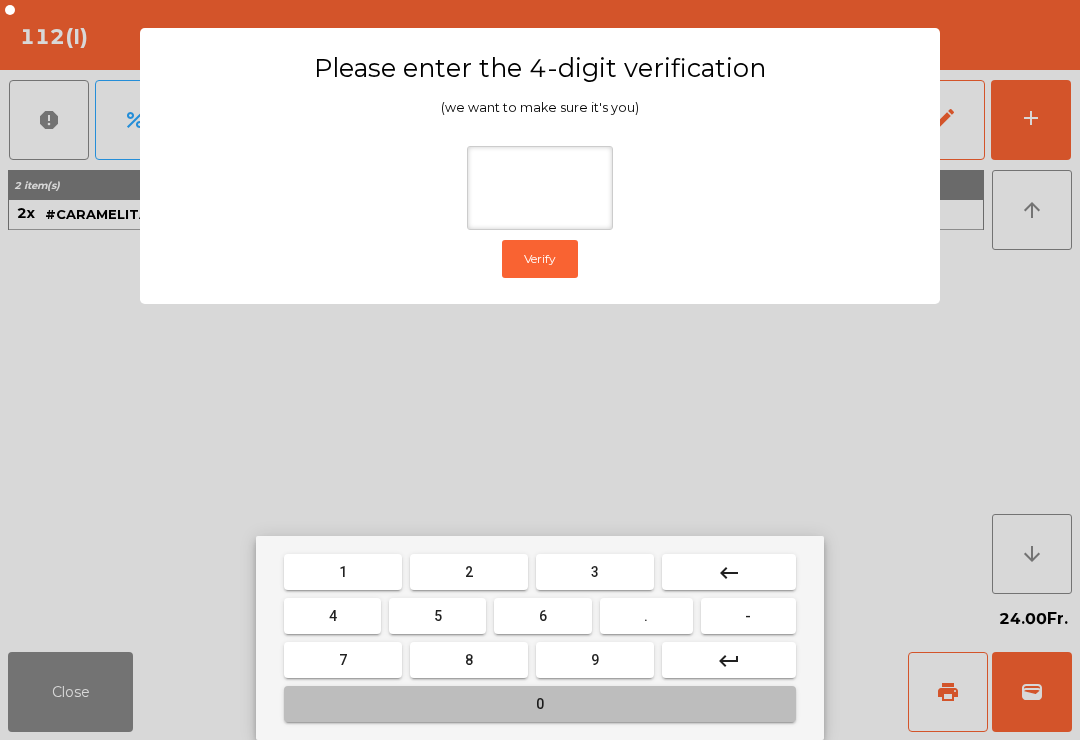 type on "*" 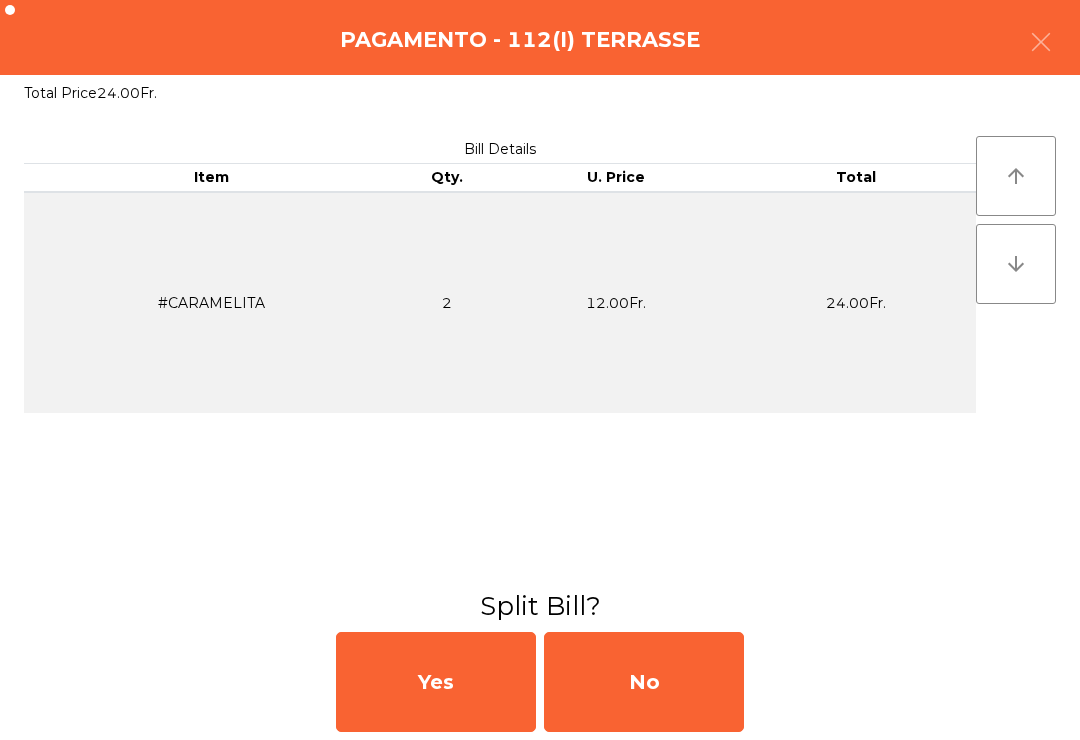 click on "No" 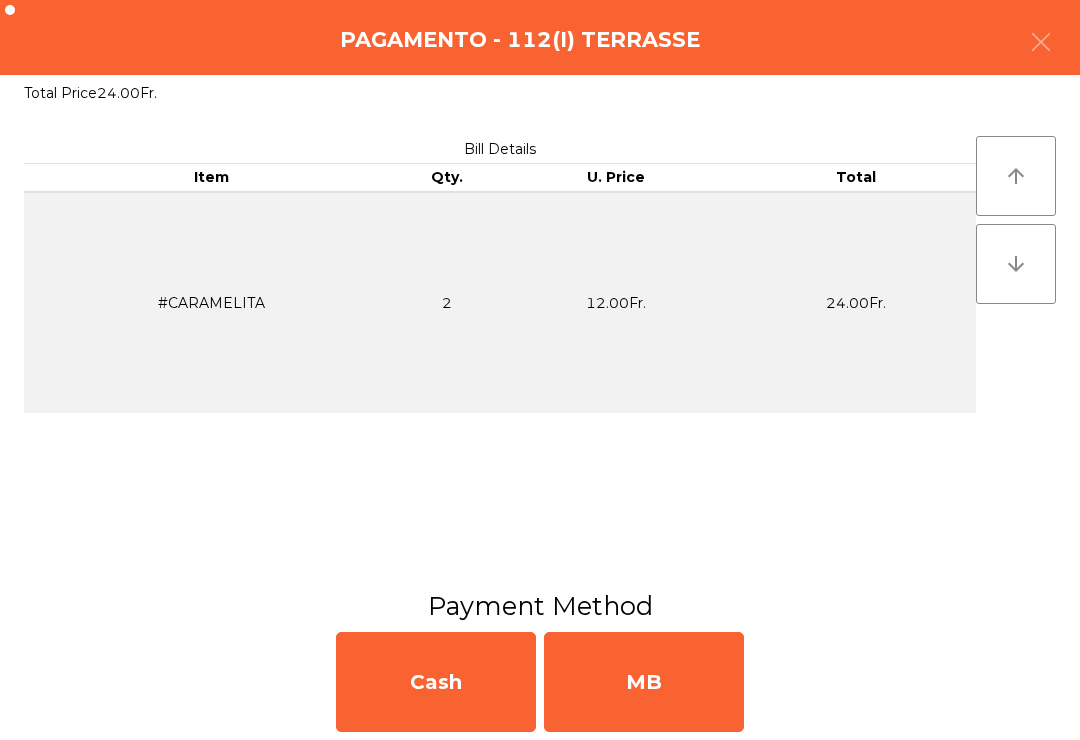 click on "MB" 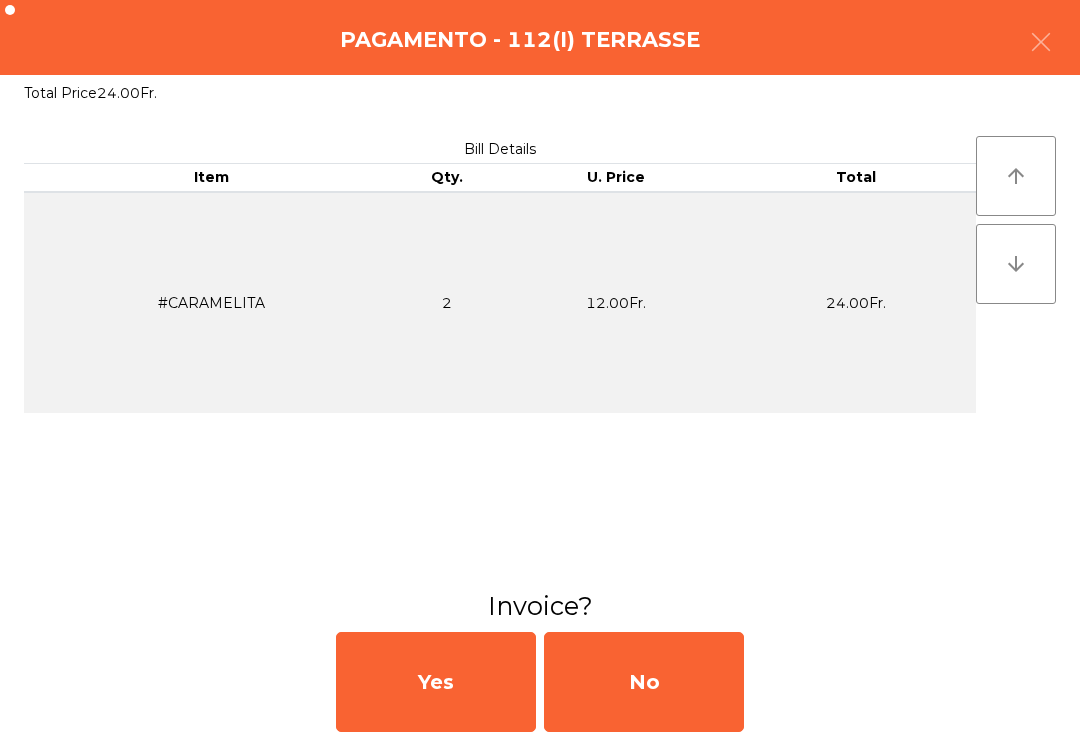 click on "No" 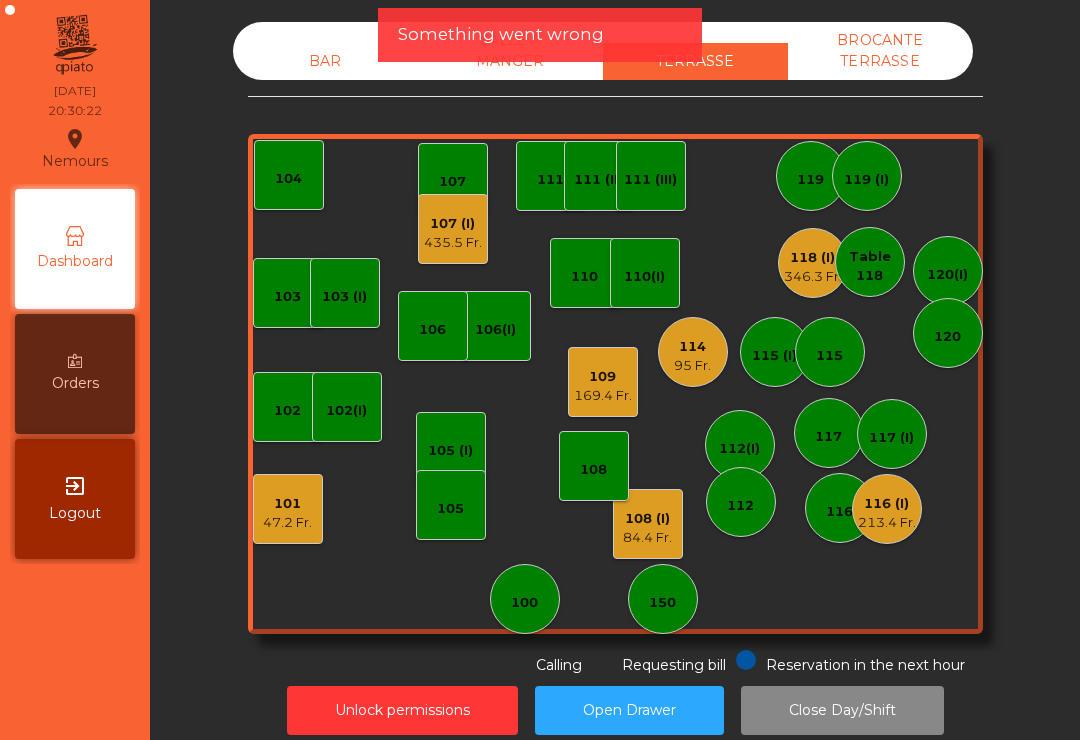 click on "114" 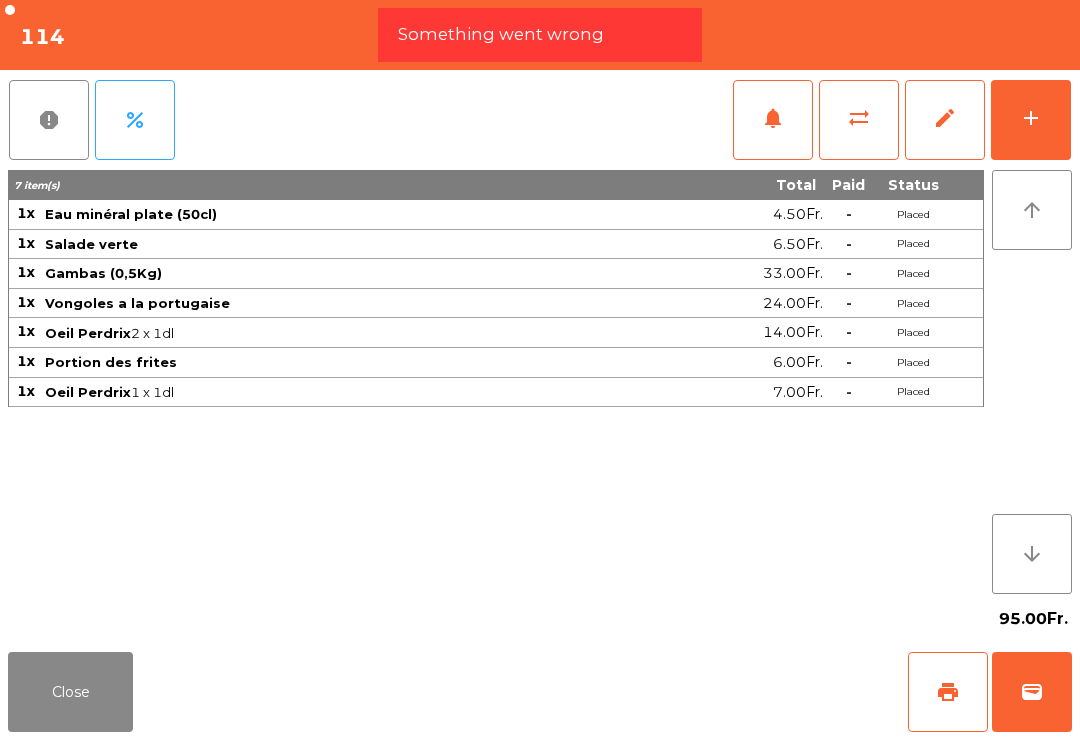 click on "wallet" 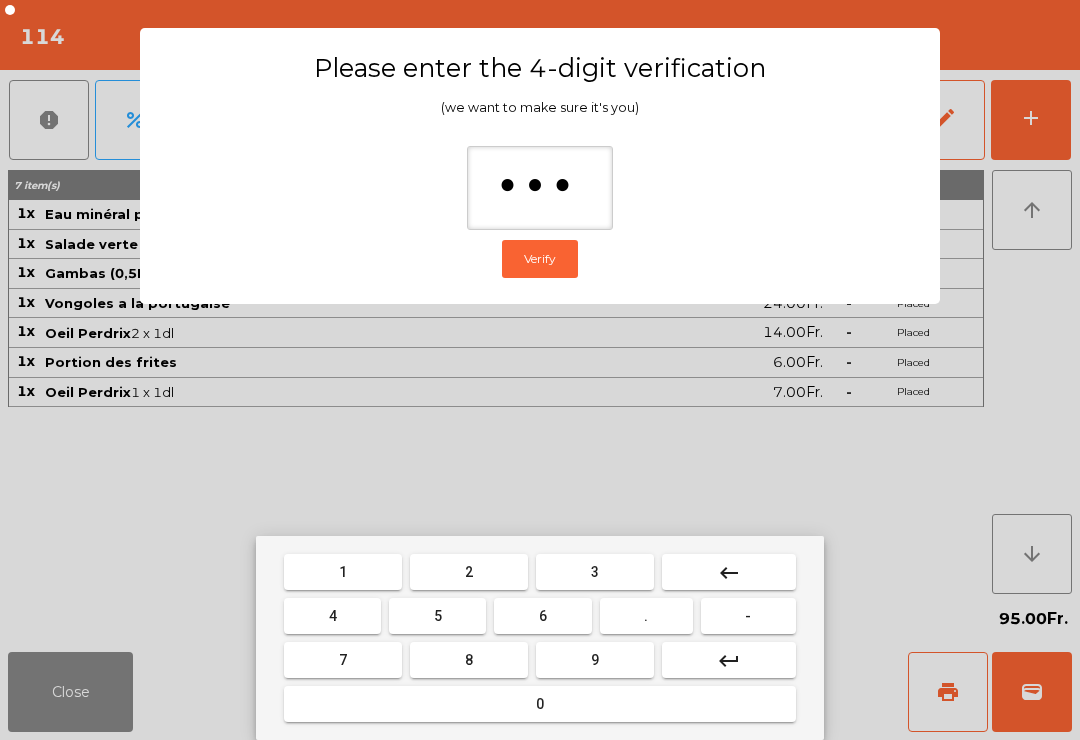 type on "****" 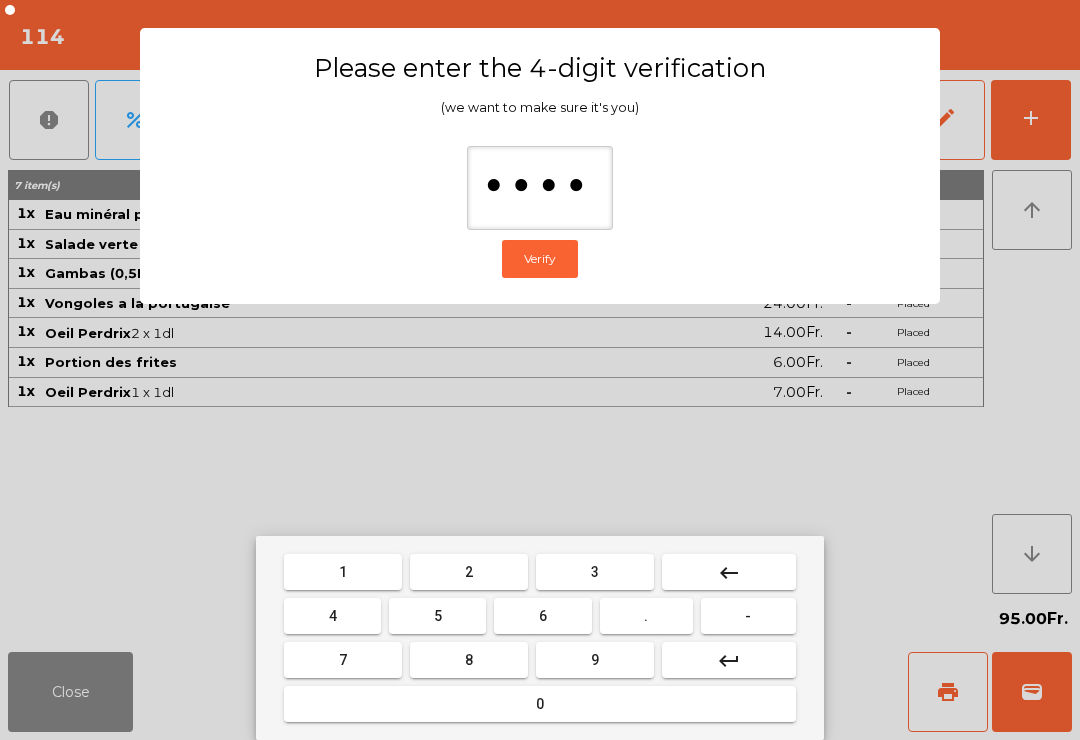 scroll, scrollTop: 0, scrollLeft: 38, axis: horizontal 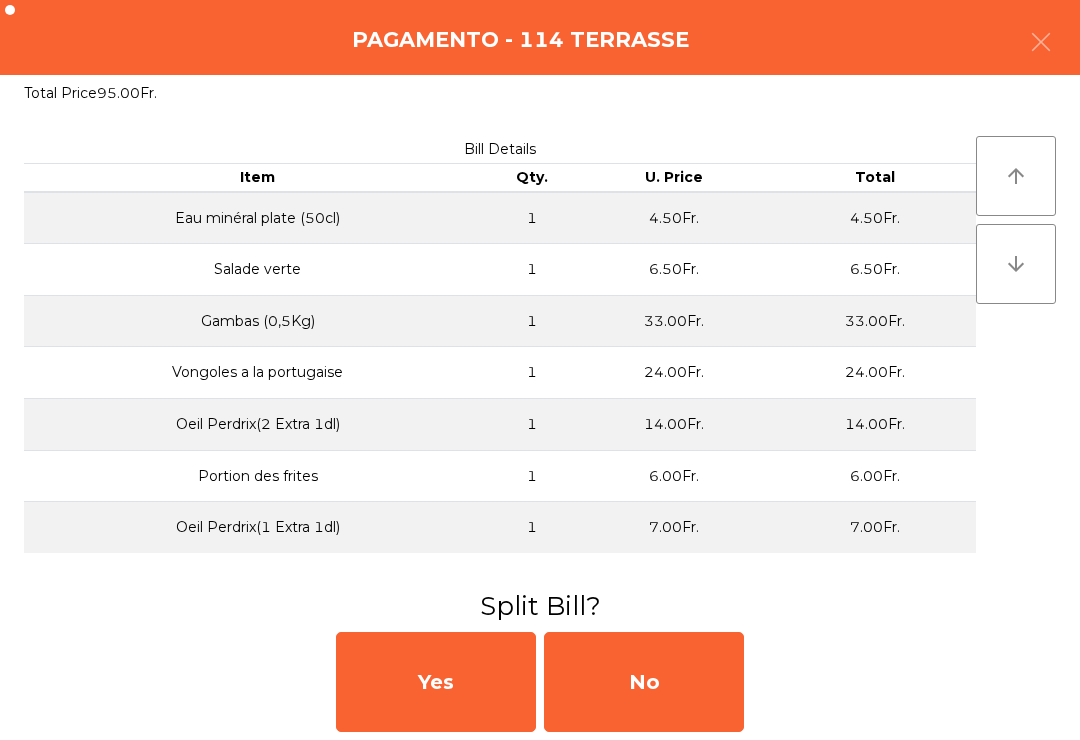 click on "No" 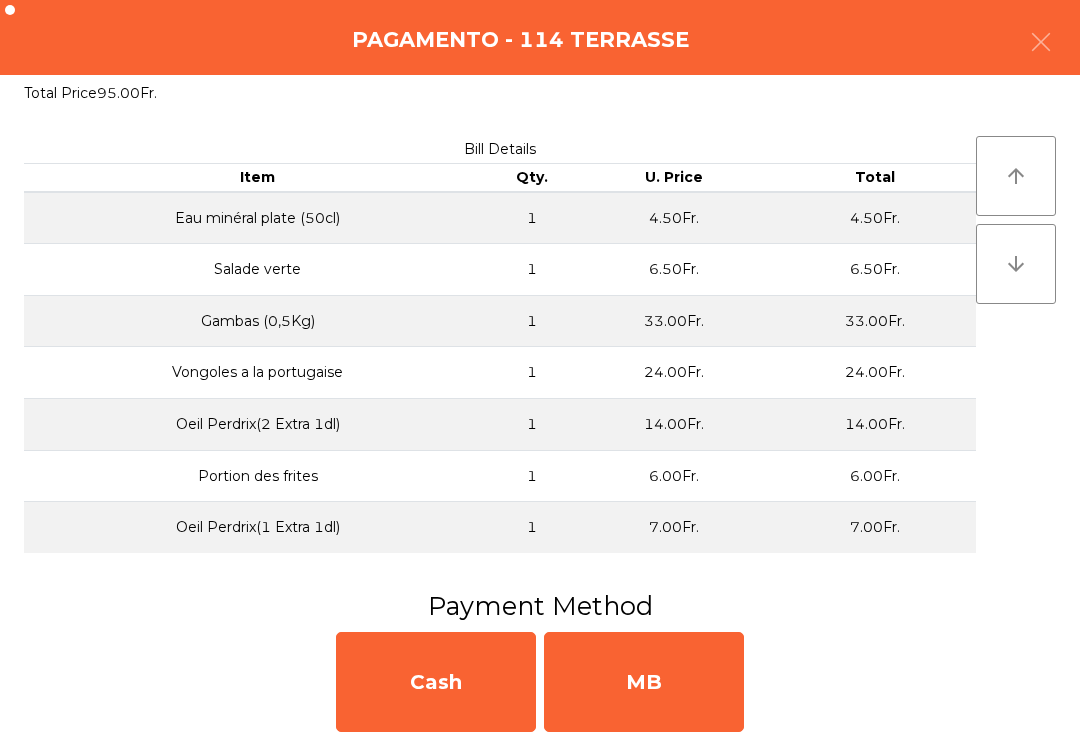 click on "MB" 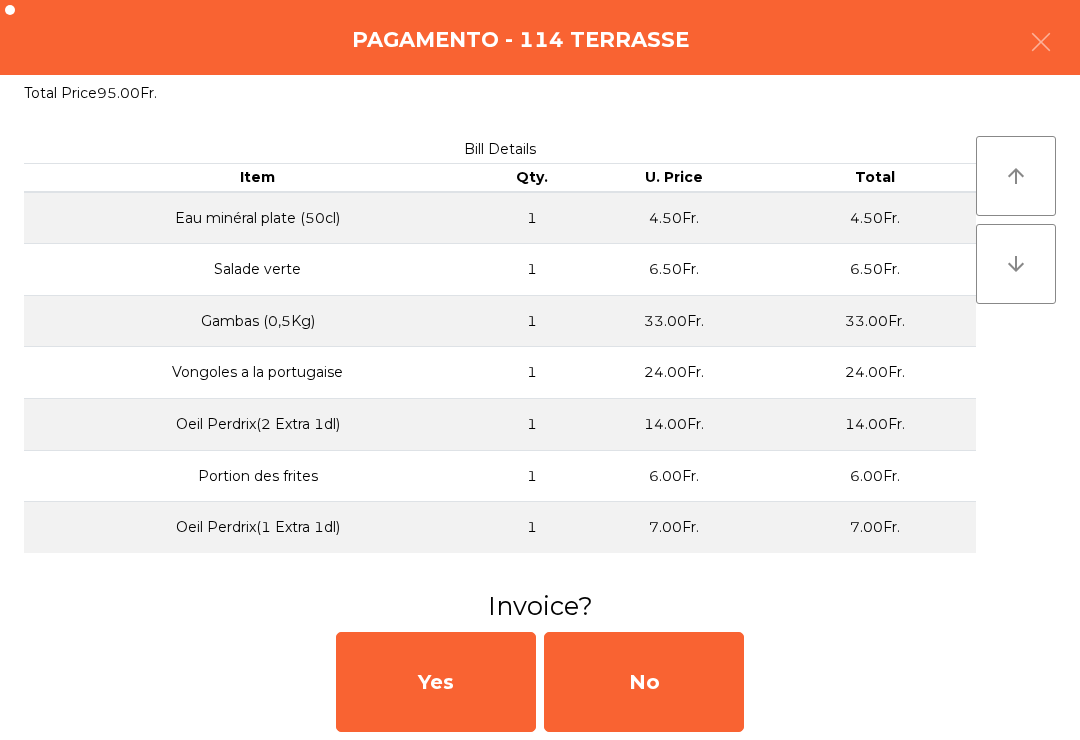 click on "No" 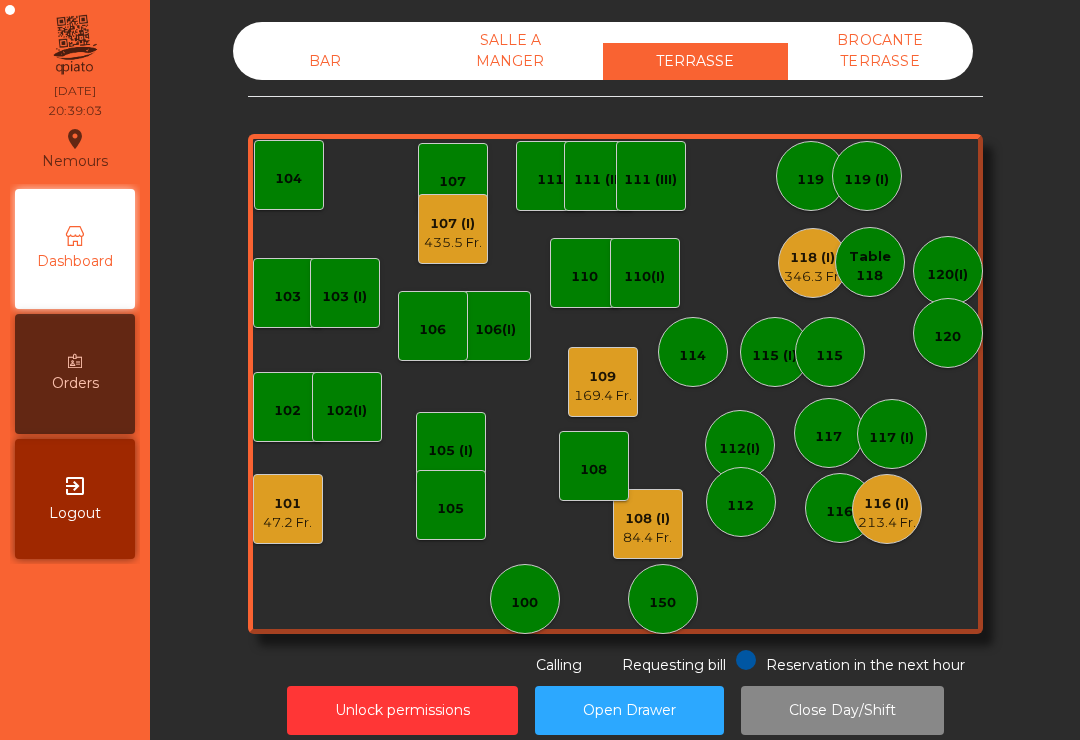 click on "346.3 Fr." 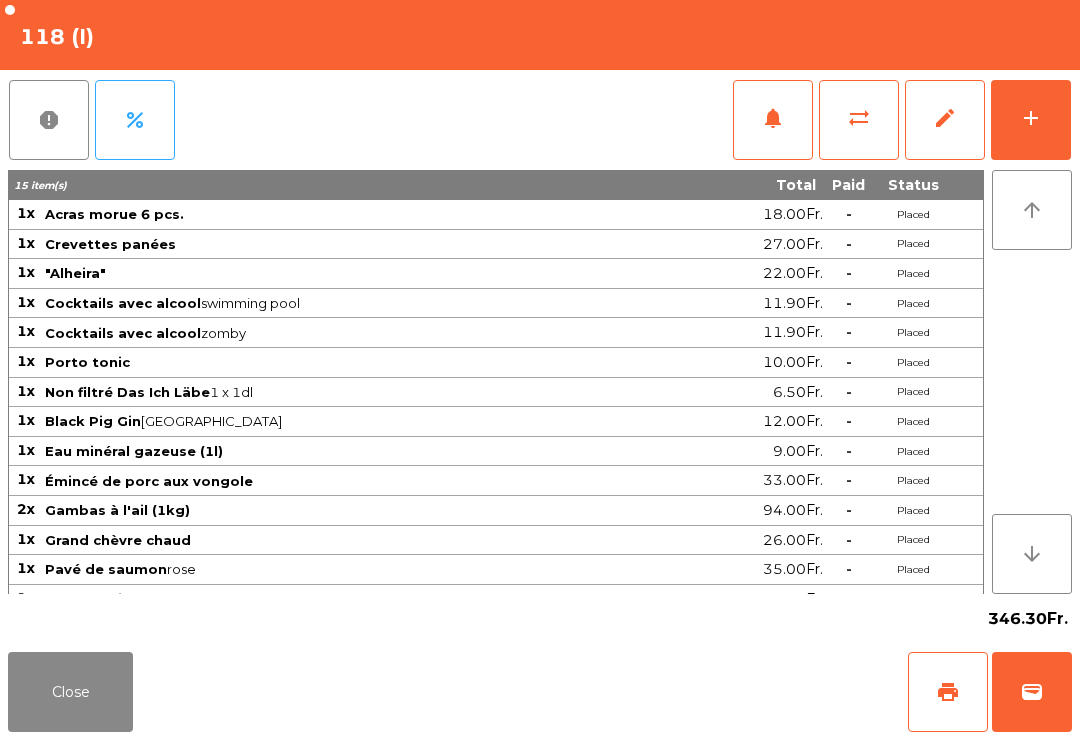 click on "add" 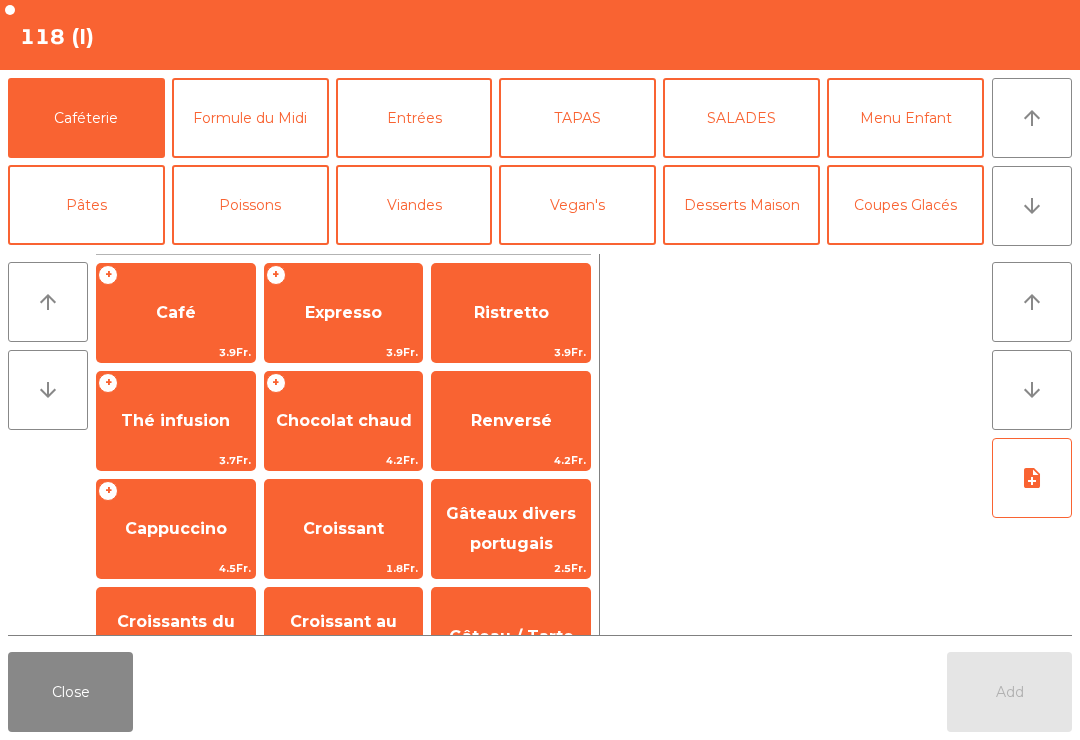 click on "arrow_downward" 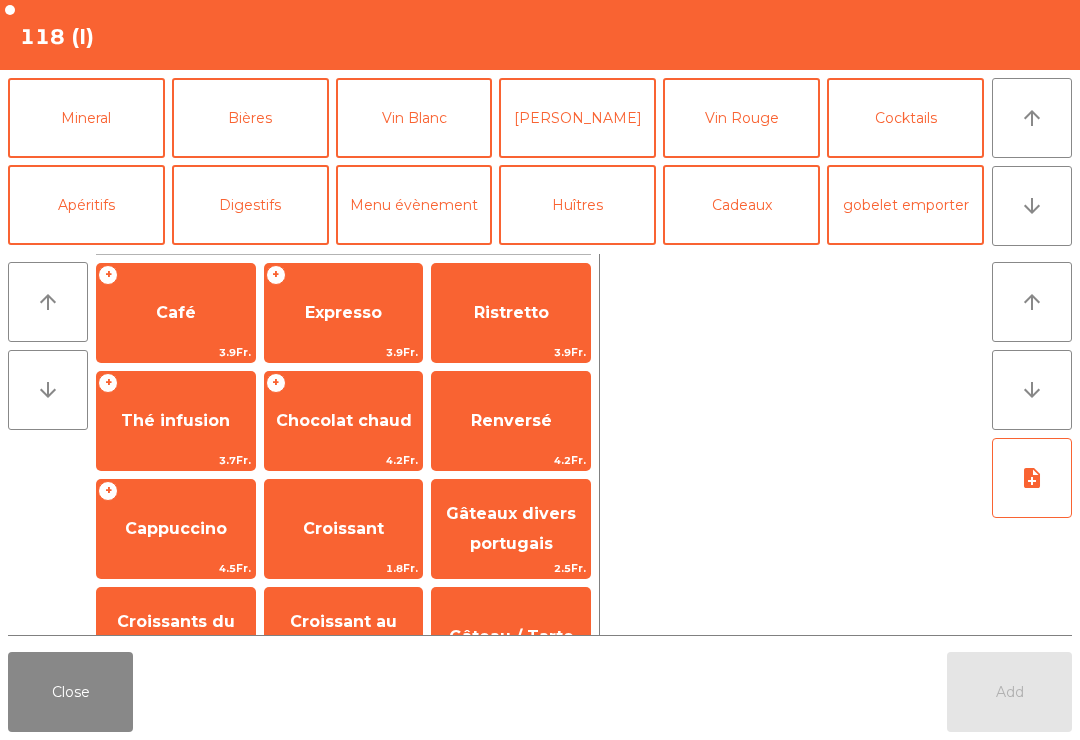click on "[PERSON_NAME]" 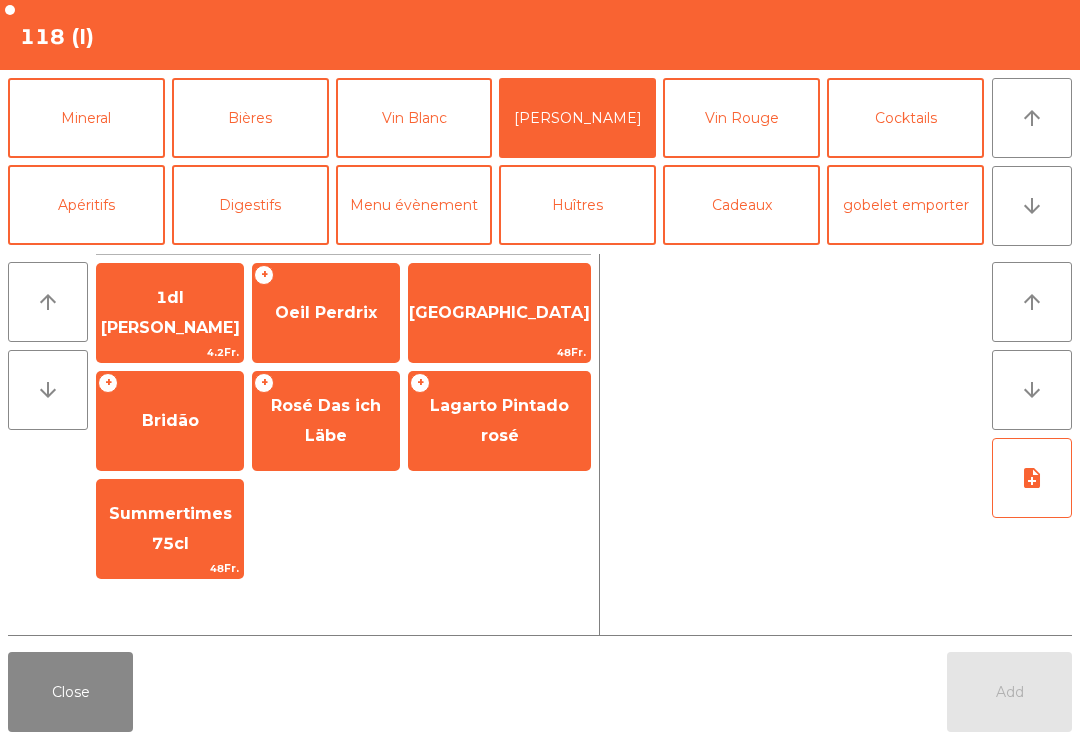 click on "Lagarto Pintado rosé" 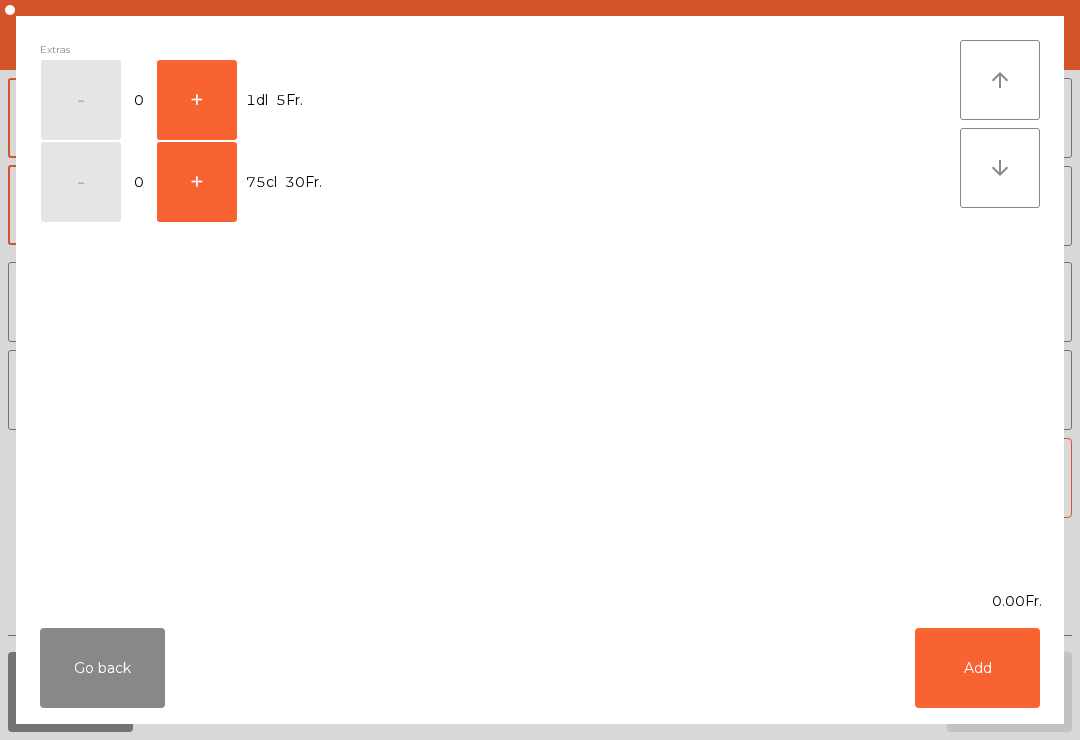 click on "+" 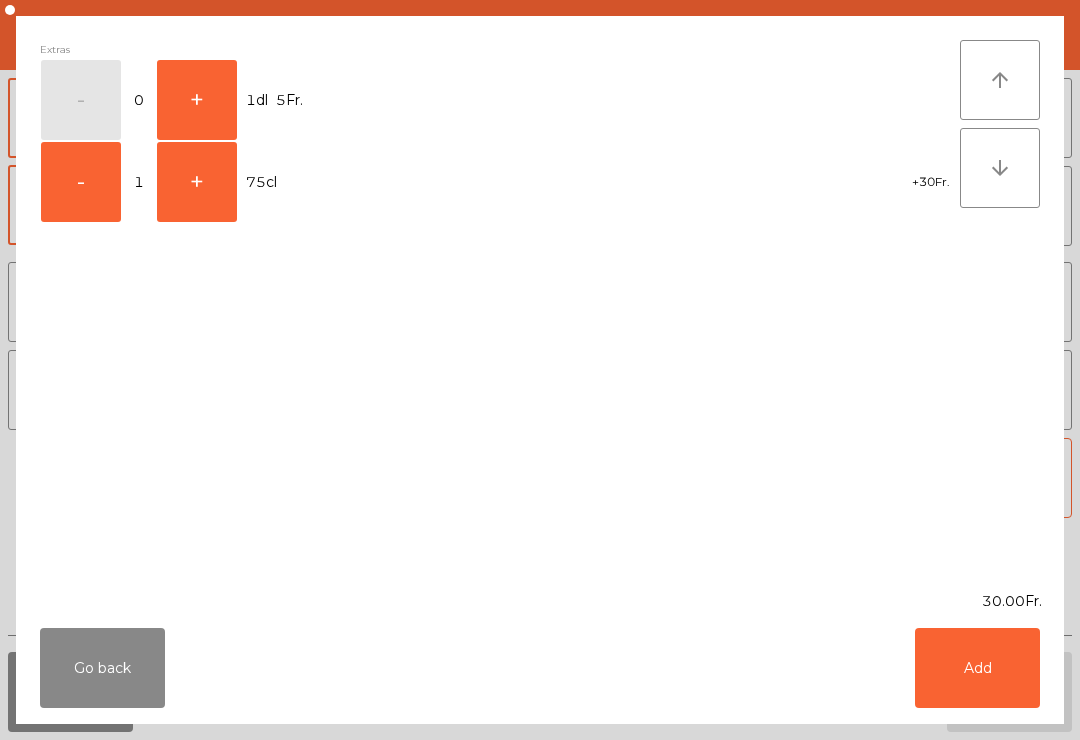 click on "Add" 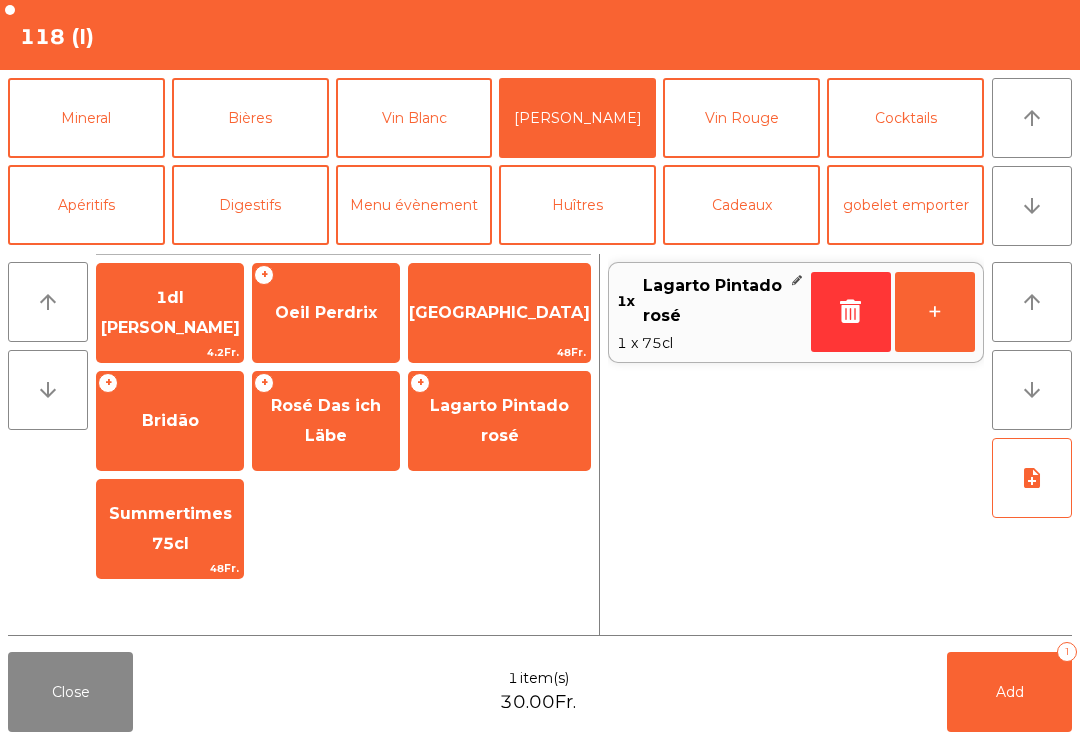 click on "arrow_upward" 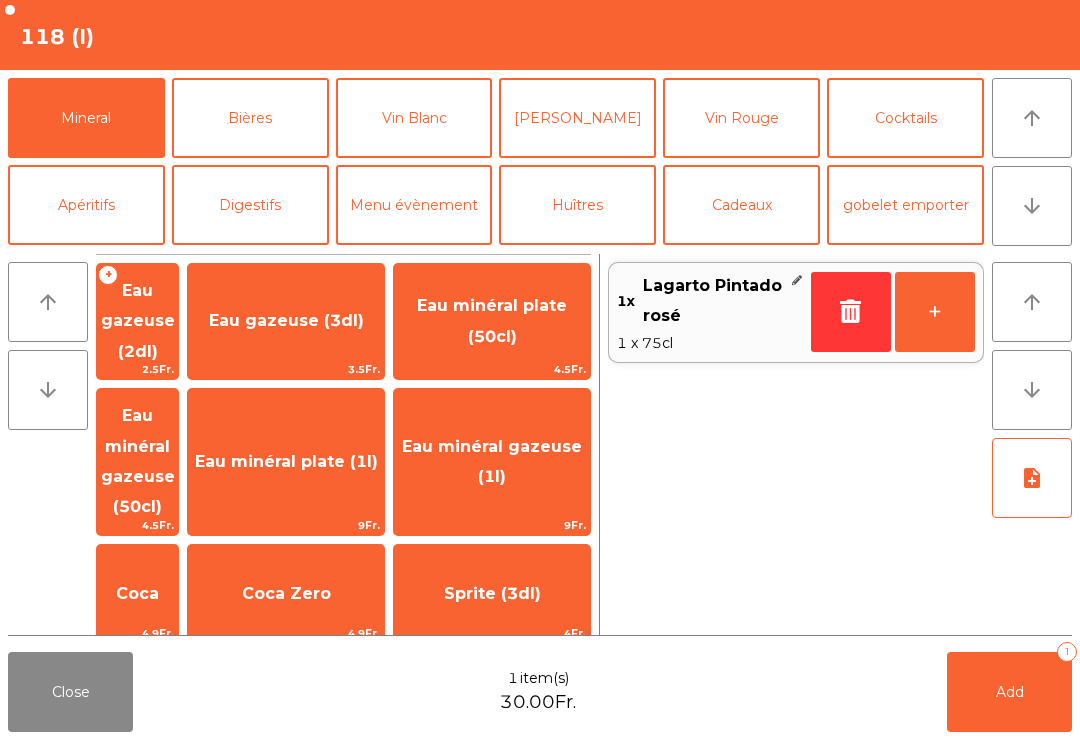 click on "Eau minéral gazeuse (1l)" 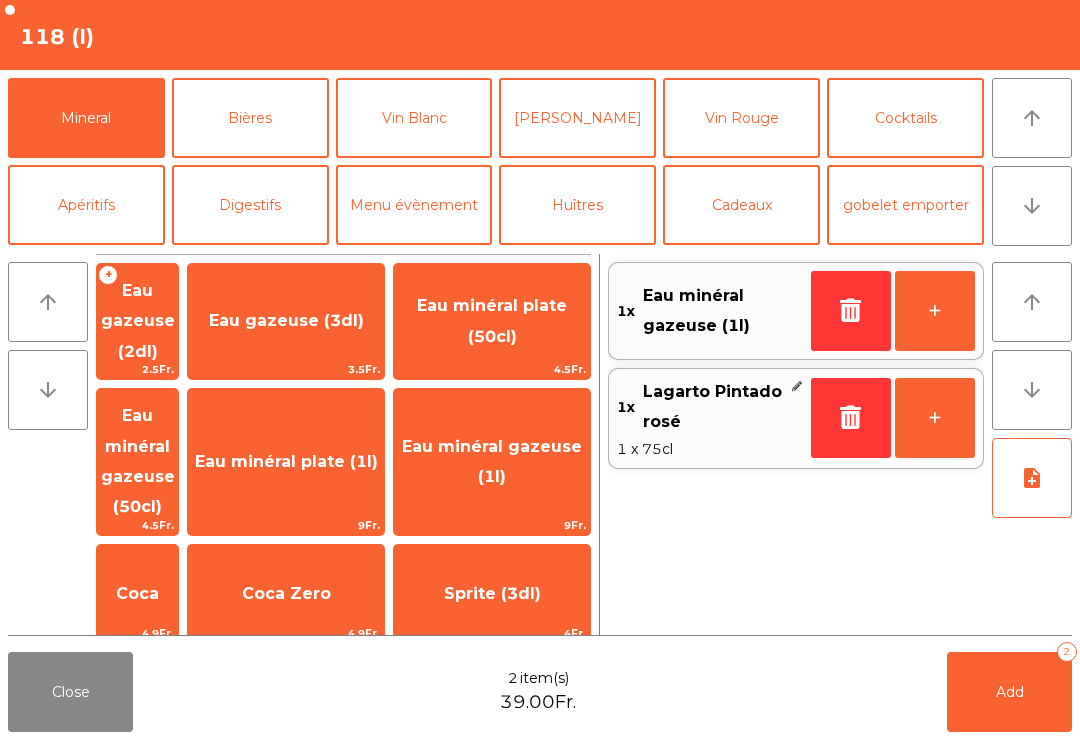 click on "Add   2" 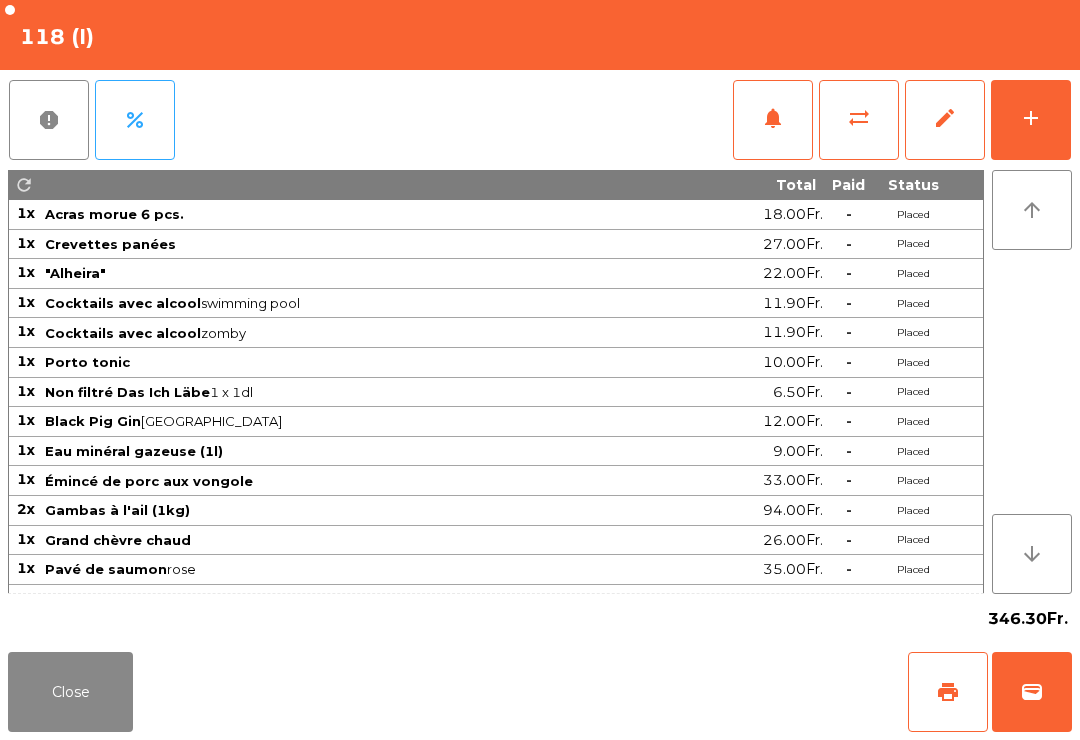 click on "Close" 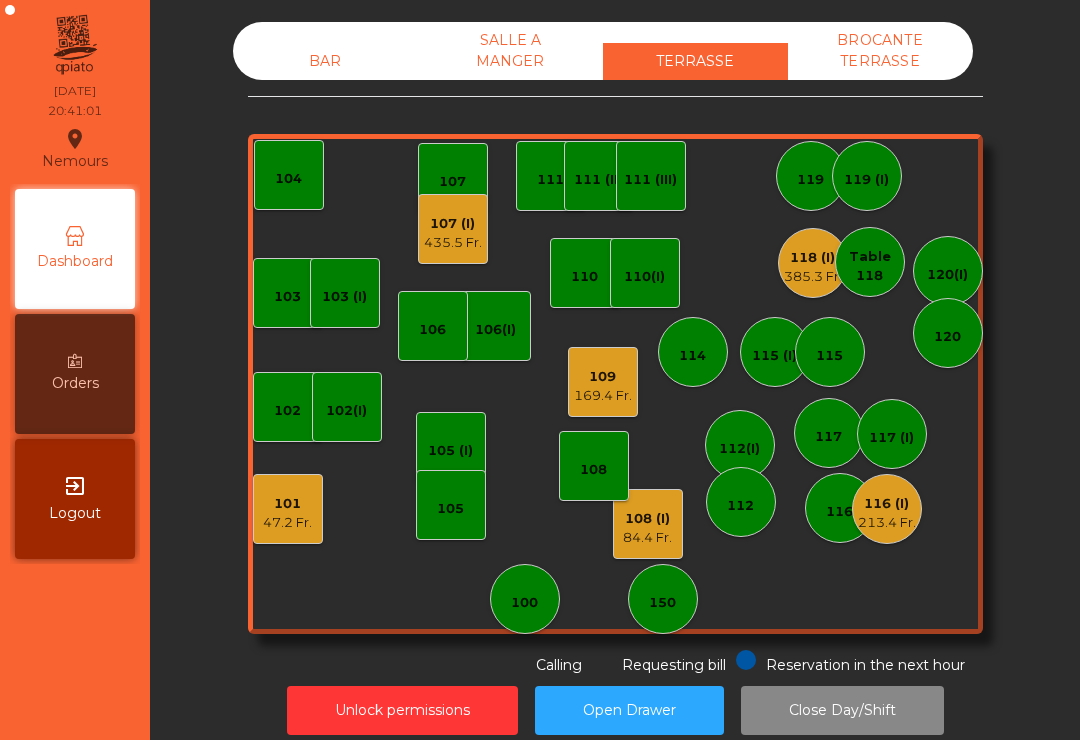 click on "109   169.4 Fr." 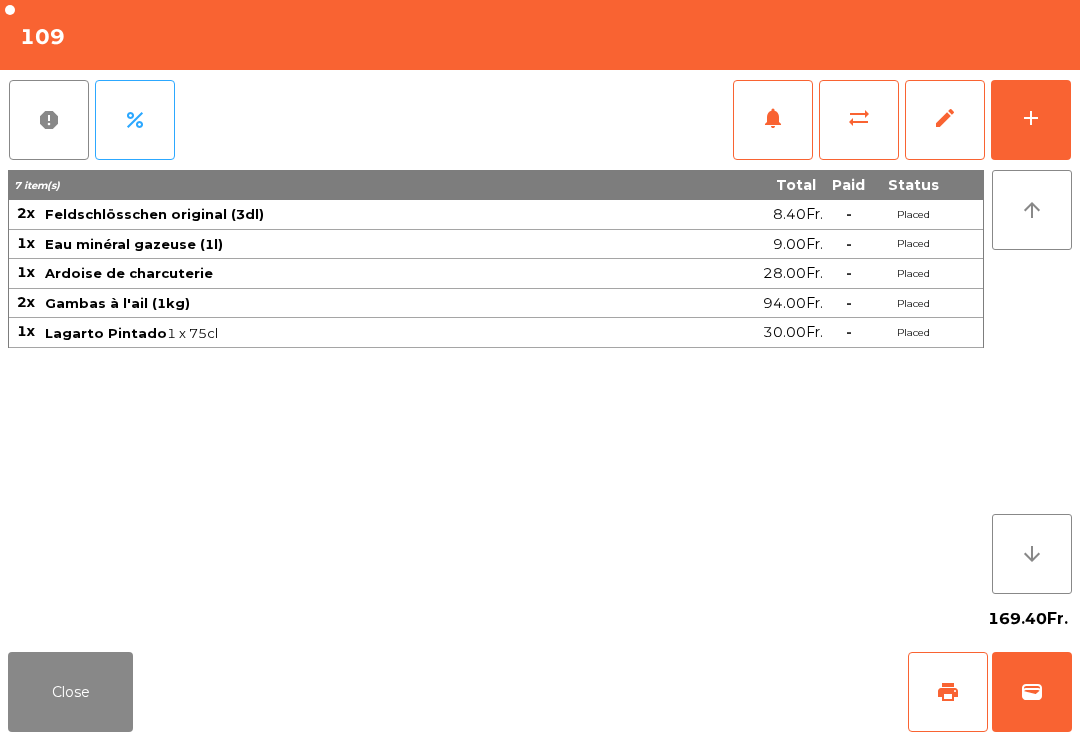 click on "add" 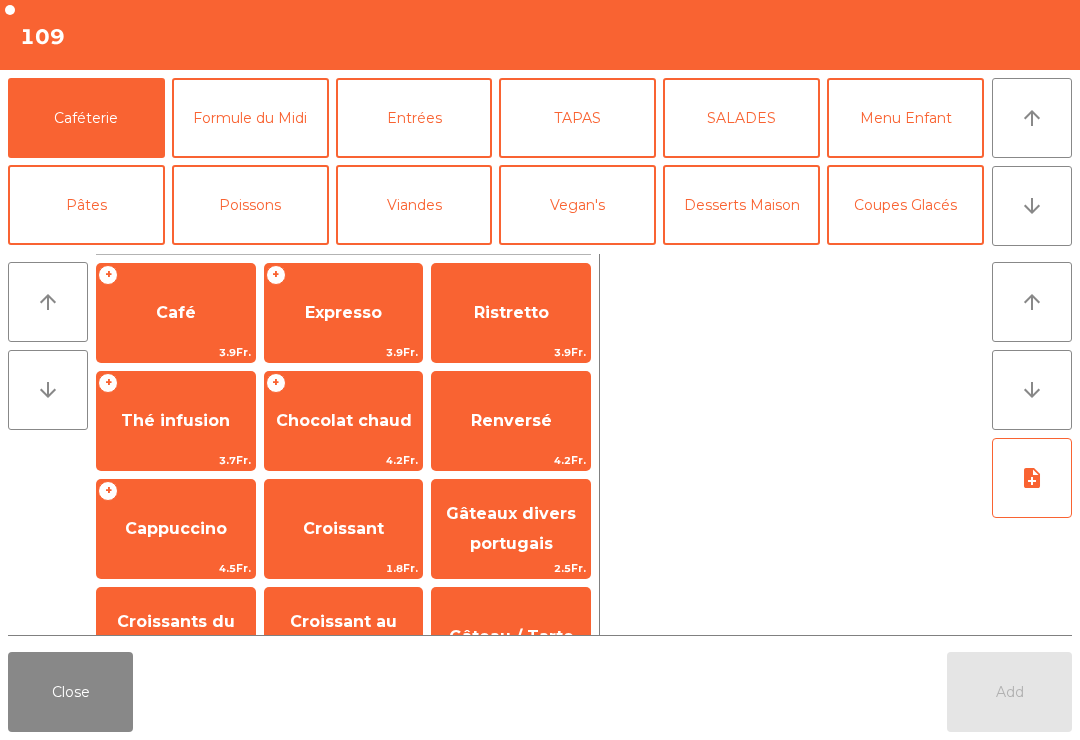 click on "Close" 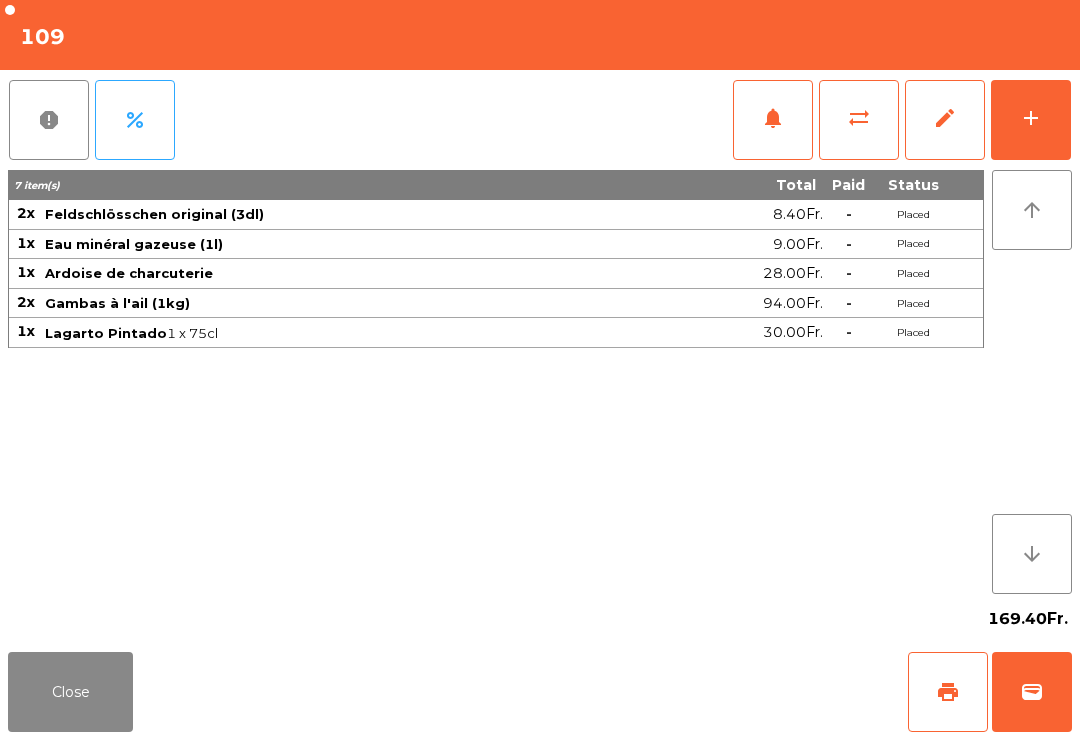 click on "add" 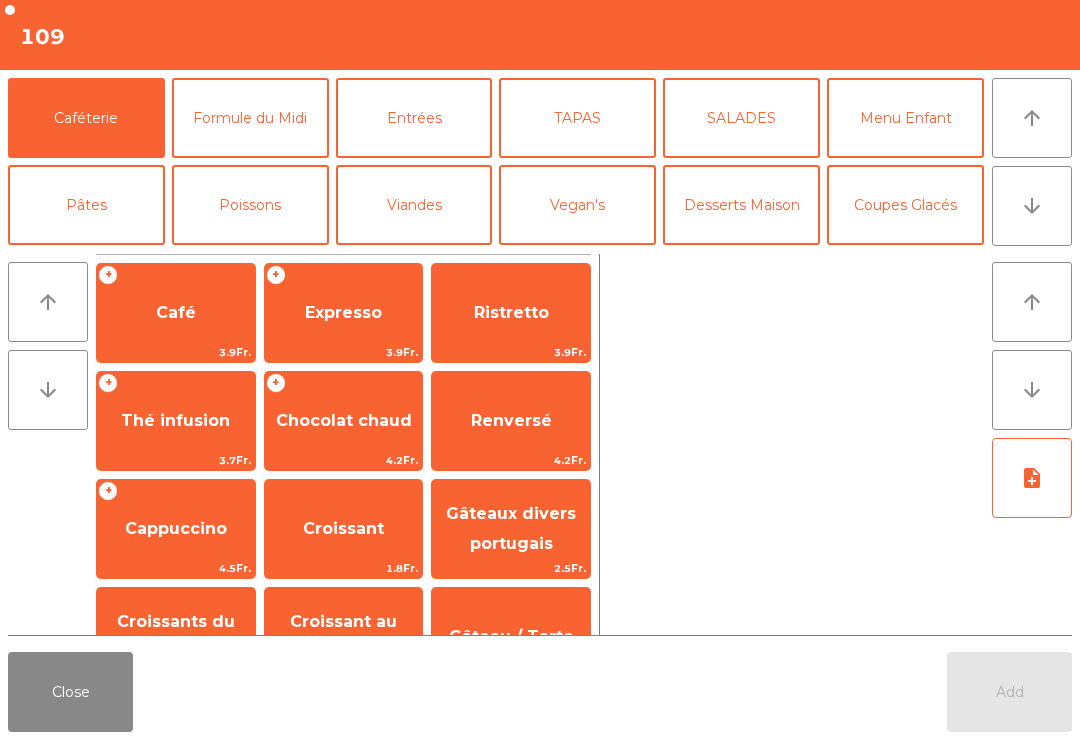 click on "Close" 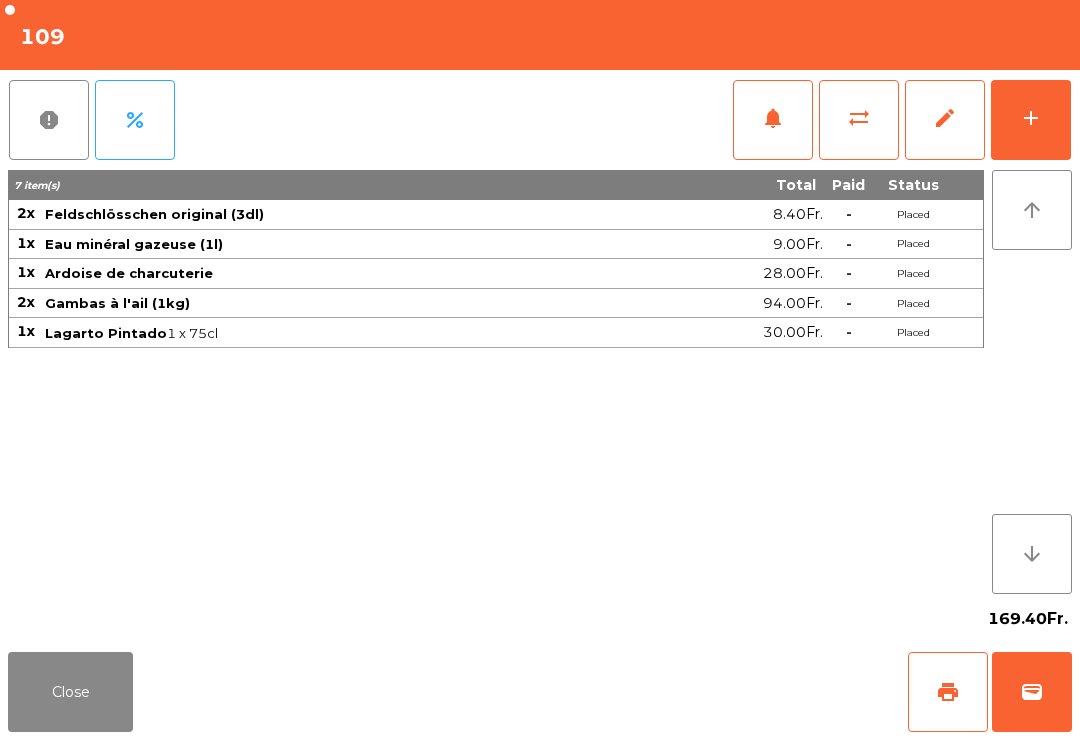 click on "notifications" 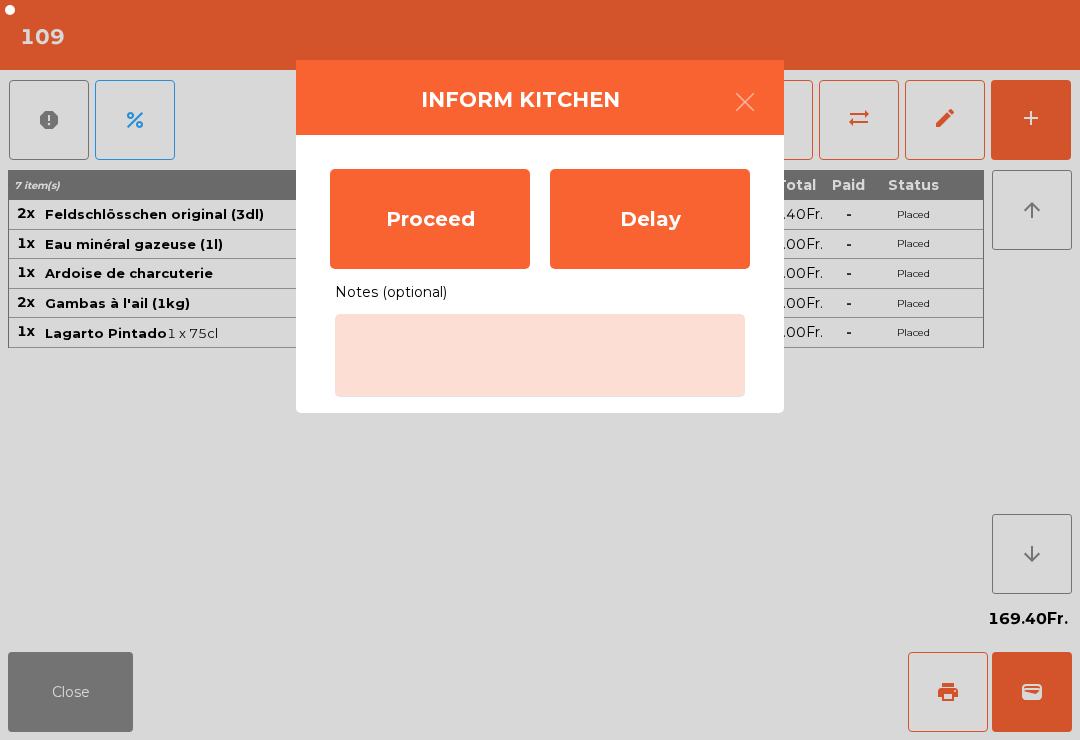 click on "Proceed" 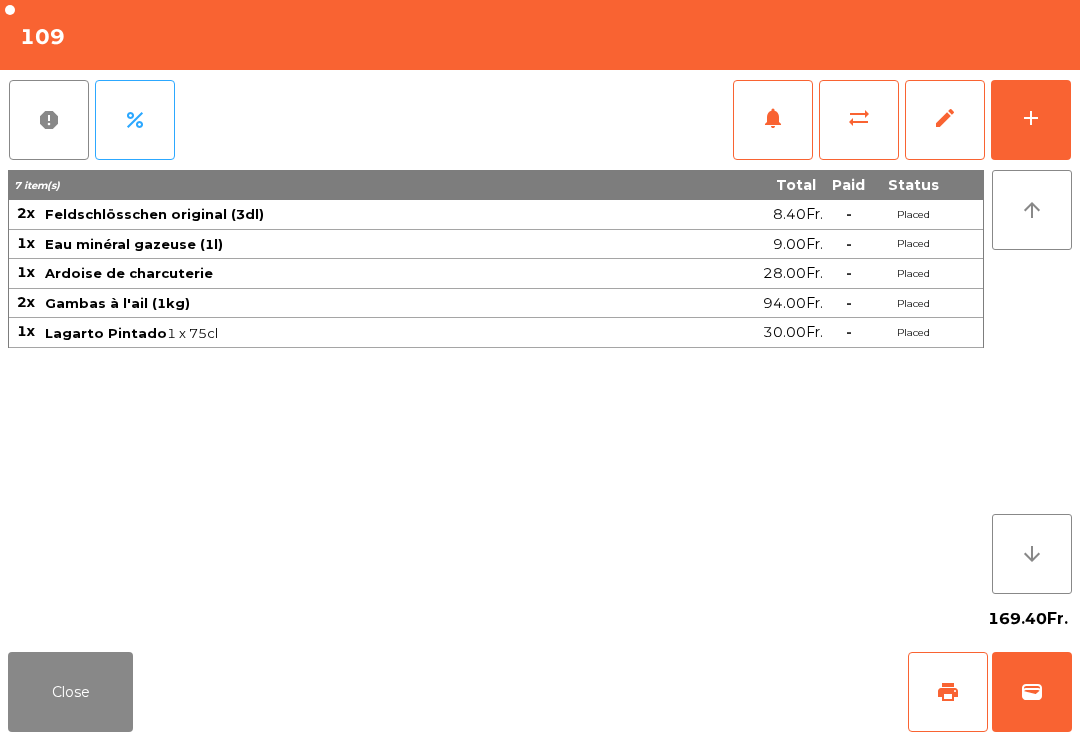 click on "Close" 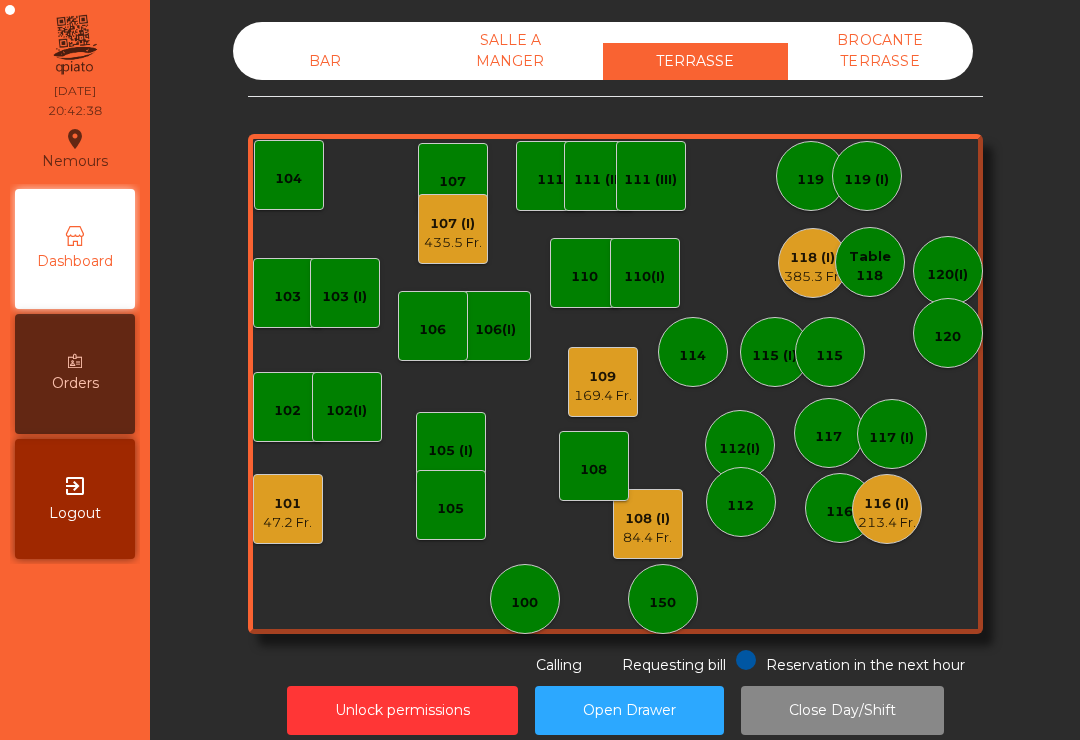 click on "101" 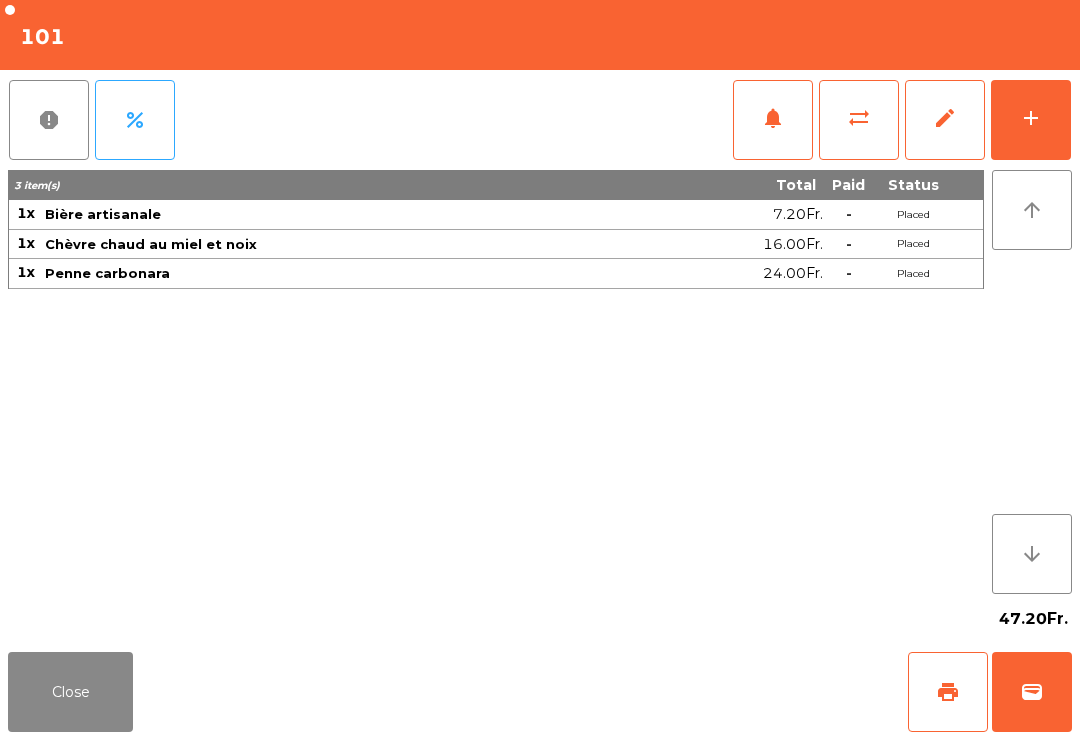 click on "notifications" 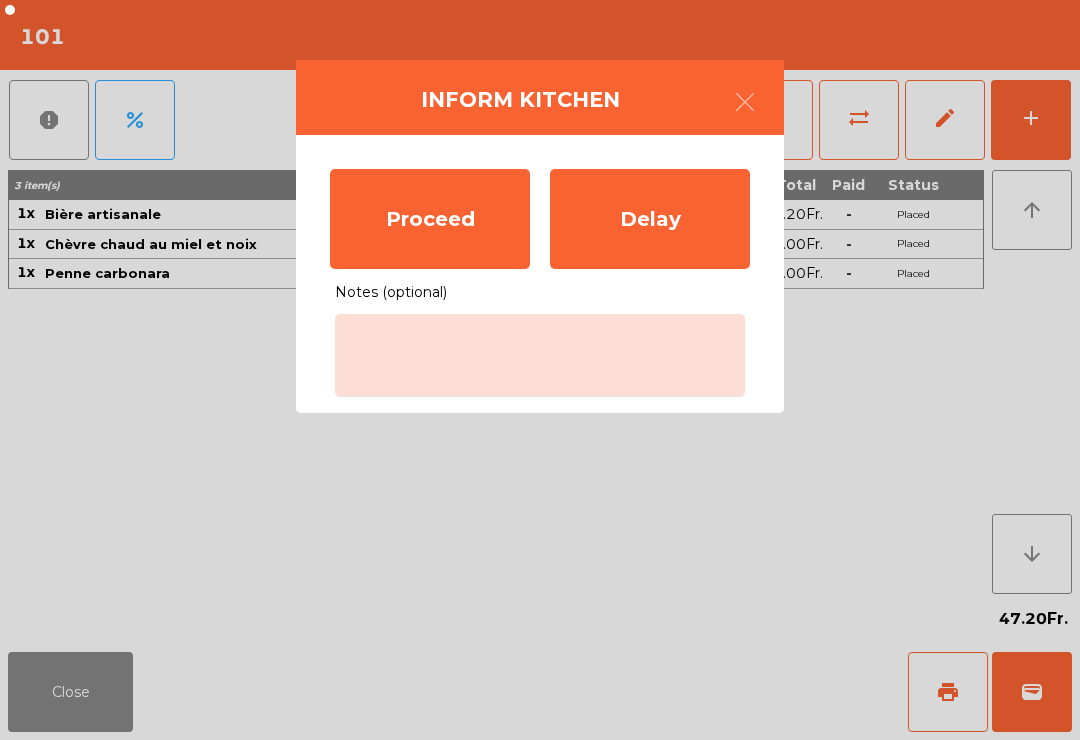 click on "Proceed" 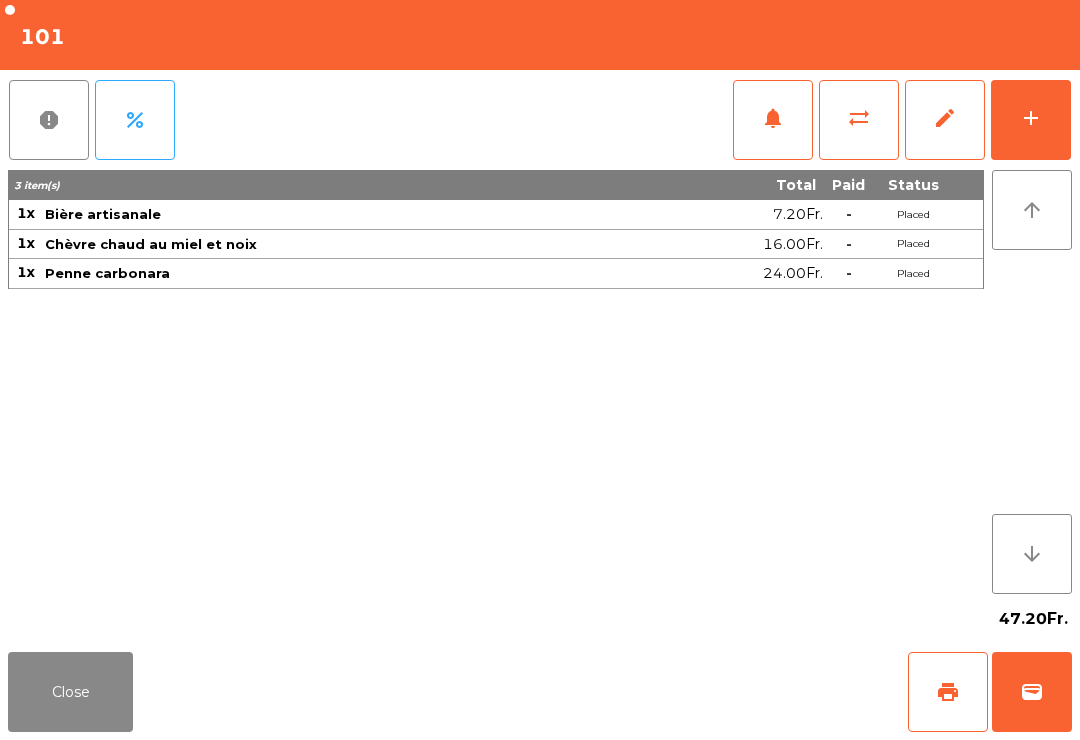 click on "Close" 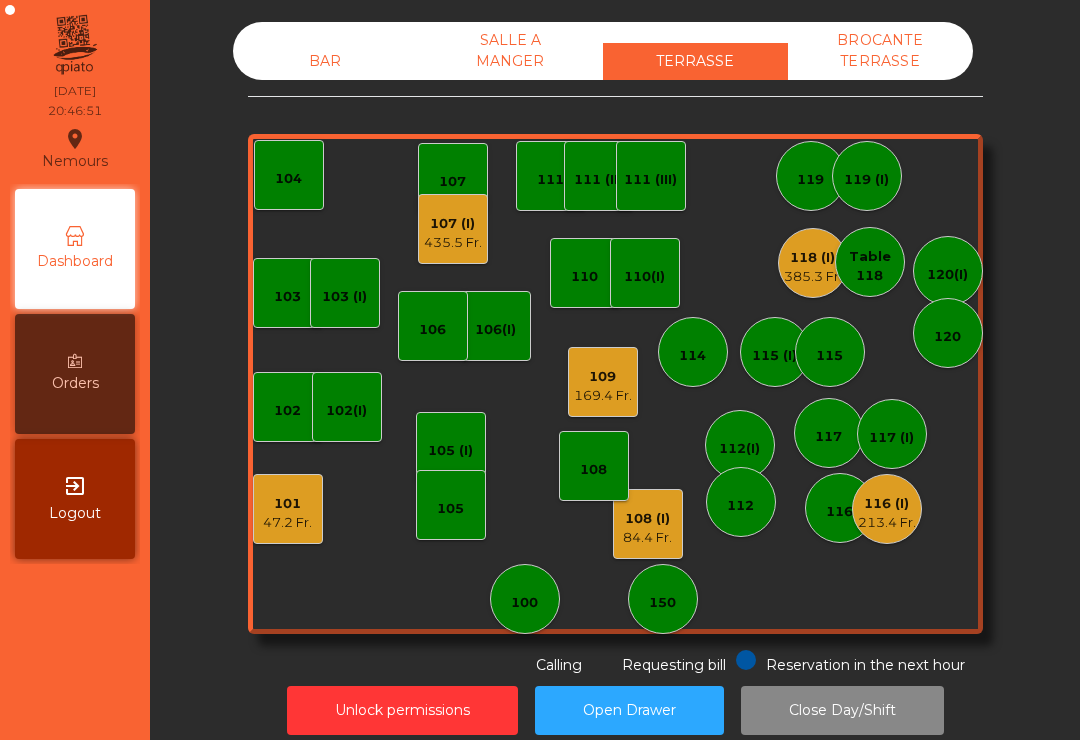 click on "108 (I)   84.4 Fr." 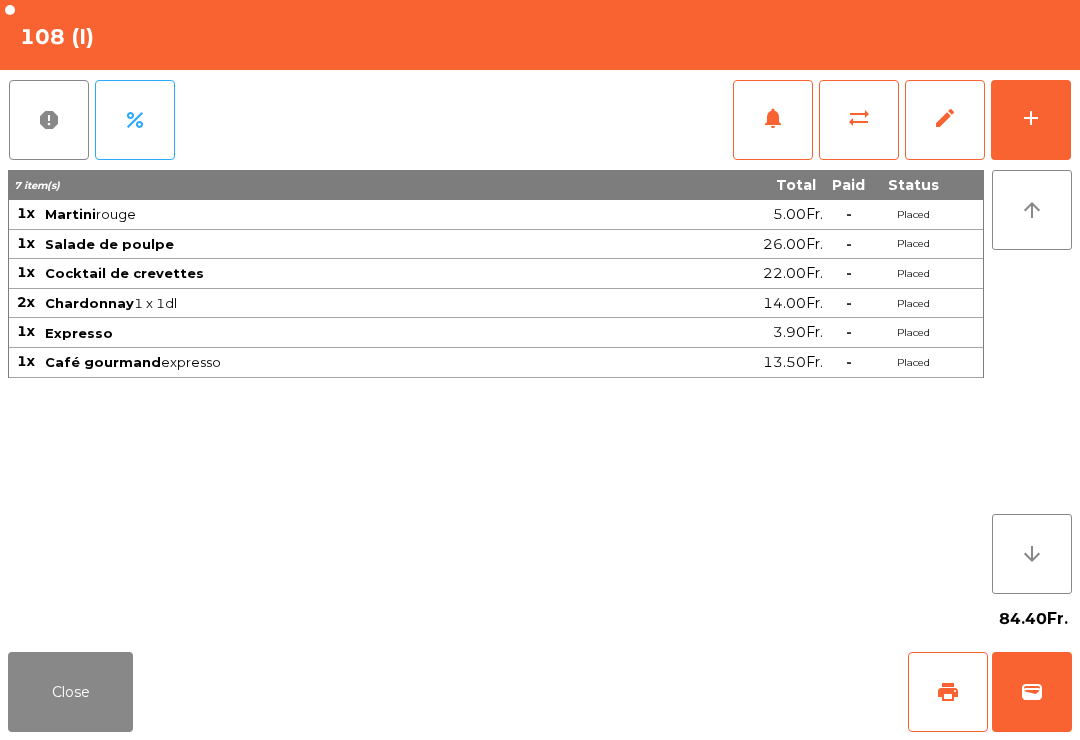 click on "add" 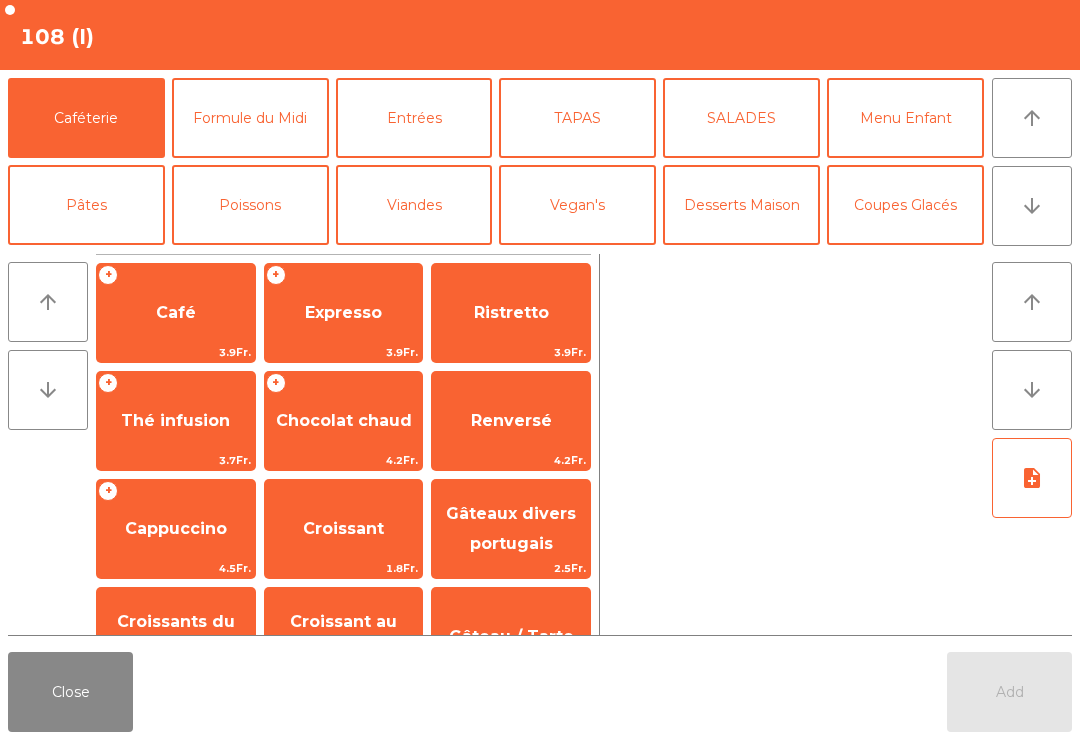 click on "arrow_downward" 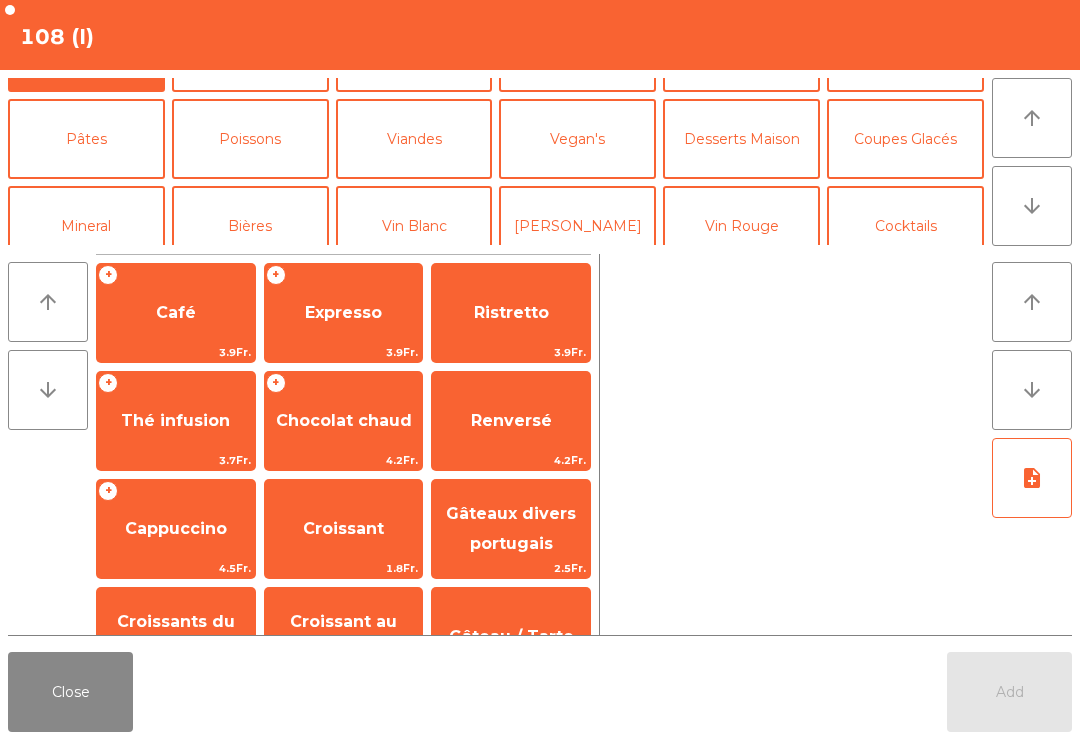 scroll, scrollTop: 174, scrollLeft: 0, axis: vertical 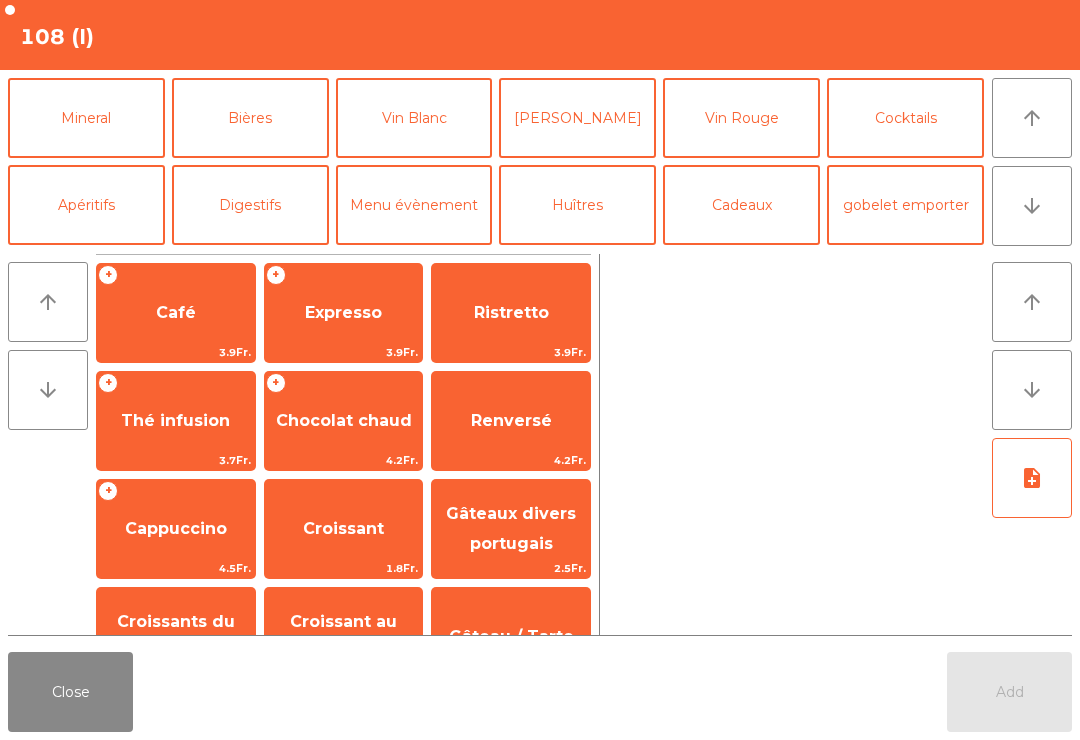 click on "Digestifs" 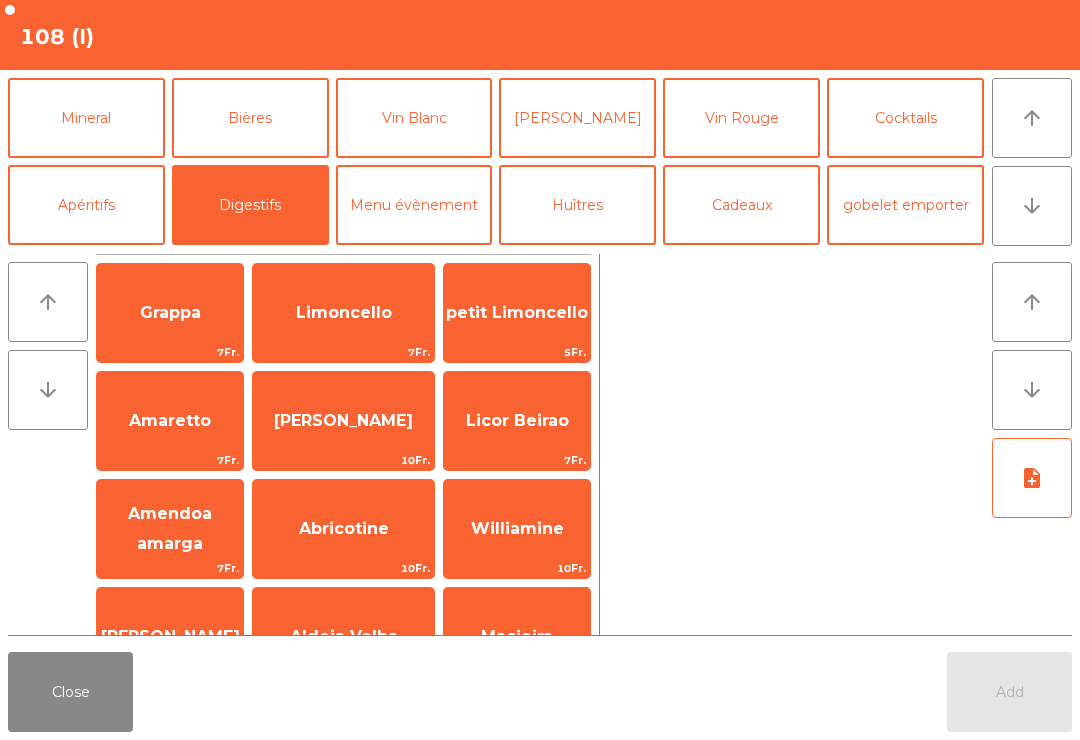 click on "Limoncello" 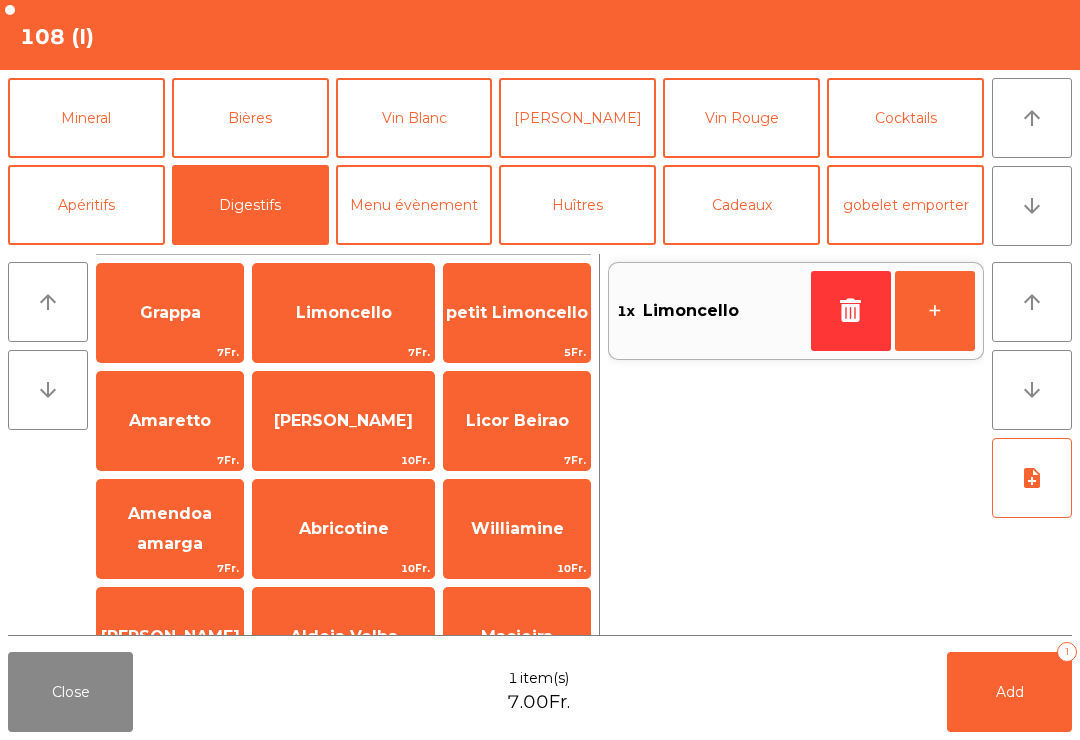click on "Limoncello" 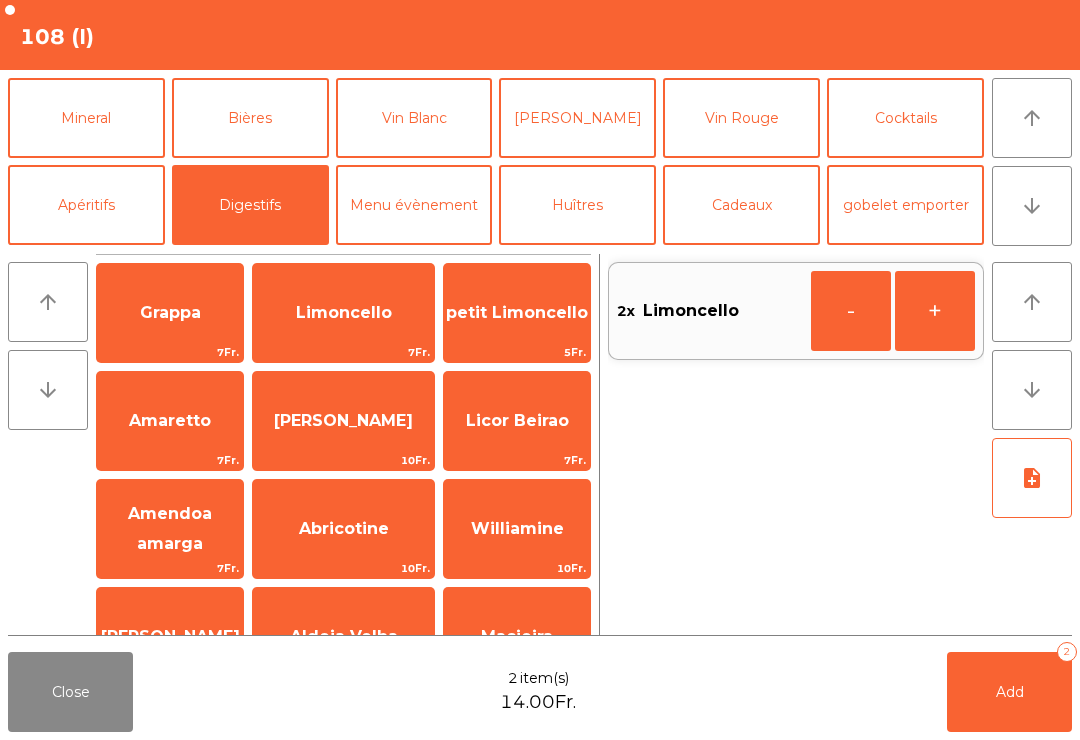 click on "Add   2" 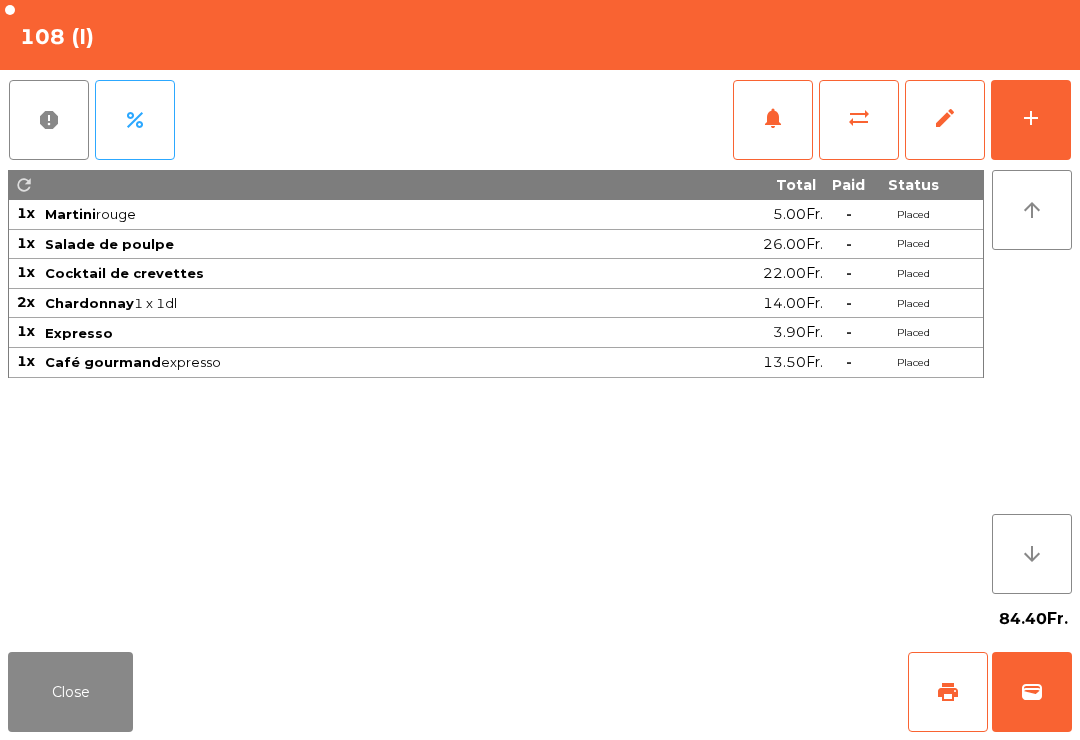 click on "print" 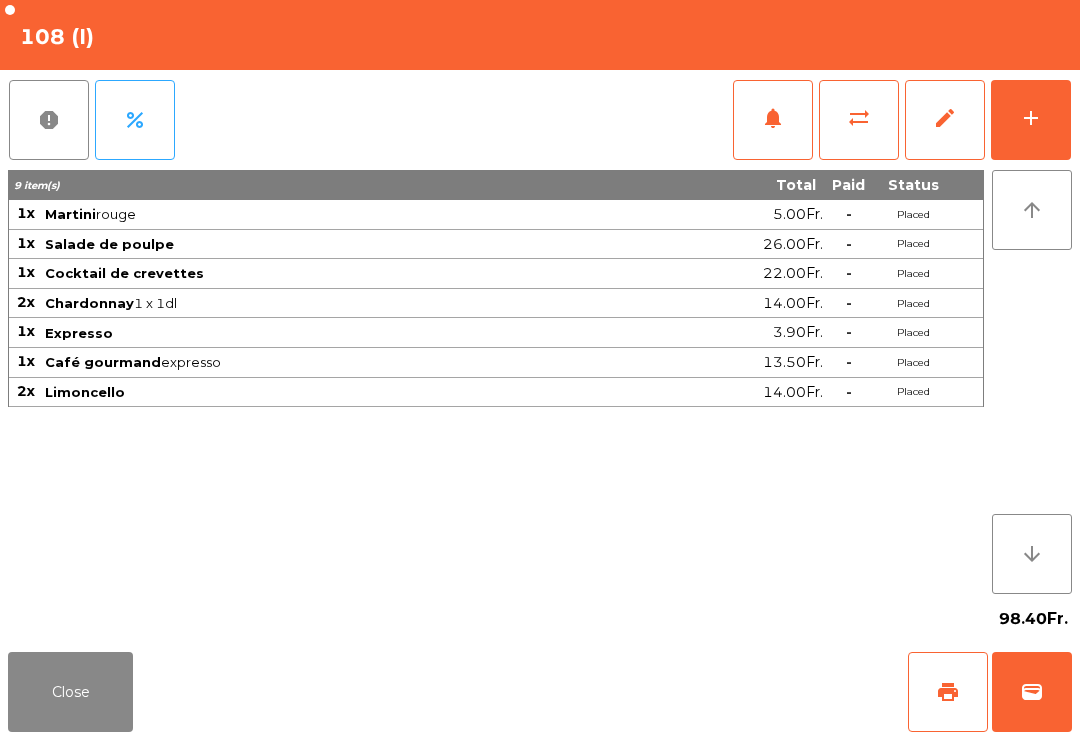 click on "Close" 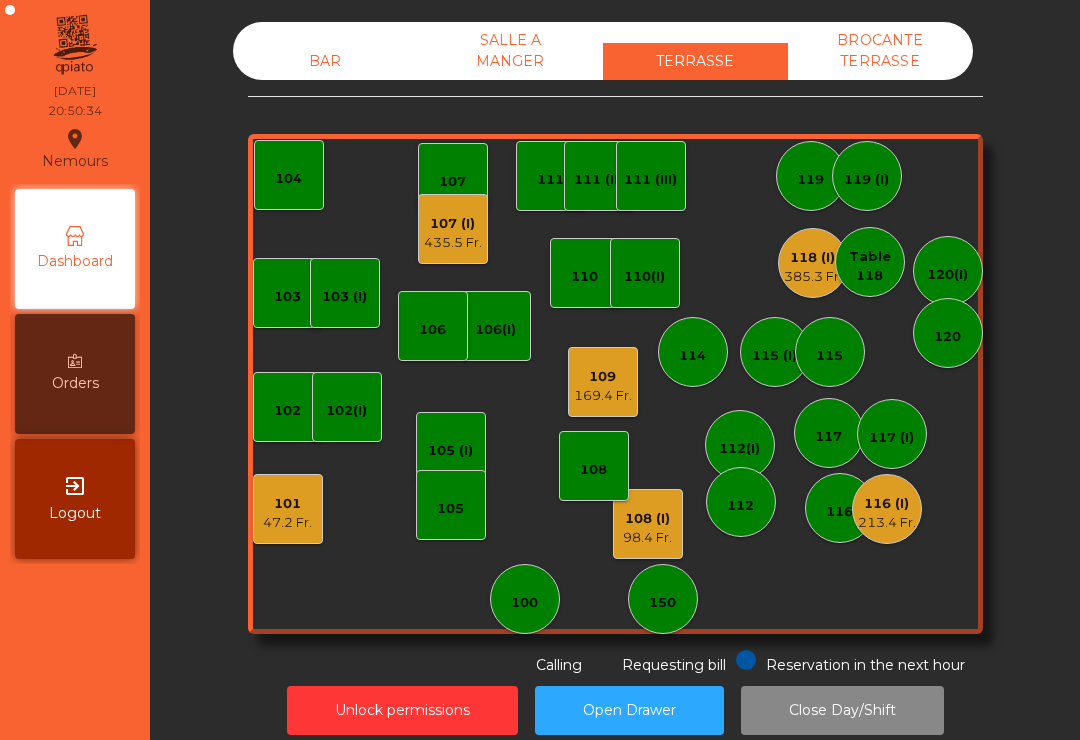 click on "109" 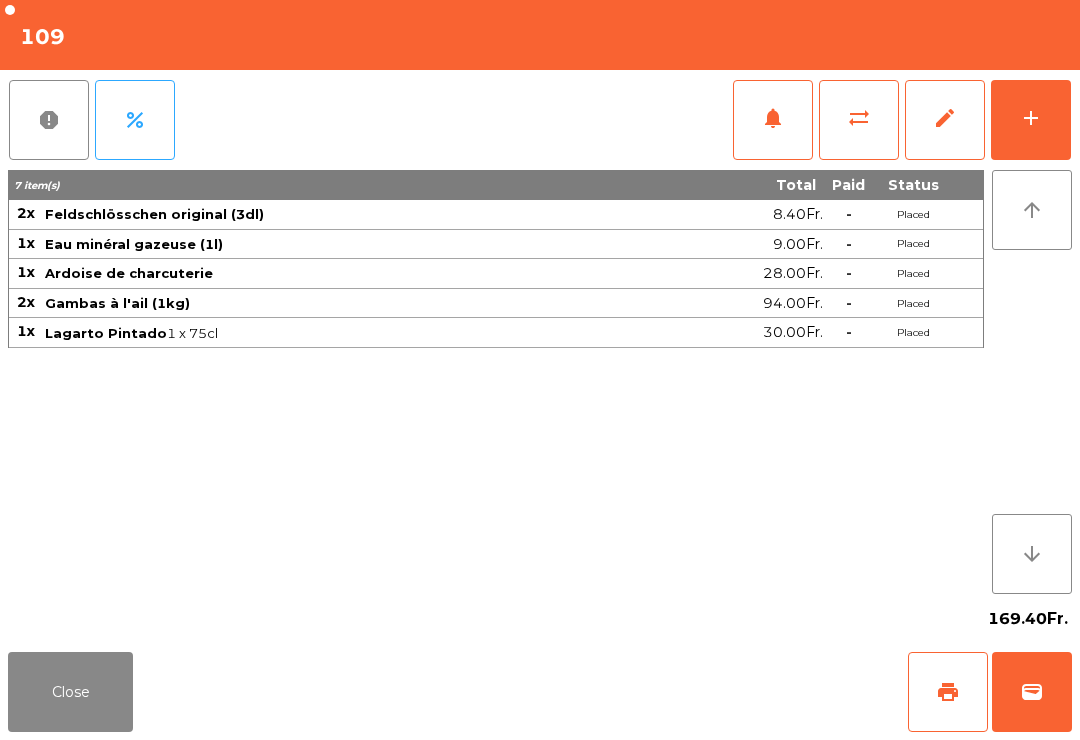 click on "add" 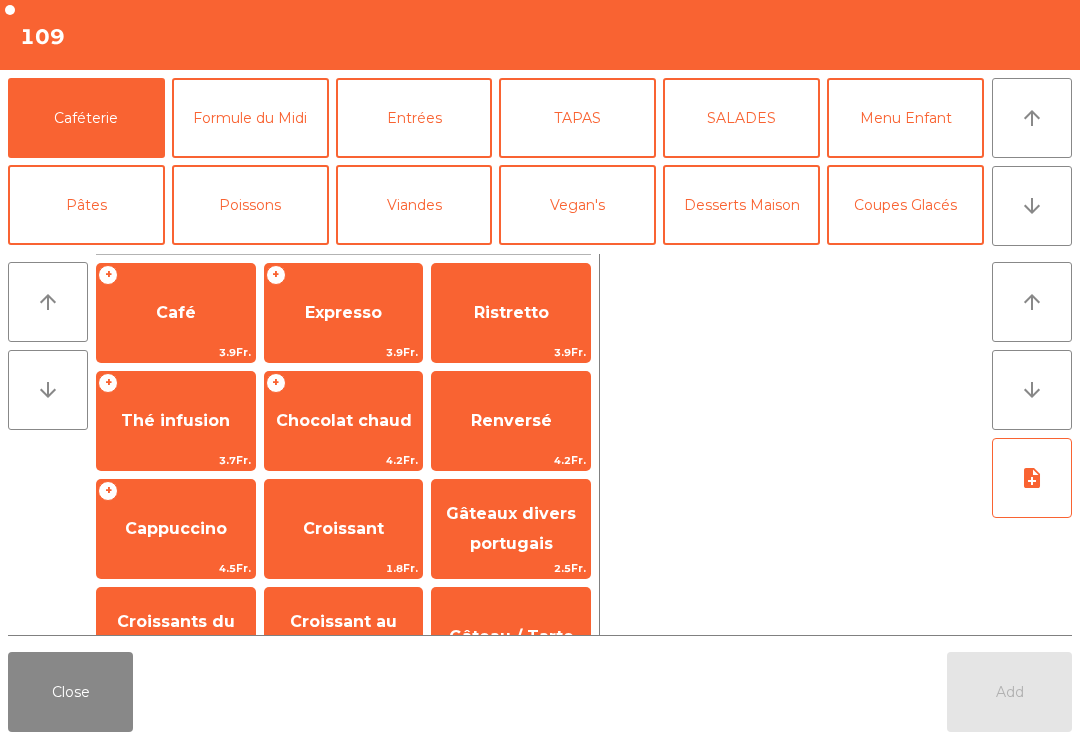 click on "arrow_downward" 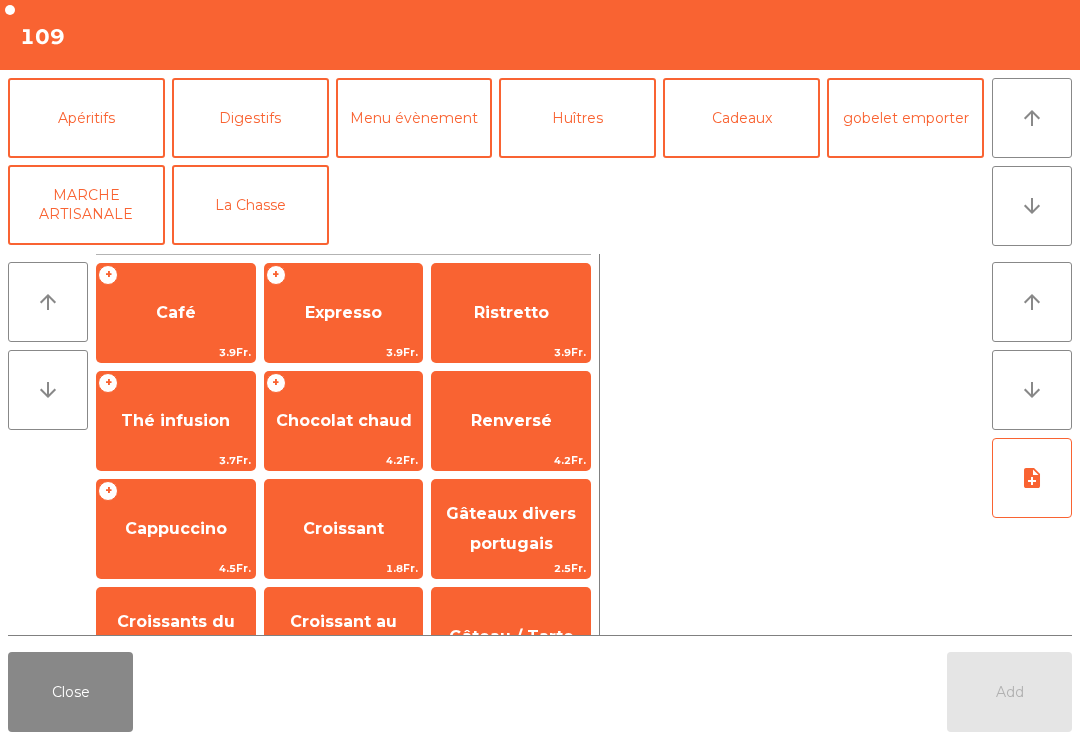 click on "Mineral" 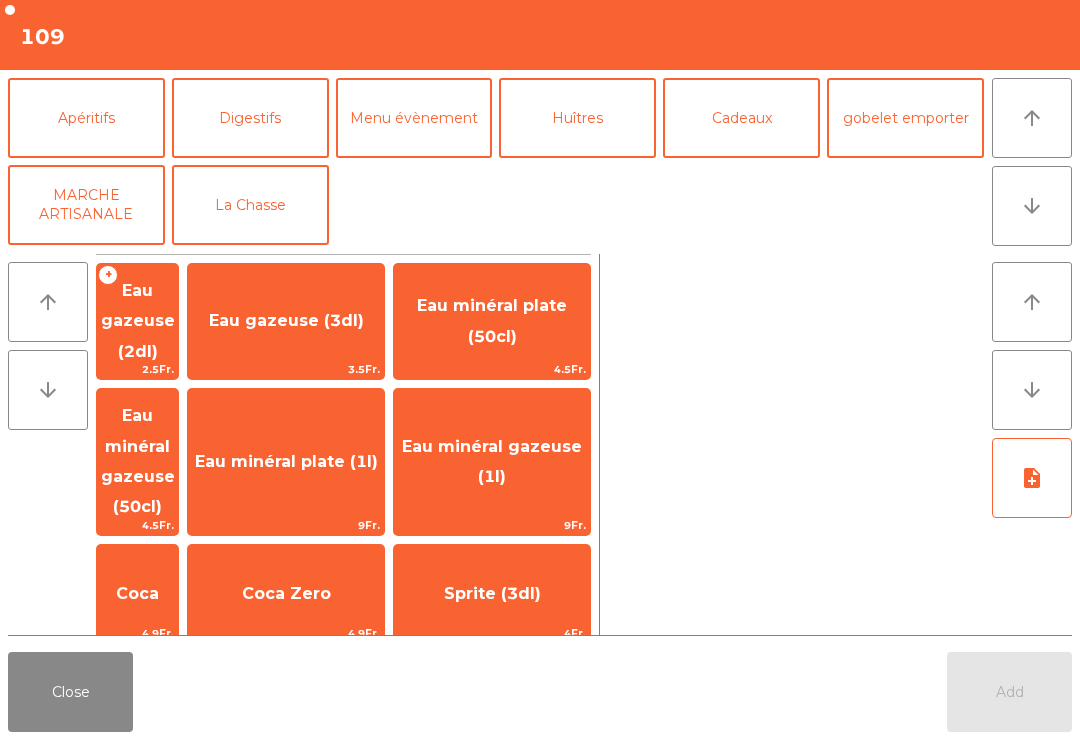 scroll, scrollTop: 86, scrollLeft: 0, axis: vertical 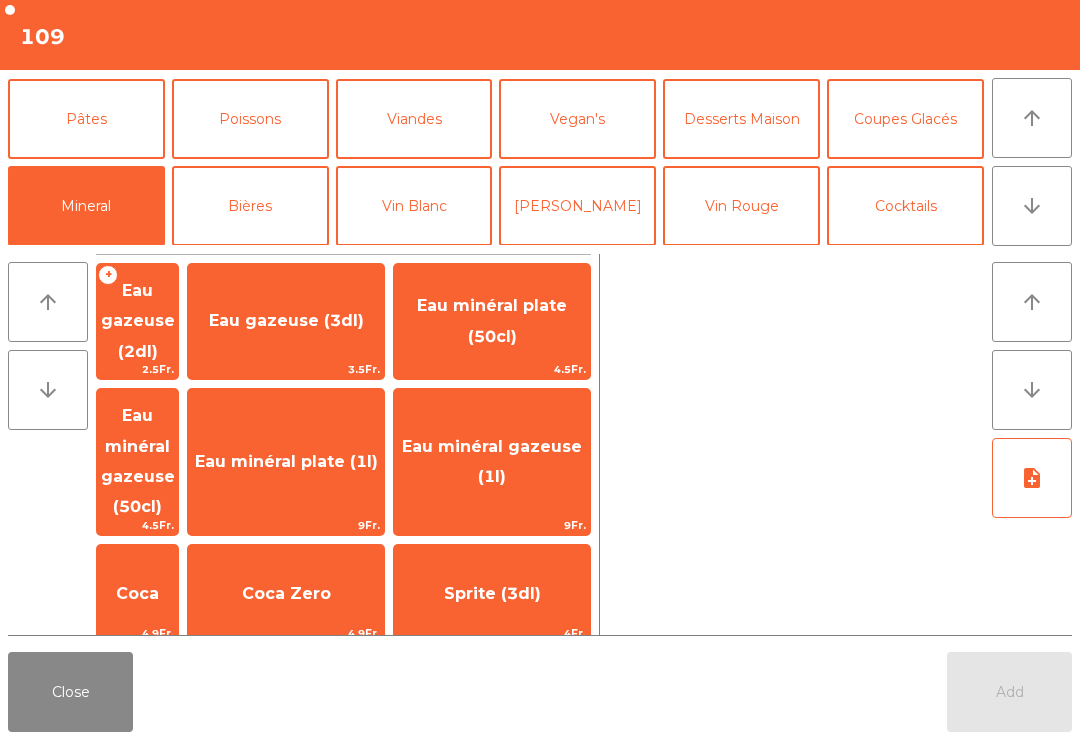 click on "Eau minéral gazeuse (50cl)" 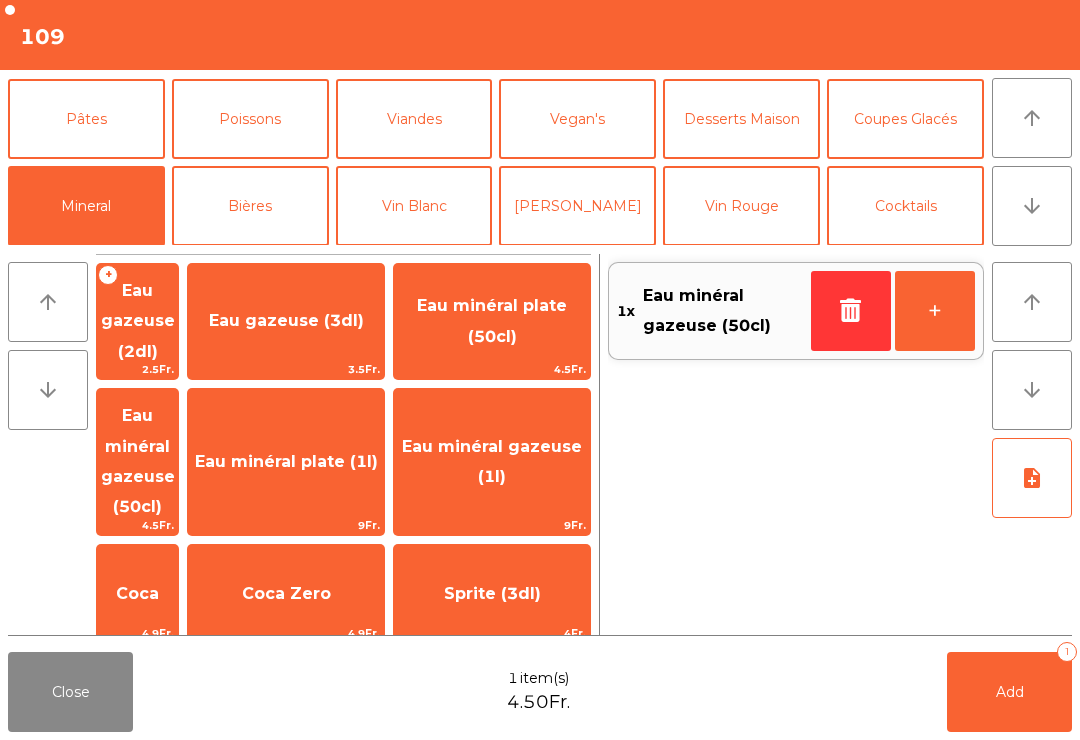 click on "Add" 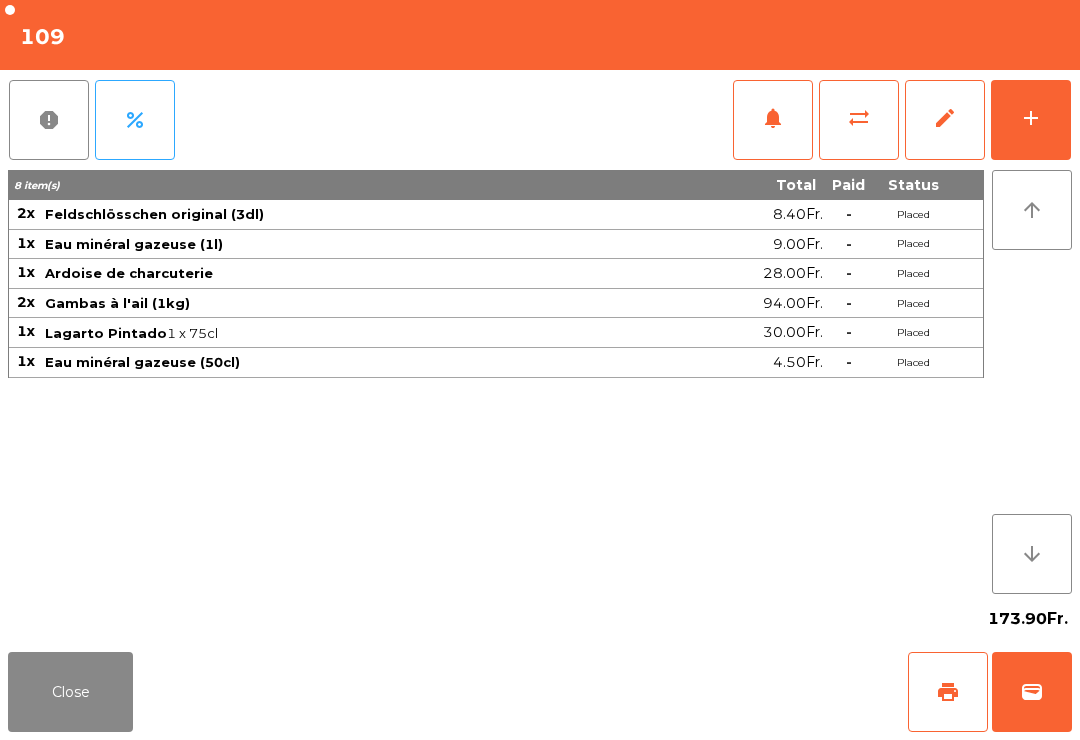 click on "Close" 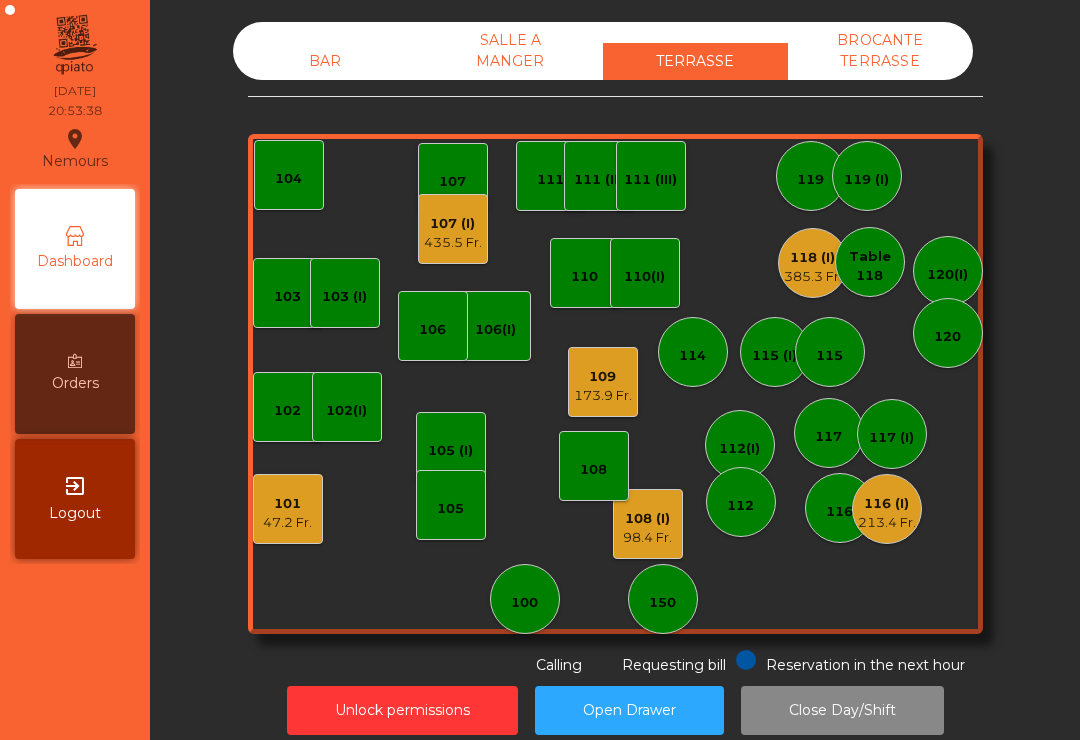 click on "435.5 Fr." 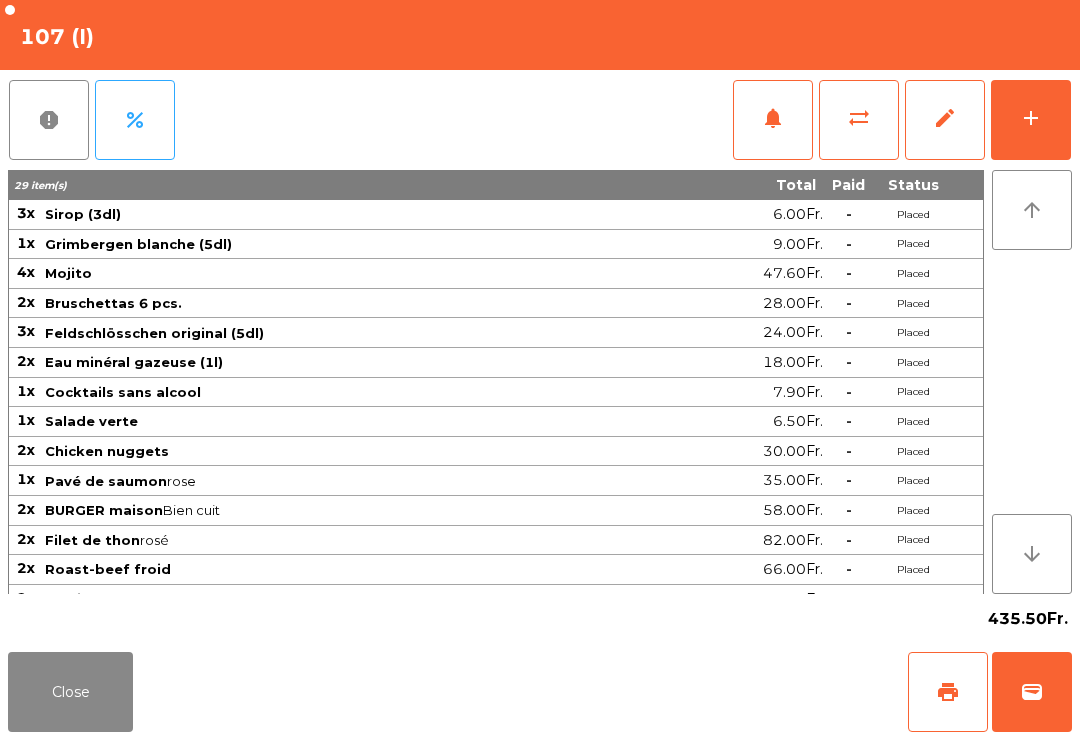 click on "add" 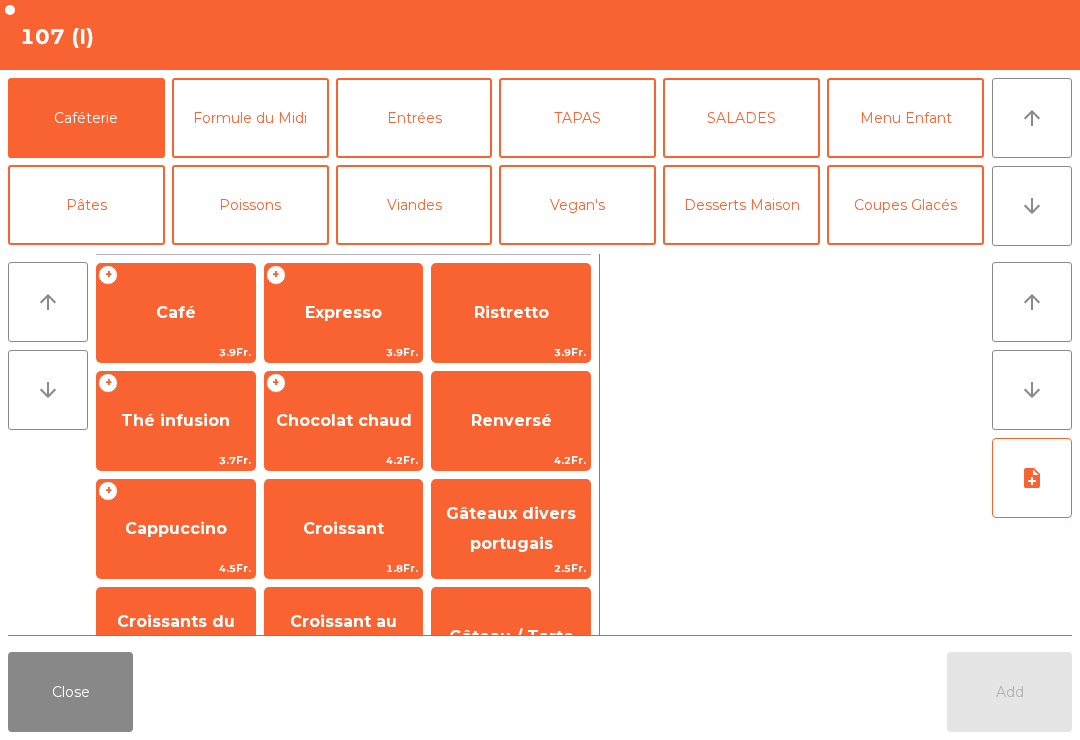 click on "Close" 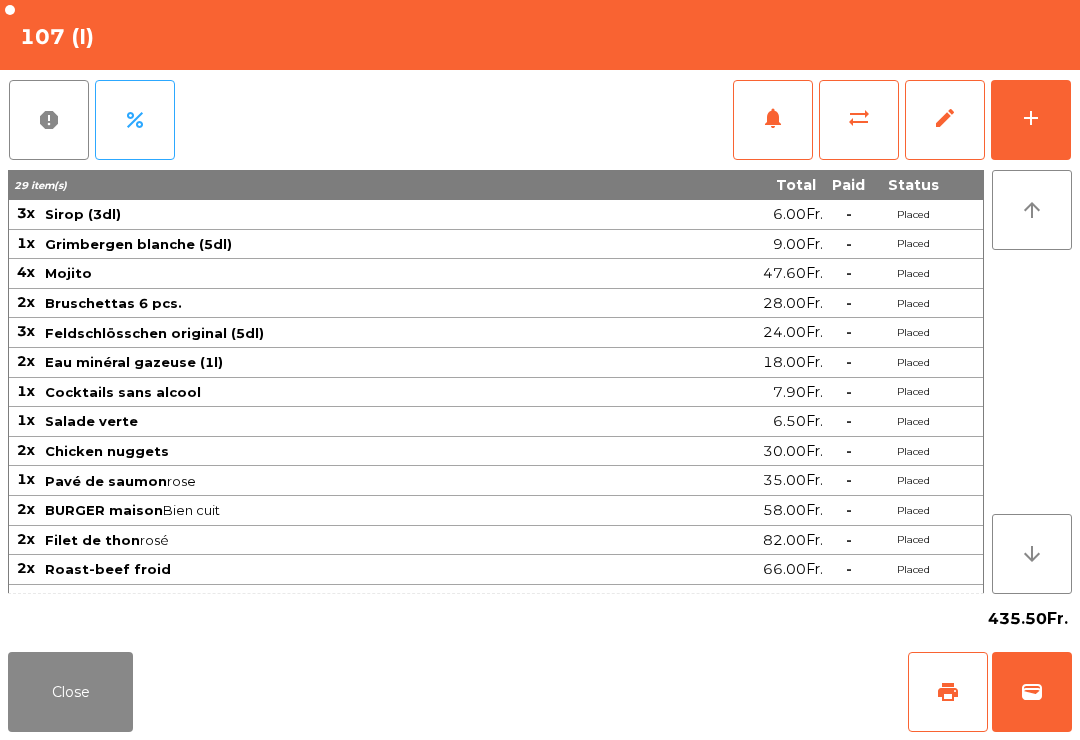 click on "Close" 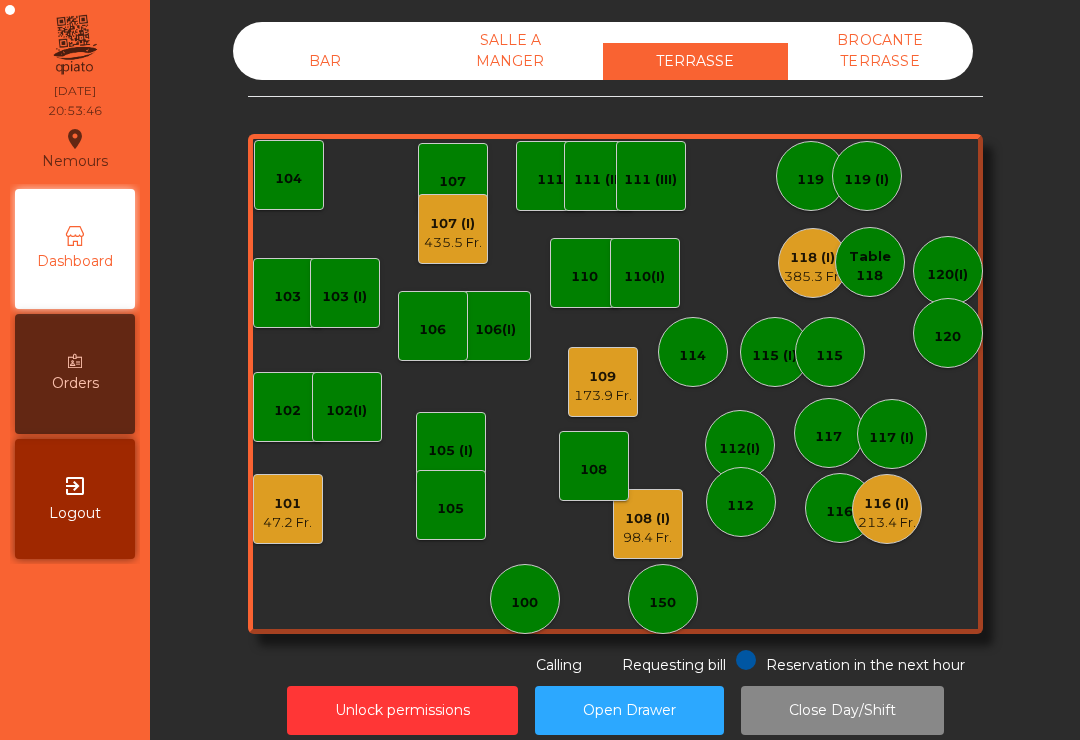 click on "BAR" 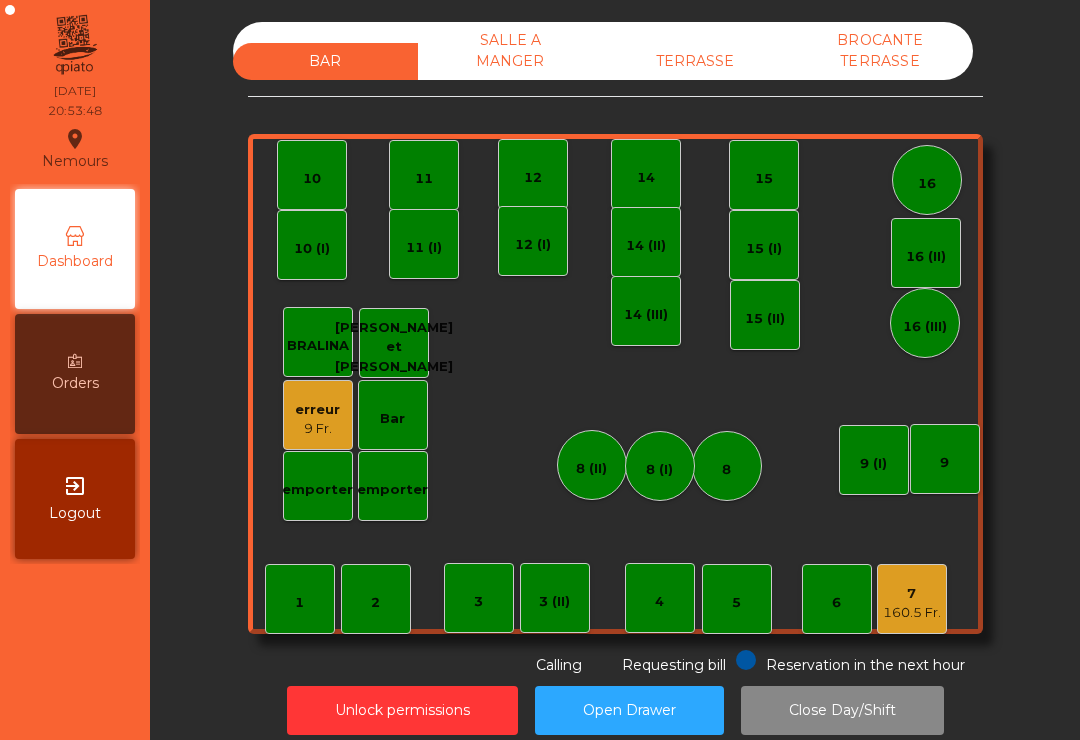 click on "emporter" 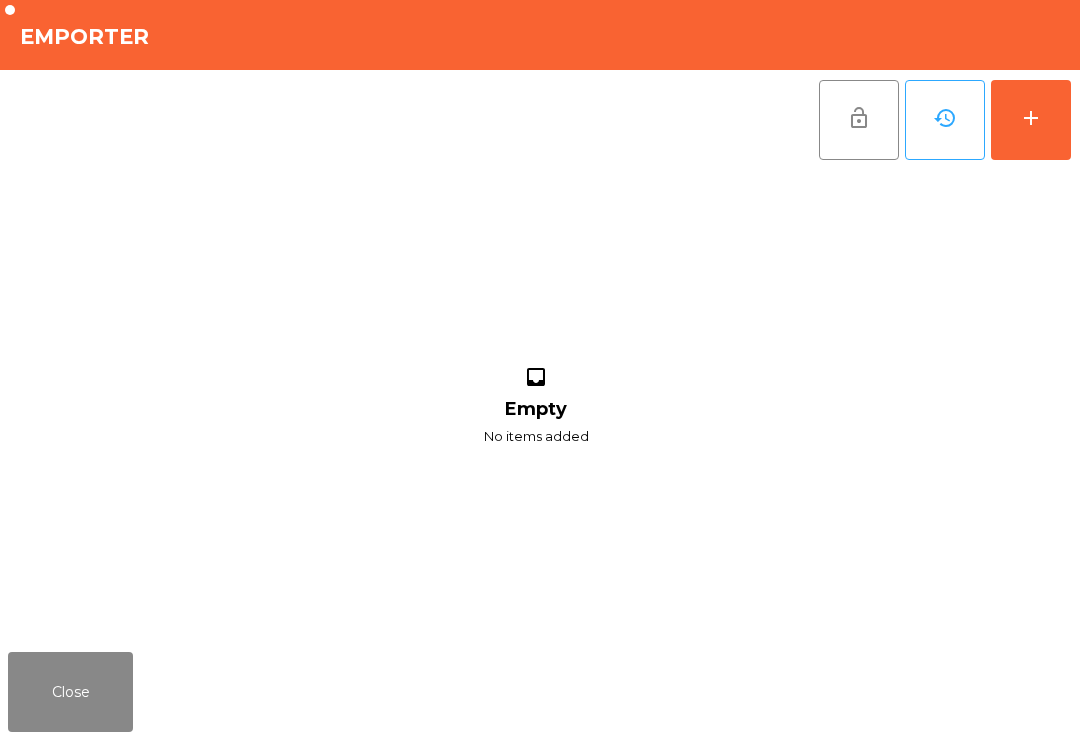 click on "add" 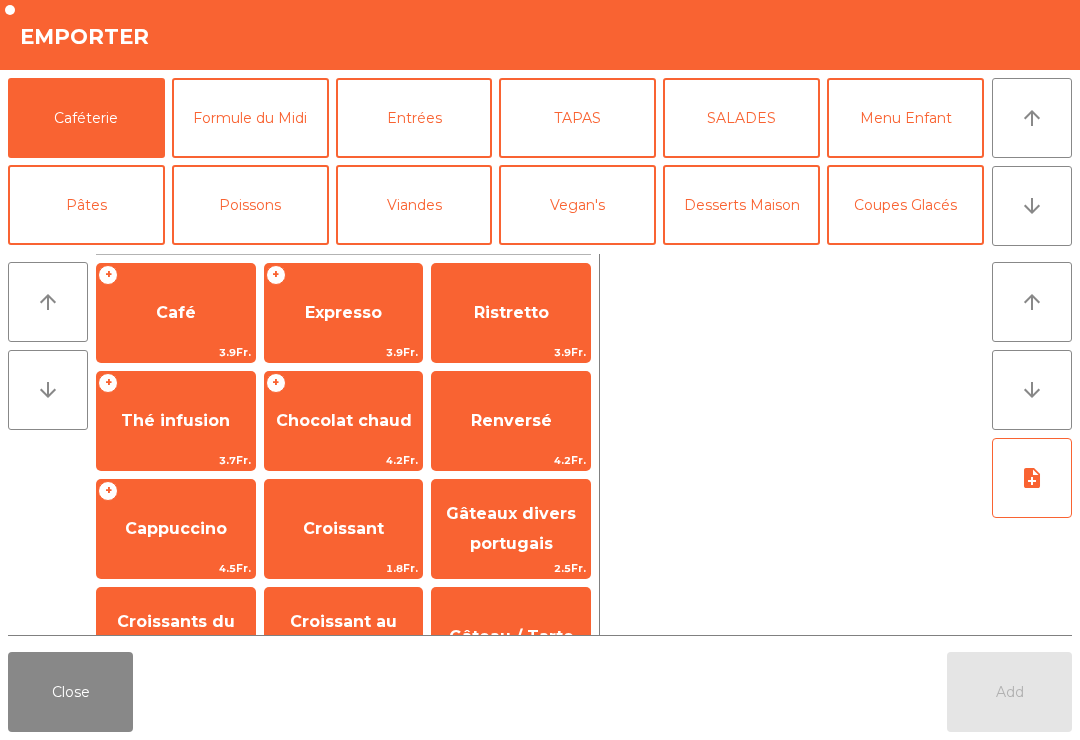 click on "Viandes" 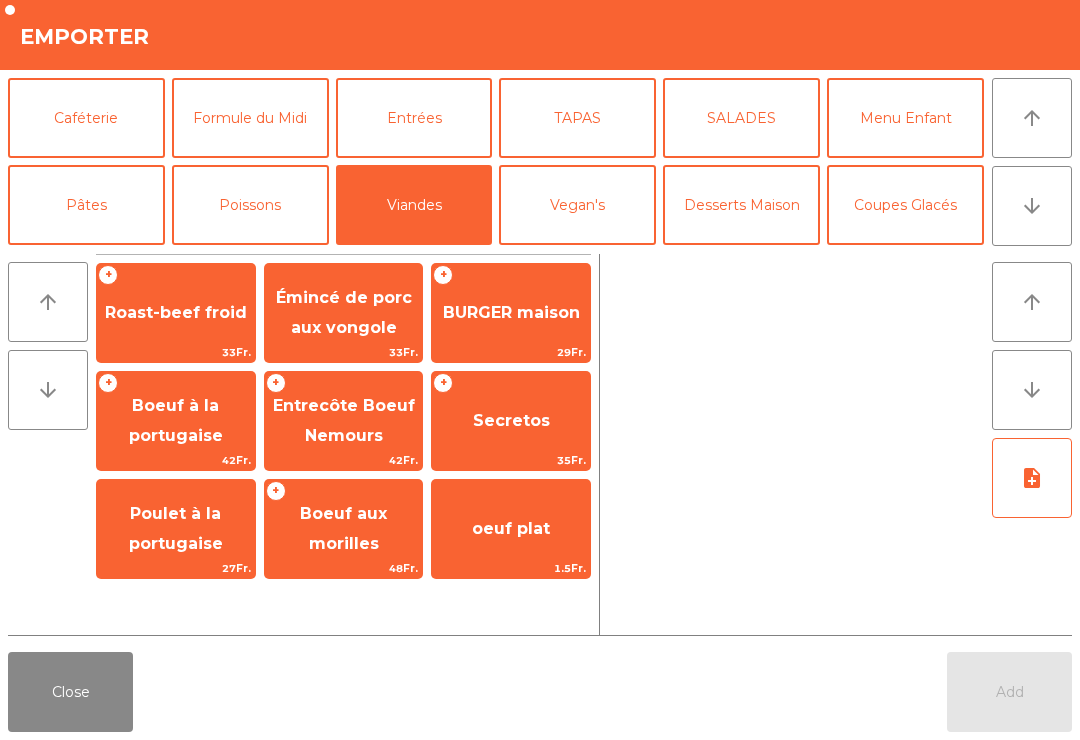 scroll, scrollTop: 12, scrollLeft: 0, axis: vertical 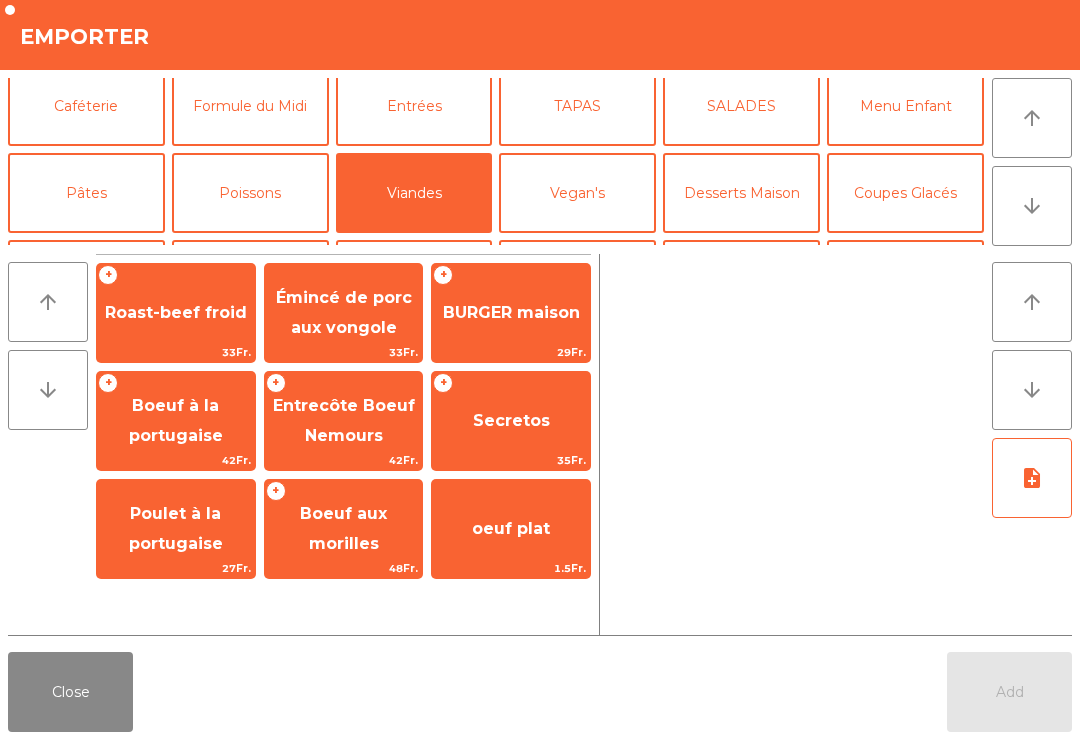click on "BURGER maison" 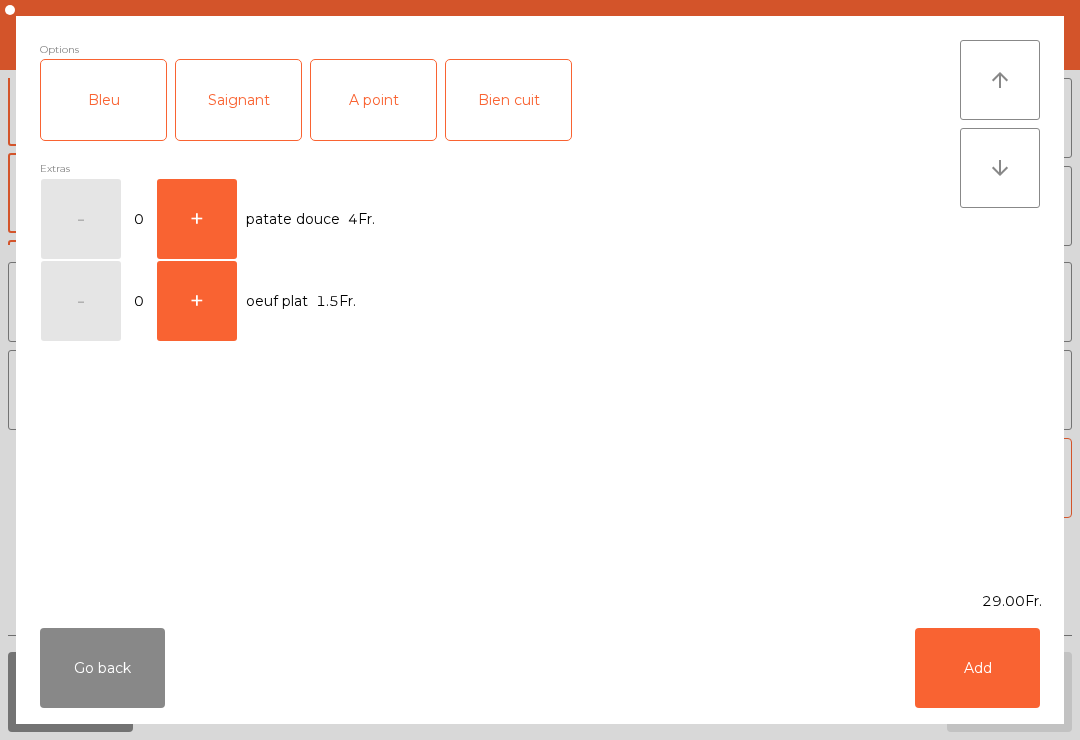 click on "Saignant" 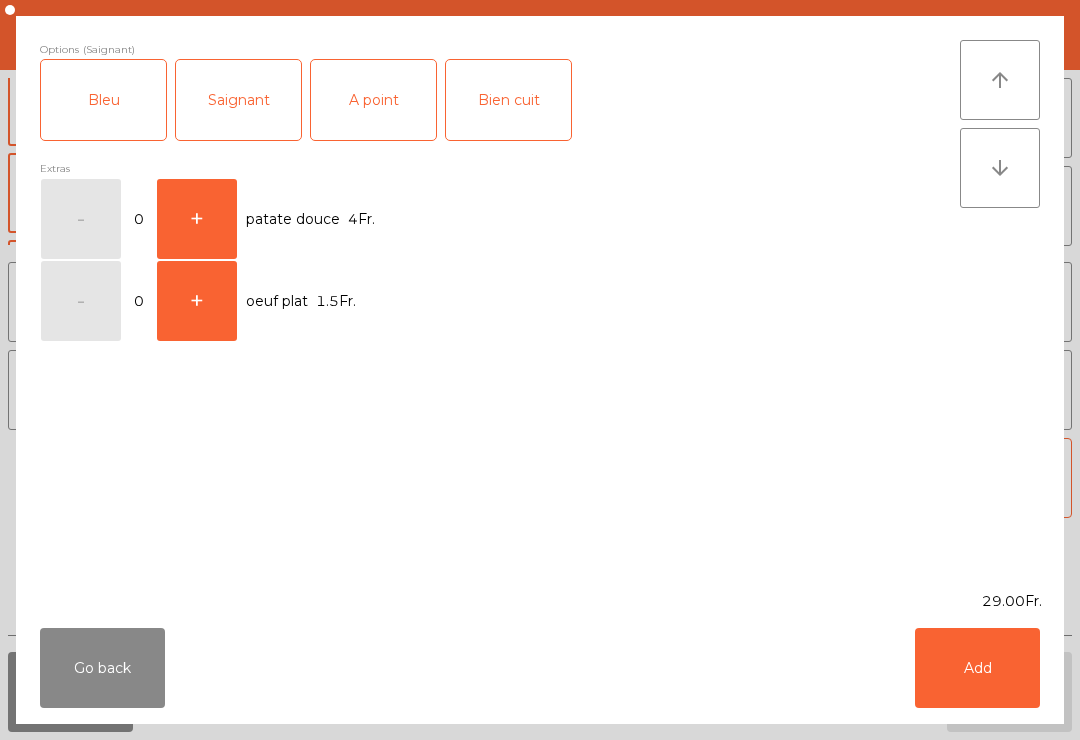 scroll, scrollTop: 12, scrollLeft: 0, axis: vertical 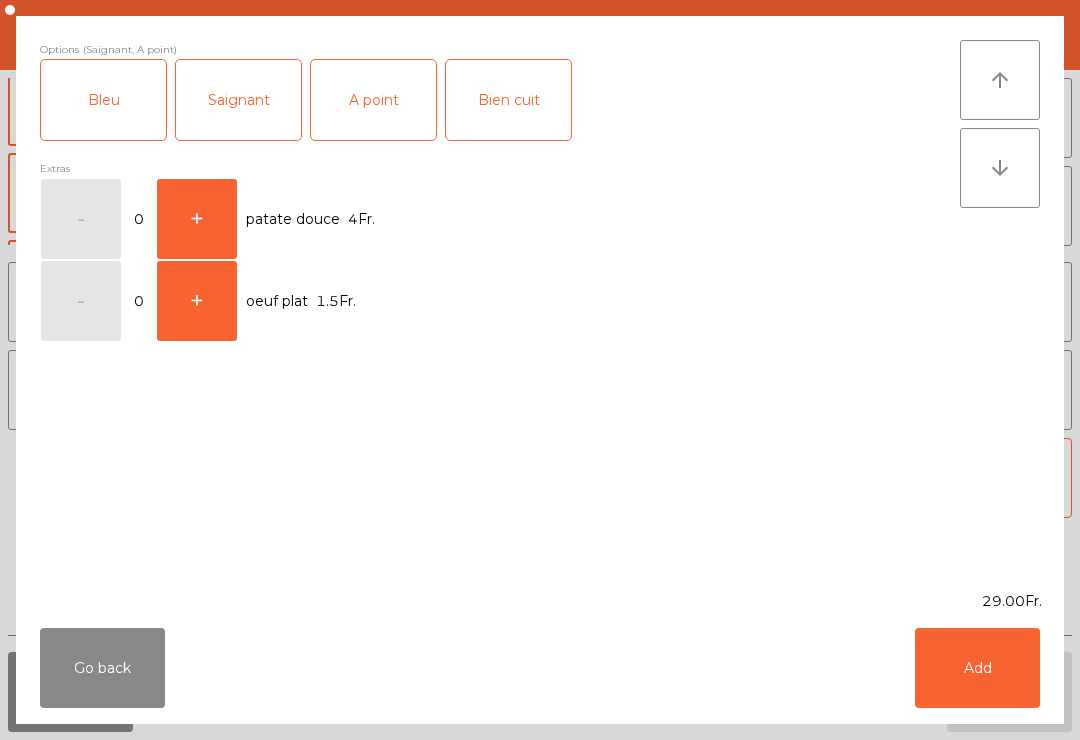 click on "Saignant" 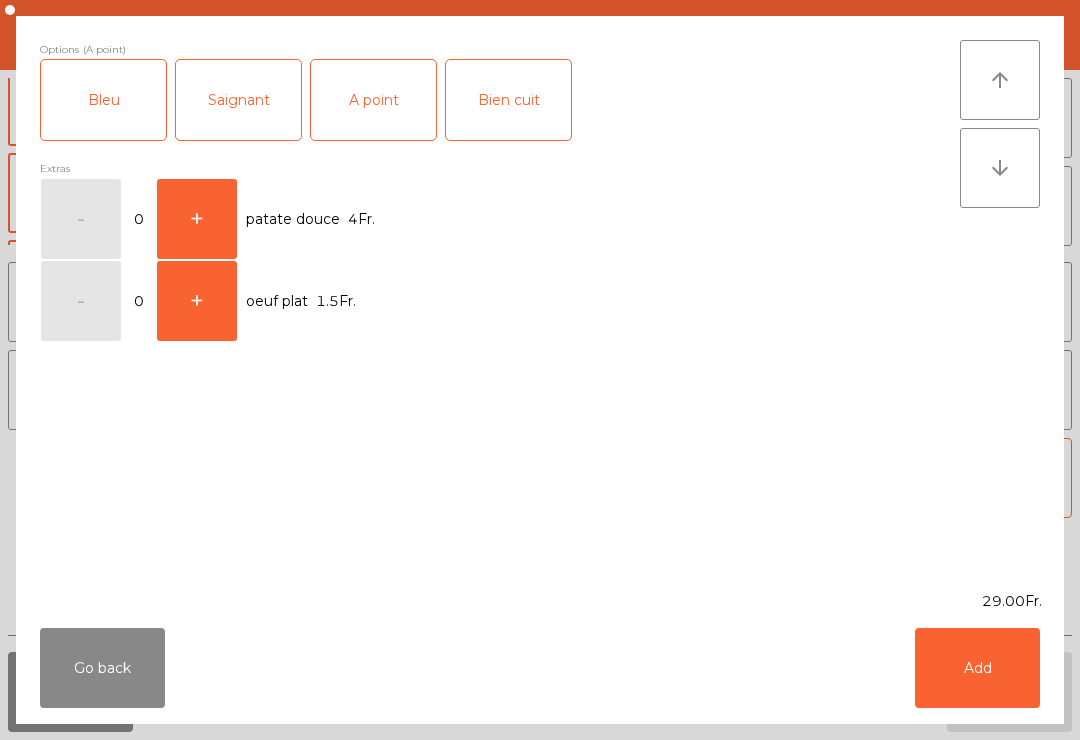 click on "Add" 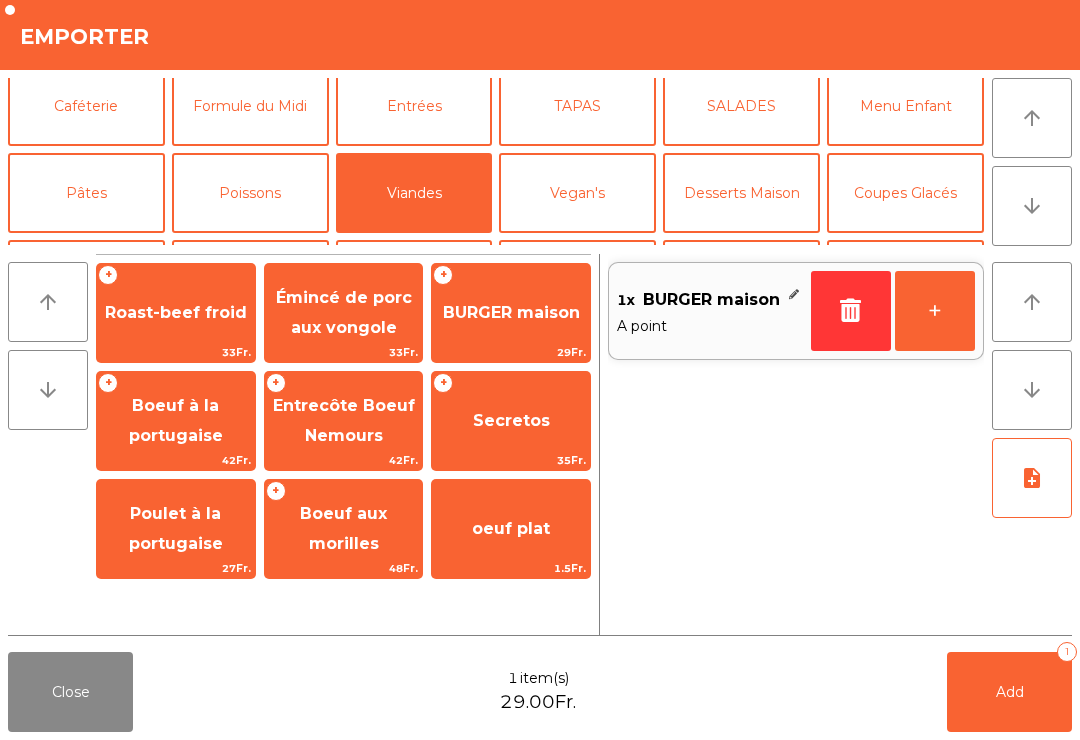 click on "note_add" 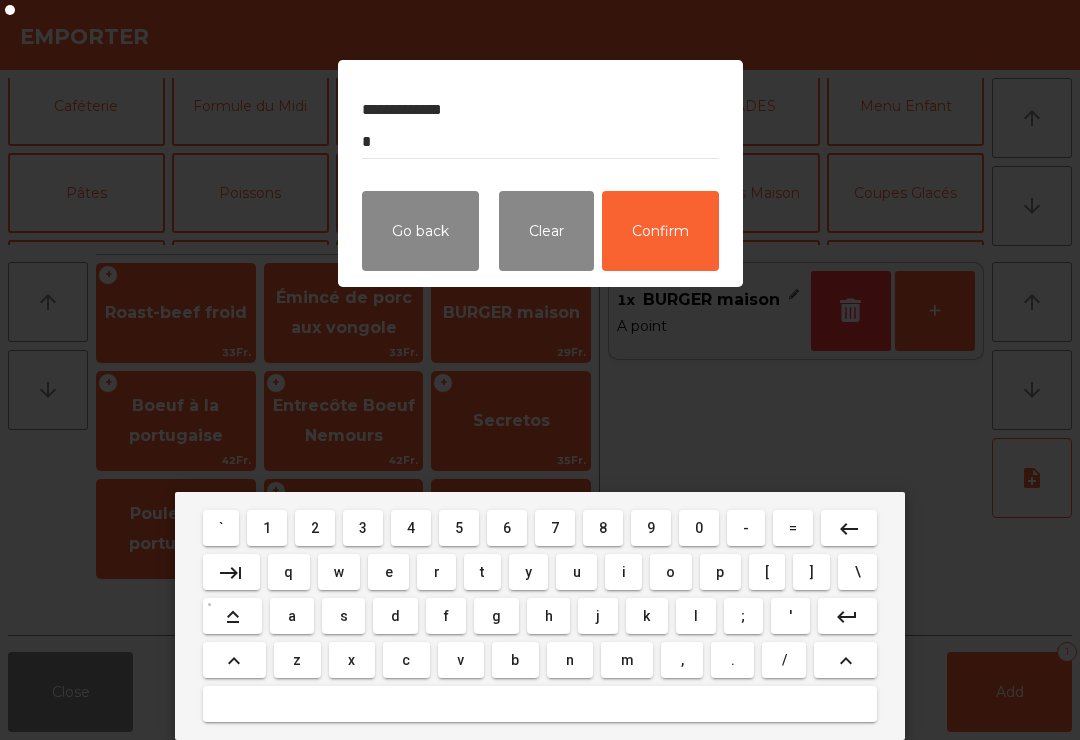 type on "**********" 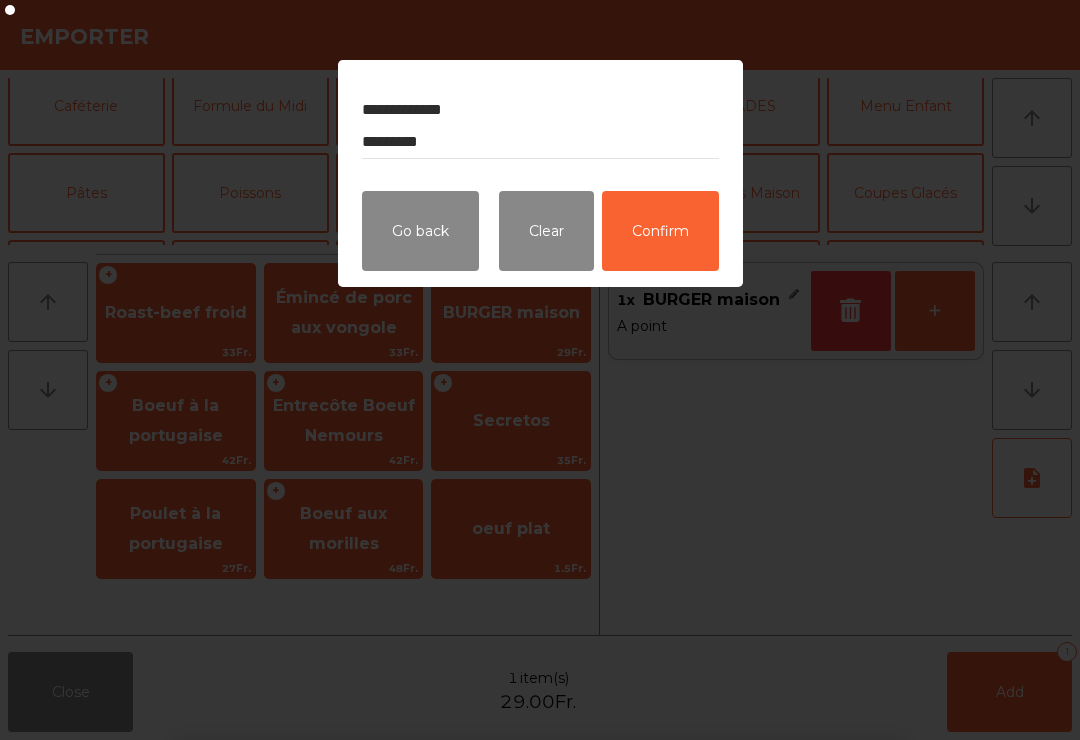 click on "Confirm" 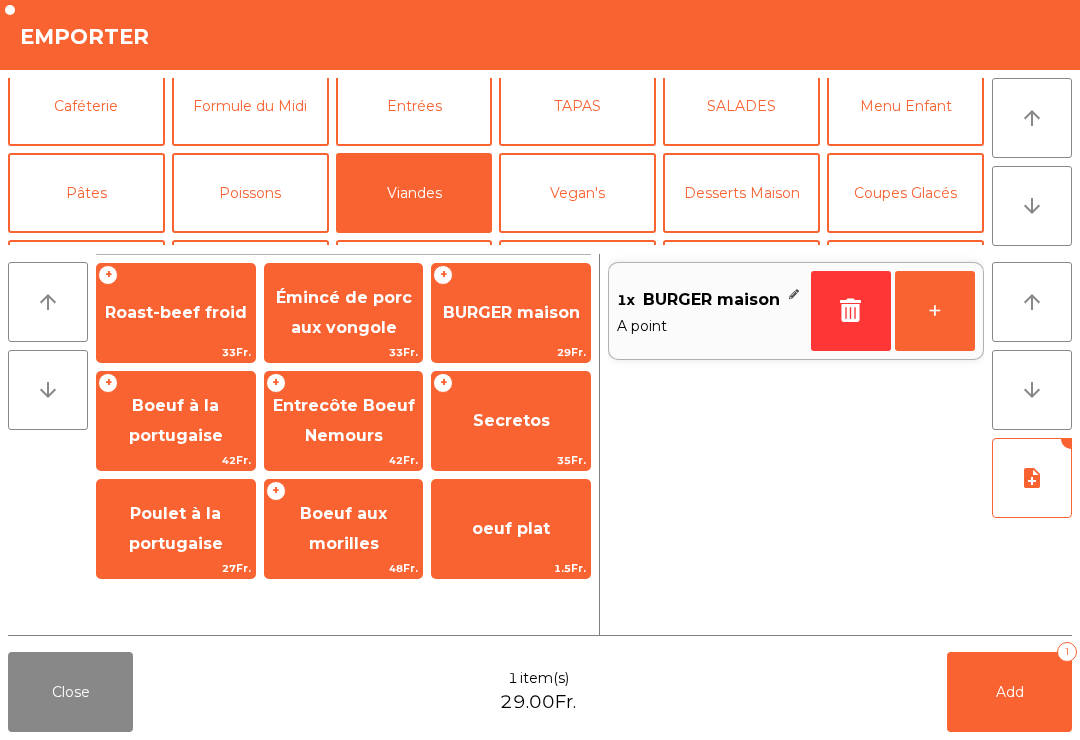 click on "Add   1" 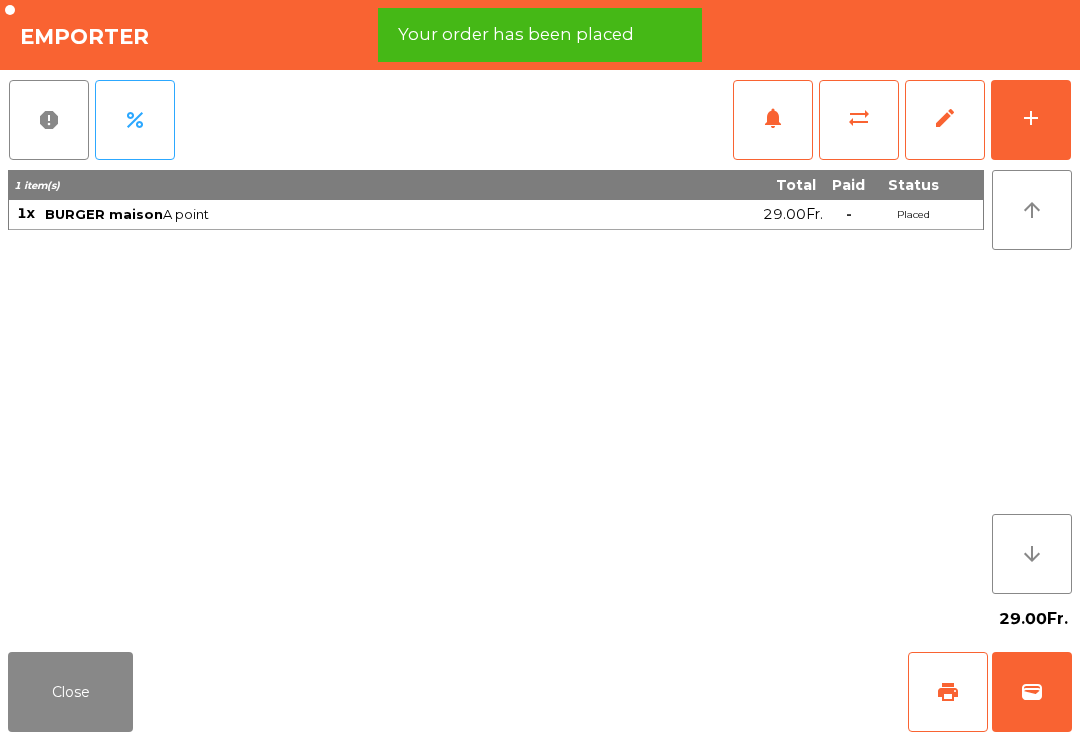 click on "Close" 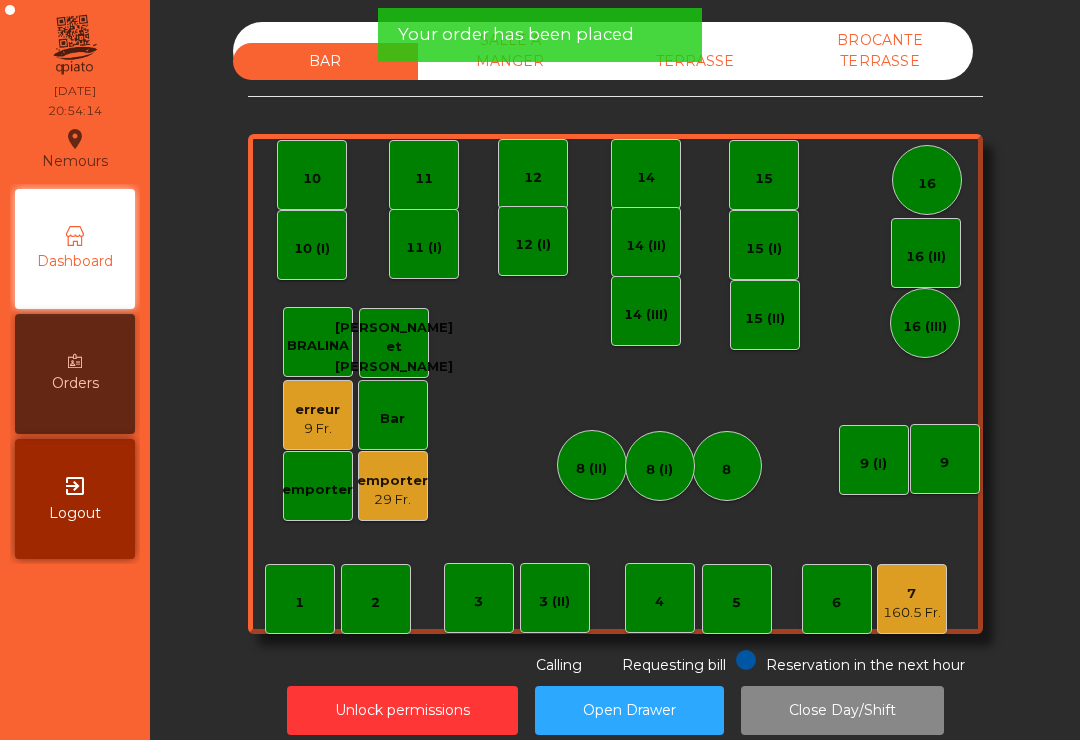 click on "TERRASSE" 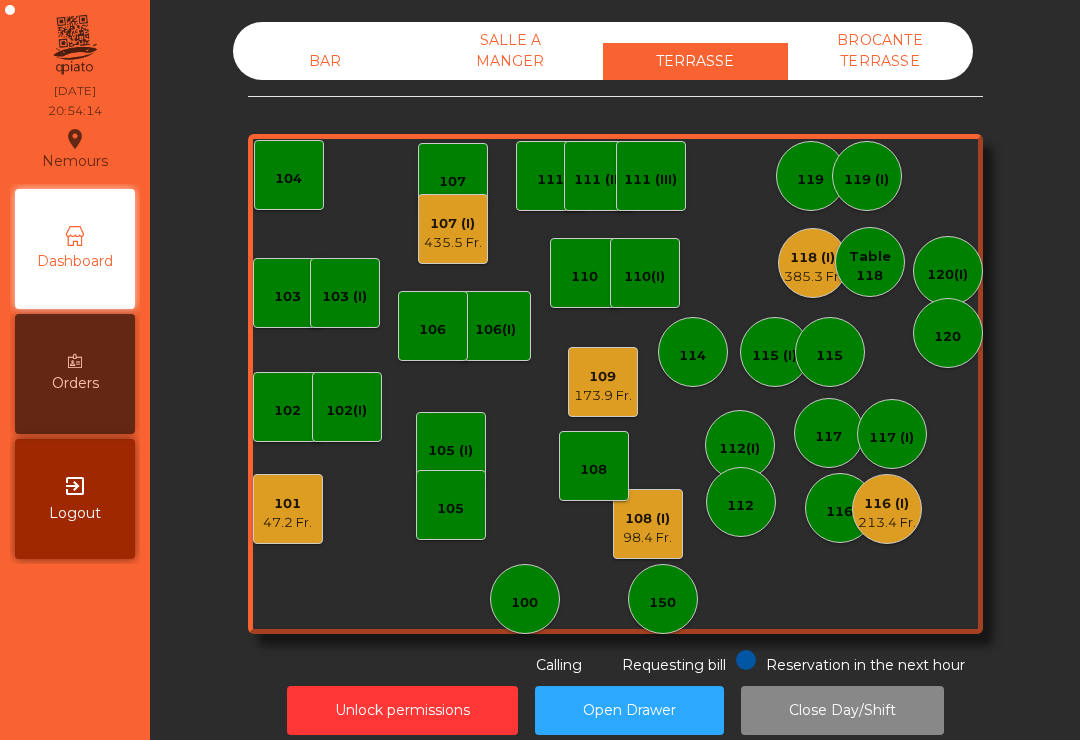 click on "435.5 Fr." 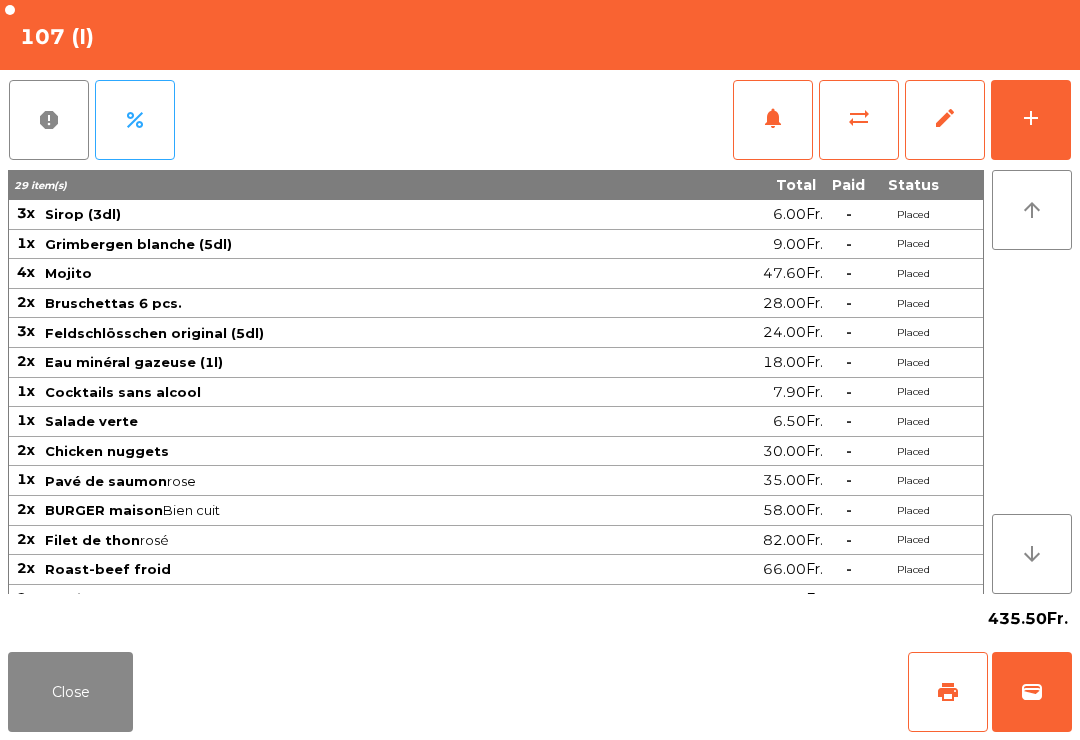 click on "add" 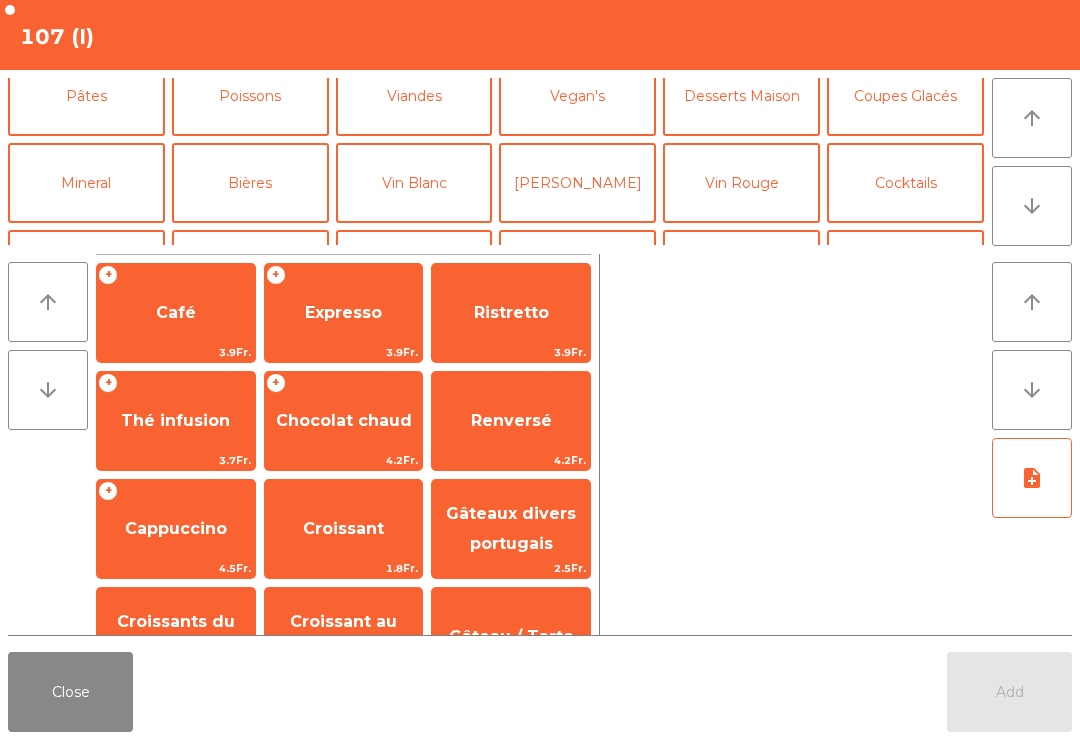 scroll, scrollTop: 52, scrollLeft: 0, axis: vertical 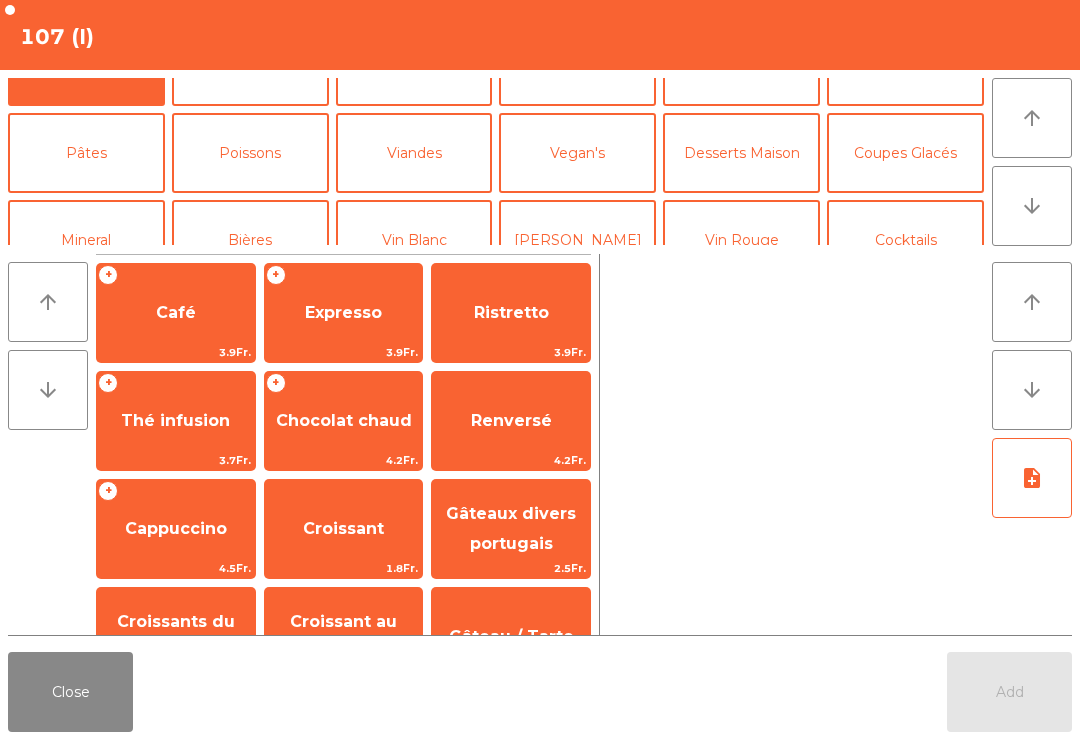 click on "Coupes Glacés" 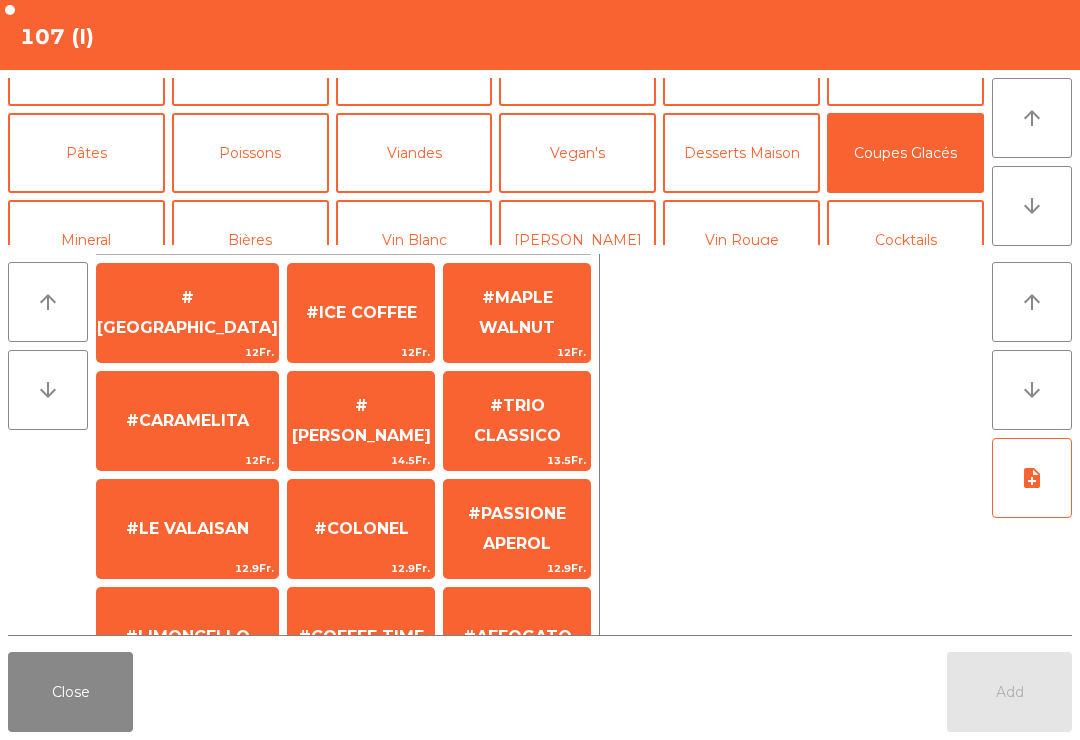 click on "#[PERSON_NAME]" 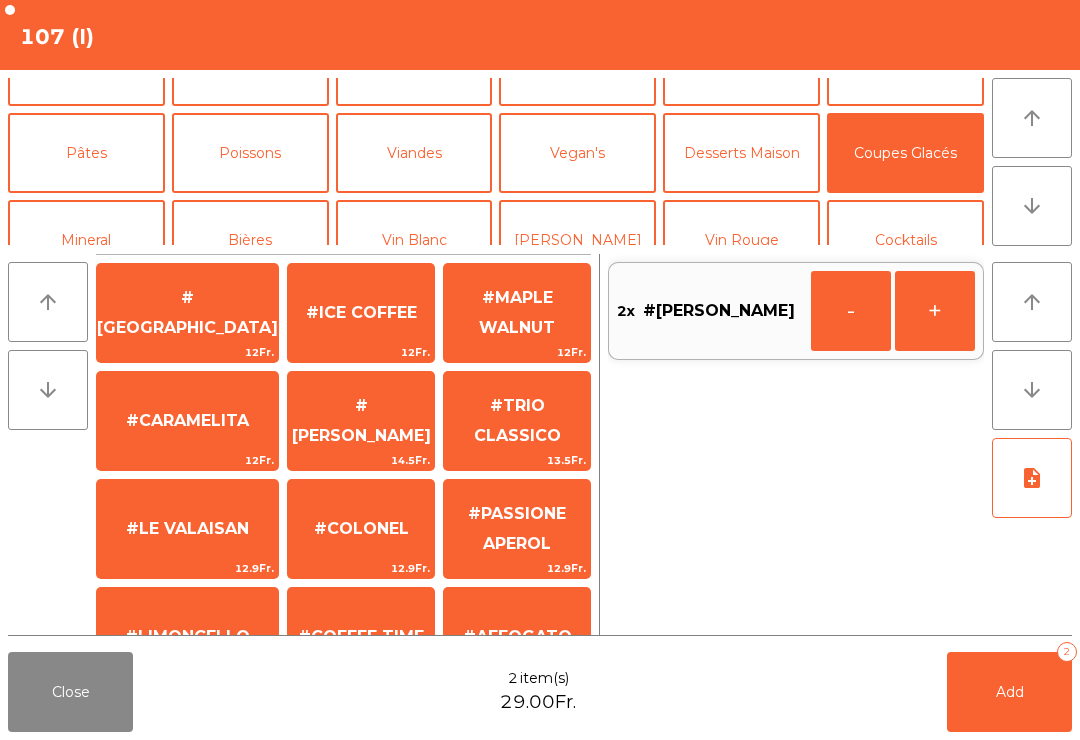 scroll, scrollTop: 384, scrollLeft: 0, axis: vertical 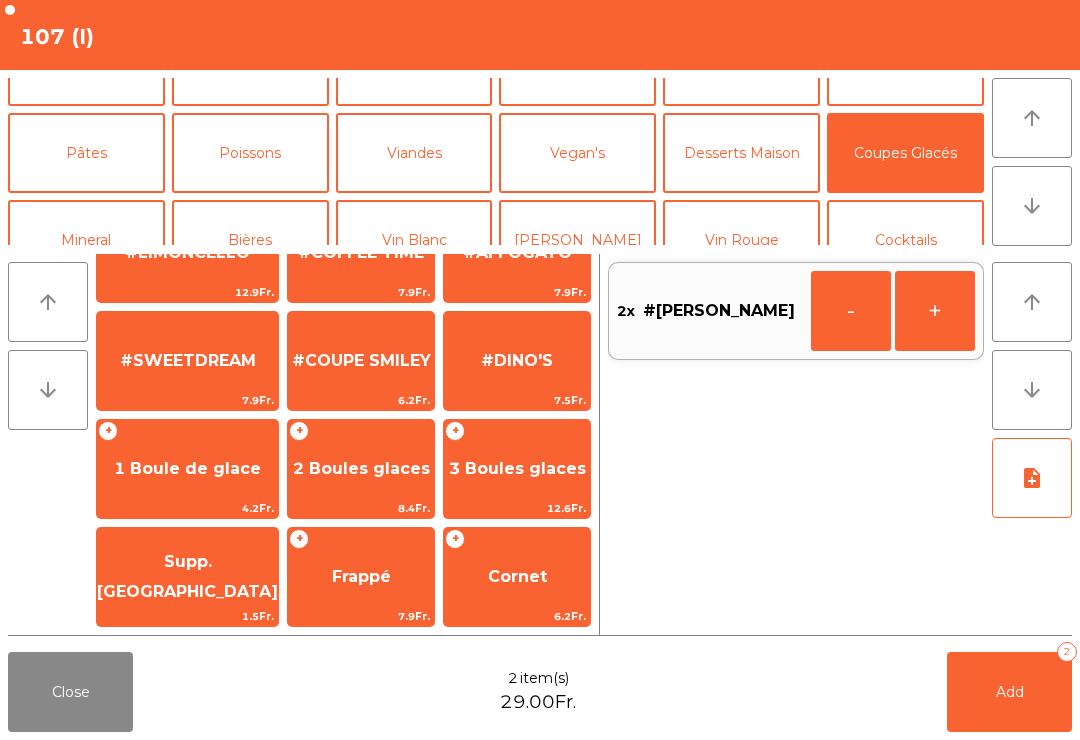 click on "#COUPE SMILEY" 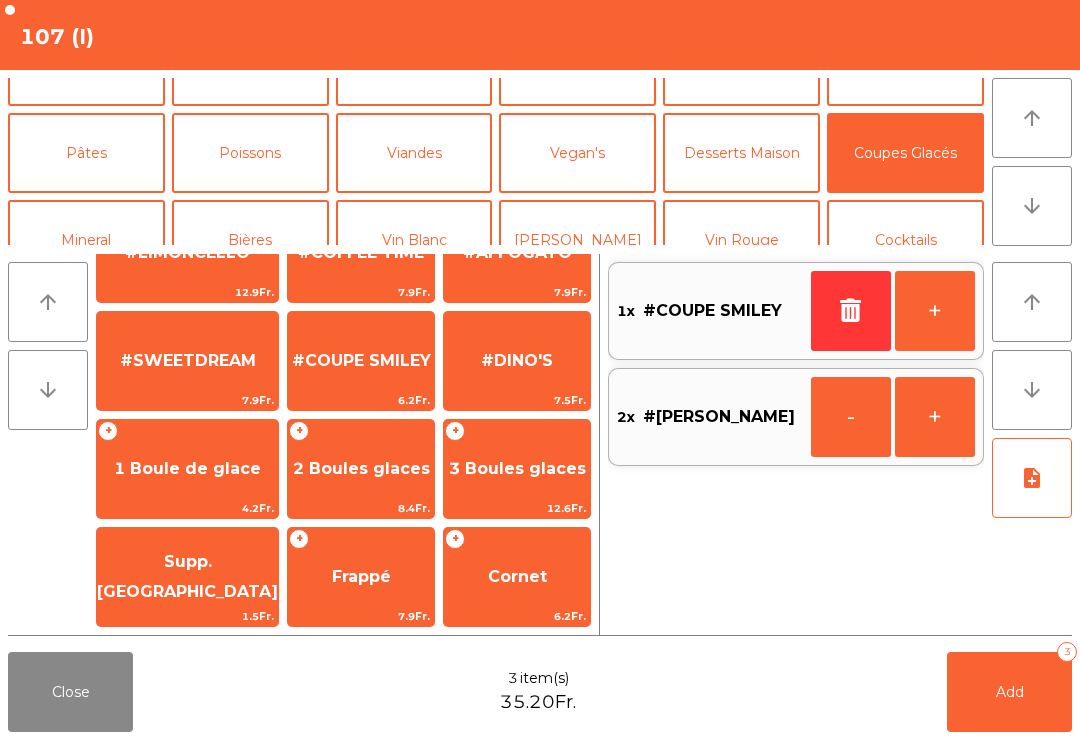 click on "#COUPE SMILEY" 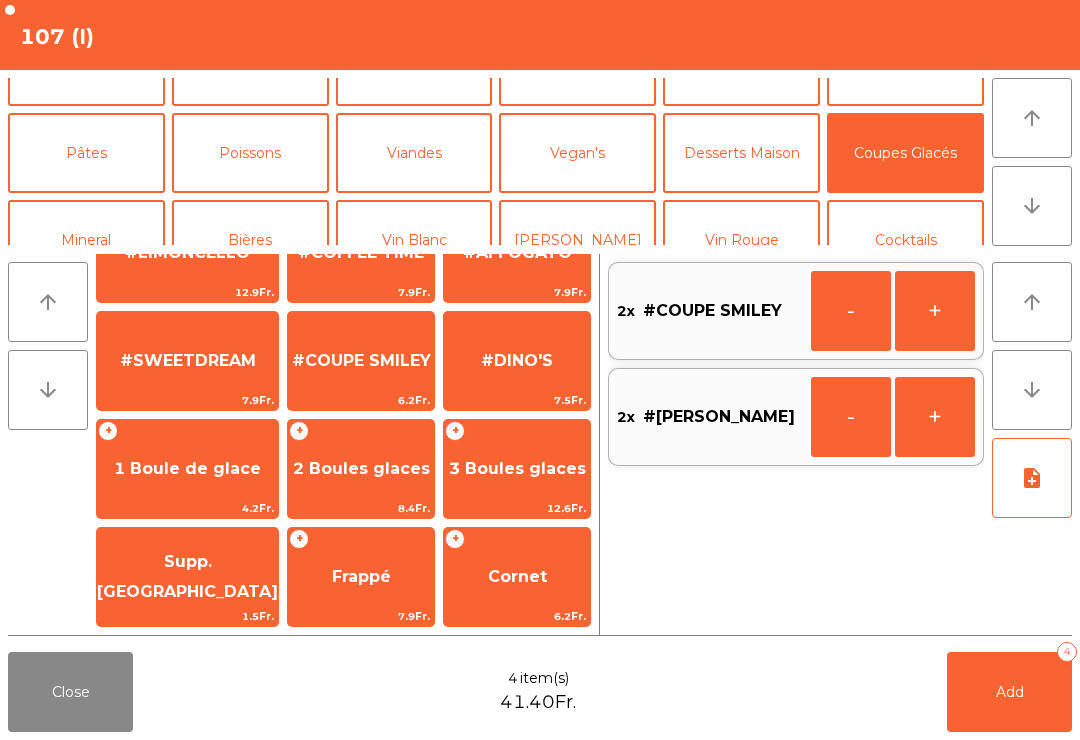 click on "#COUPE SMILEY" 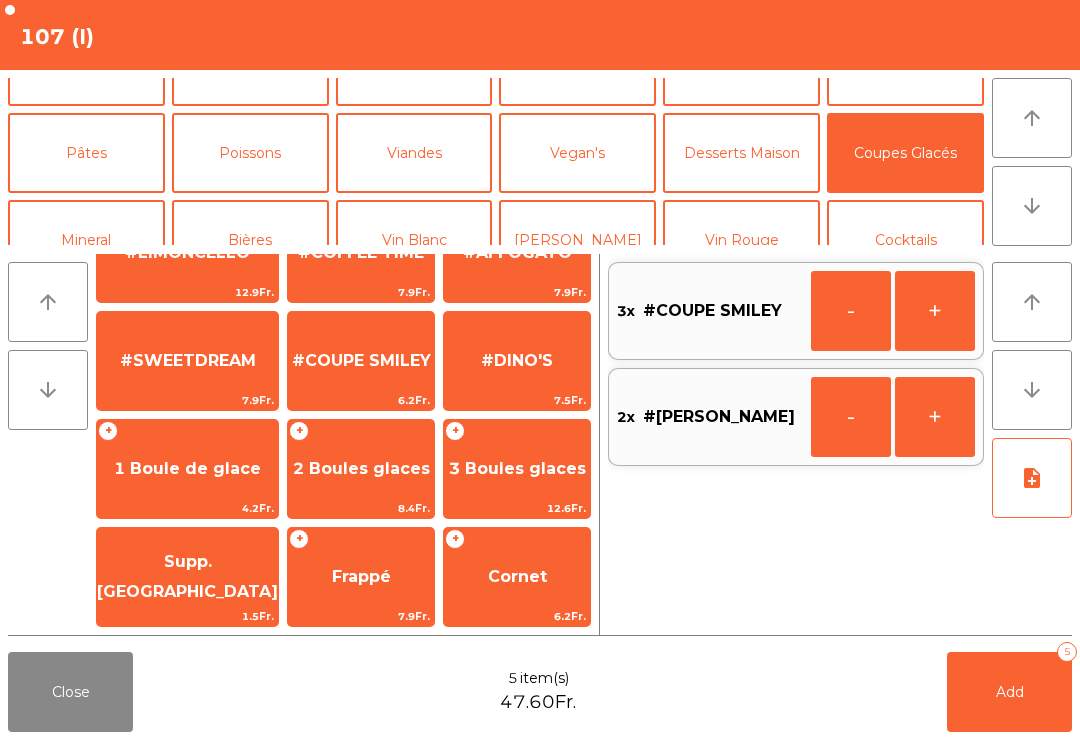 scroll, scrollTop: -33, scrollLeft: 0, axis: vertical 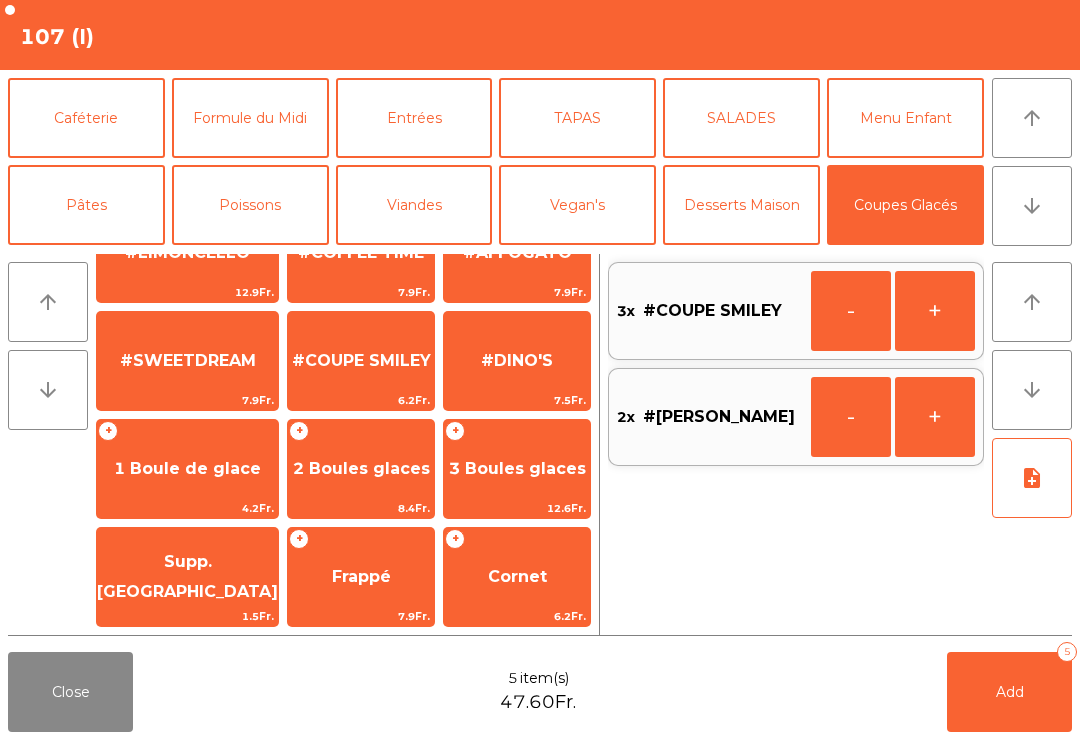 click on "Desserts Maison" 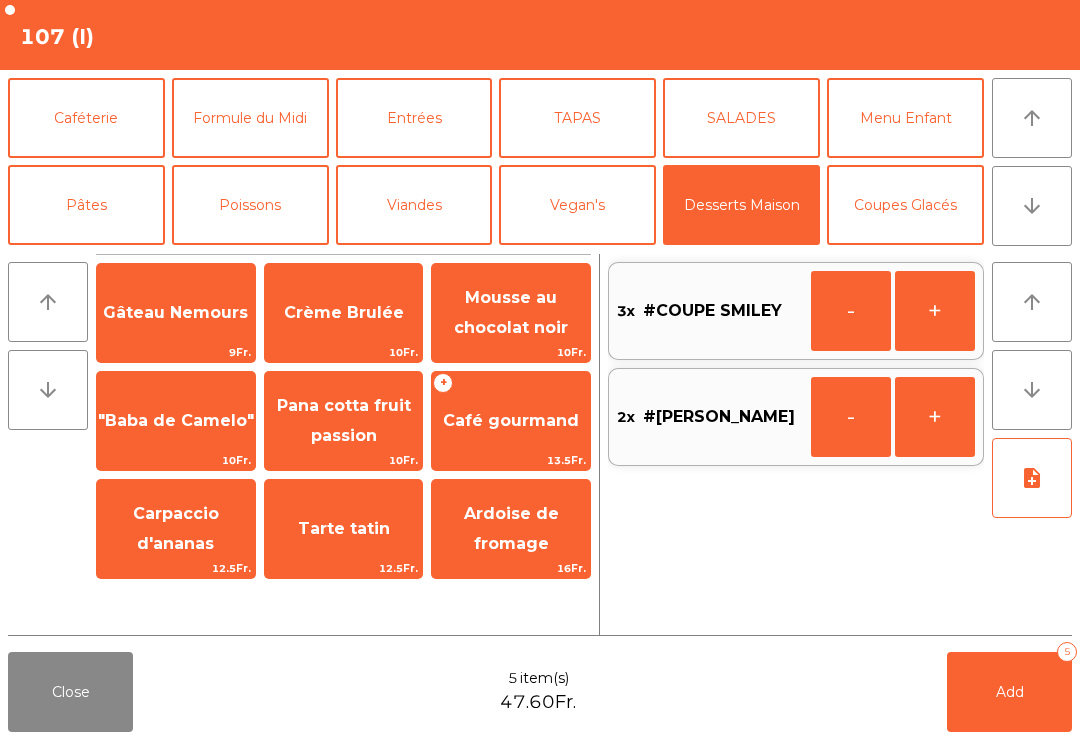 scroll, scrollTop: 95, scrollLeft: 0, axis: vertical 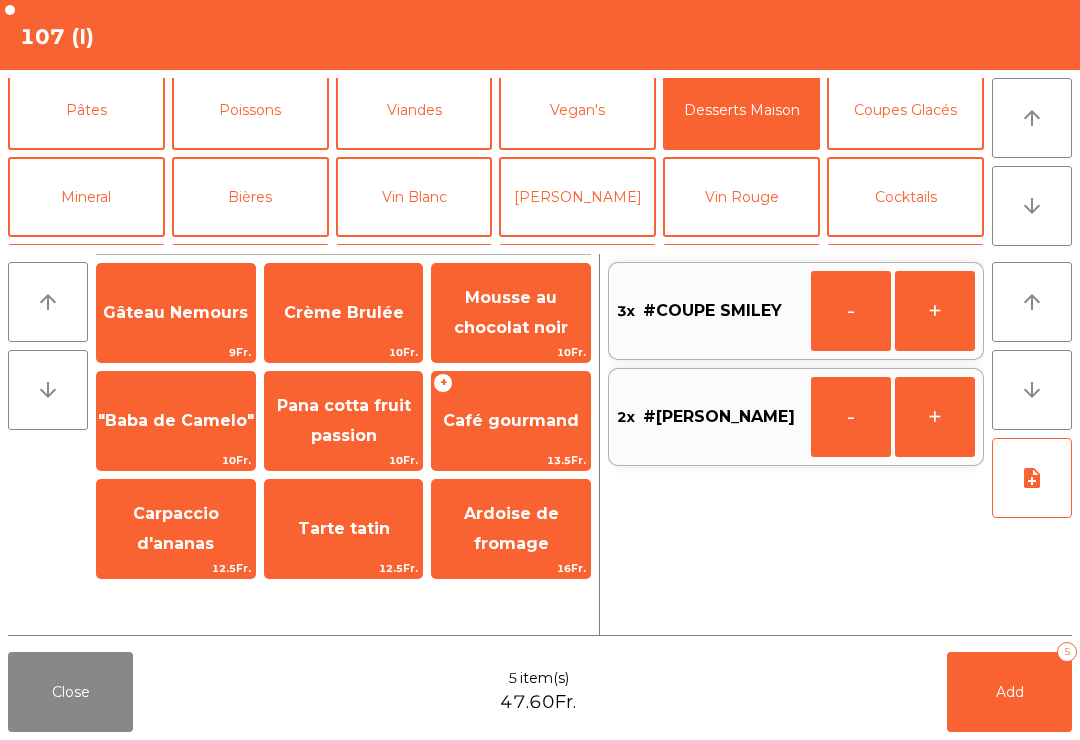 click on "Mousse au chocolat noir" 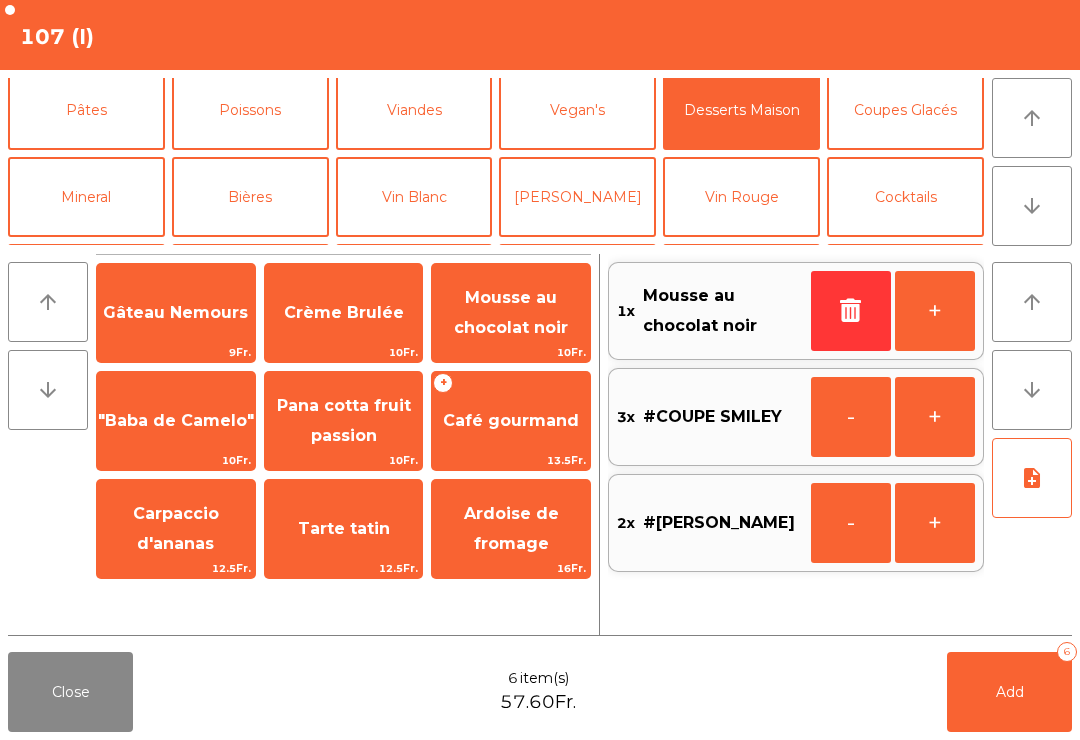 click on "Add" 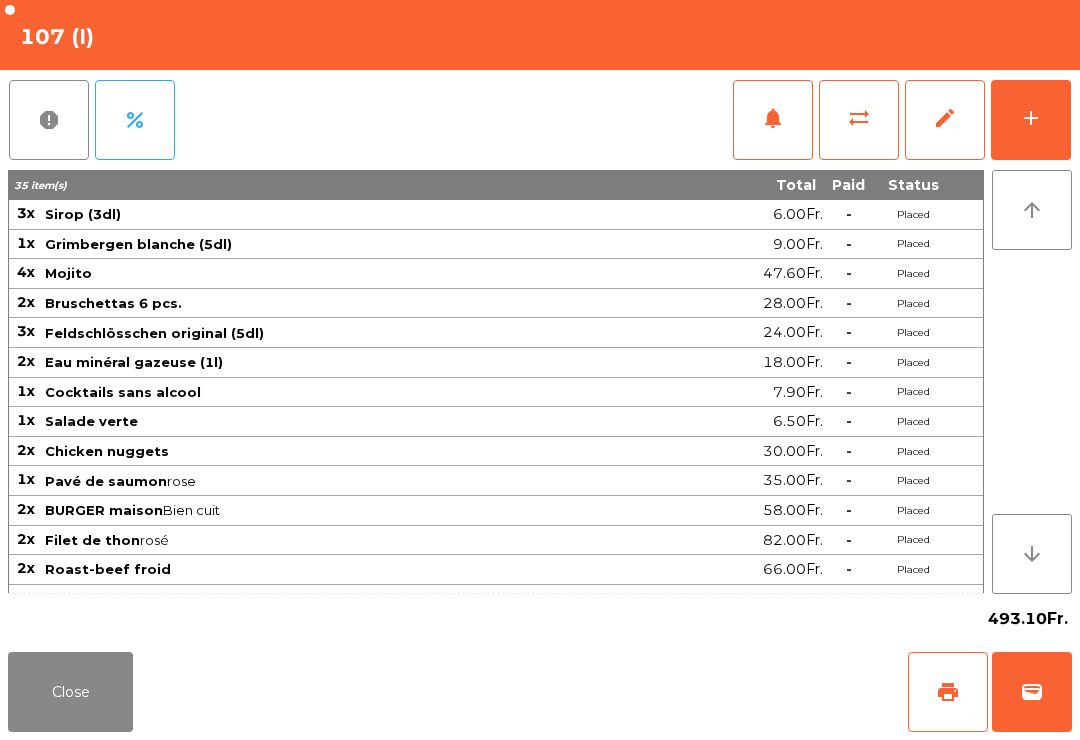 click on "Close" 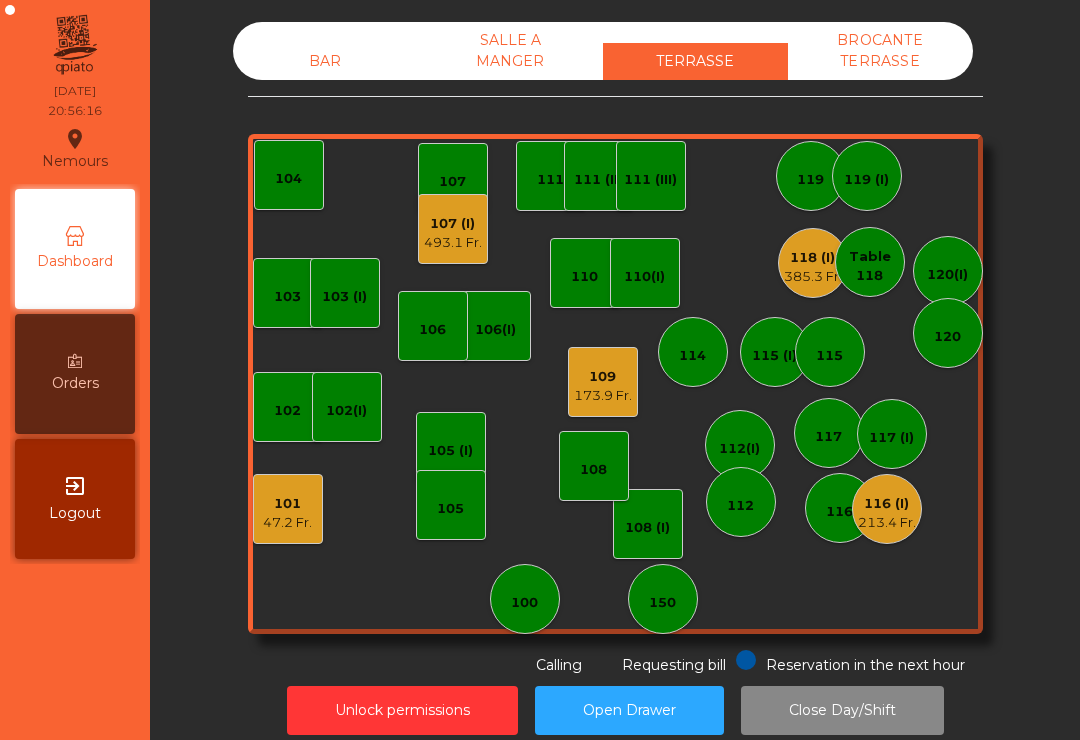 click on "116 (I)" 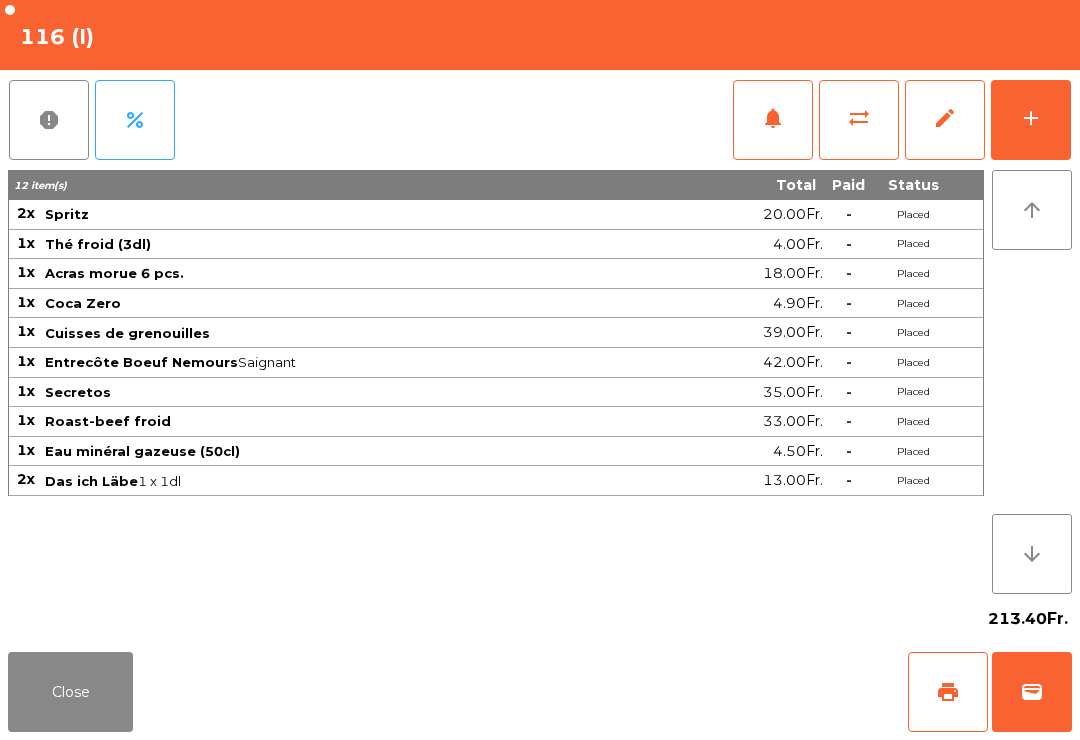 click on "add" 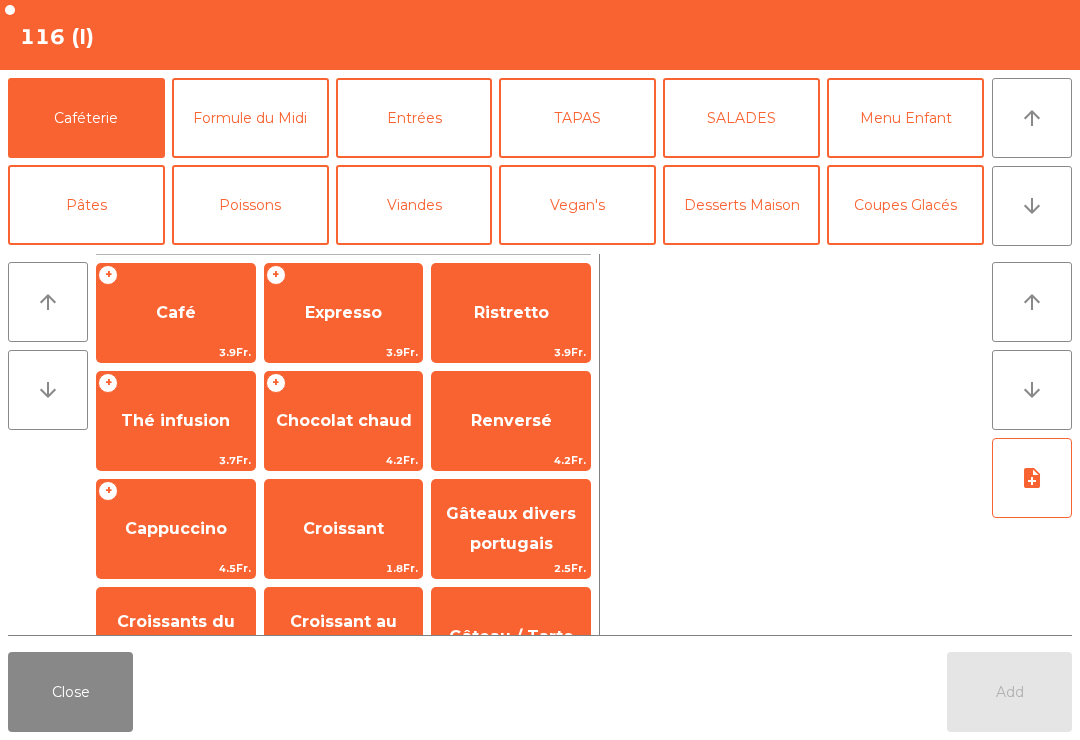 click on "Expresso" 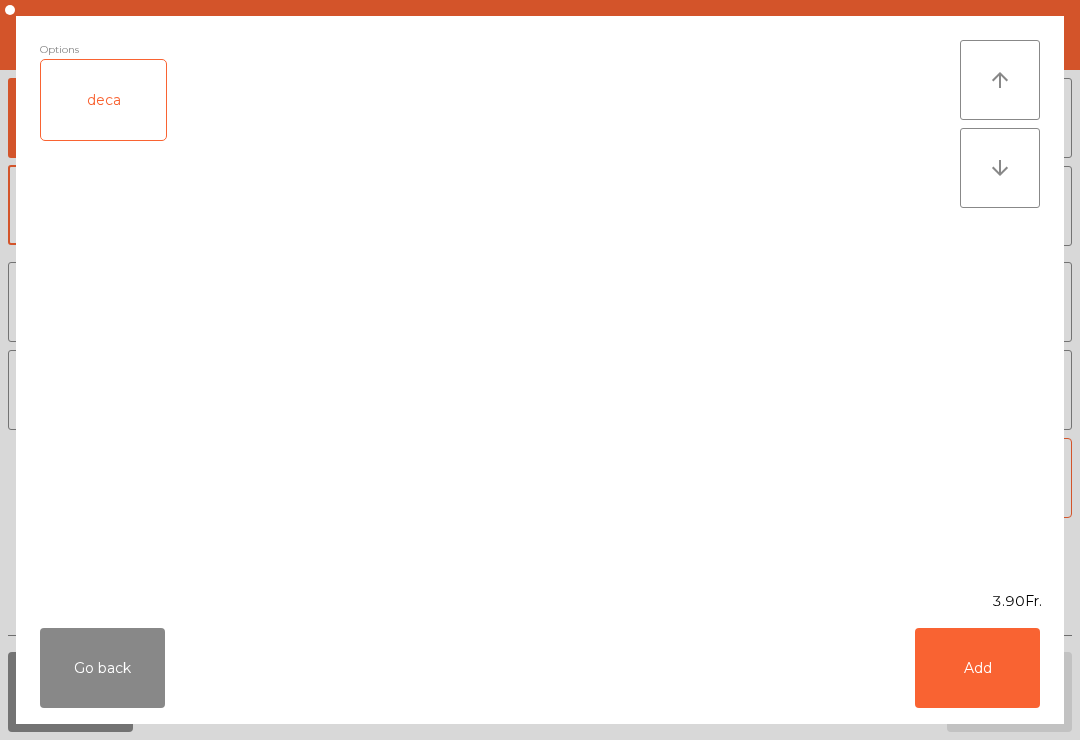 click on "Add" 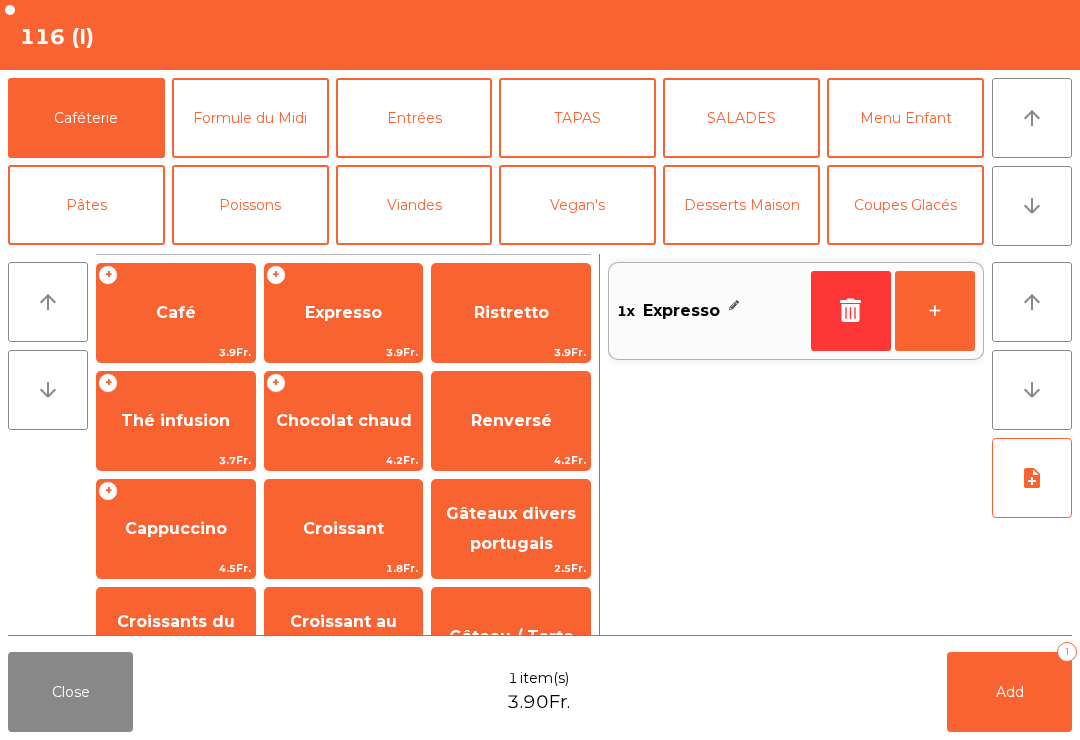 click on "Café" 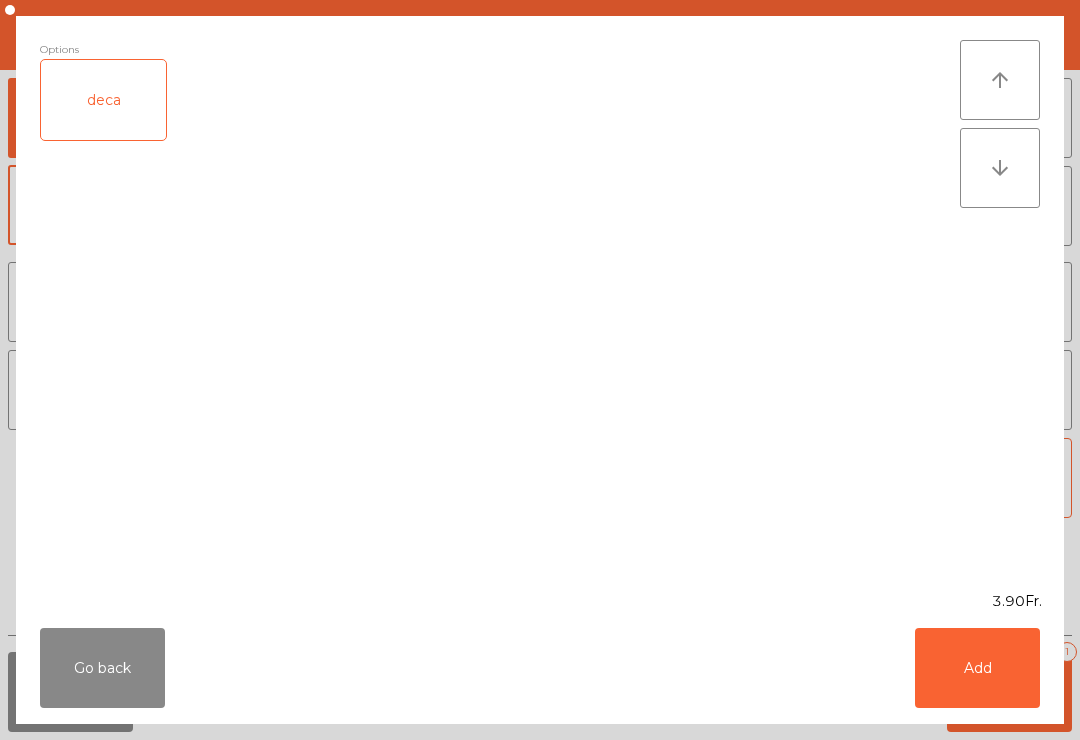 click on "deca" 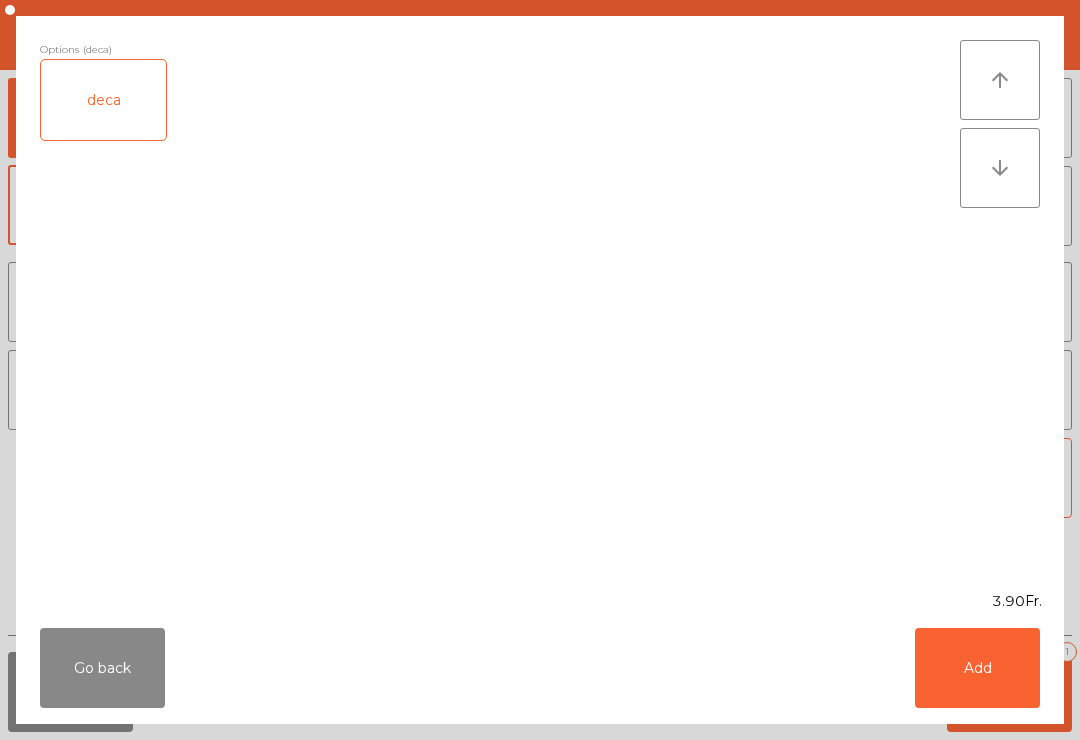 click on "Add" 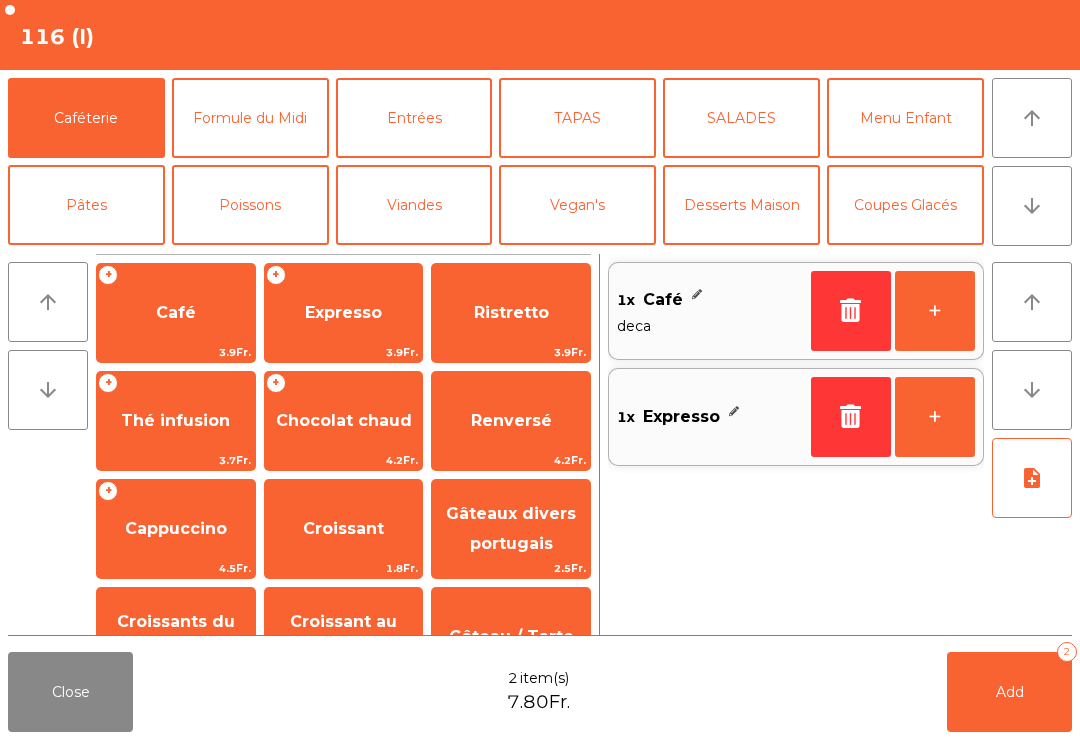 click on "Desserts Maison" 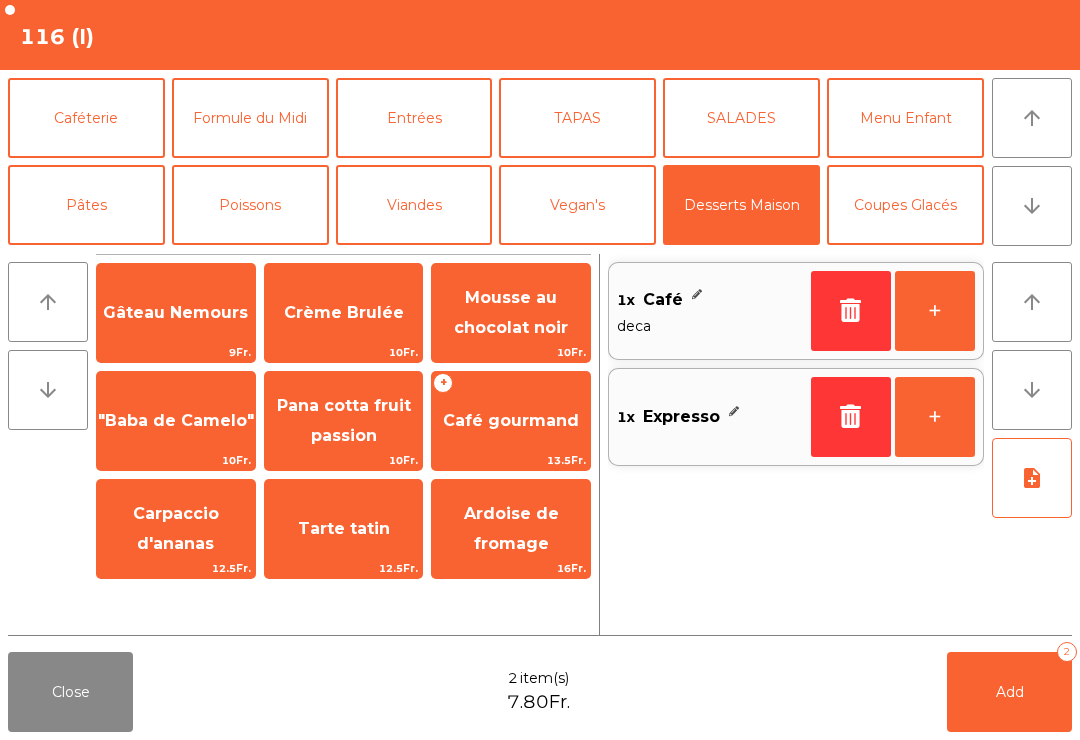 click on "Mousse au chocolat noir" 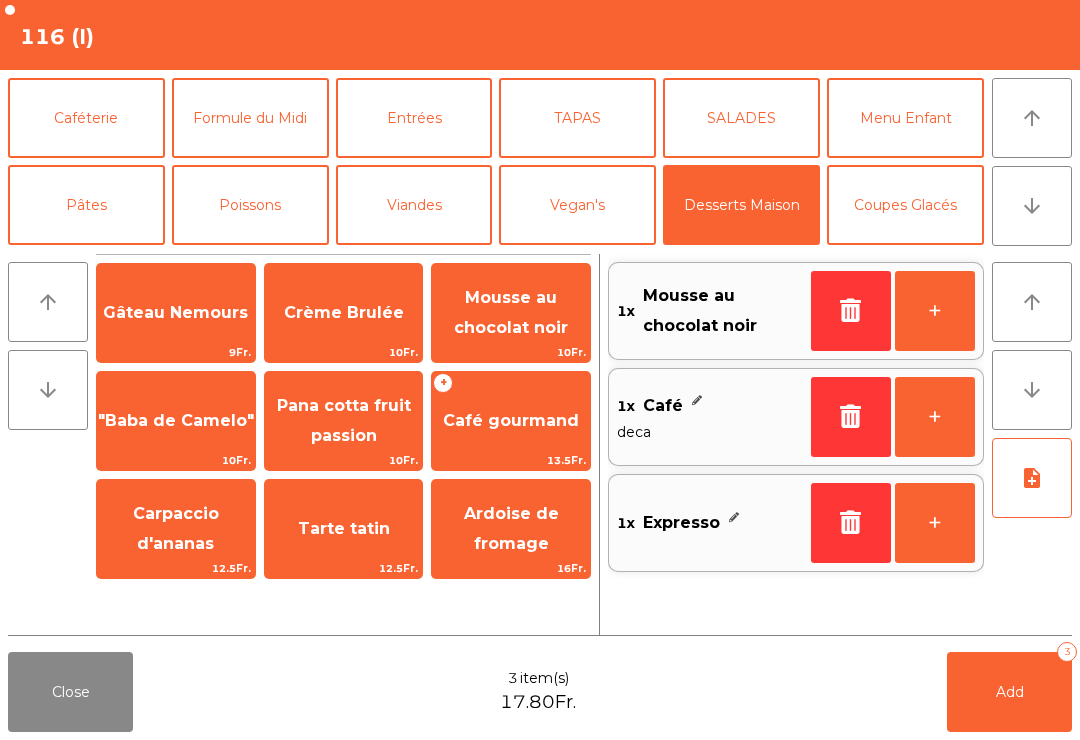 click on "Add" 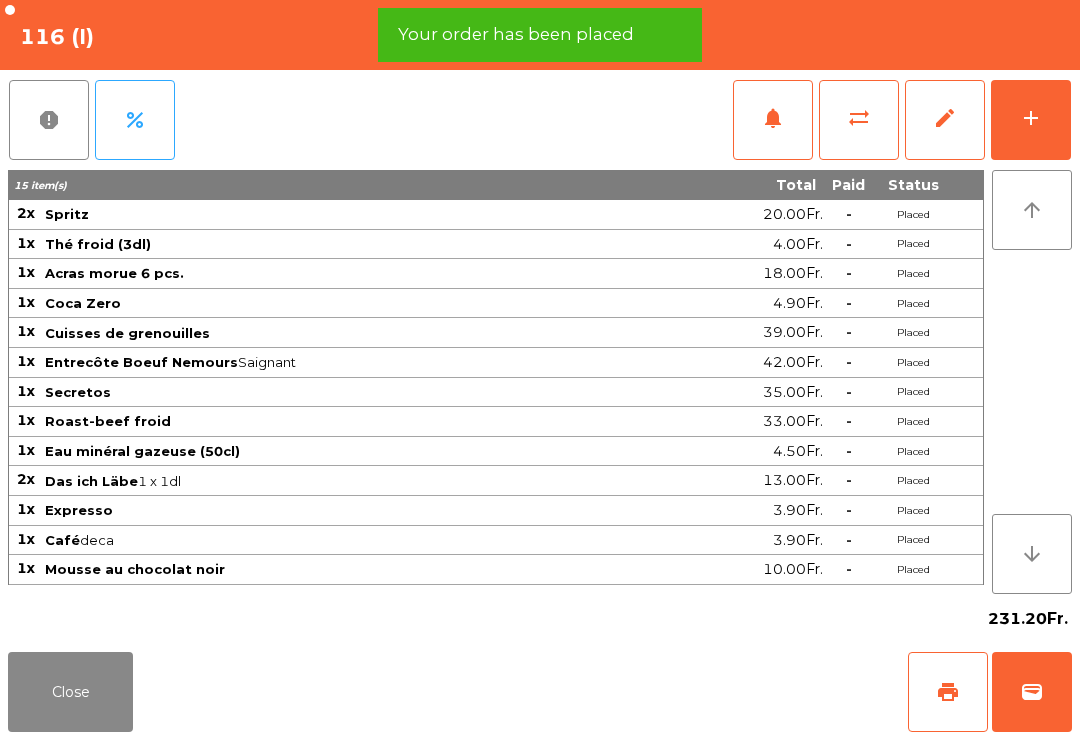 click on "Close" 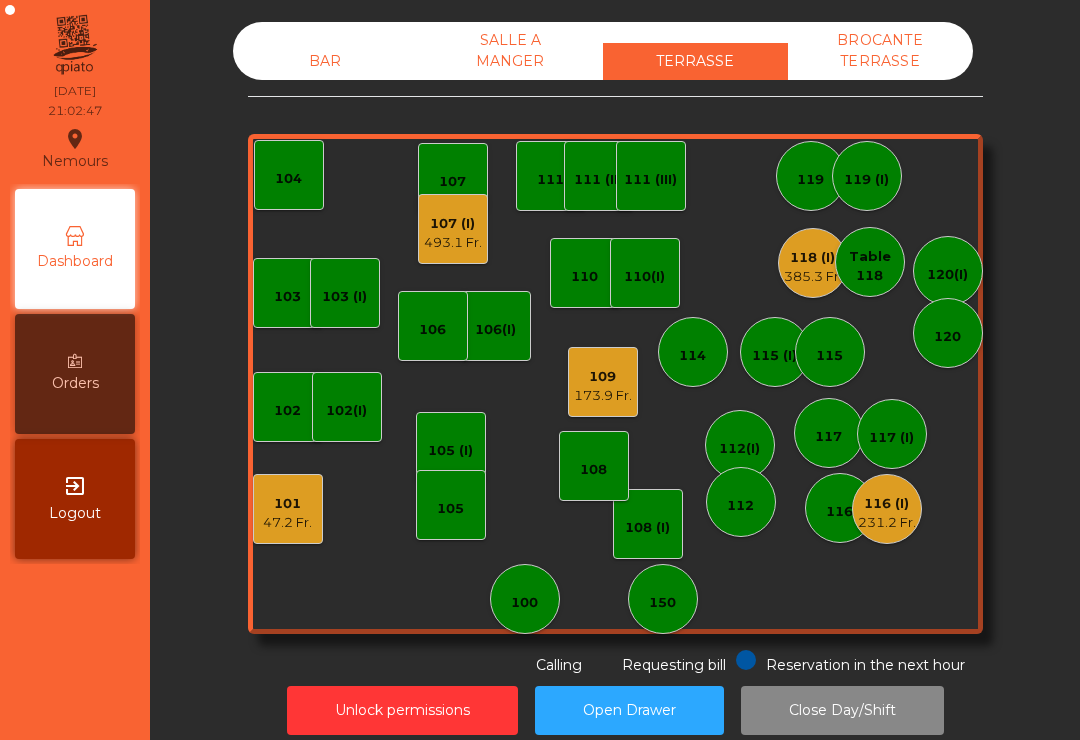 click on "BAR" 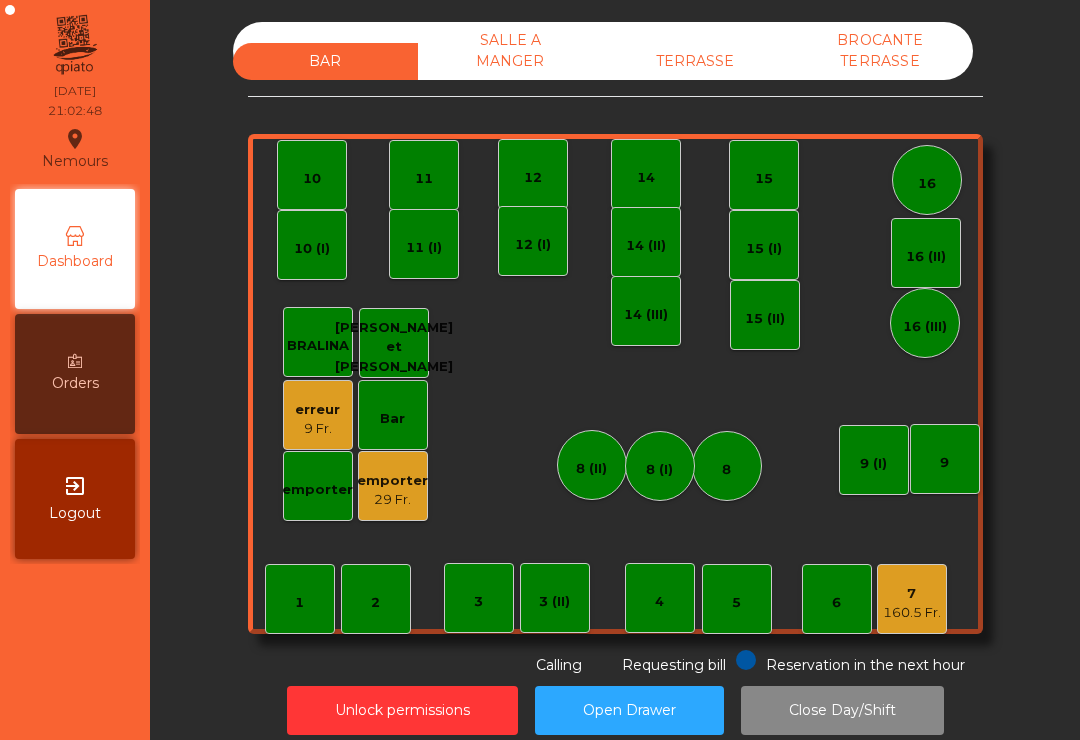 click on "1   2    3   4    5    6    7   160.5 Fr.    8   9   10    11    12    14   15    16   Bar   3 (II)   14 (II)   15 (I)   erreur    9 Fr.   emporter   16 (II)   8 (II)   BRALINA    14 (III)   15 (II)   16 (III)   9 (I)   10 (I)   11 (I)   12 (I)   8 (I)   Christine et GIGI   emporter   29 Fr." 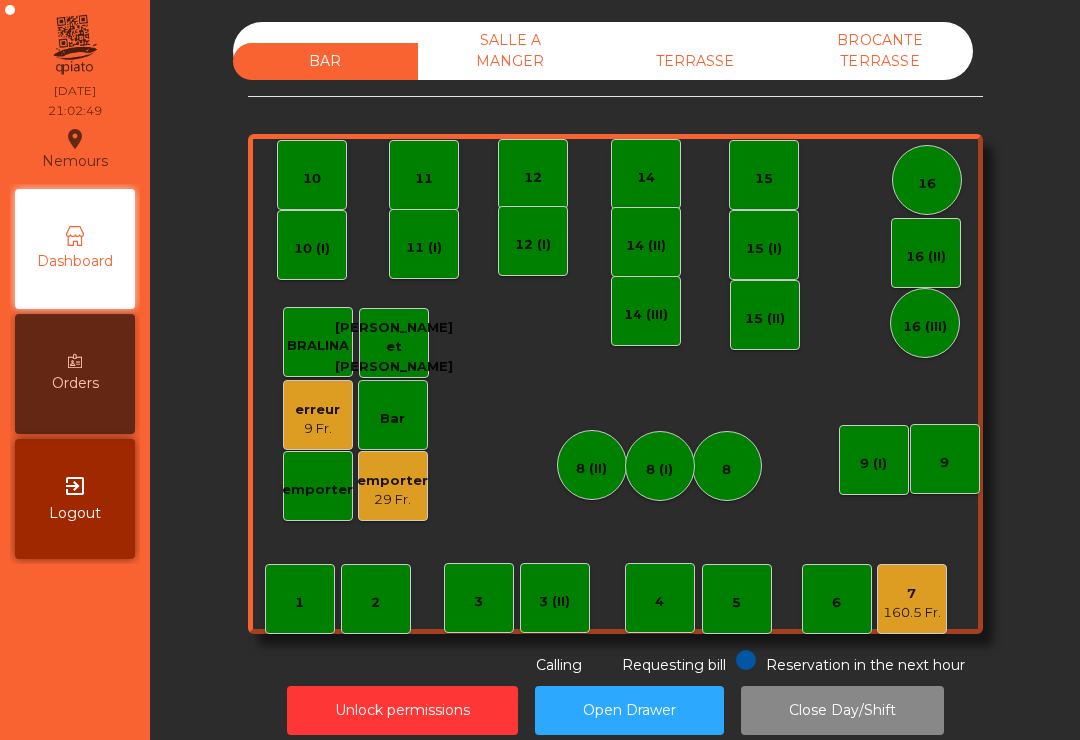 click on "7" 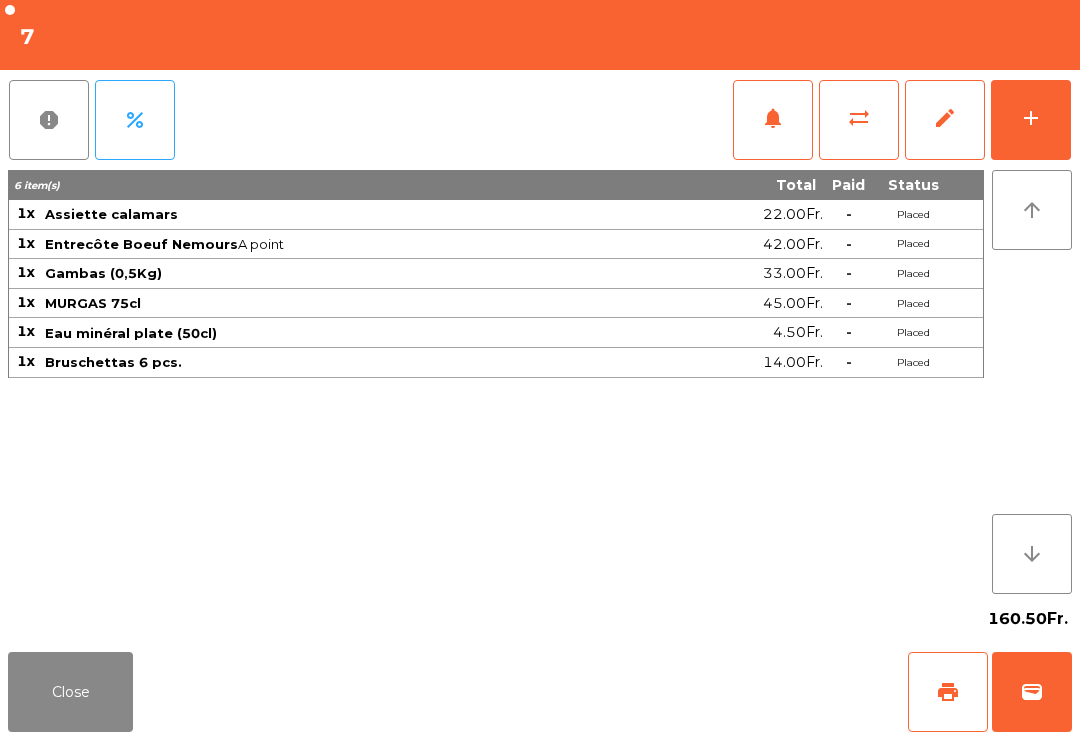 click on "notifications" 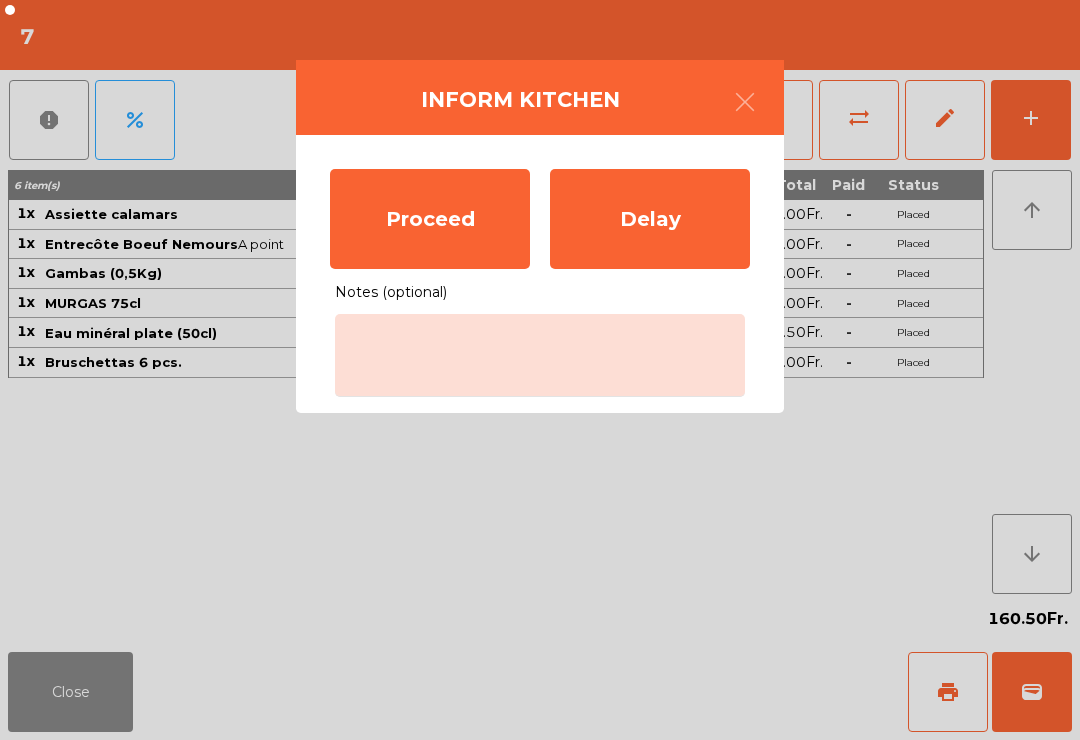 click on "Proceed" 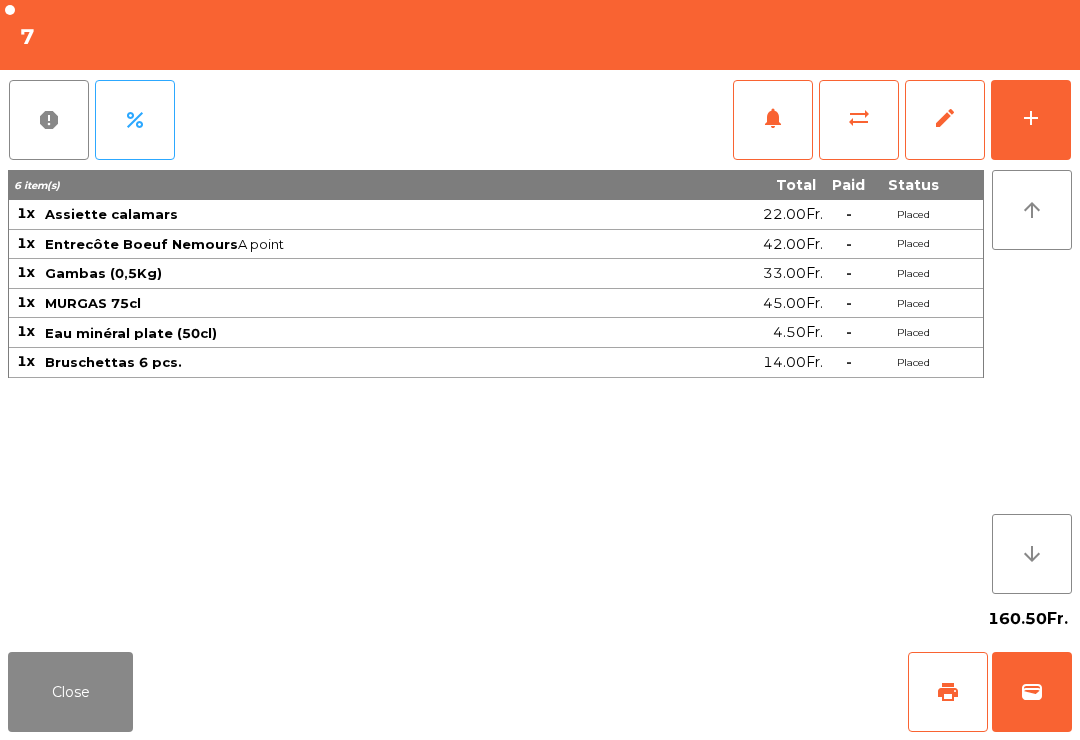 click on "Close" 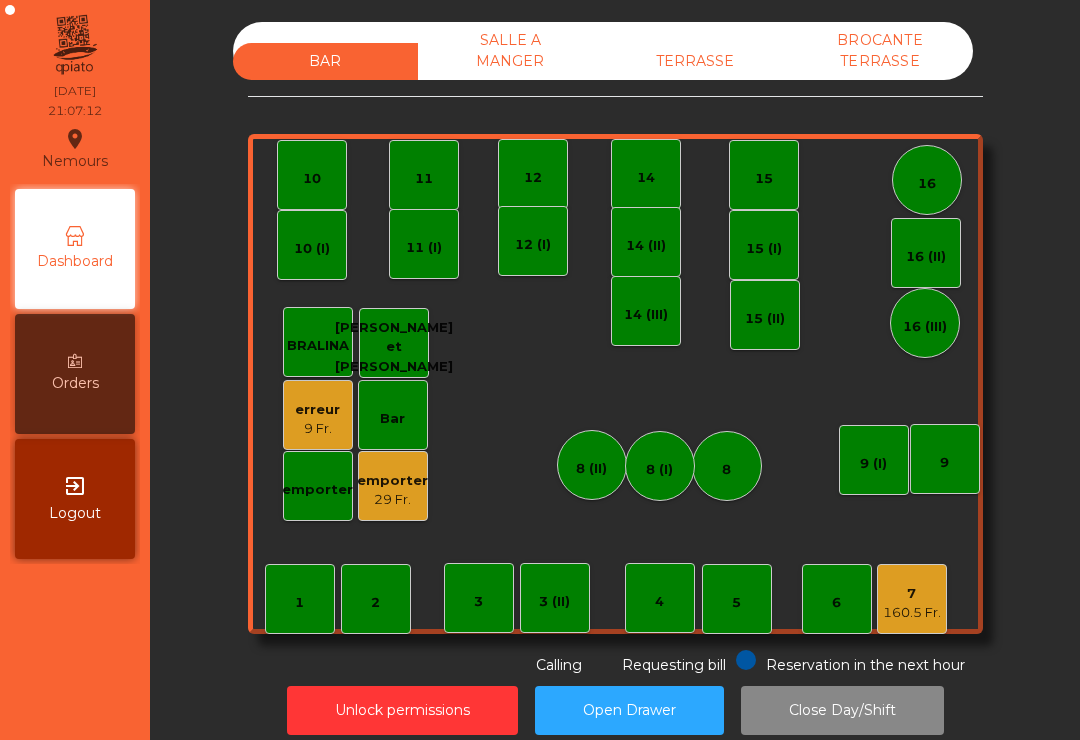 click on "TERRASSE" 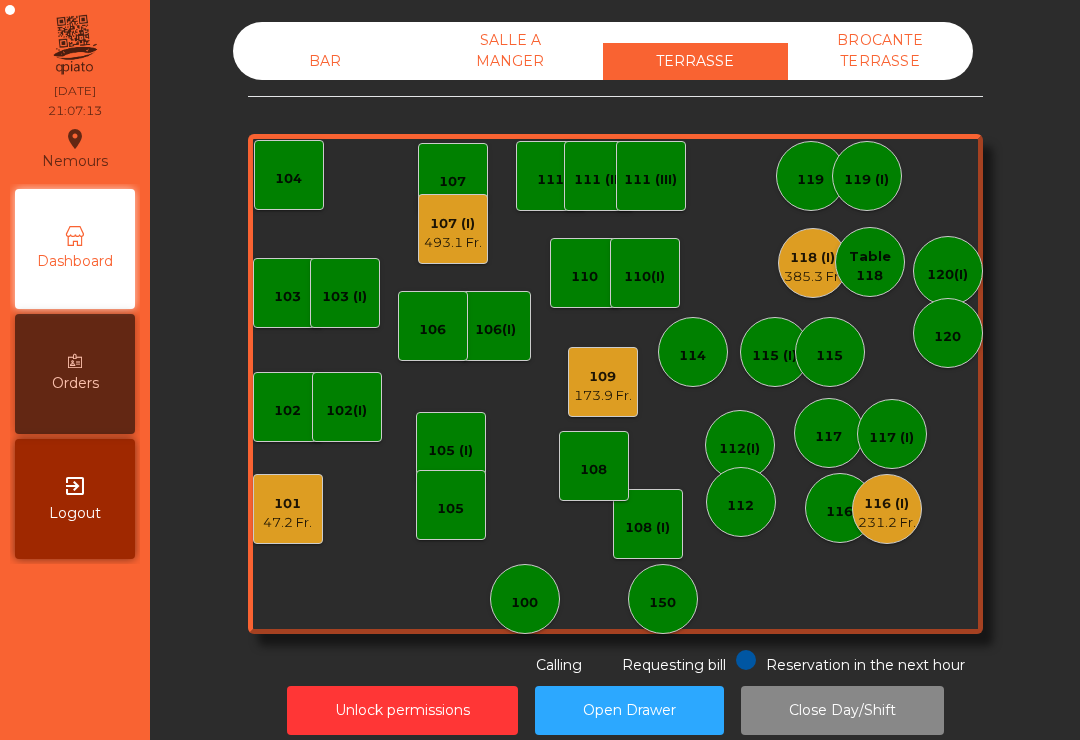 click on "493.1 Fr." 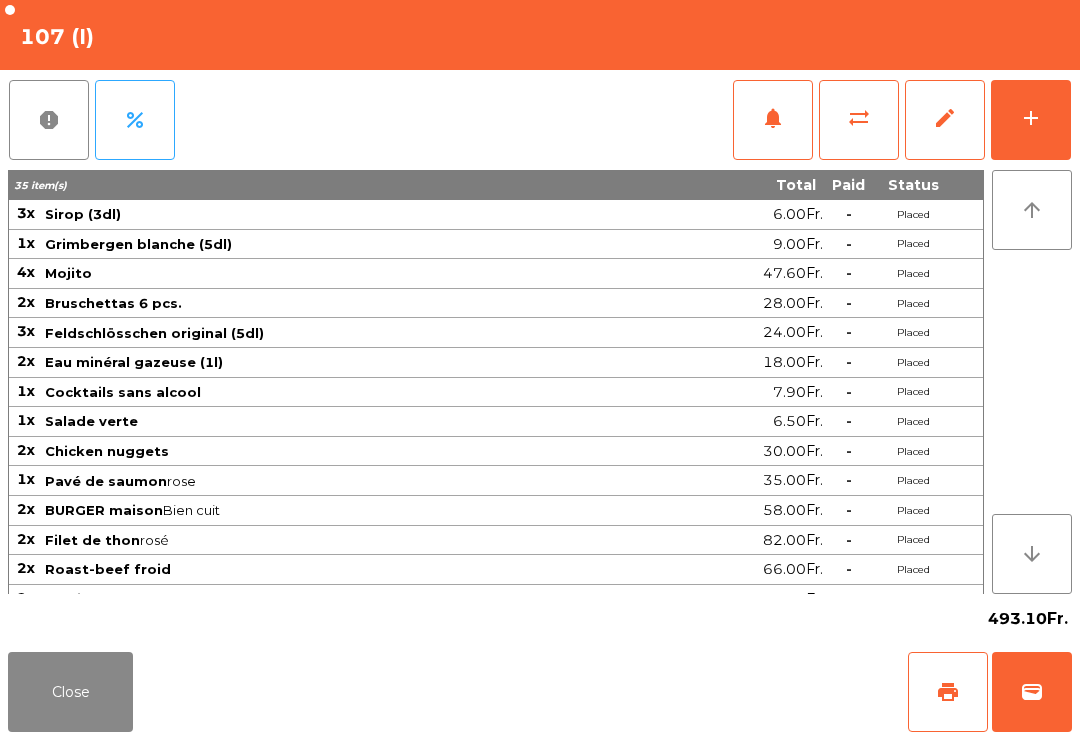 click on "sync_alt" 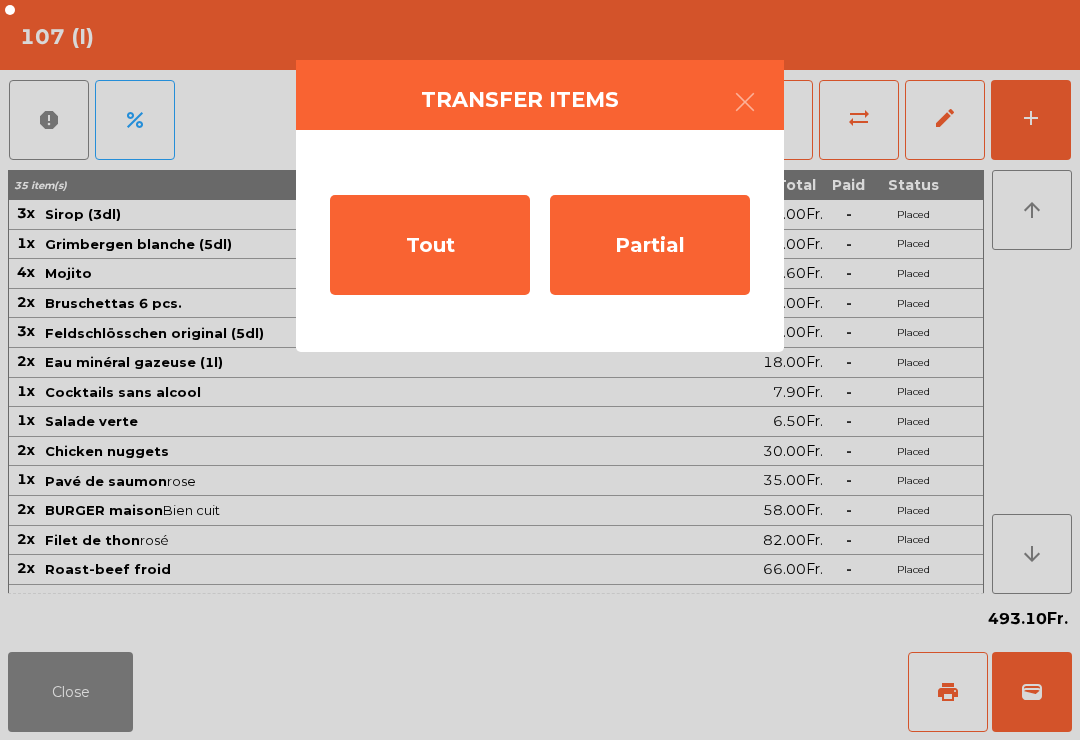 click on "Partial" 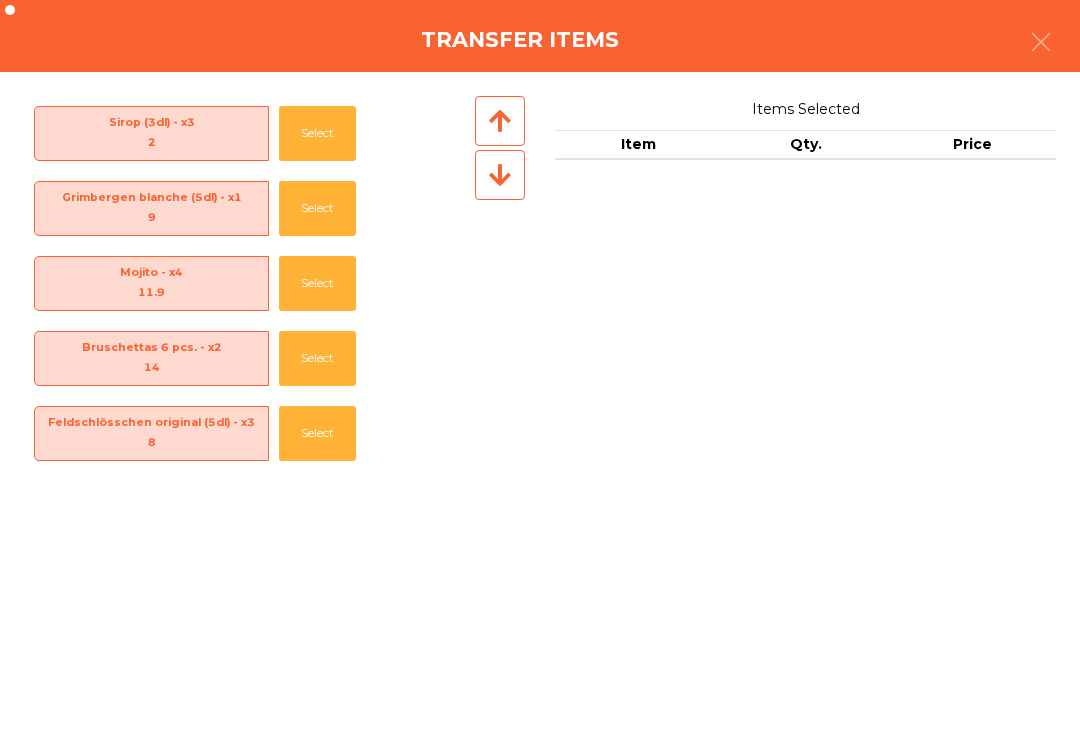 click on "Select" 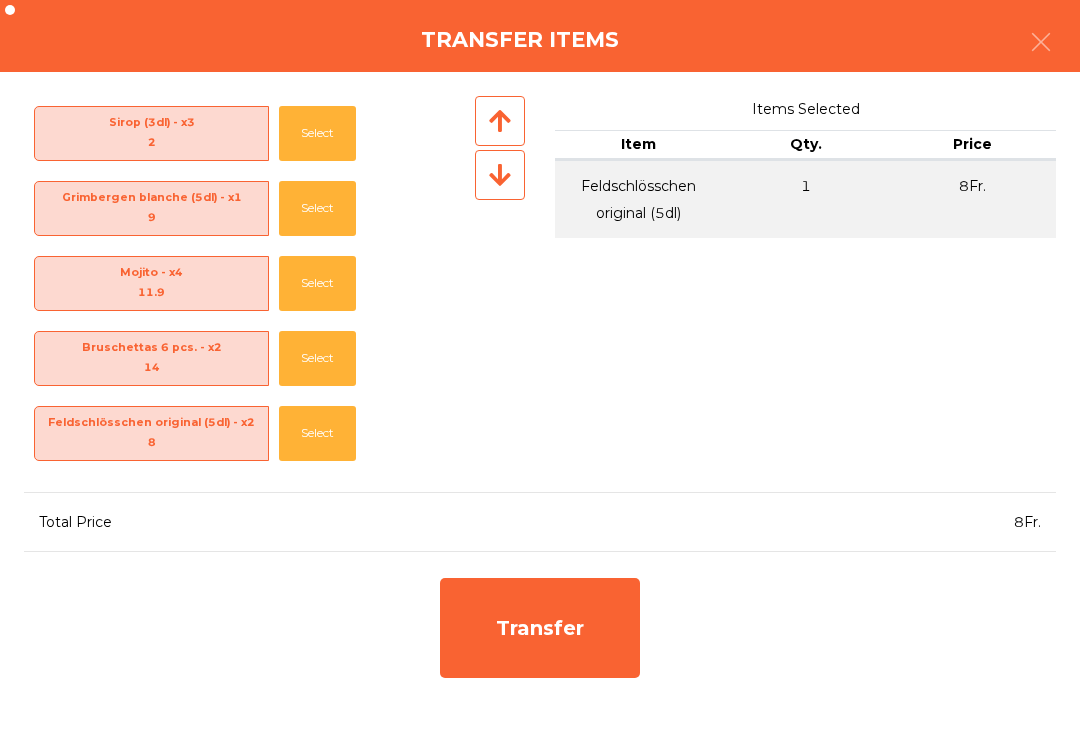 click on "Select" 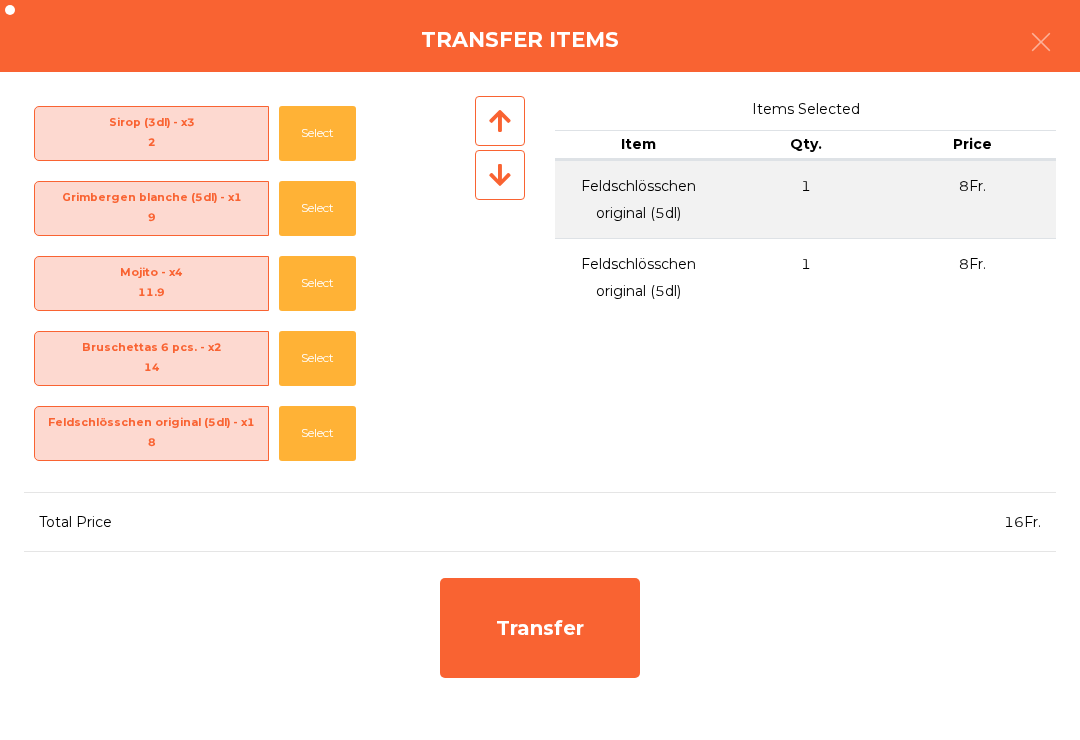 click on "Select" 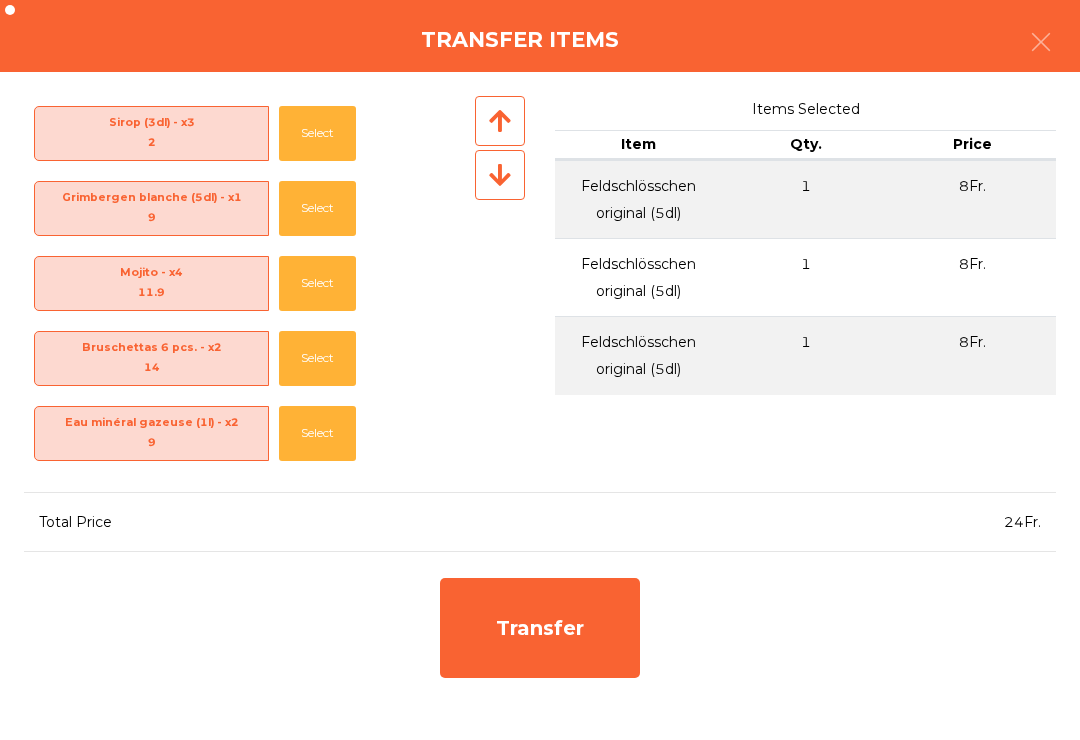 click on "Select" 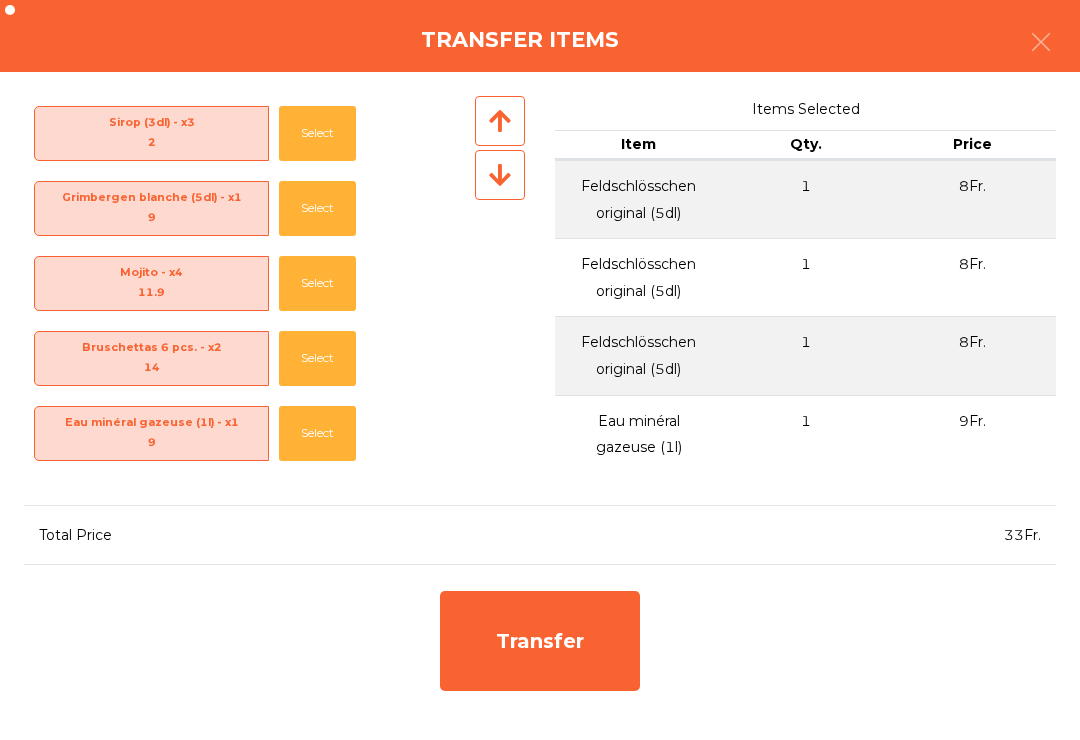 click on "Select" 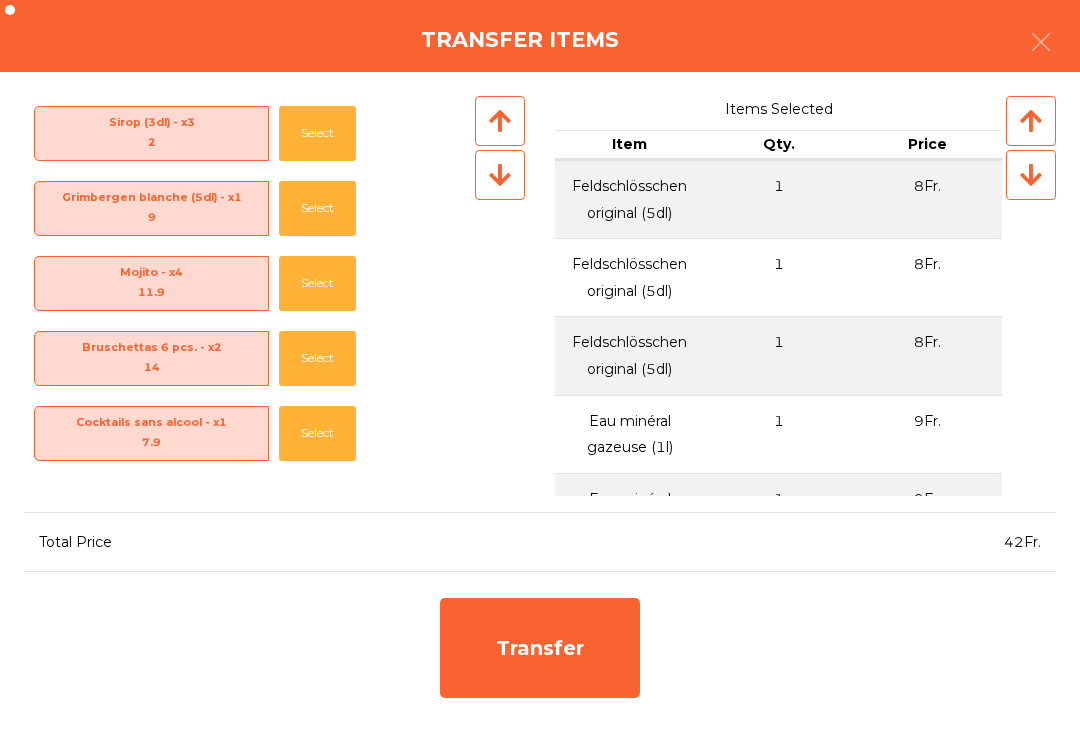 click on "Select" 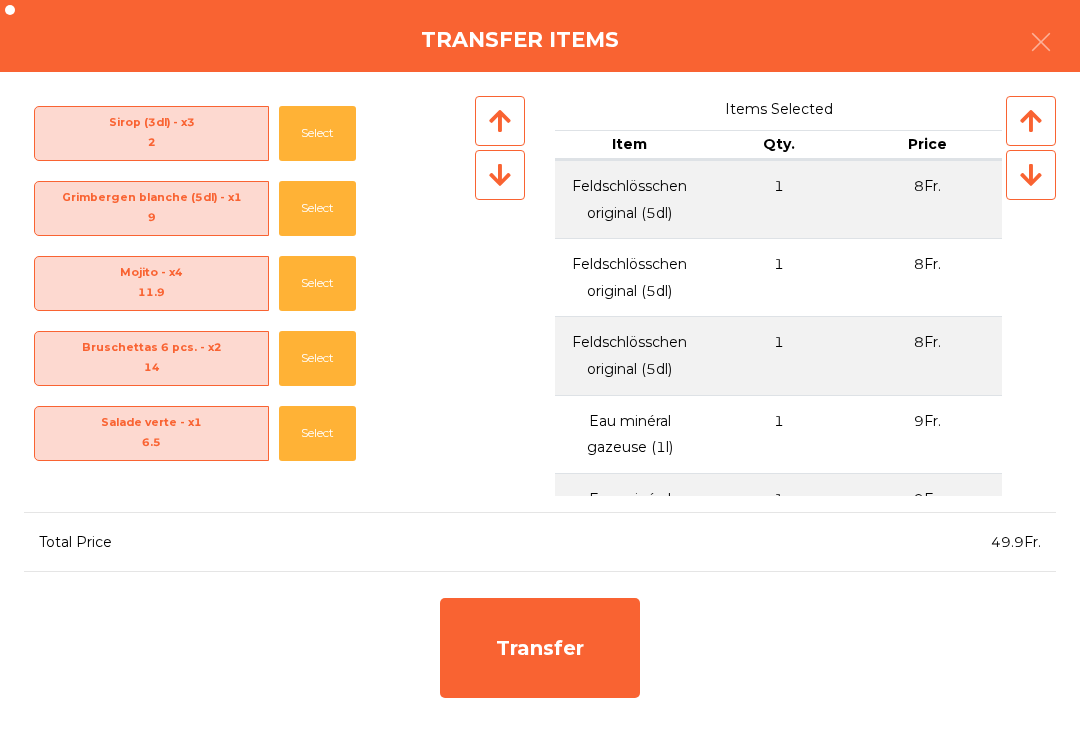 click on "Select" 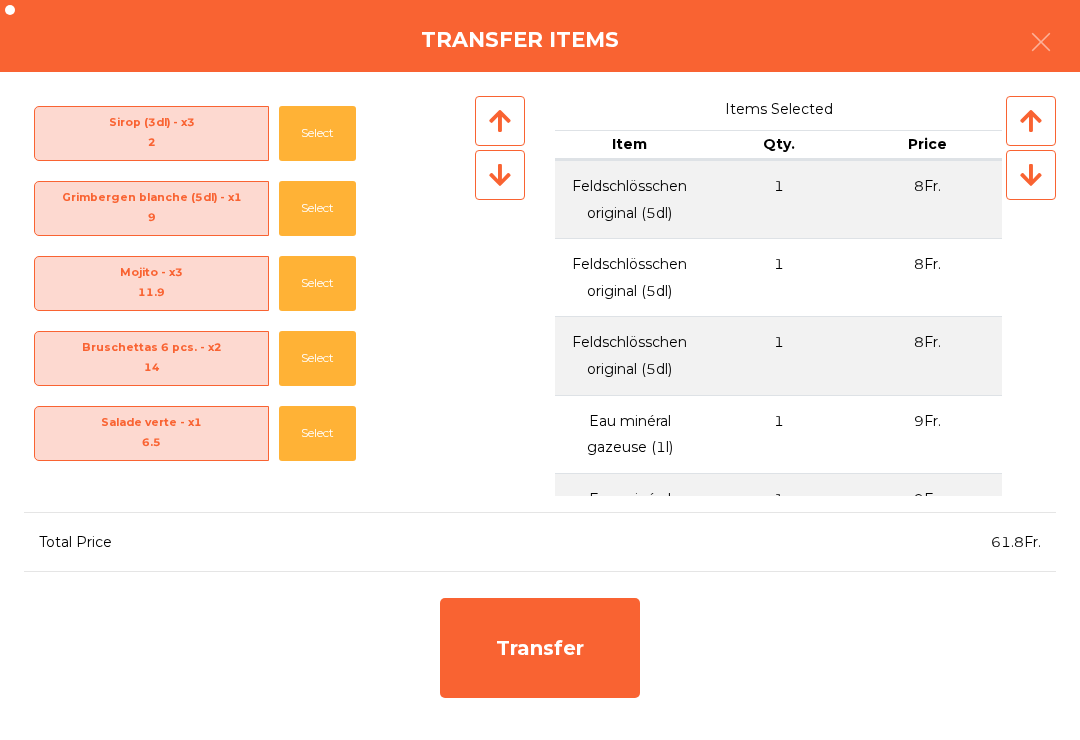 click on "Select" 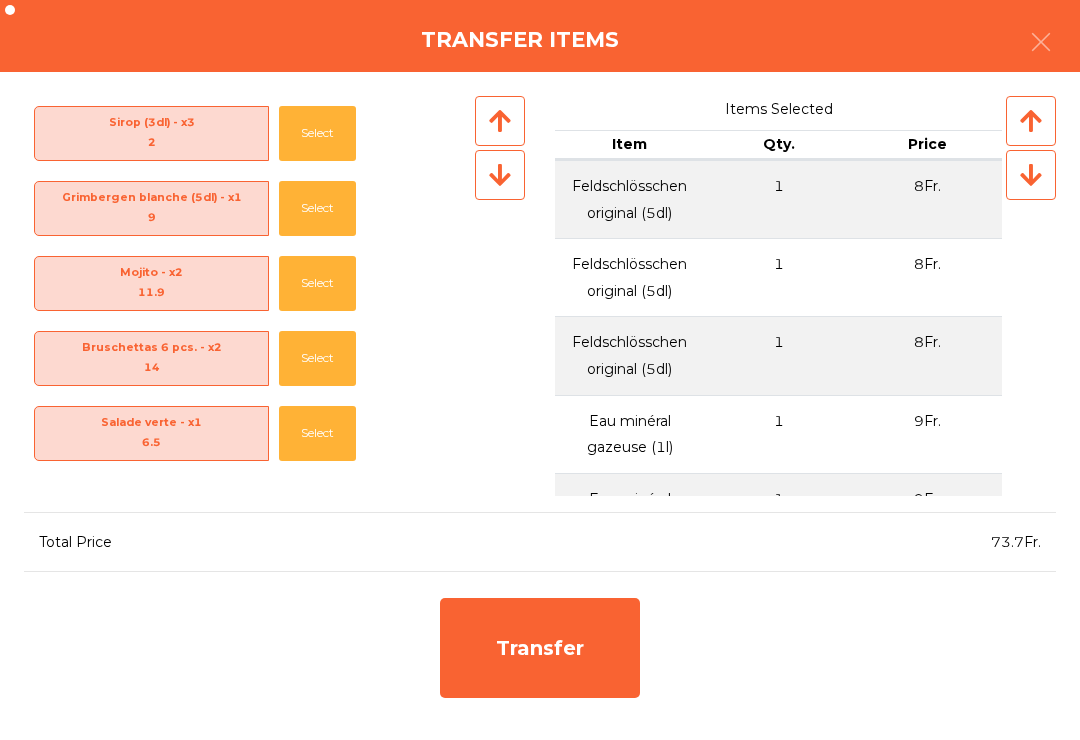 click on "Select" 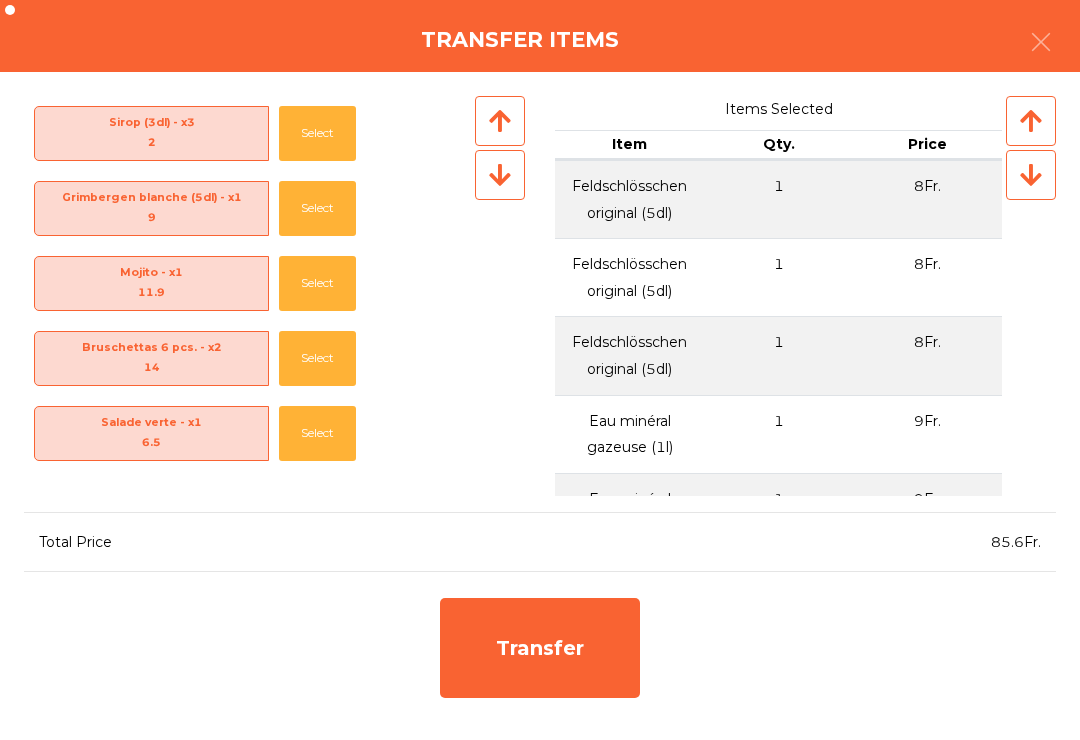 click on "Select" 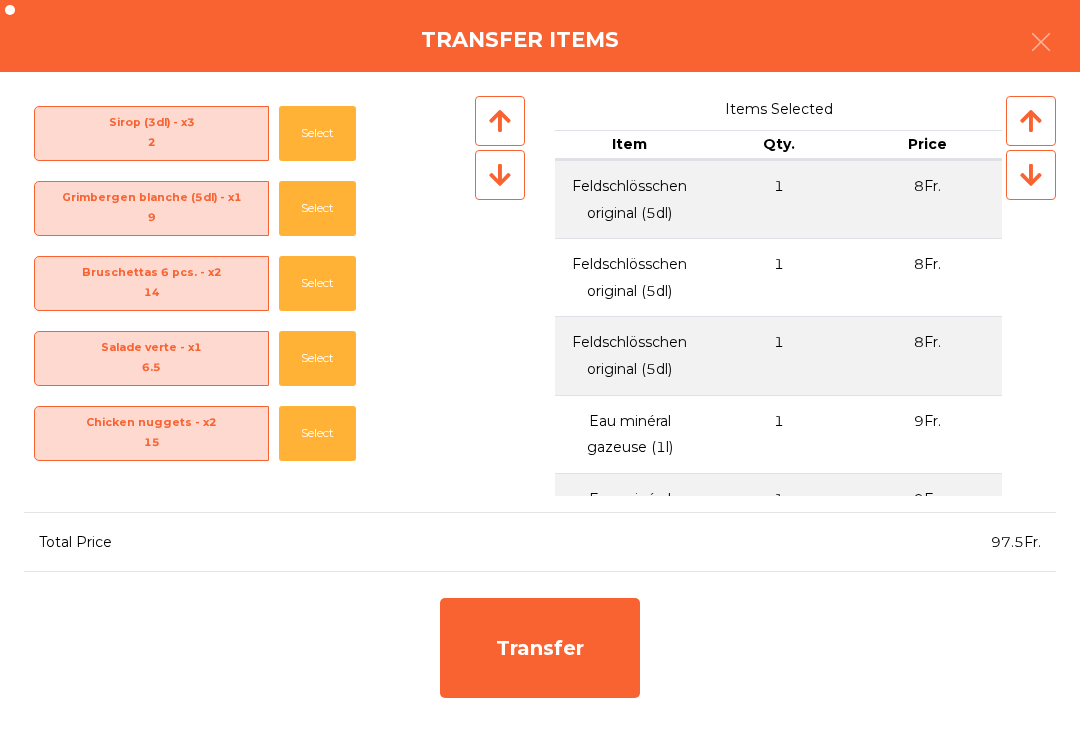click on "Select" 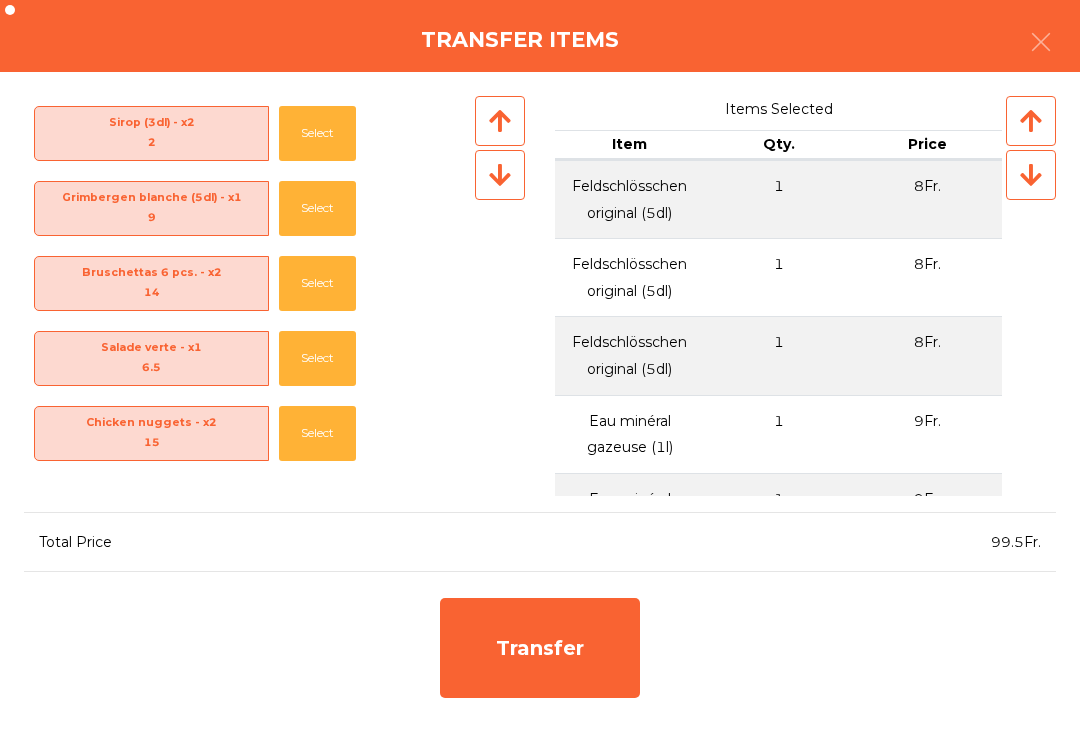 click on "Select" 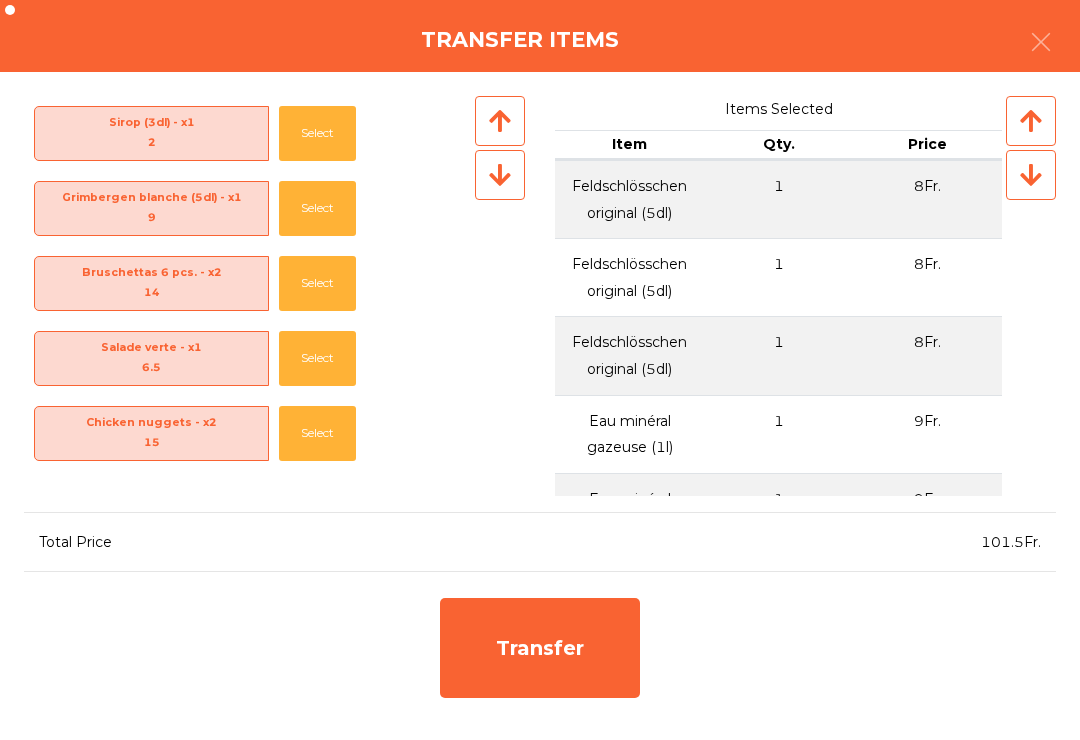 click on "Select" 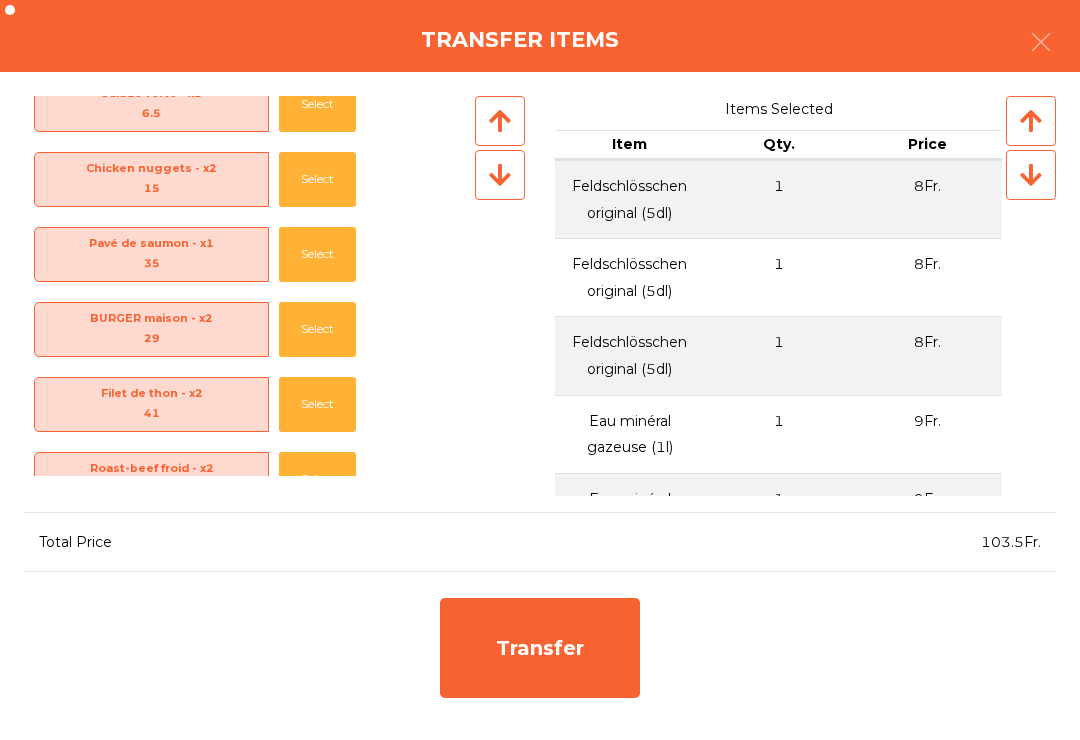 scroll, scrollTop: 262, scrollLeft: 0, axis: vertical 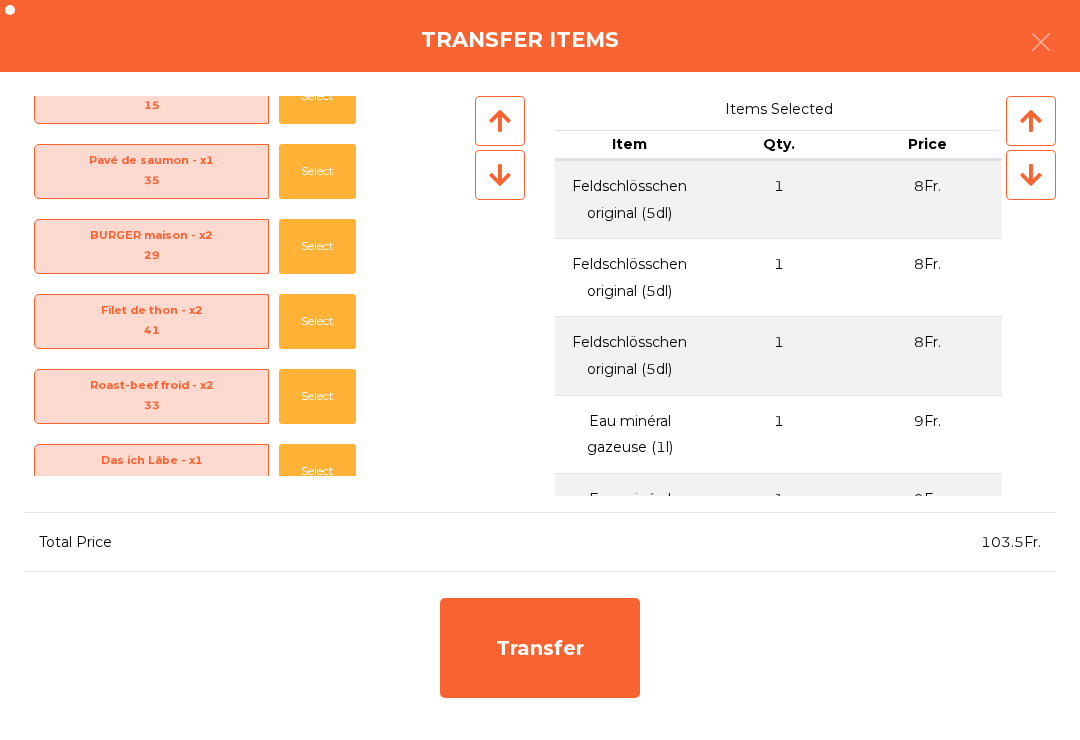 click on "Select" 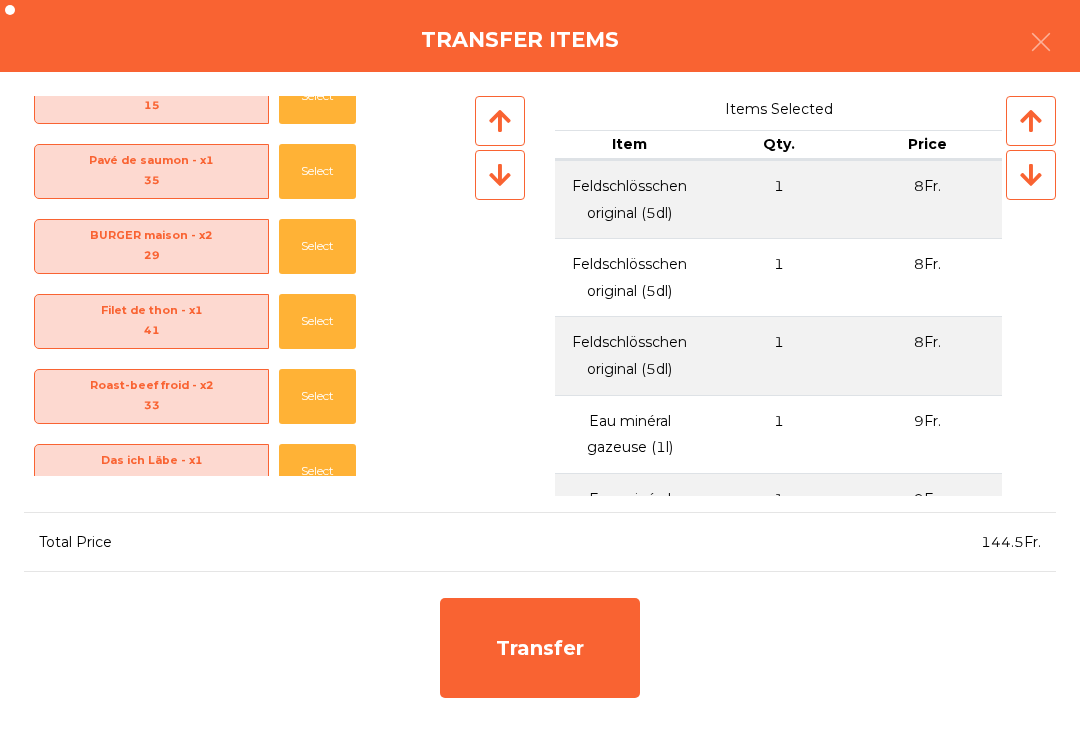 scroll, scrollTop: 493, scrollLeft: 0, axis: vertical 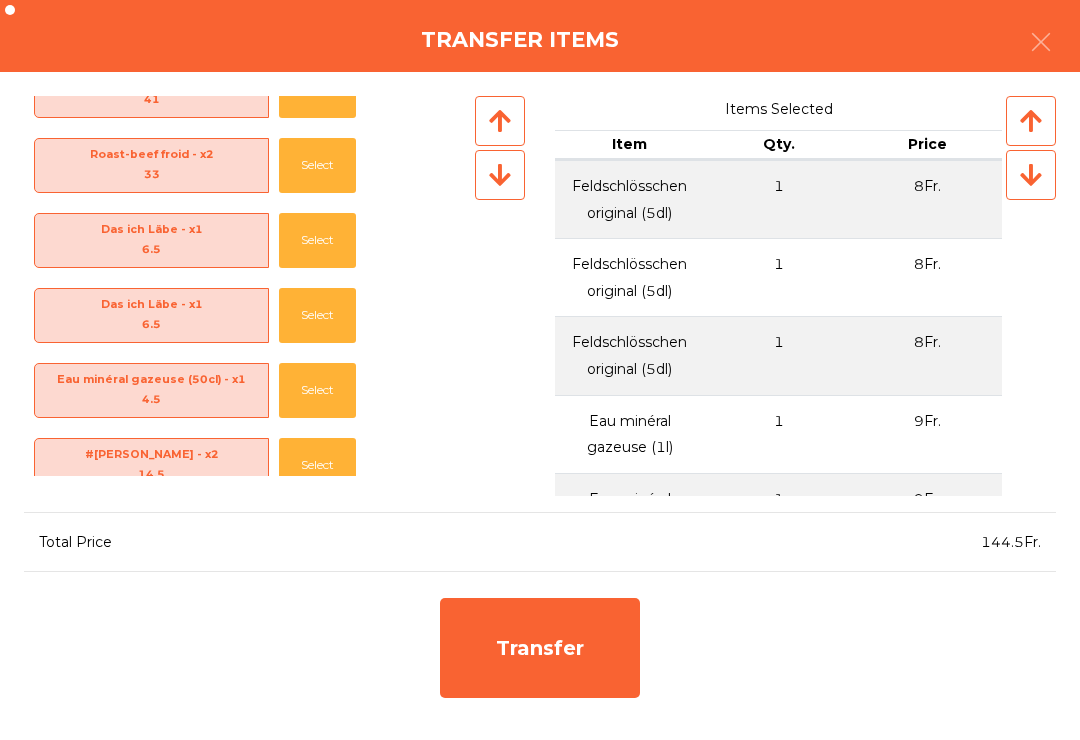 click on "Select" 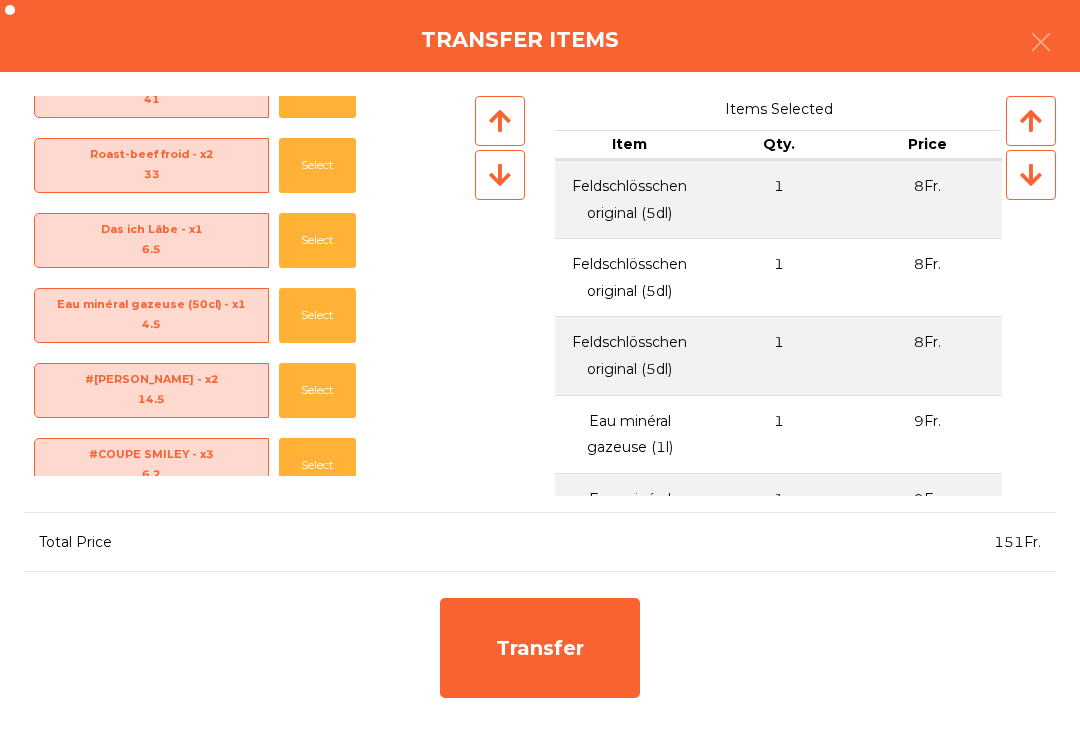 click on "Select" 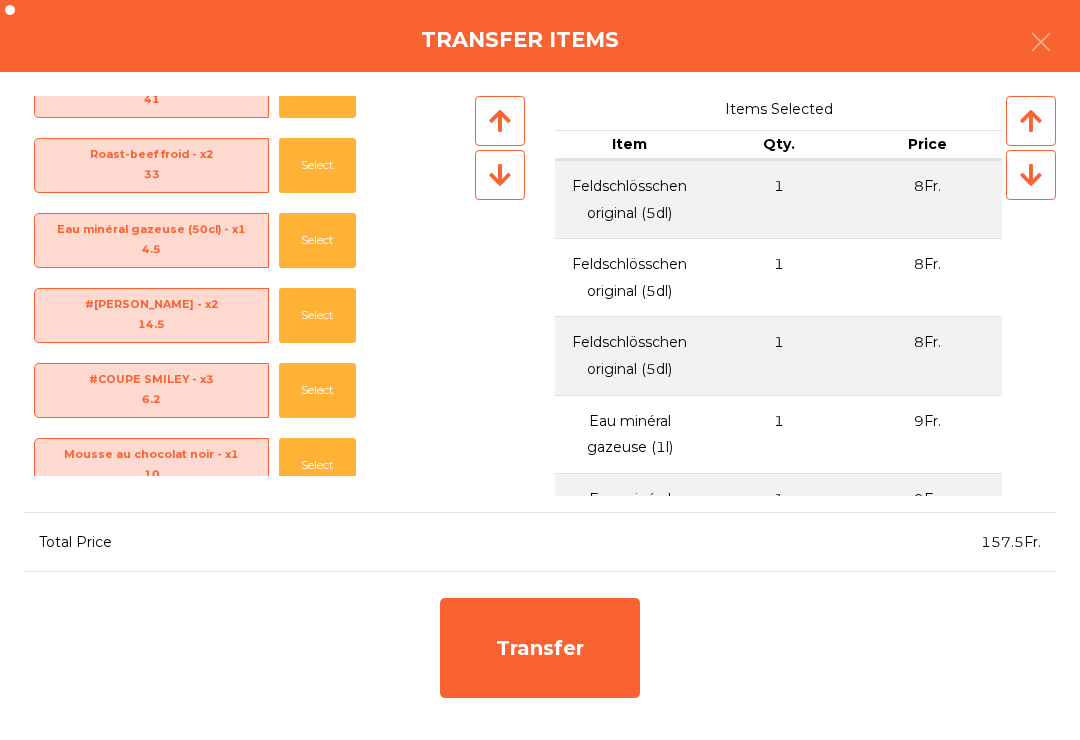 click on "Select" 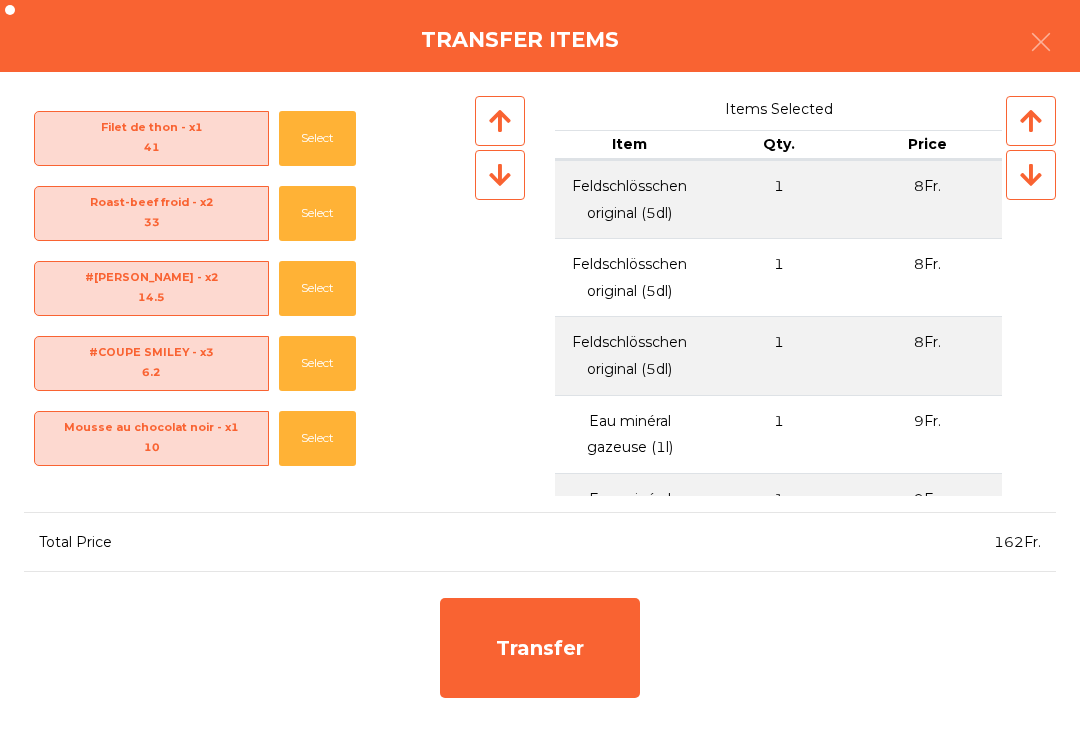 scroll, scrollTop: 0, scrollLeft: 0, axis: both 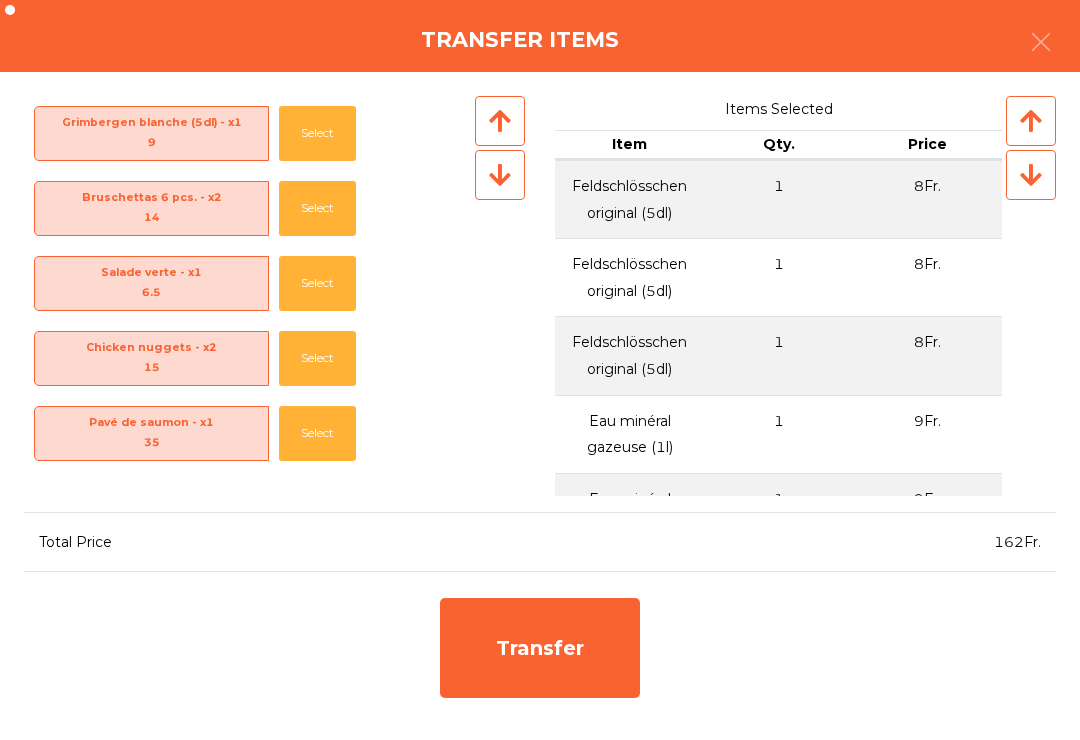 click on "Transfer" 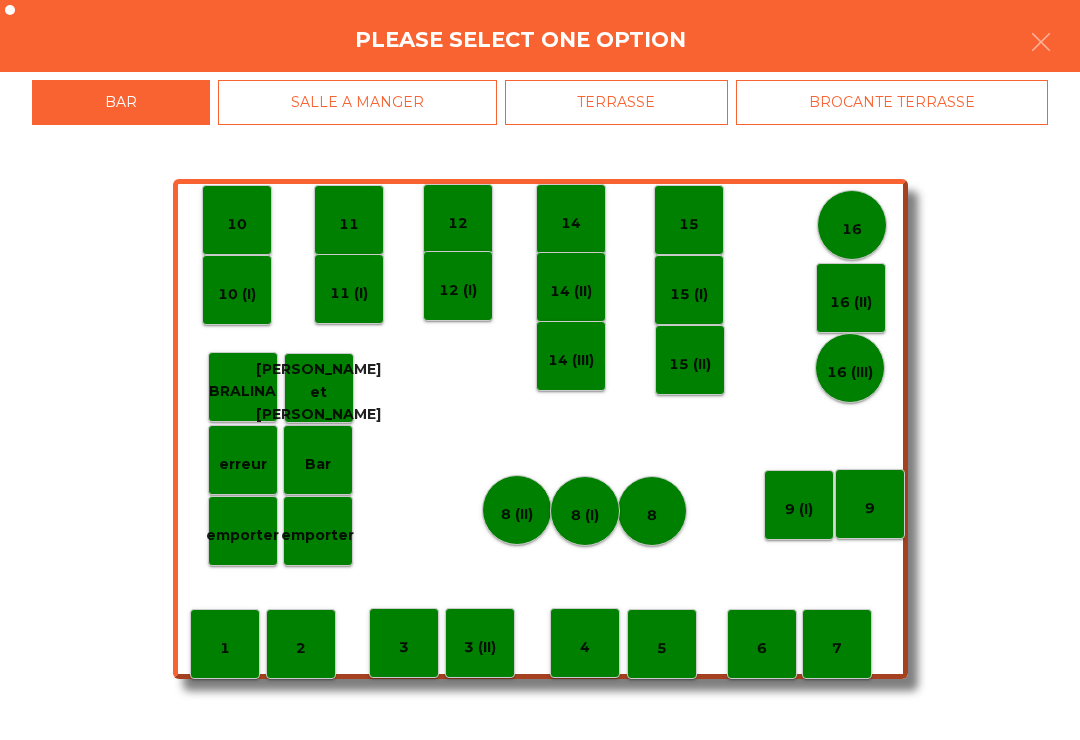 click on "emporter" 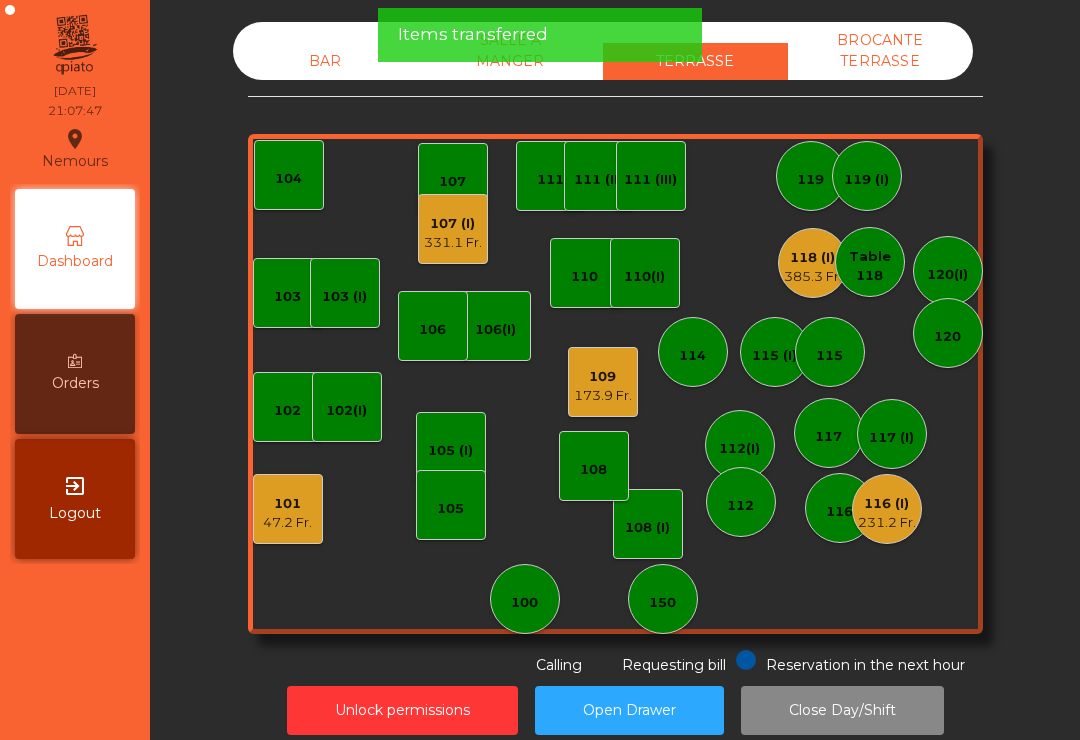 click on "BAR" 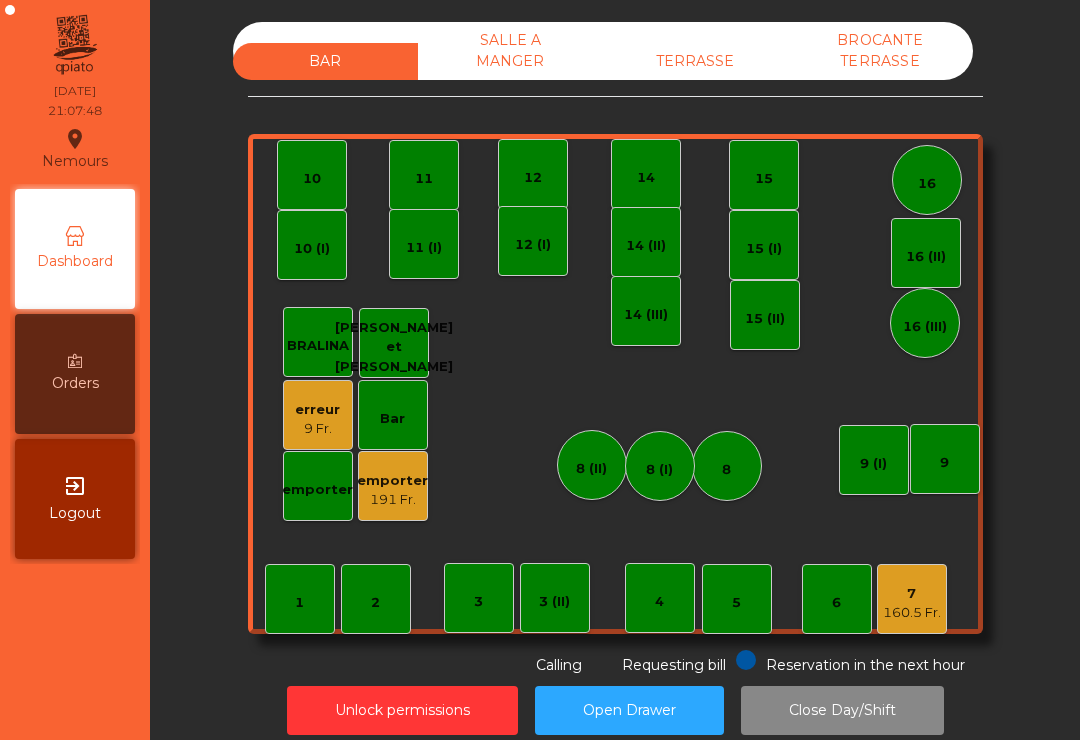 click on "emporter" 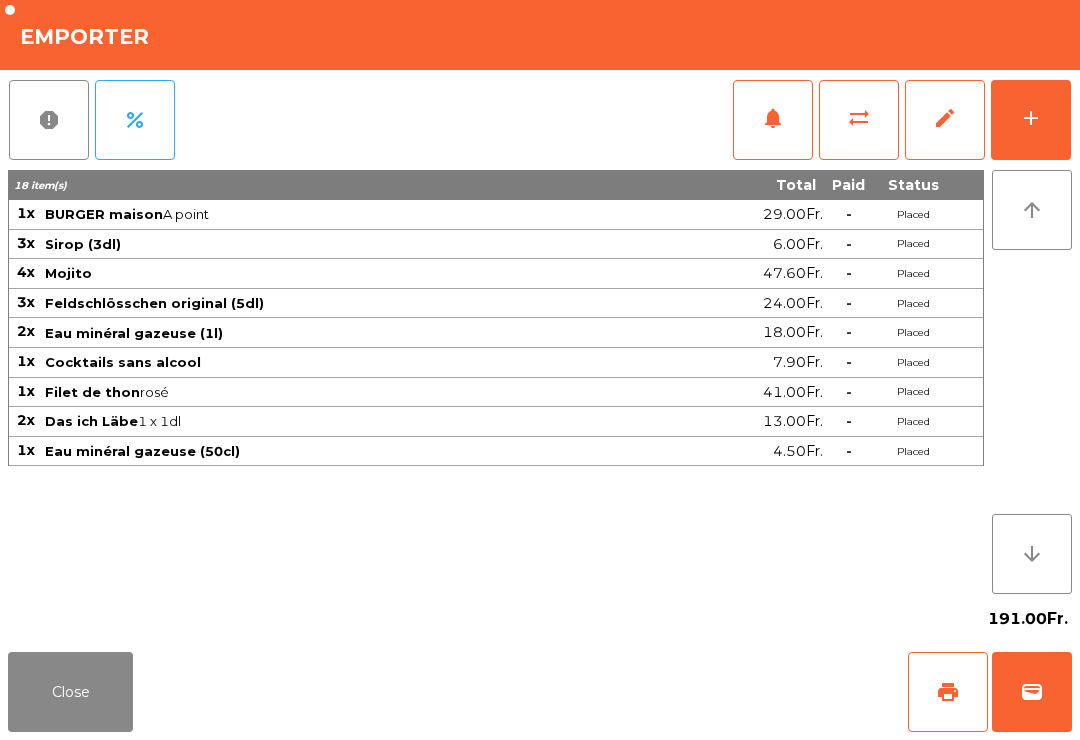 click on "print" 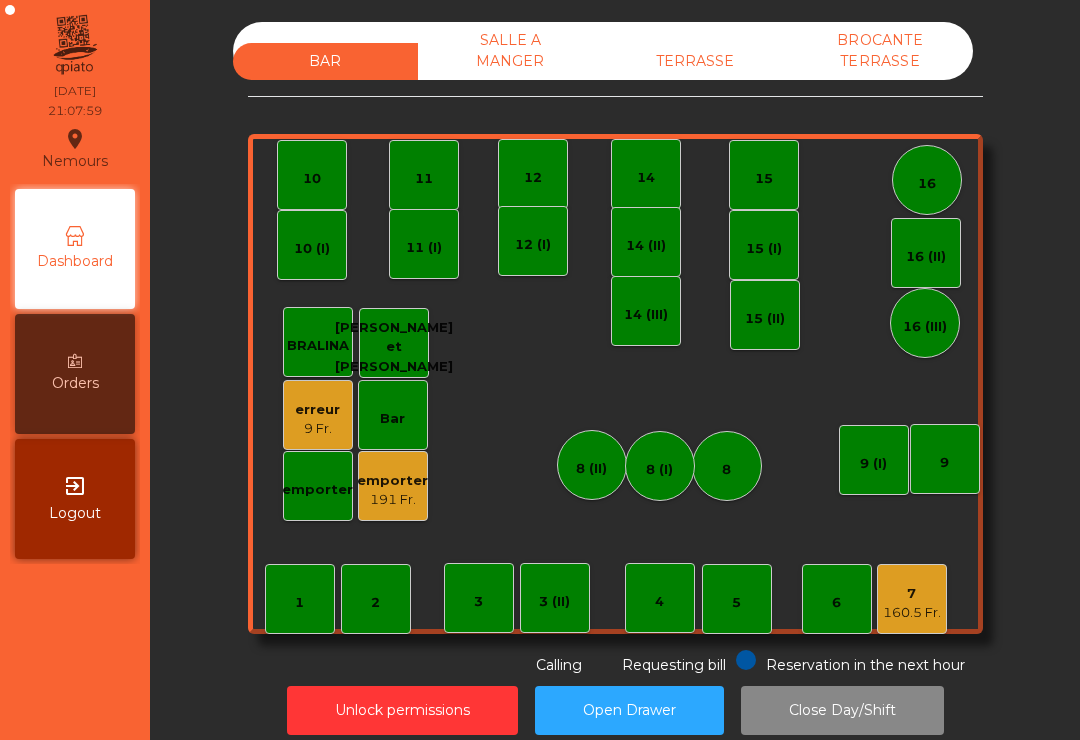 click on "TERRASSE" 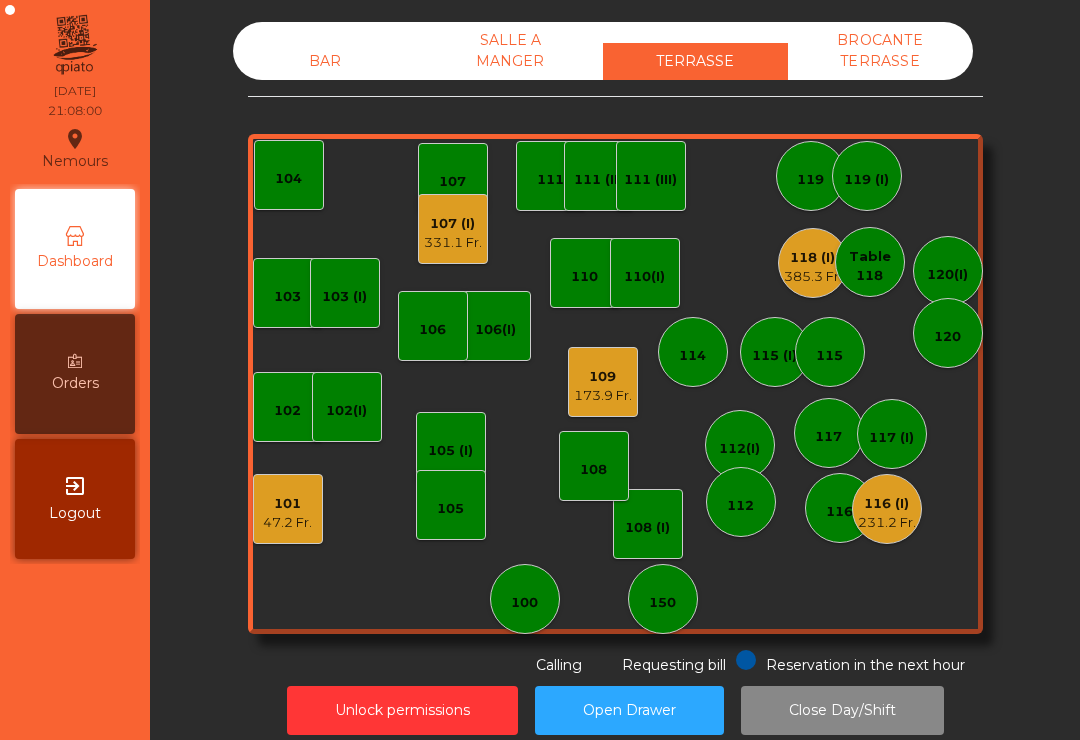 click on "331.1 Fr." 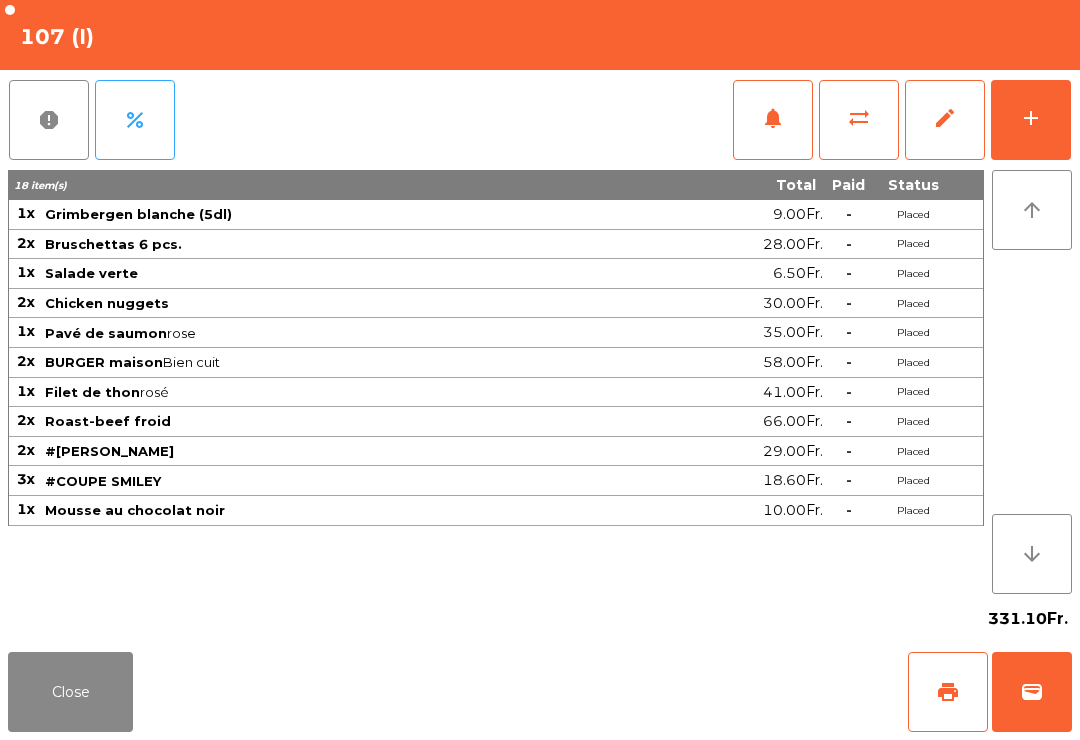 click on "add" 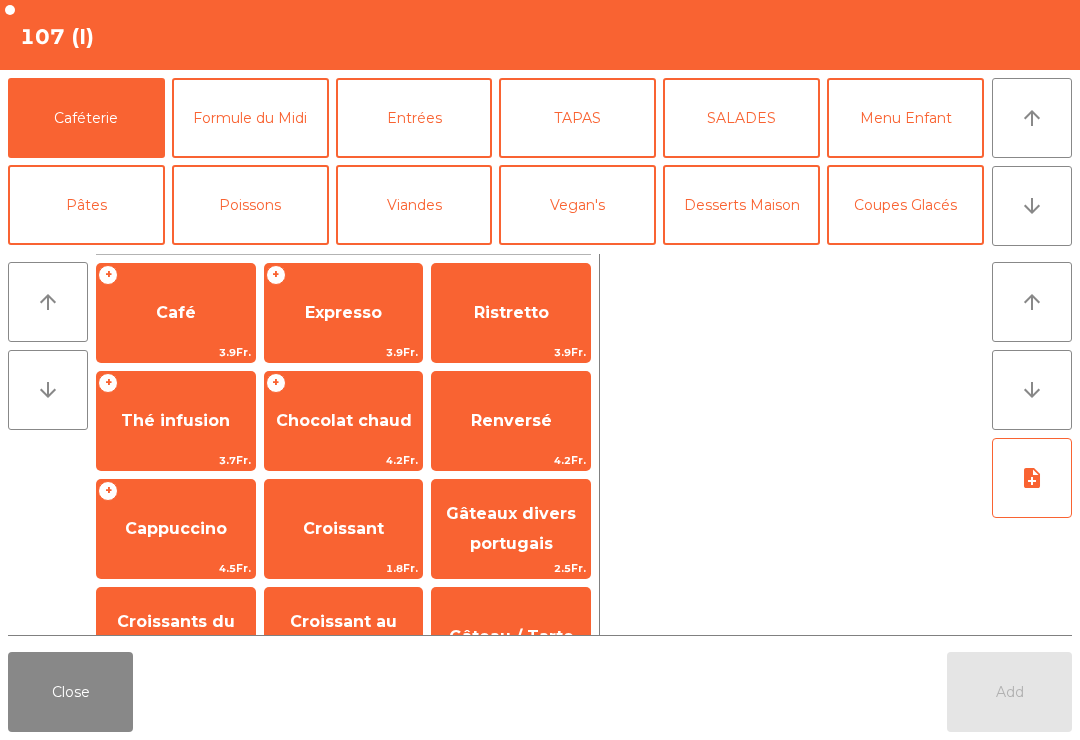scroll, scrollTop: 155, scrollLeft: 0, axis: vertical 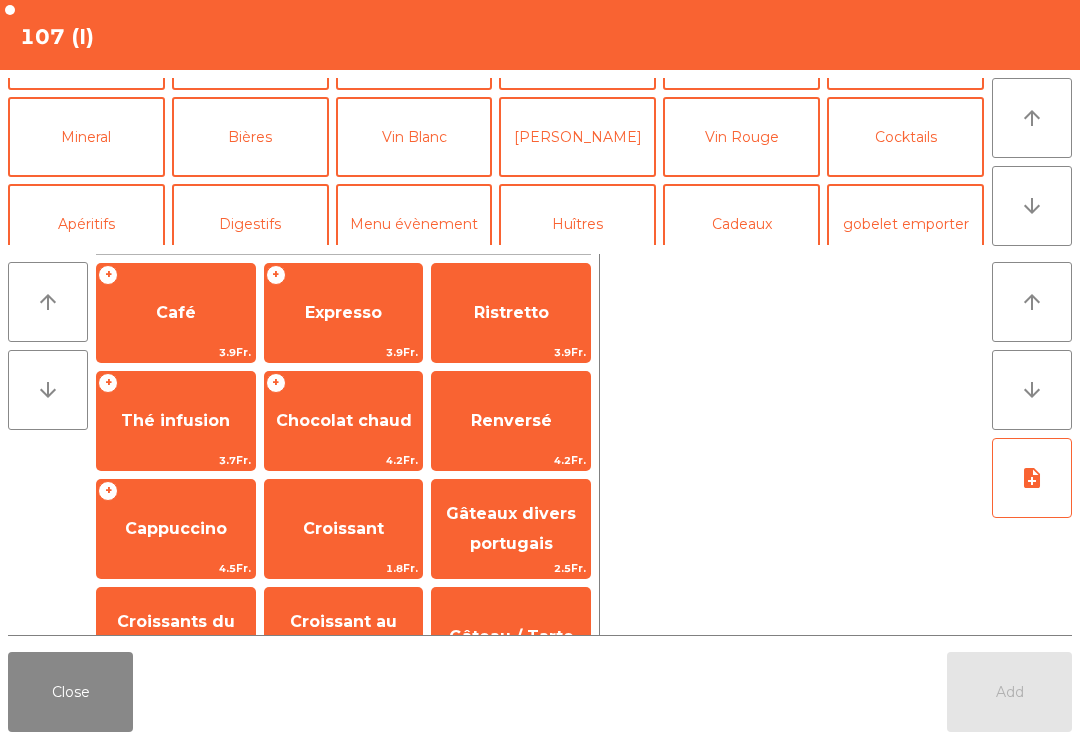 click on "Bières" 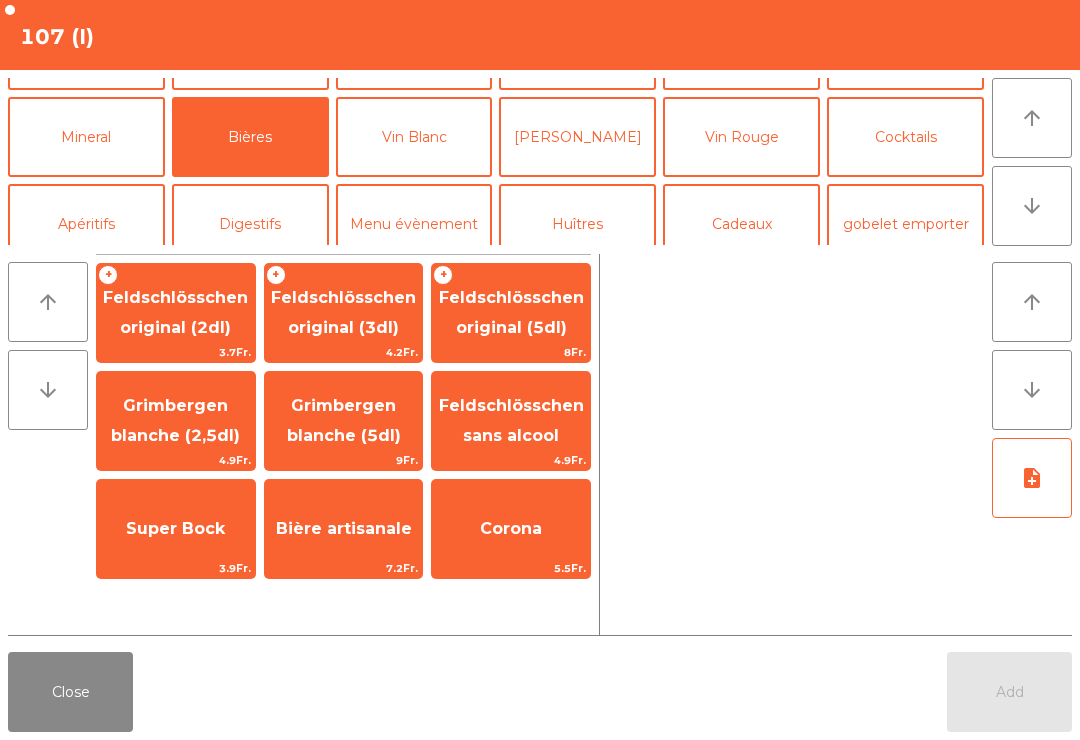 click on "Grimbergen blanche (5dl)" 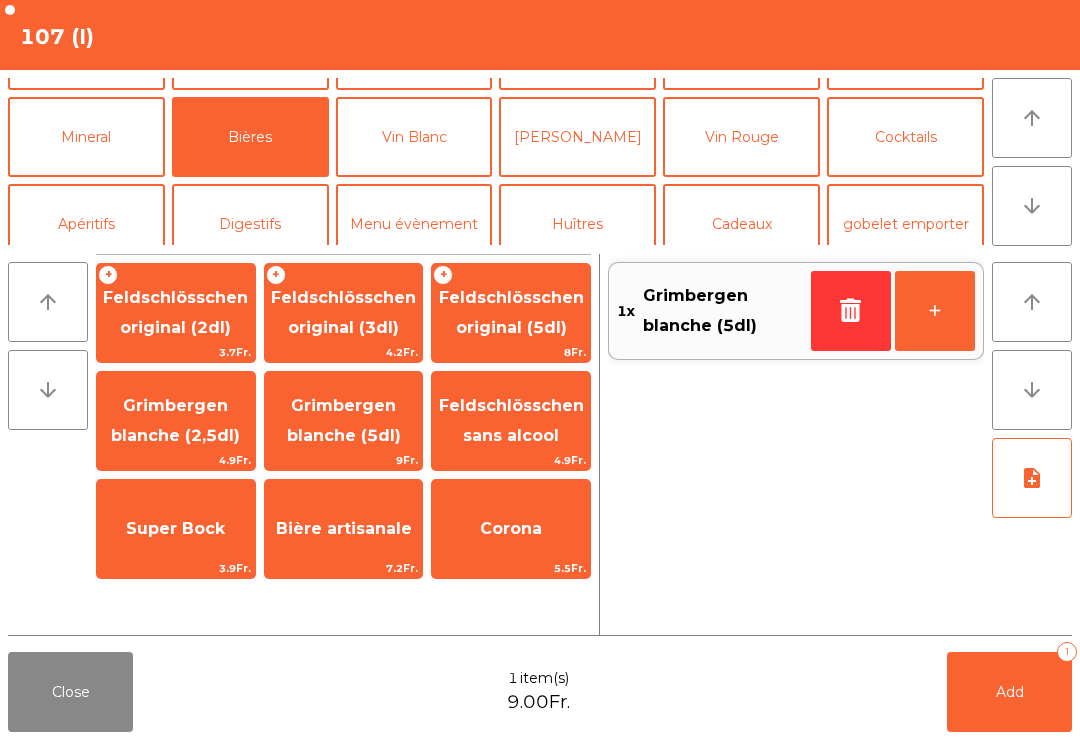 click on "Add   1" 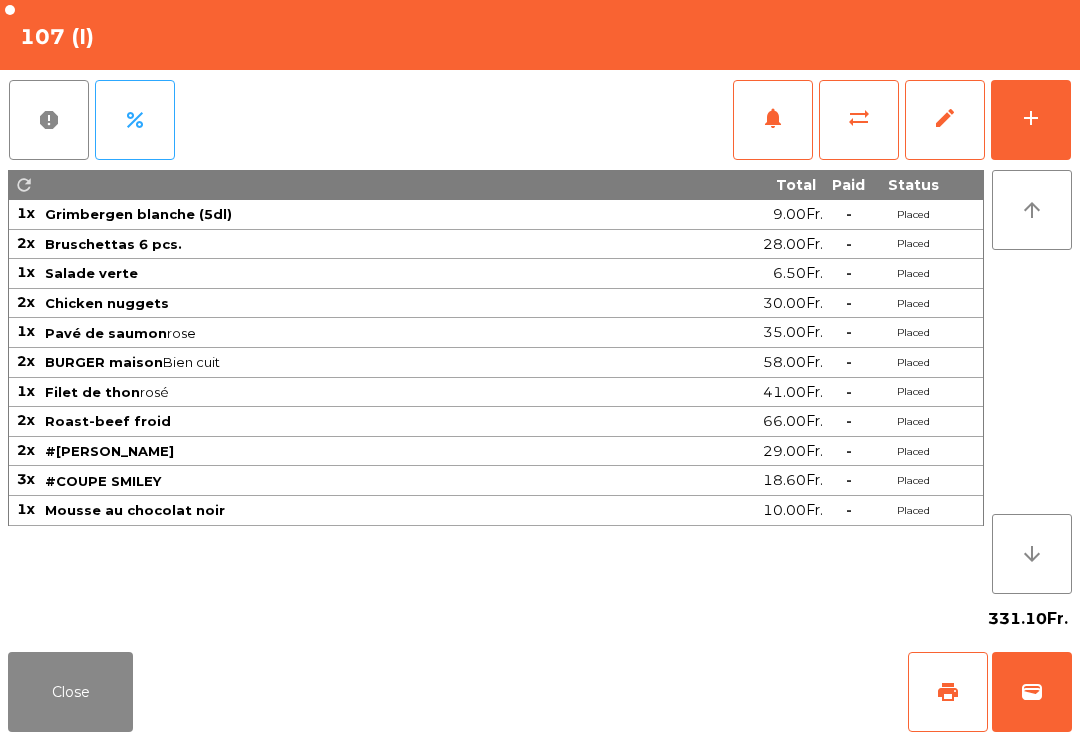 click on "sync_alt" 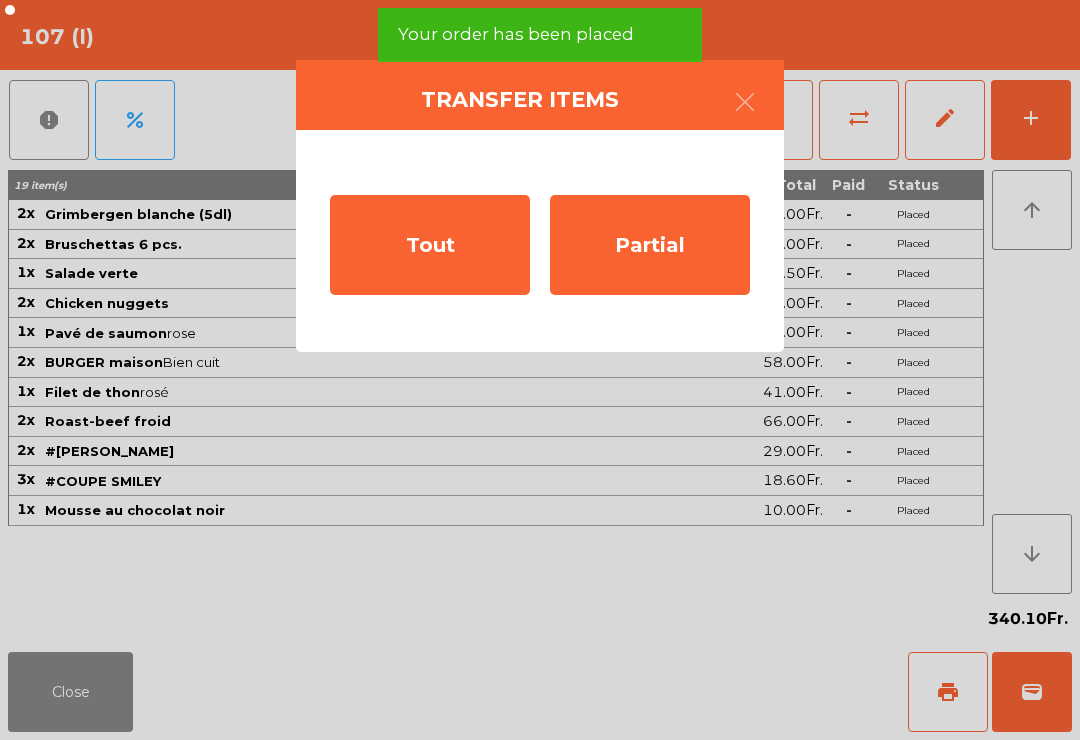 click on "Partial" 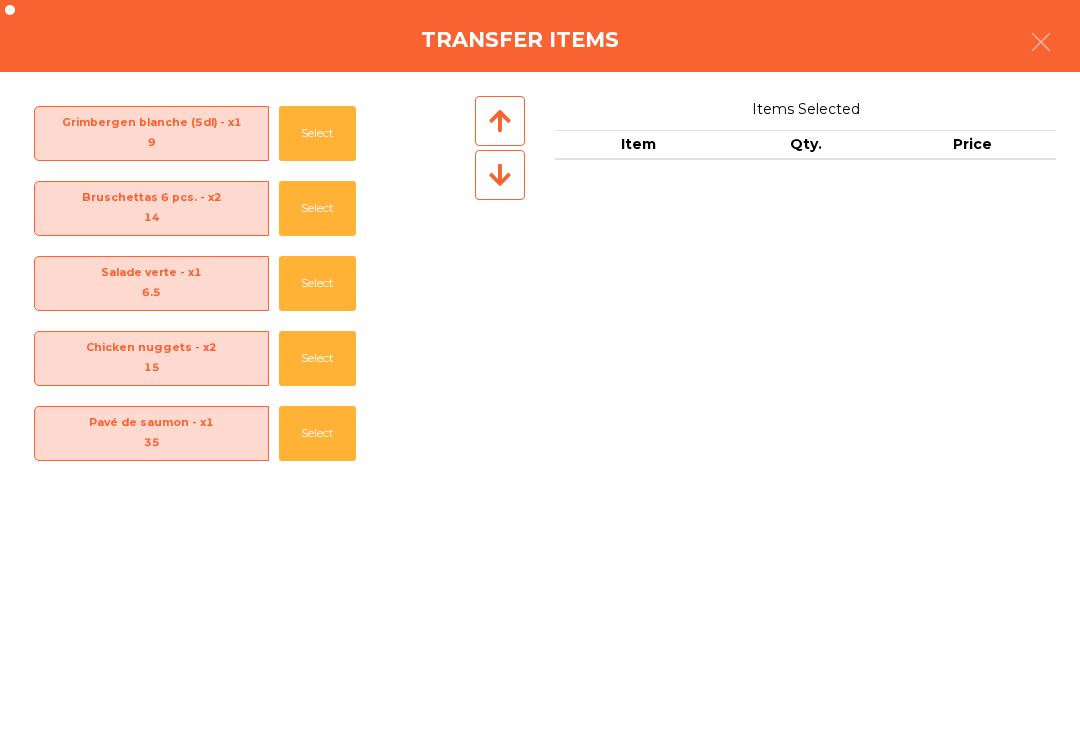 click 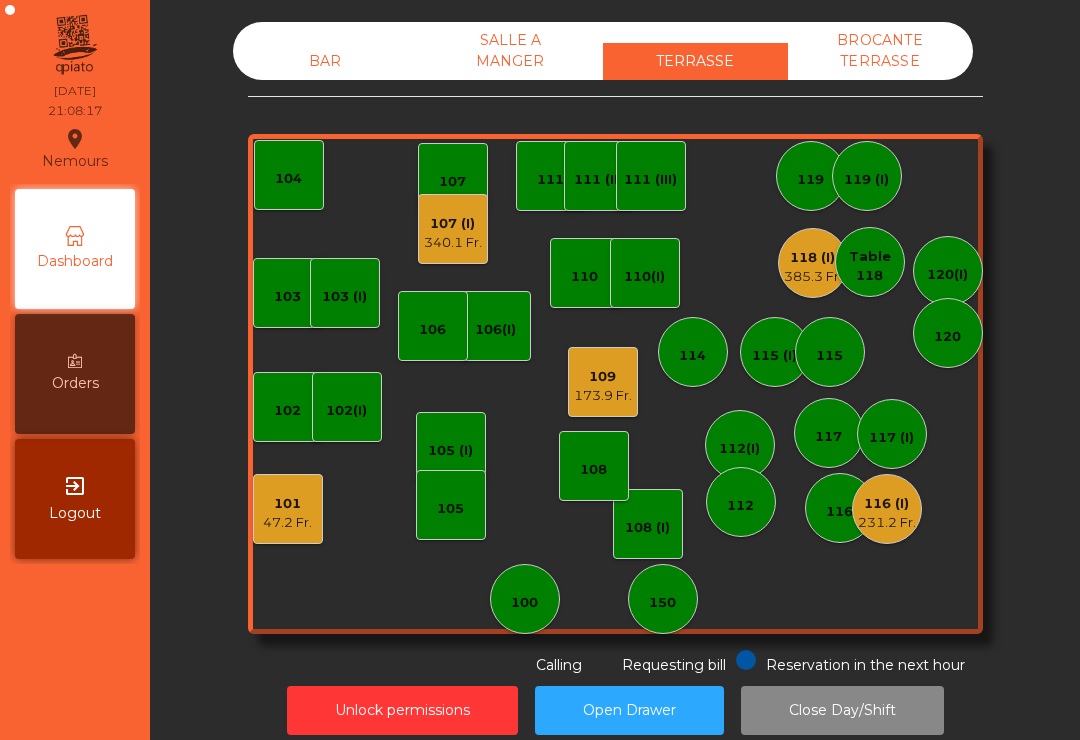 click on "107 (I)" 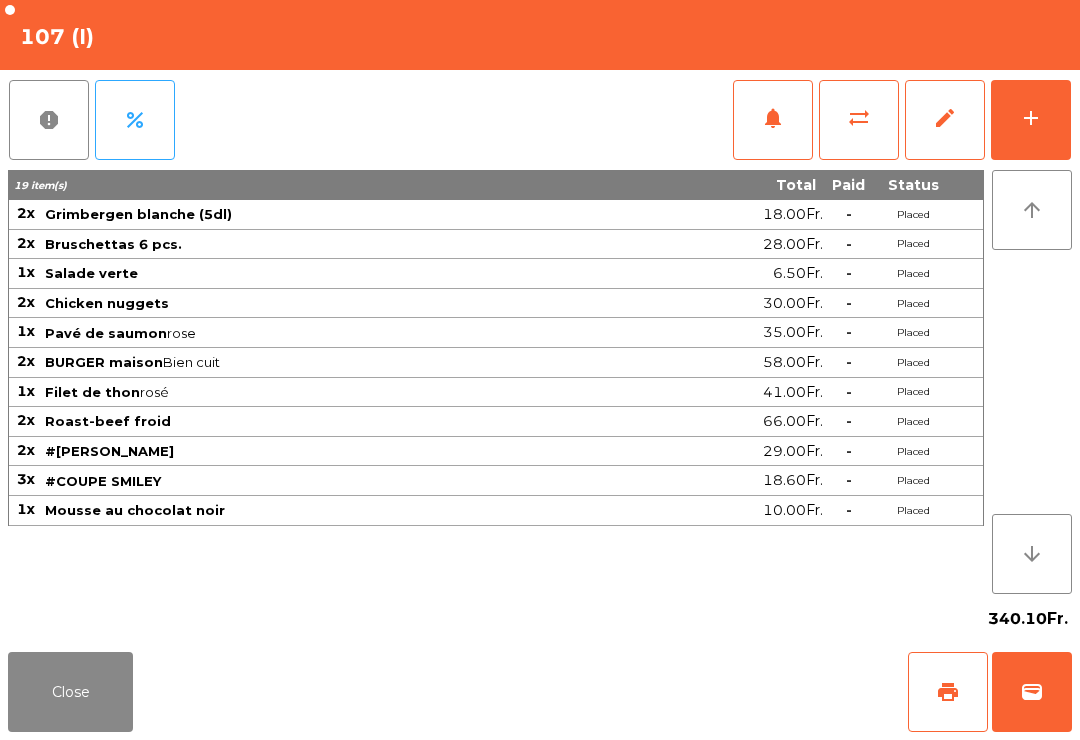 click on "sync_alt" 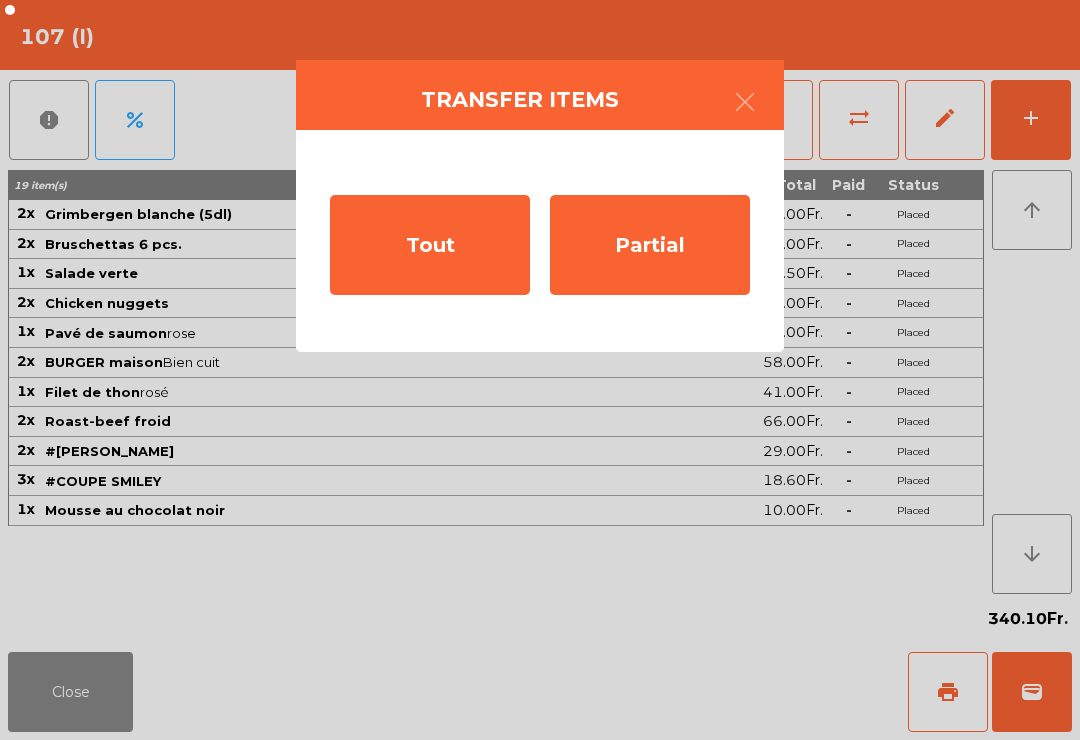 click on "Partial" 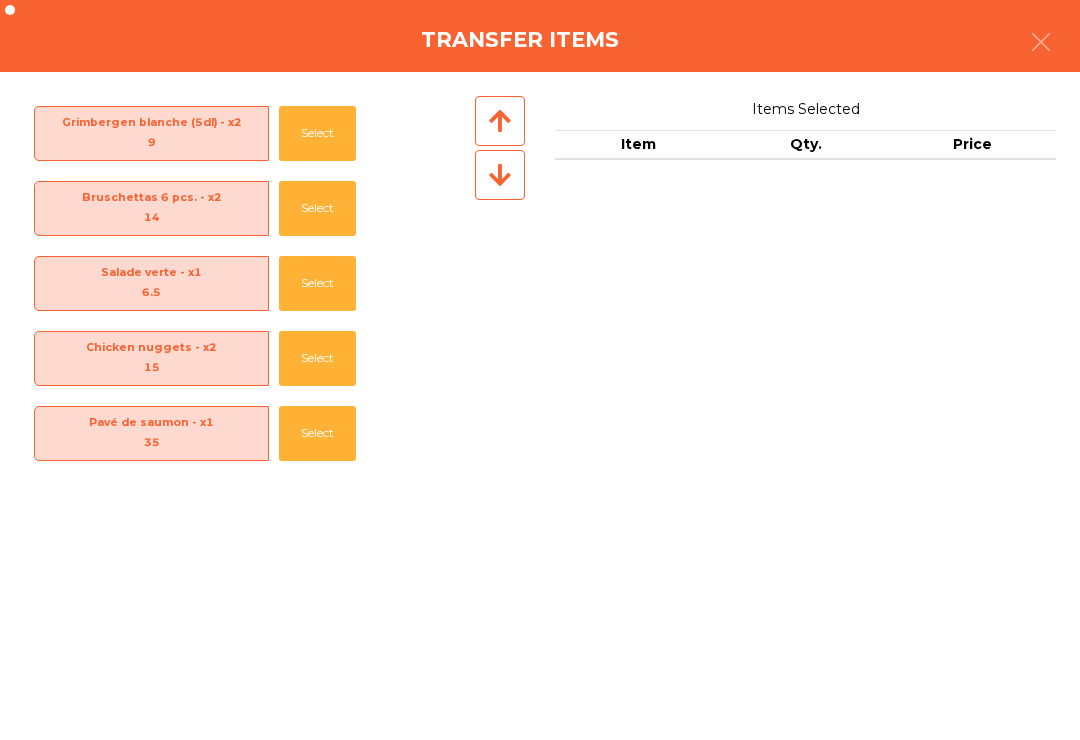 click on "Select" 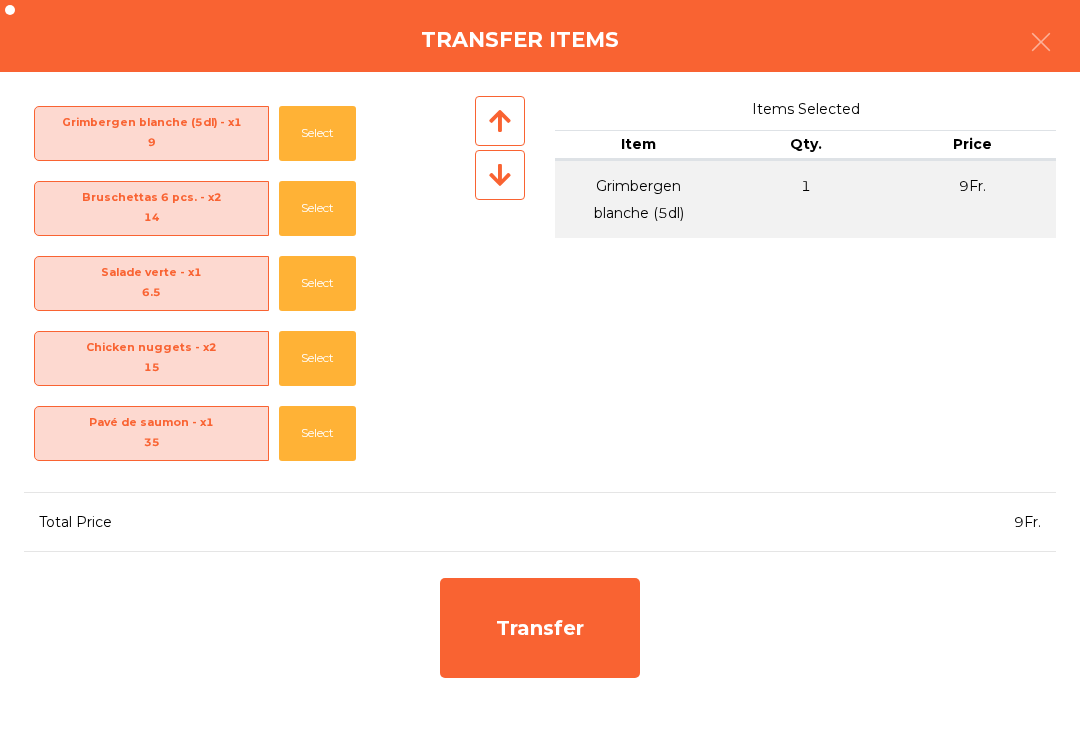 click on "Select" 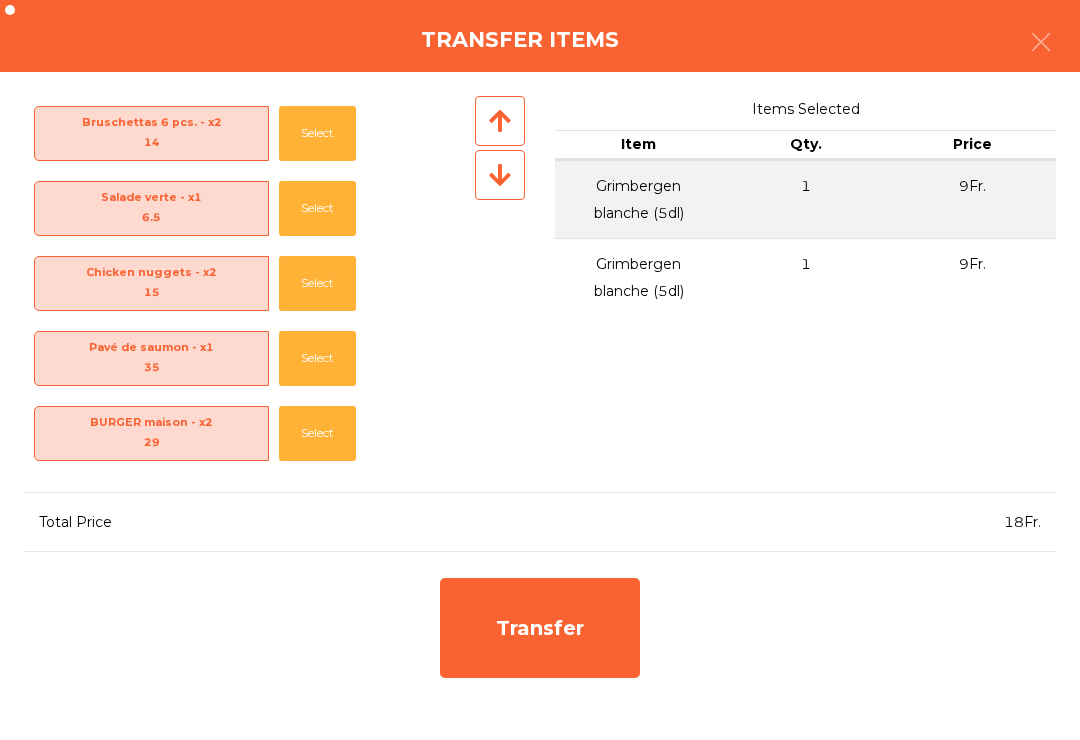 click on "Transfer" 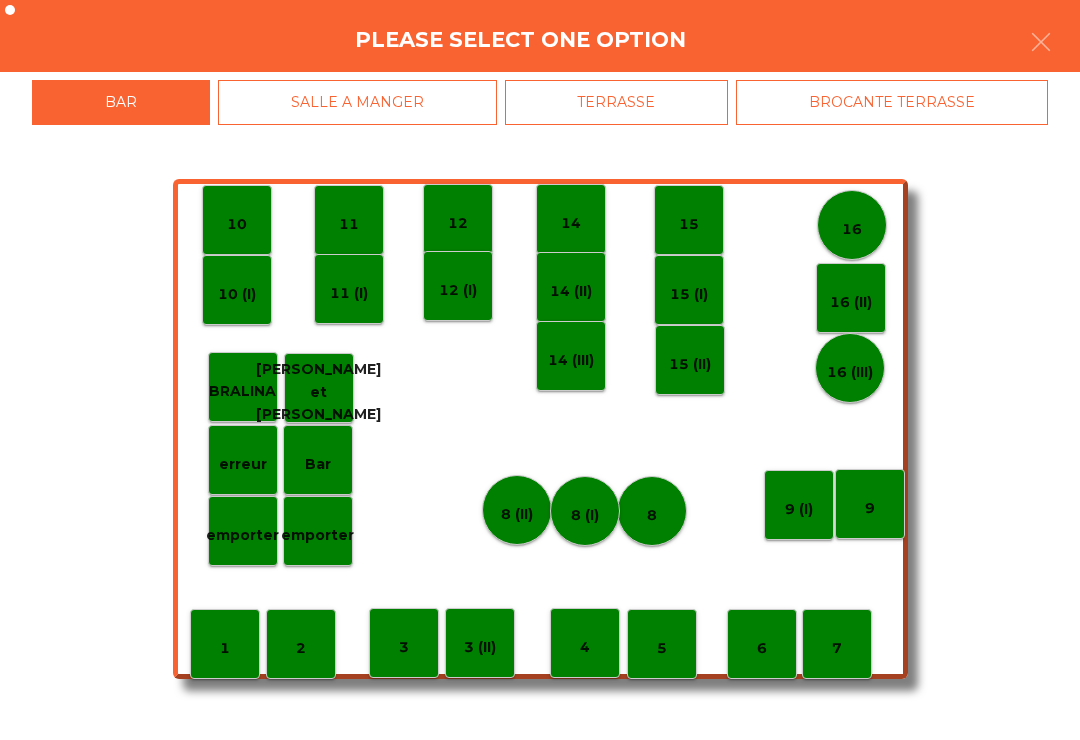 click on "emporter" 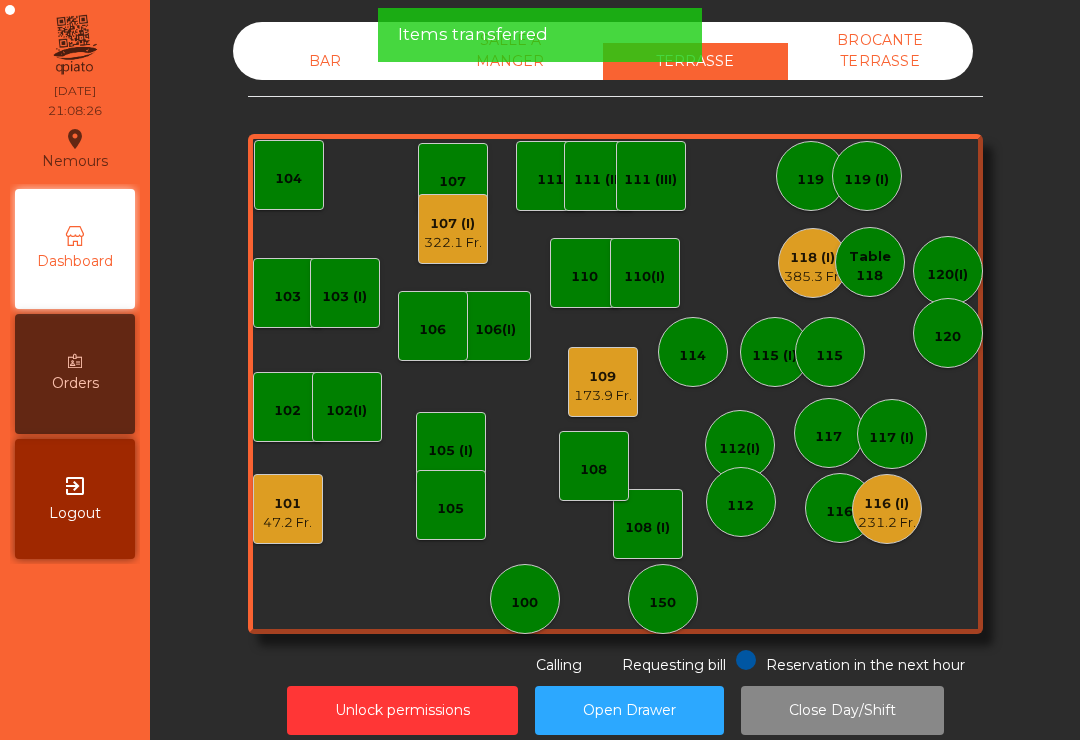 click on "BAR   SALLE A MANGER   TERRASSE   BROCANTE TERRASSE   103    102    101   47.2 Fr.   102(I)   106(I)    104   105 (I)   108 (I)   105    107   100   150   110   107 (I)   322.1 Fr.   103 (I)   108   116   116 (I)   231.2 Fr.   109   173.9 Fr.   106   111   111 (II)   111 (III)   117   117 (I)   118 (I)   385.3 Fr.   119   119 (I)   115 (I)   115   112(I)   112   114   110(I)   Table 118   120(I)   120  Reservation in the next hour Requesting bill Calling" 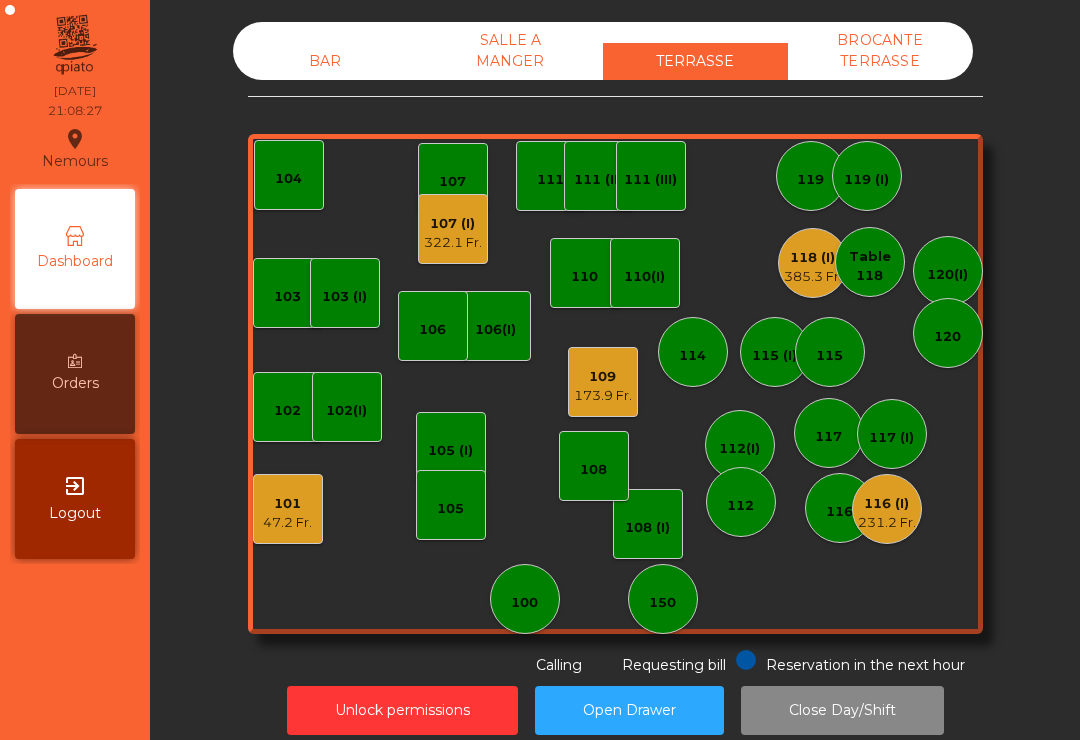 click on "BAR" 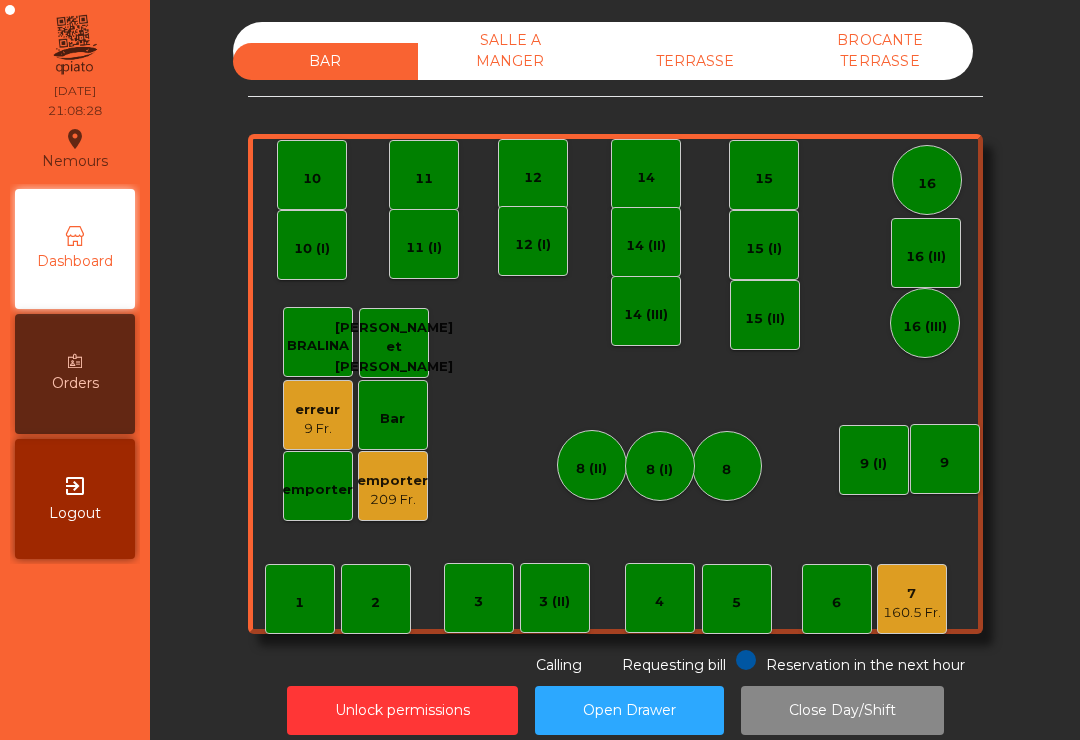click on "209 Fr." 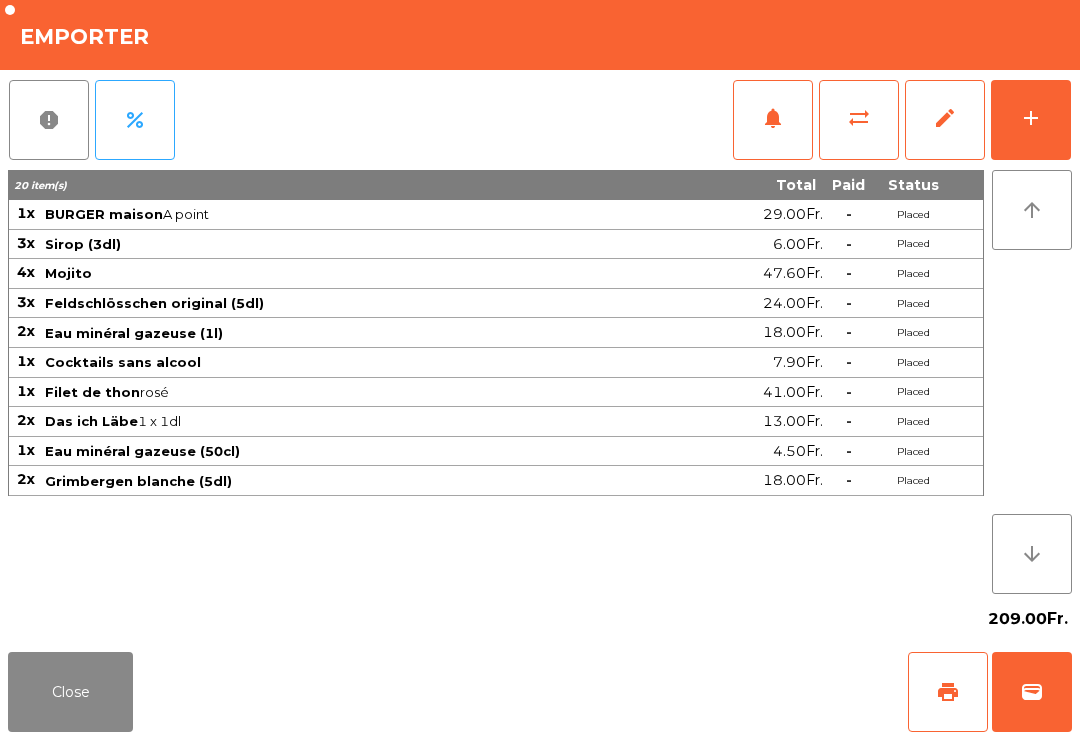 click on "print" 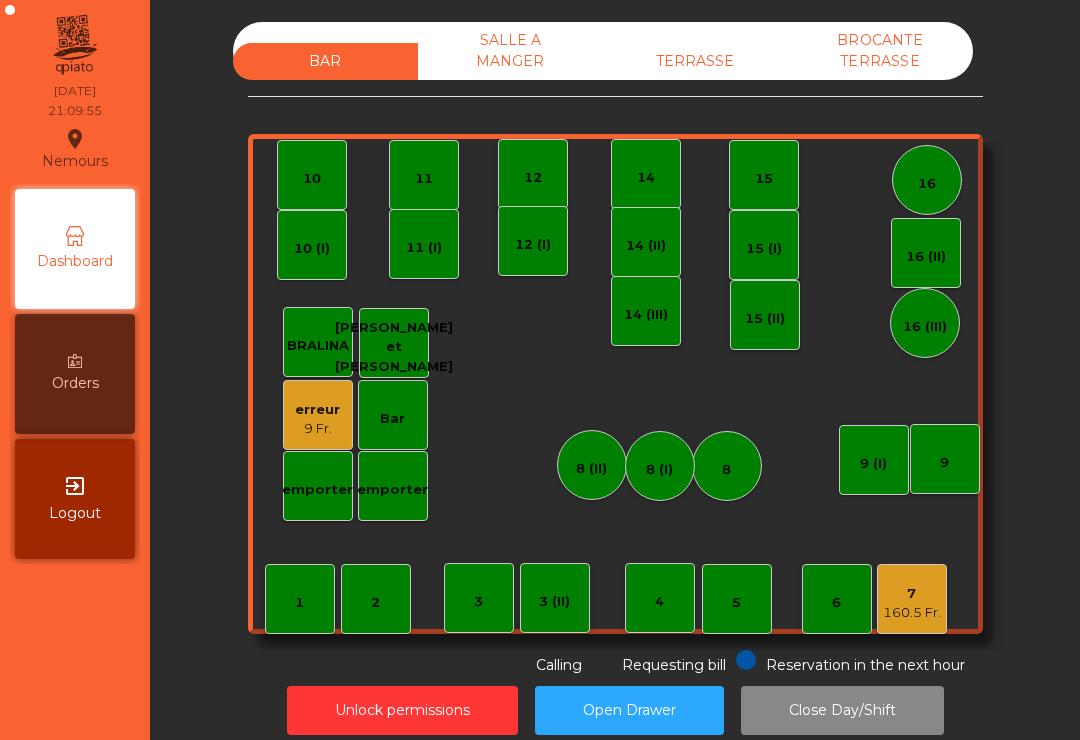 click on "TERRASSE" 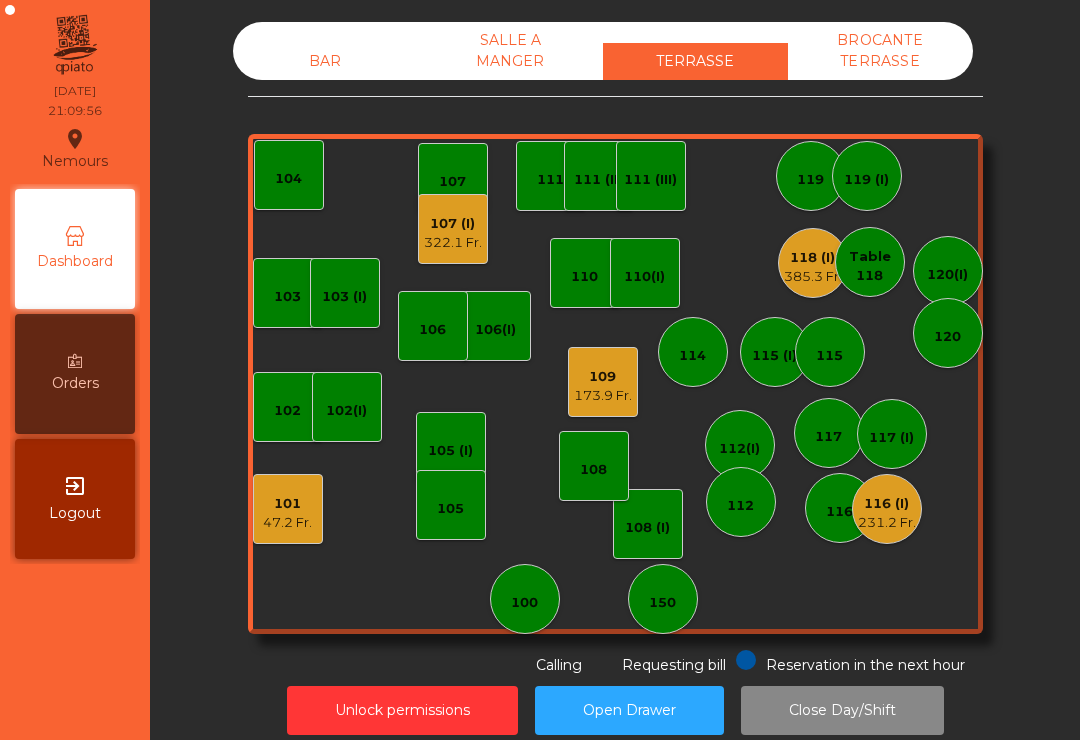 click on "47.2 Fr." 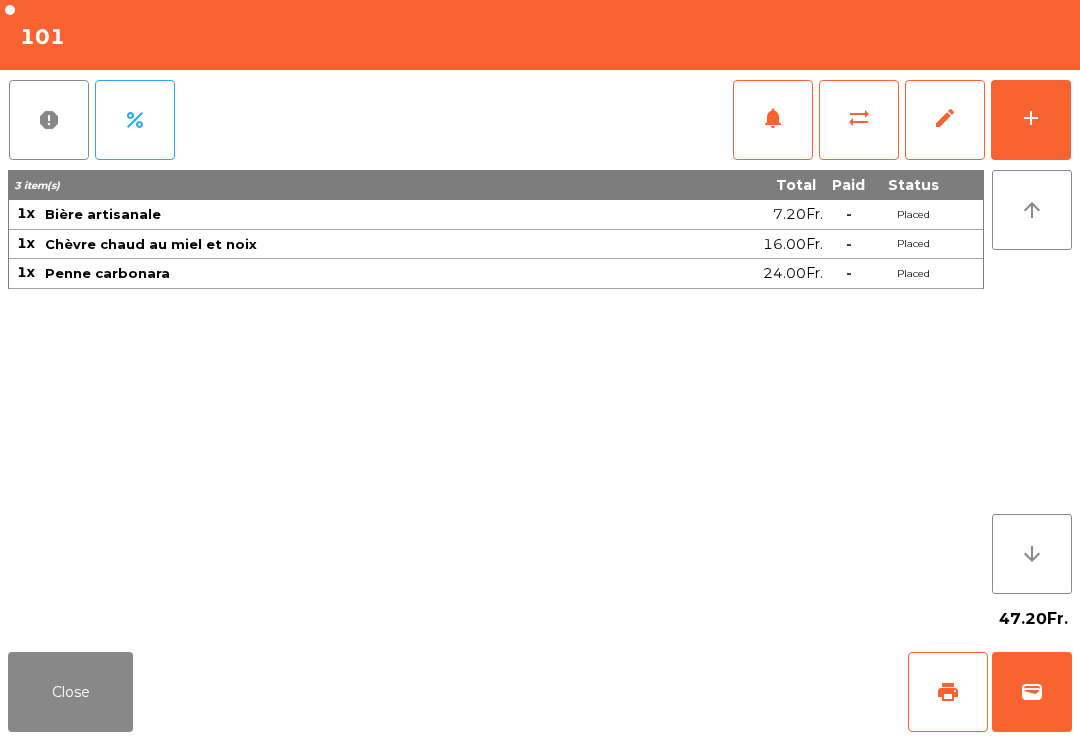 click on "wallet" 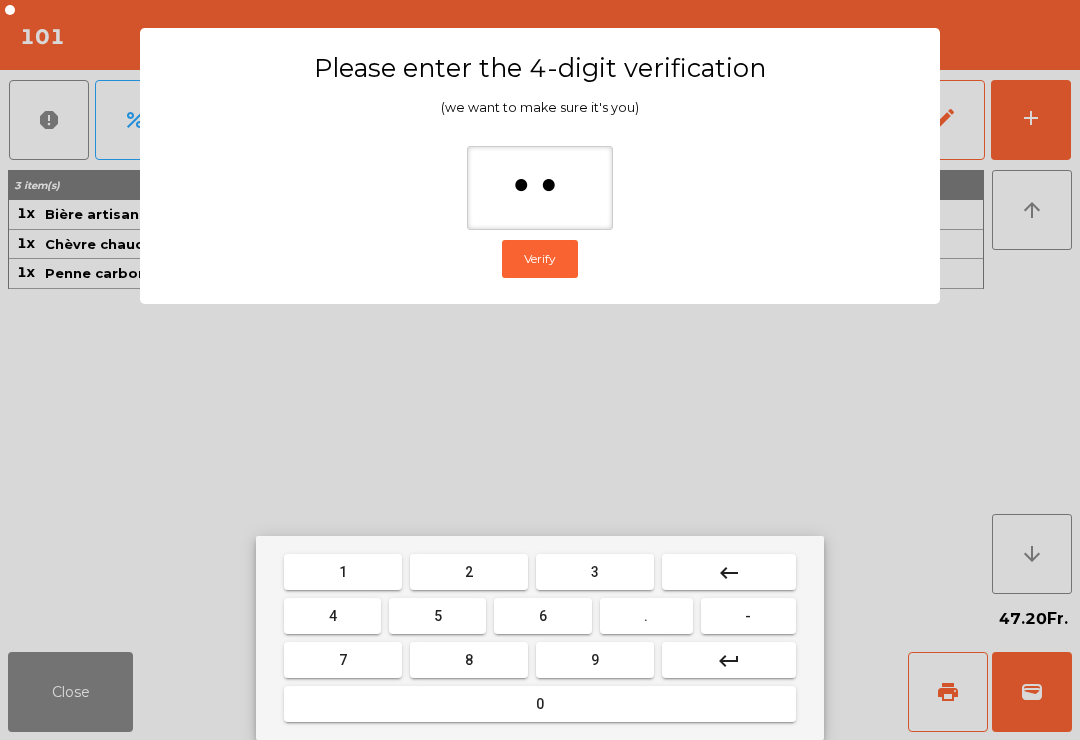 type on "***" 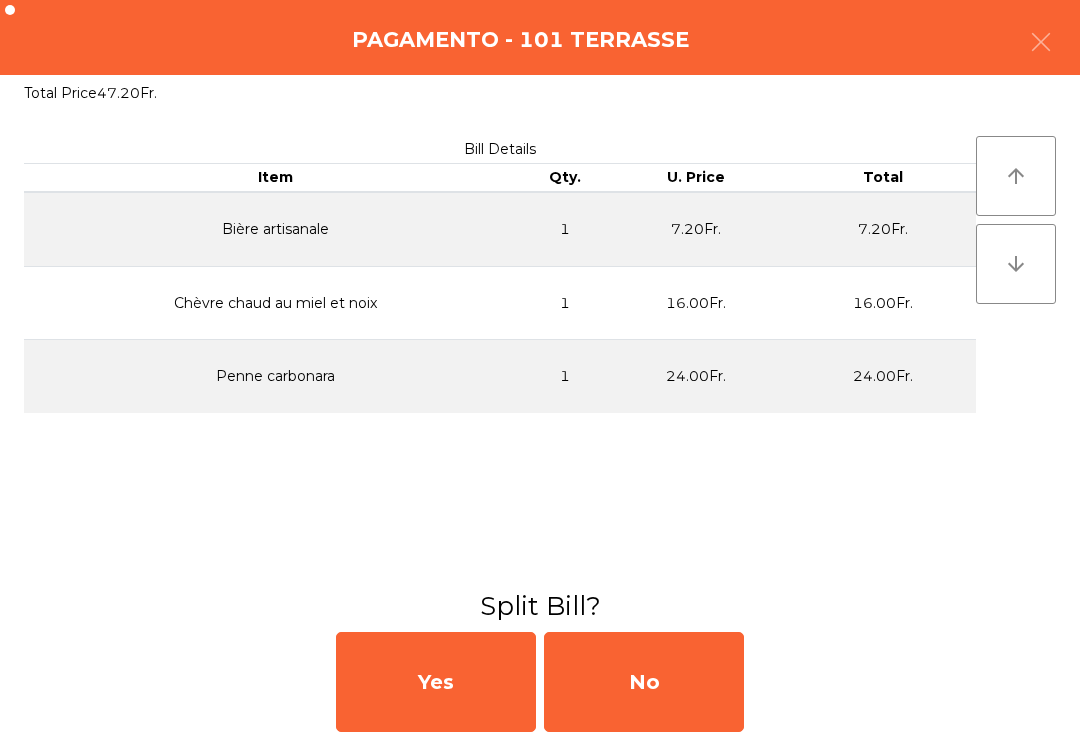 click on "No" 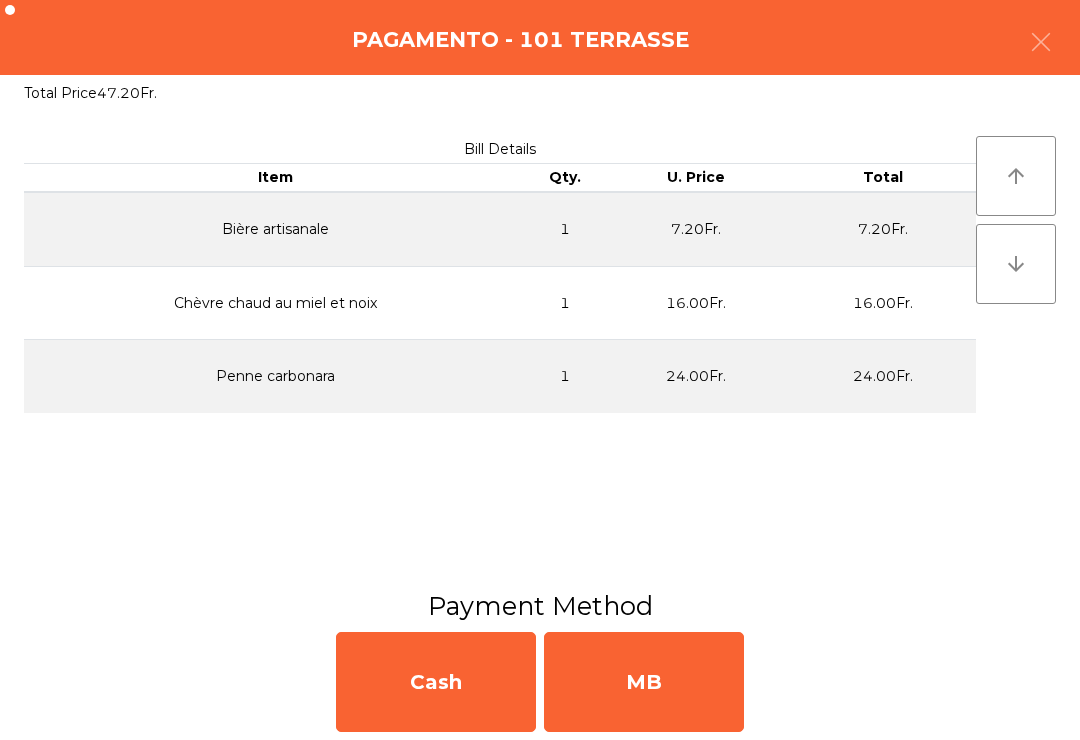 click on "MB" 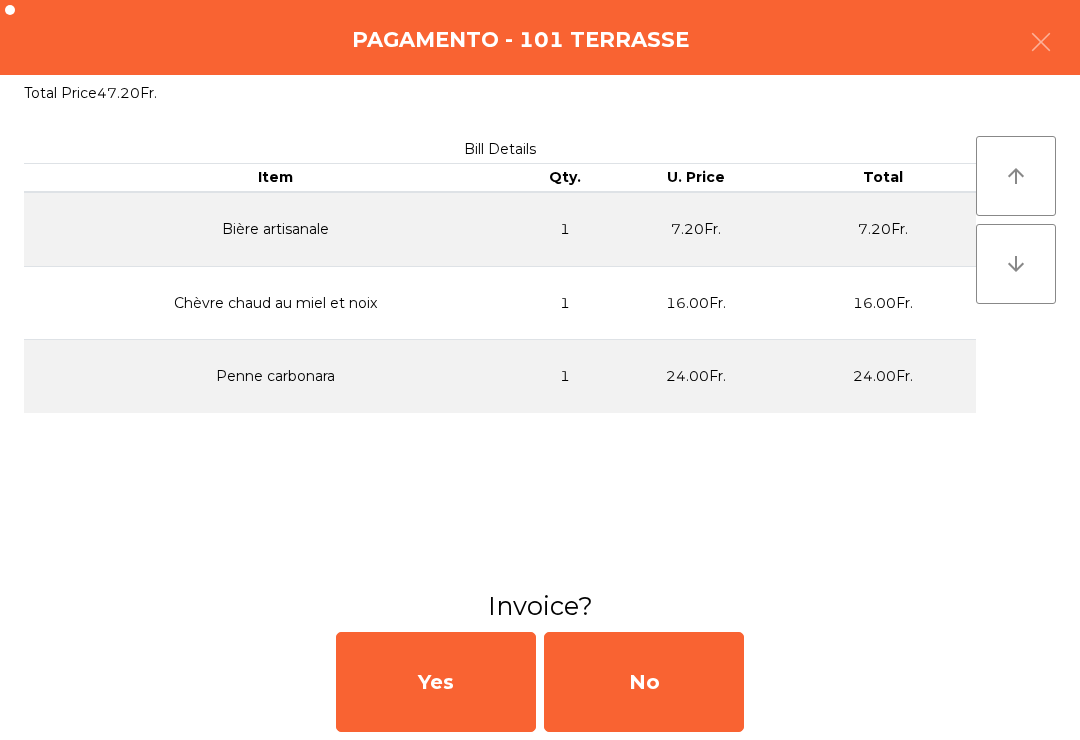 click on "No" 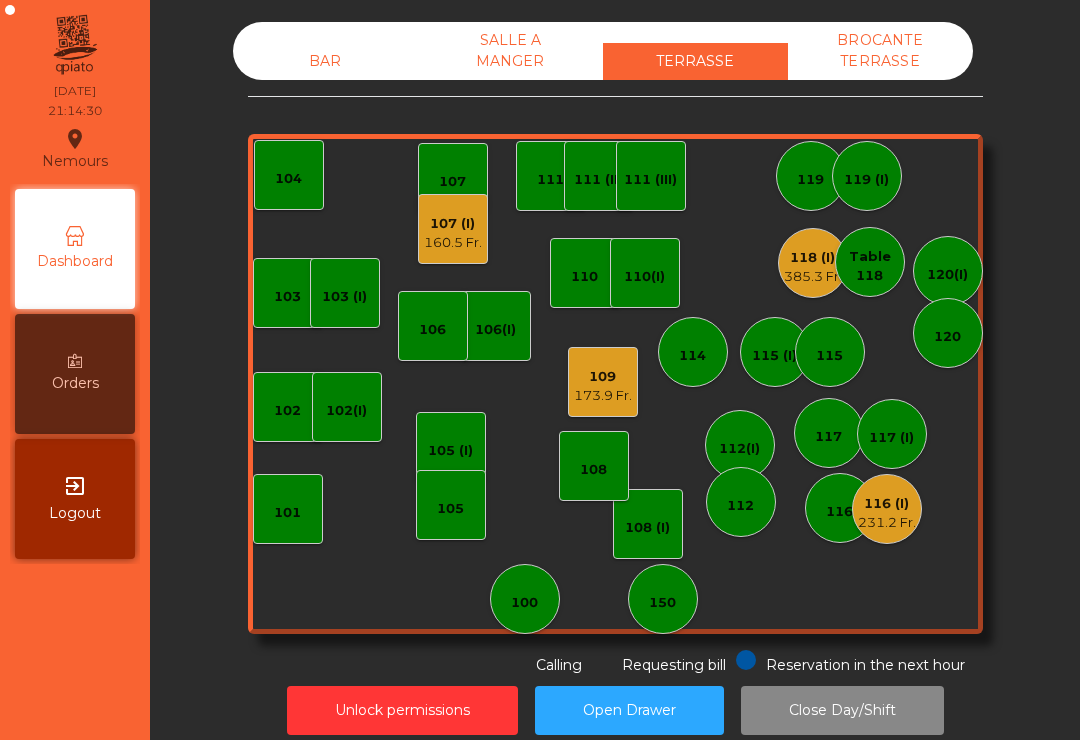 scroll, scrollTop: 0, scrollLeft: 0, axis: both 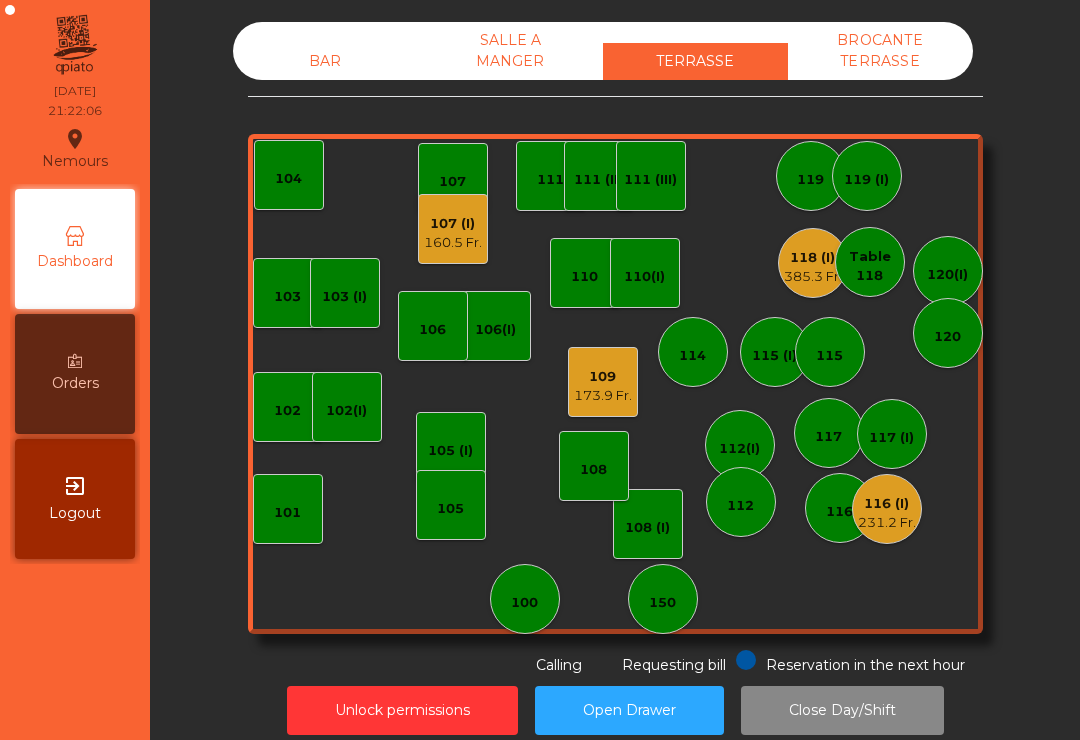 click on "116 (I)   231.2 Fr." 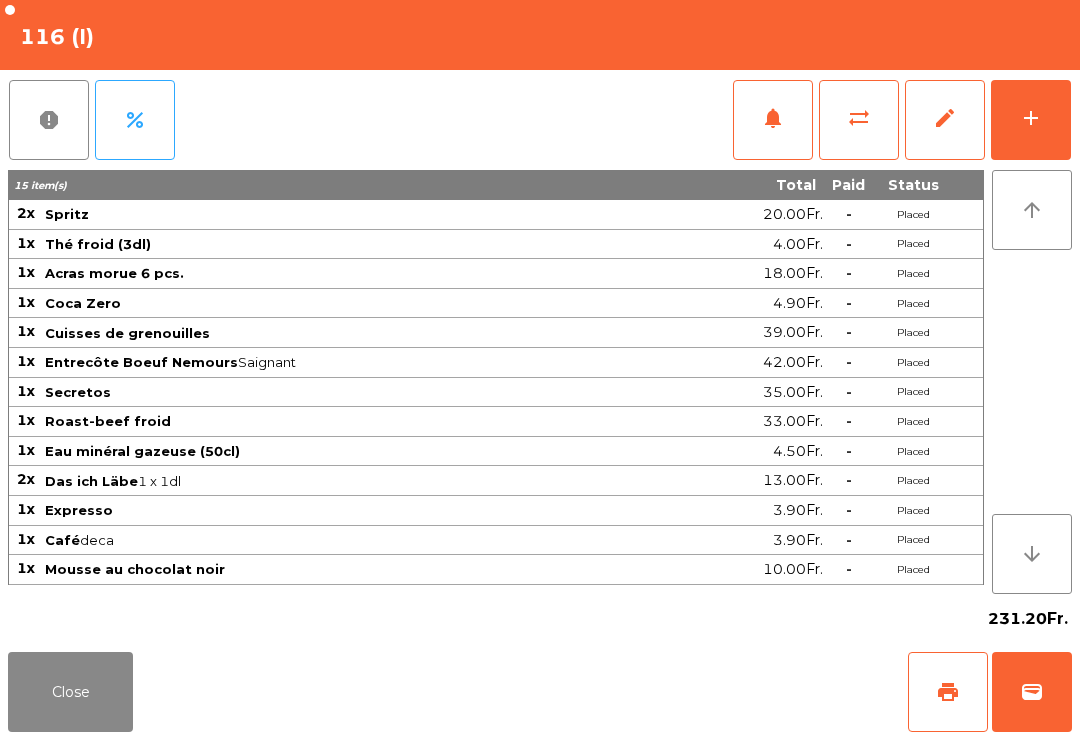 click on "wallet" 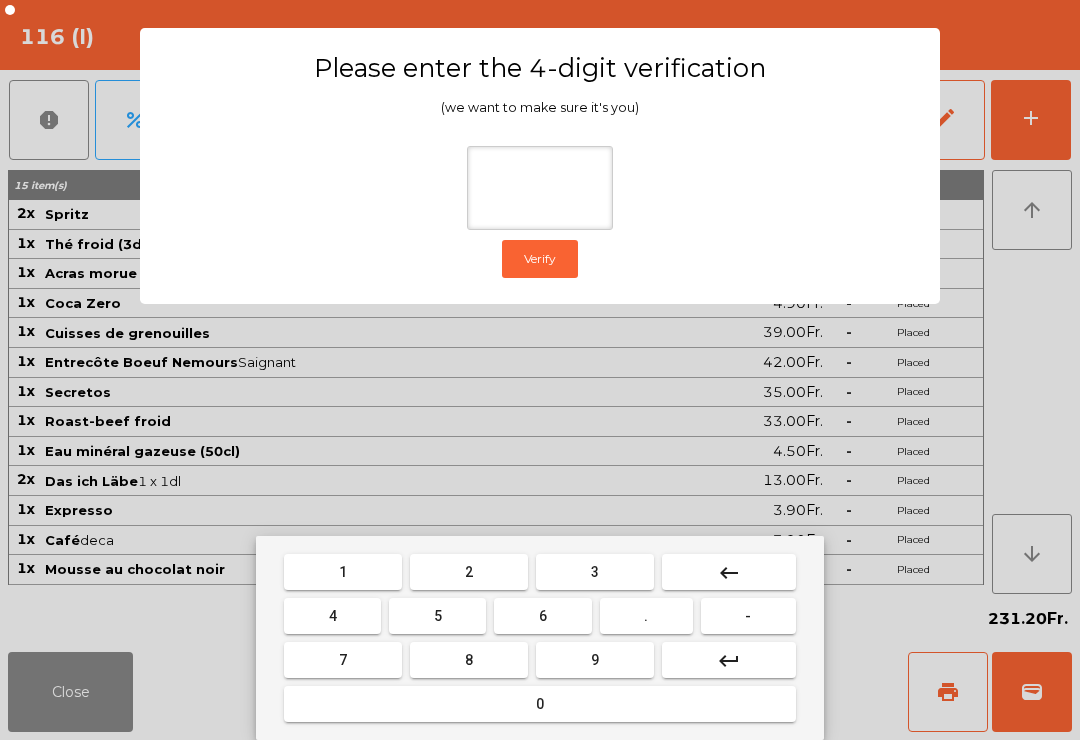 type on "*" 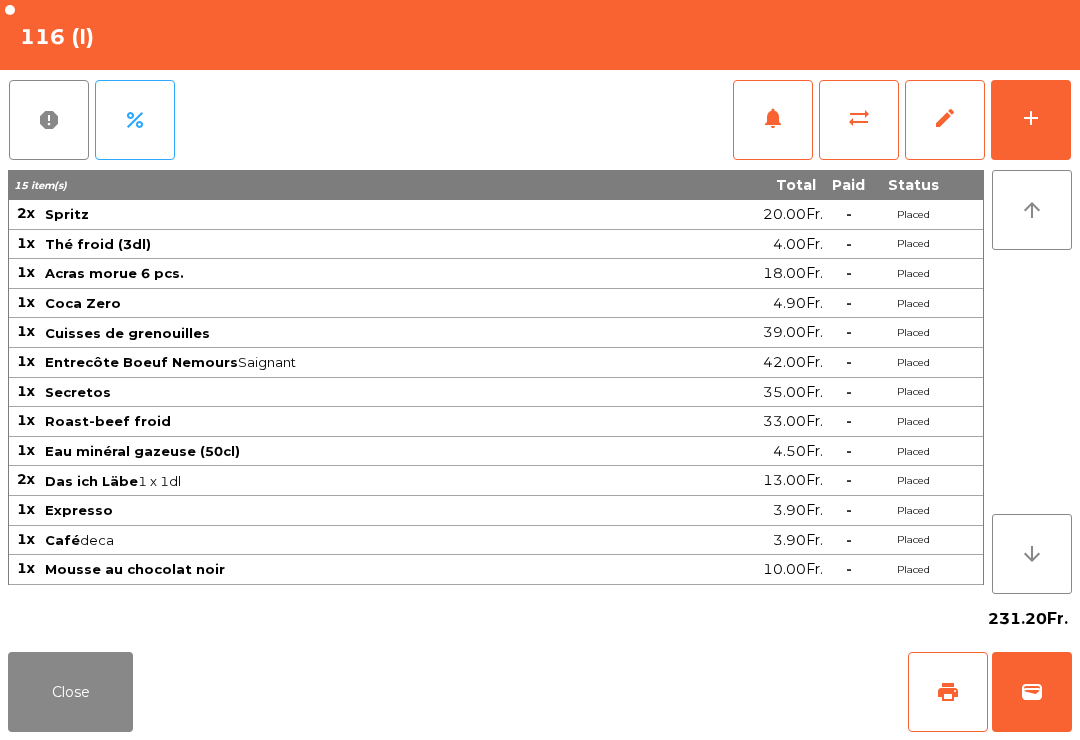 click on "Close   print   wallet" 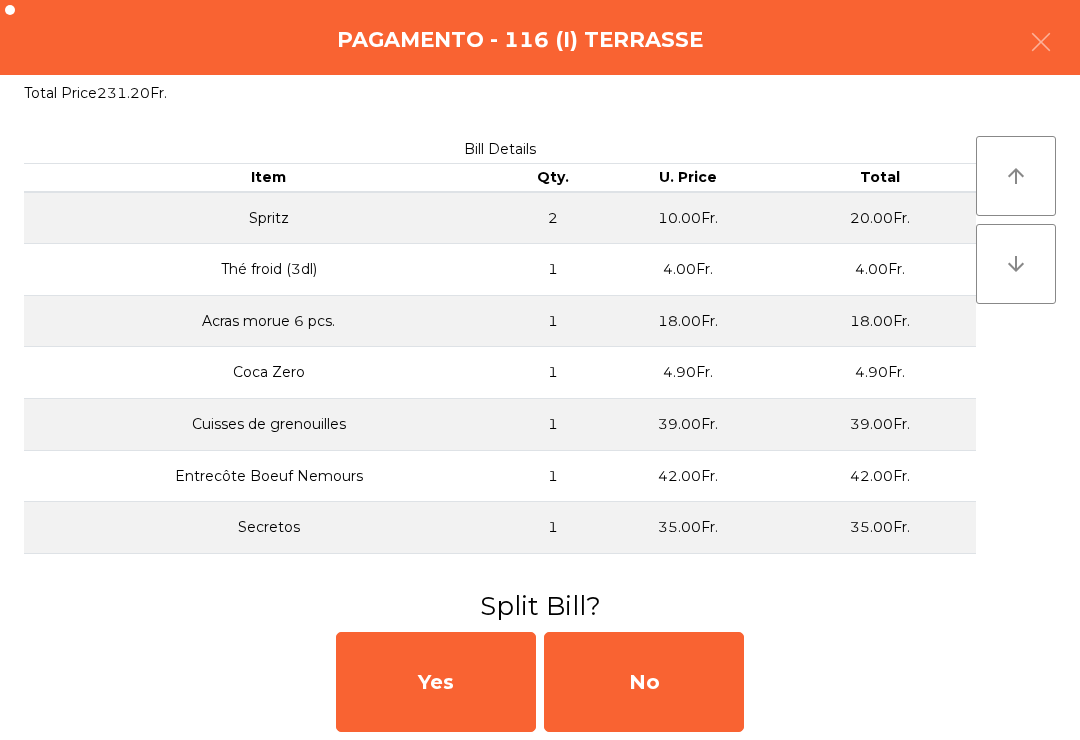 click on "No" 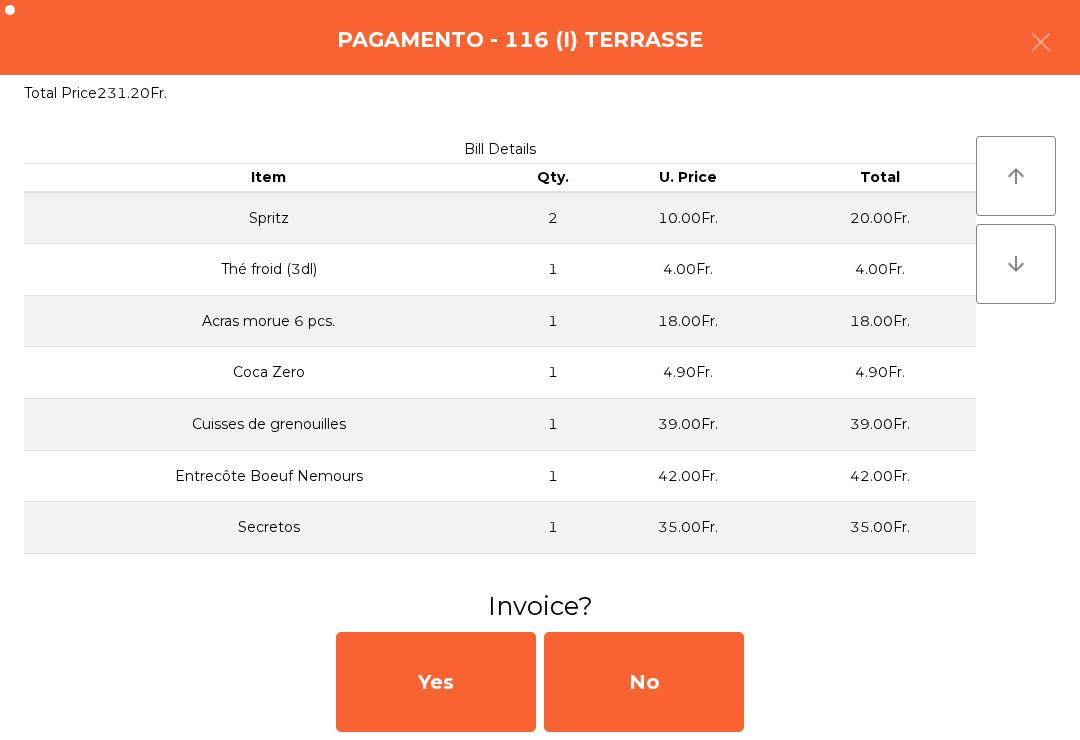 click on "No" 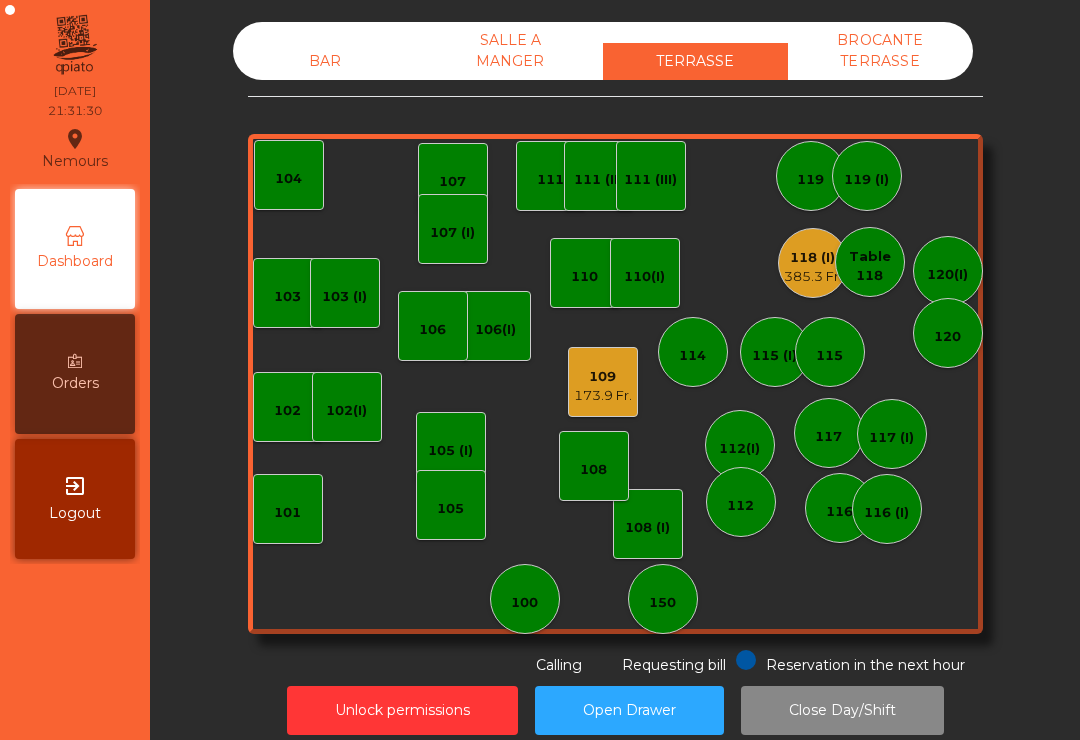 click on "118 (I)   385.3 Fr." 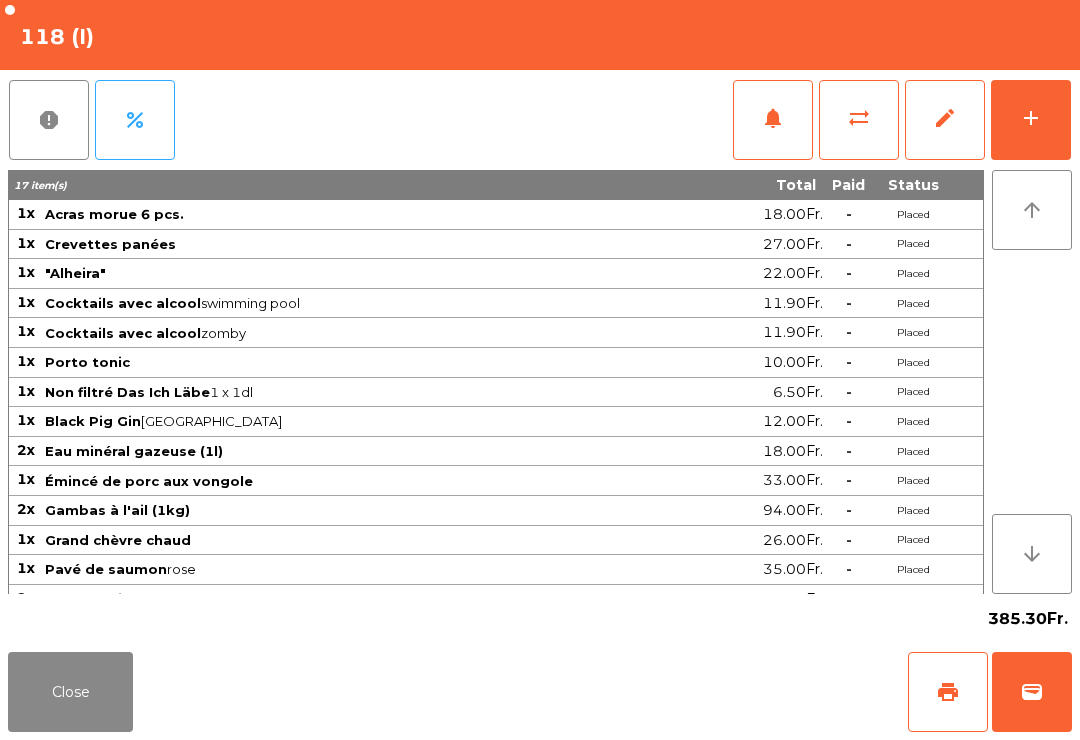 click on "add" 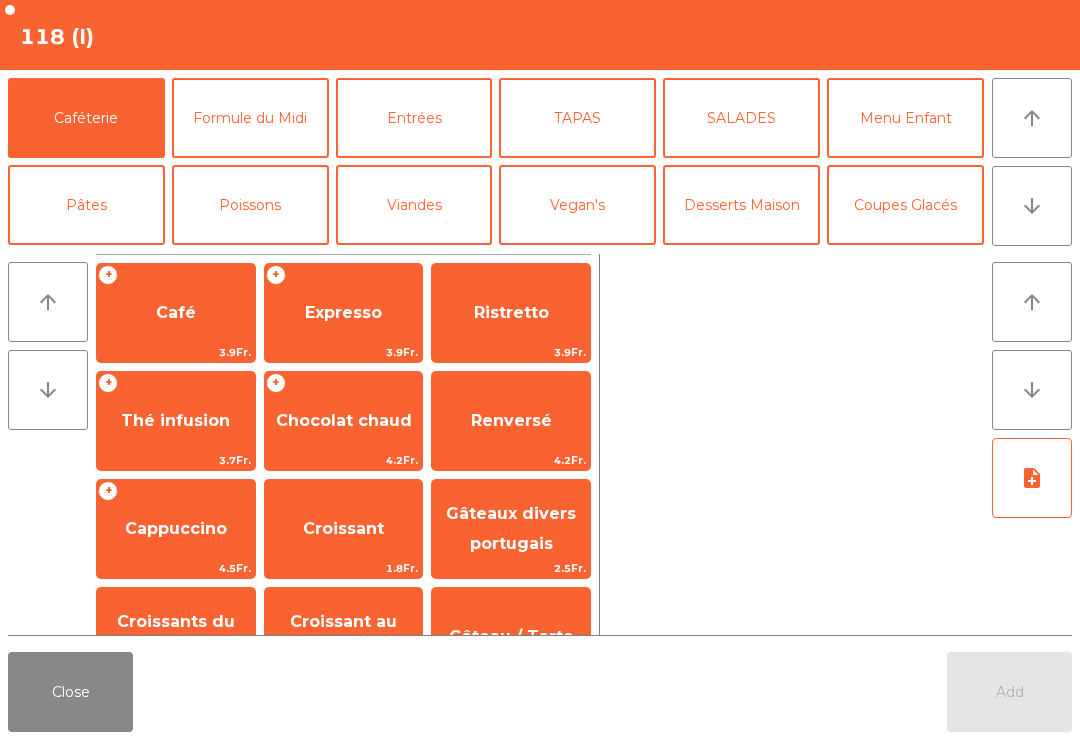 click on "Expresso" 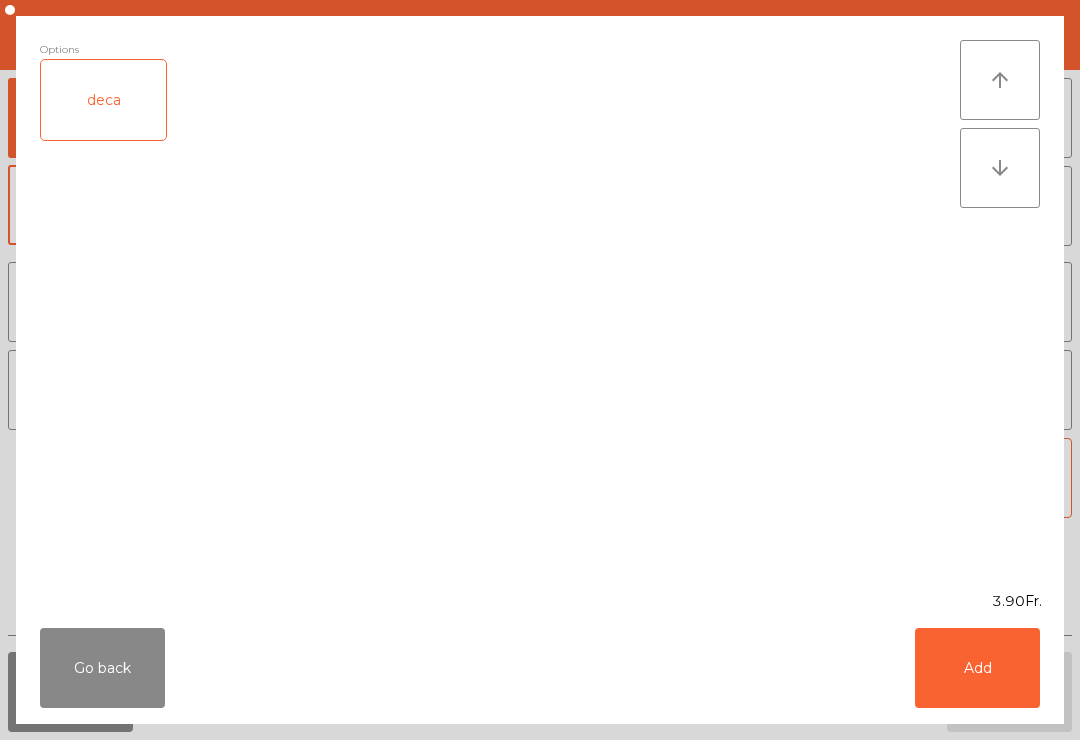 click on "Add" 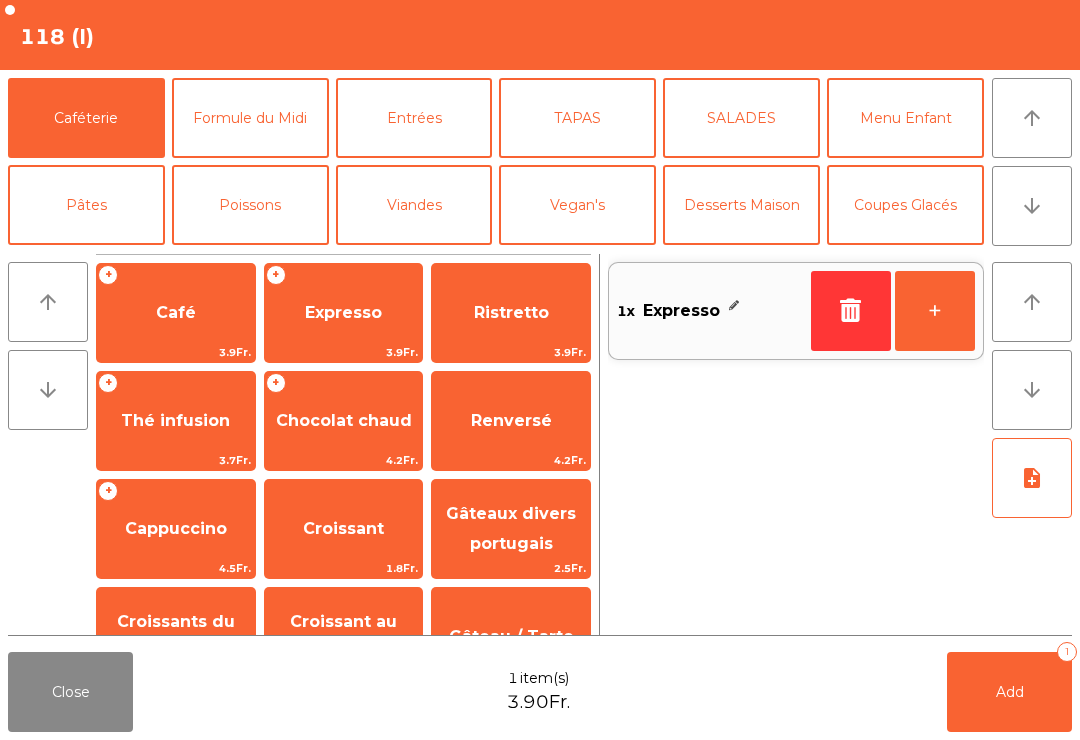 click on "Expresso" 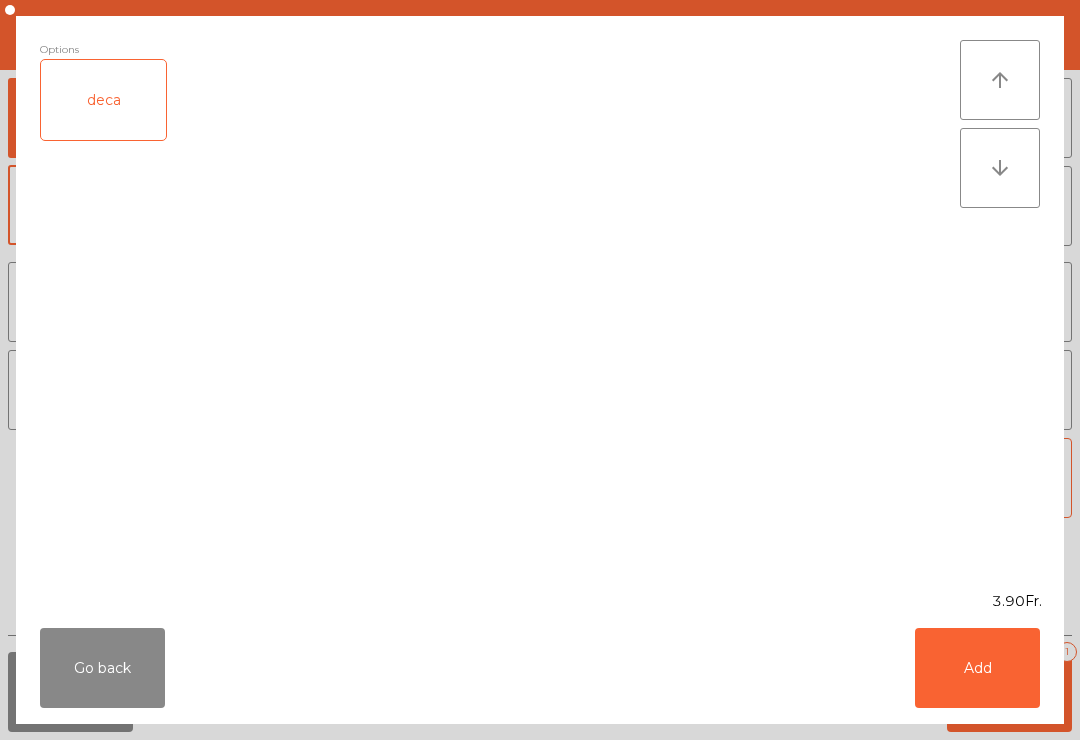 click on "Add" 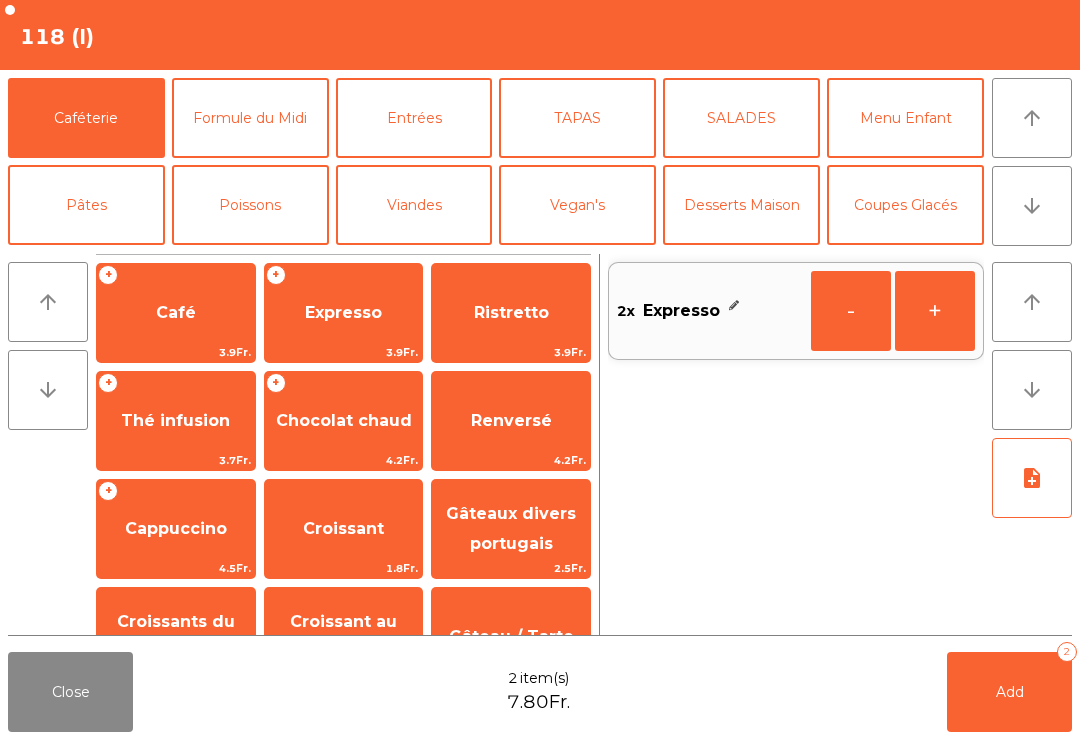 click on "+" 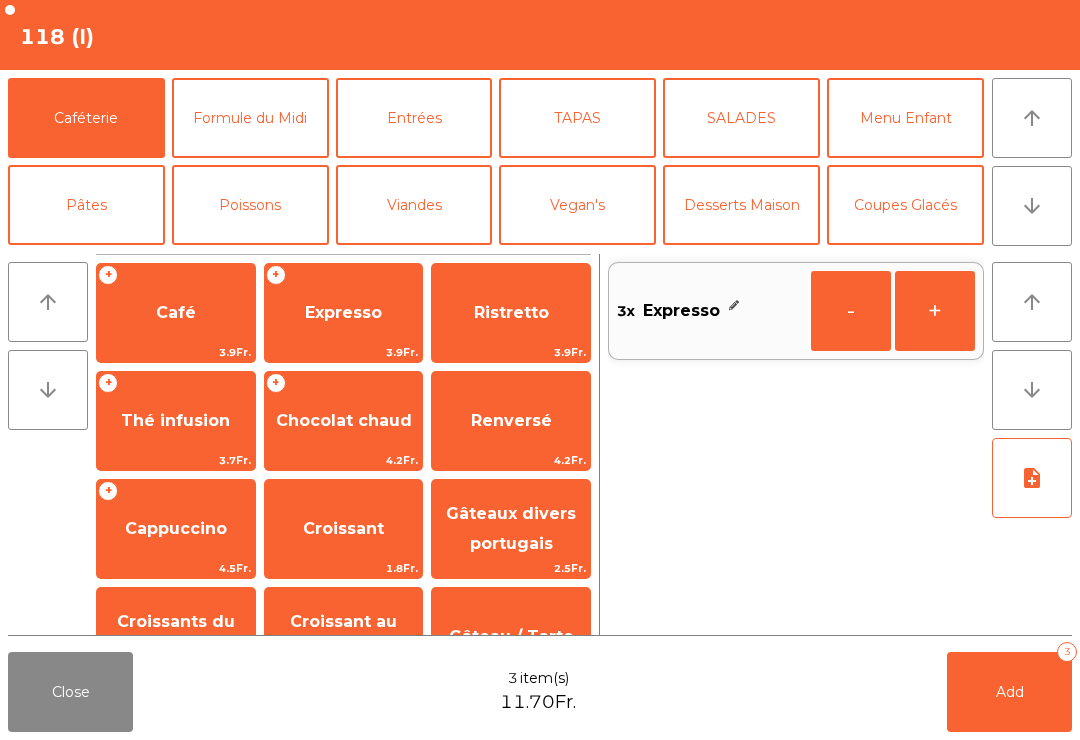 click on "Café" 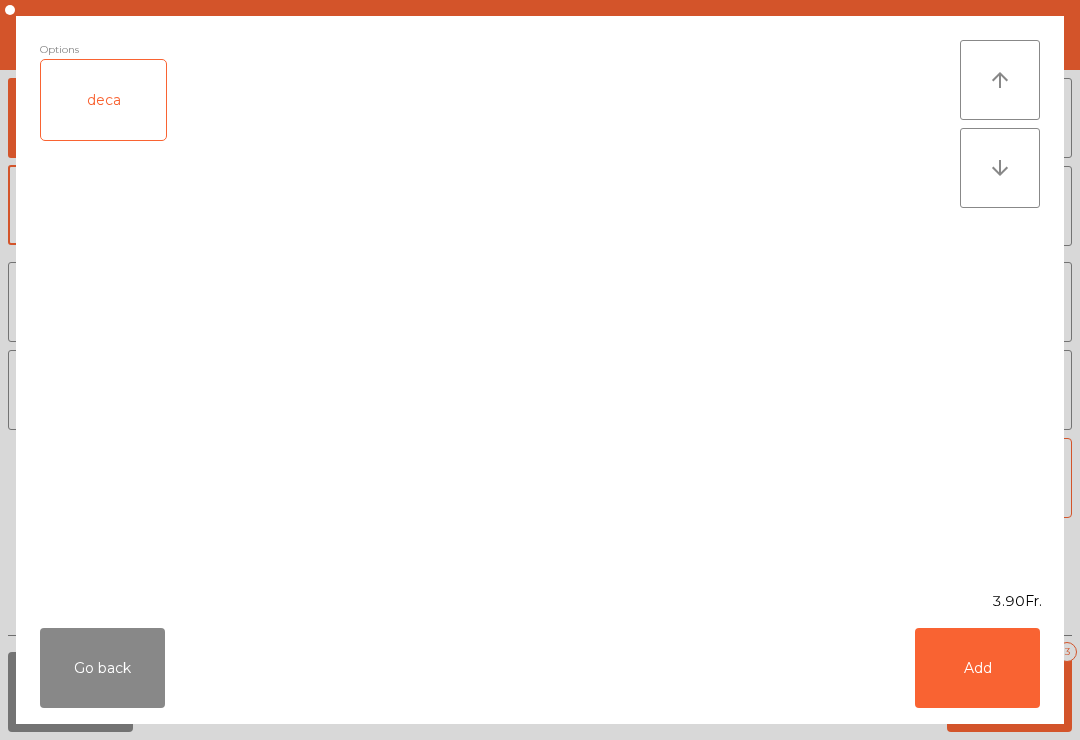 click on "deca" 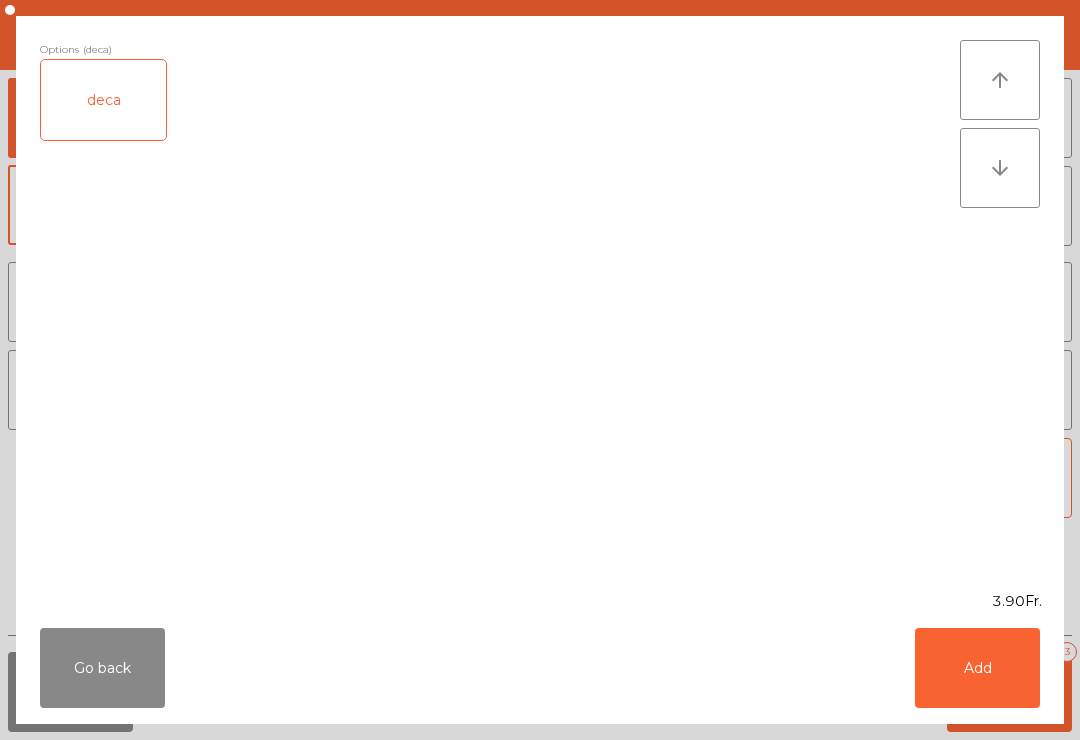 click on "Go back   Add" 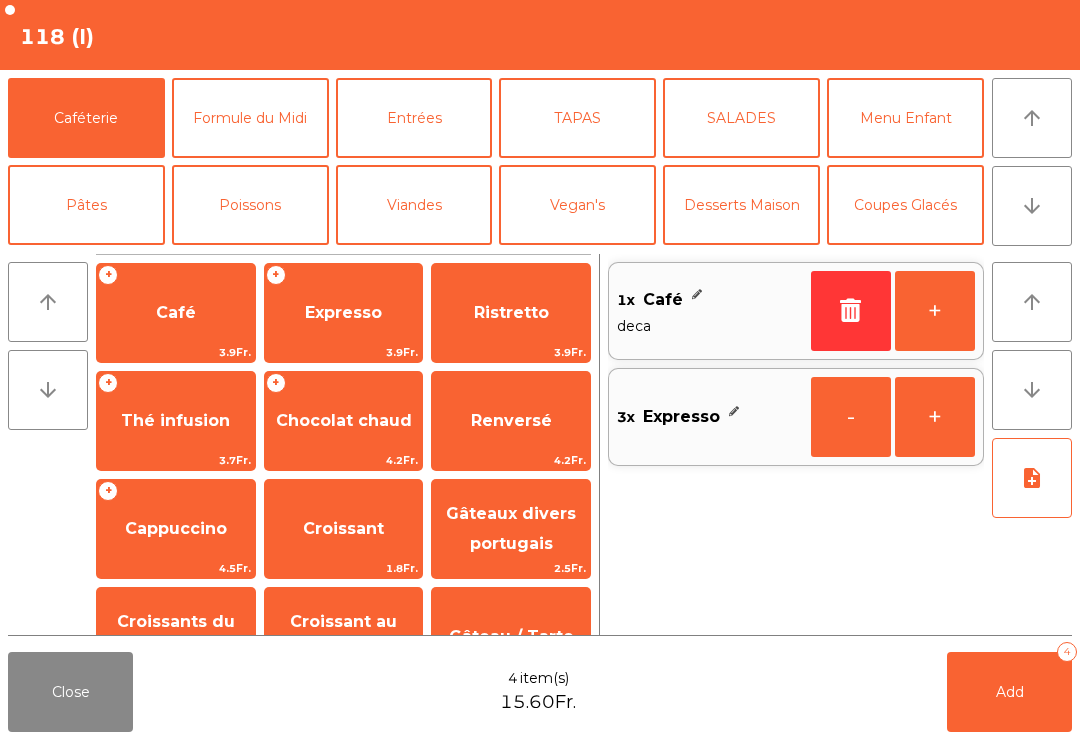 click on "Add   4" 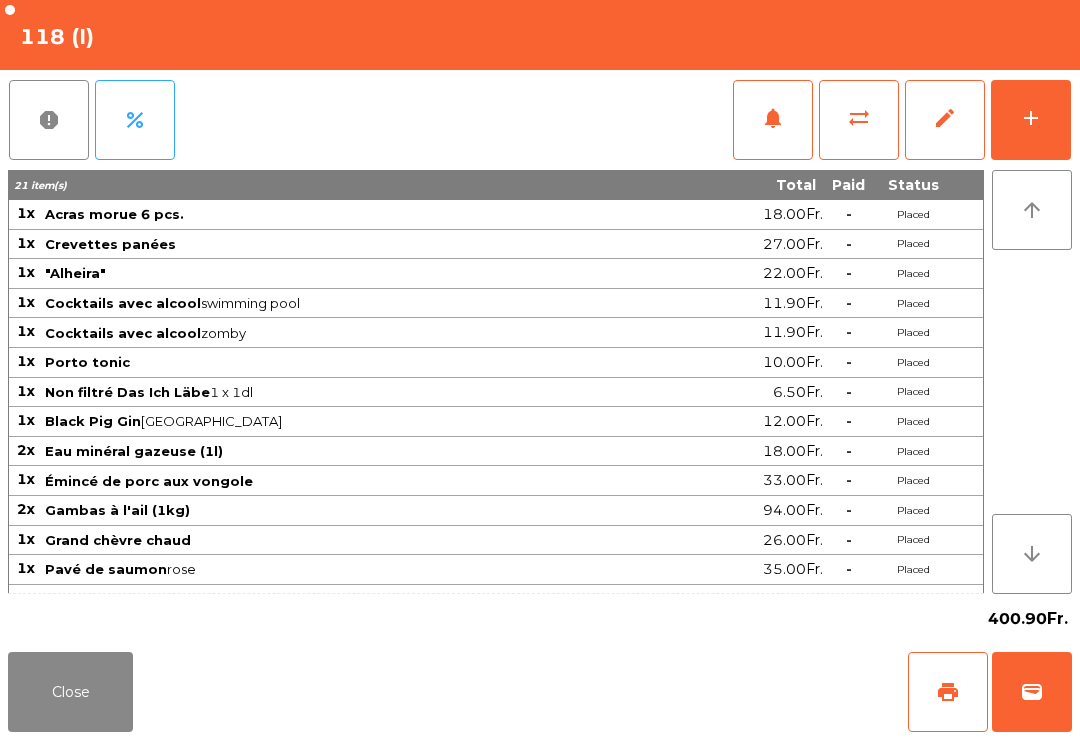 click on "Close" 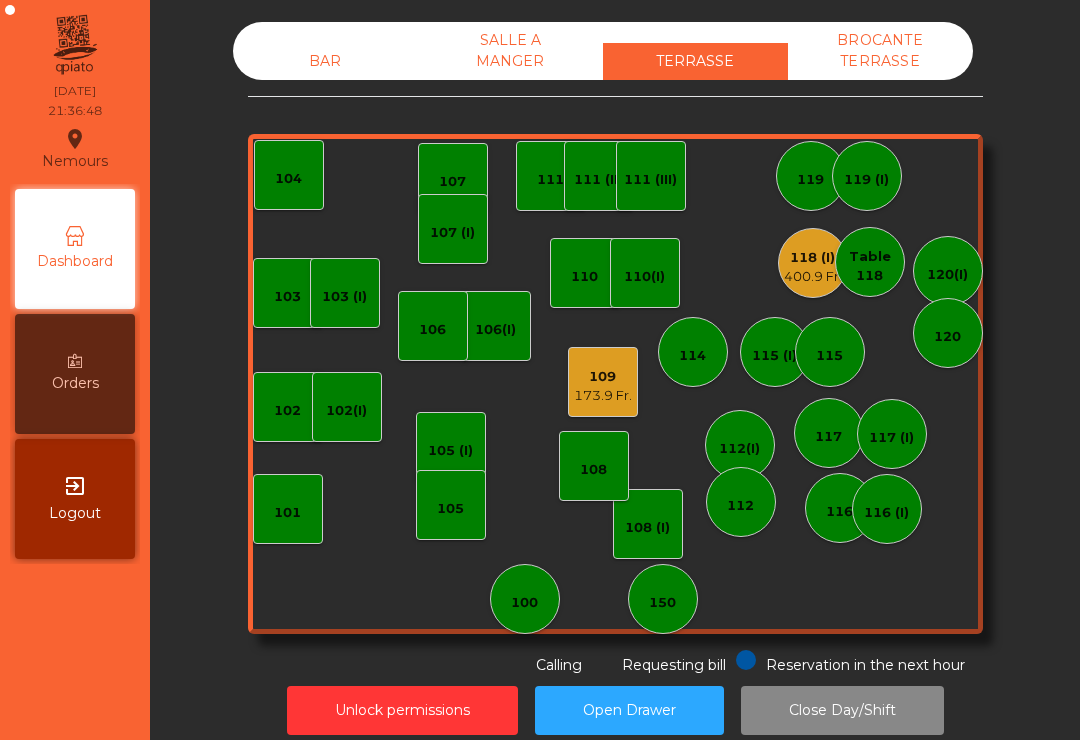 click on "BAR" 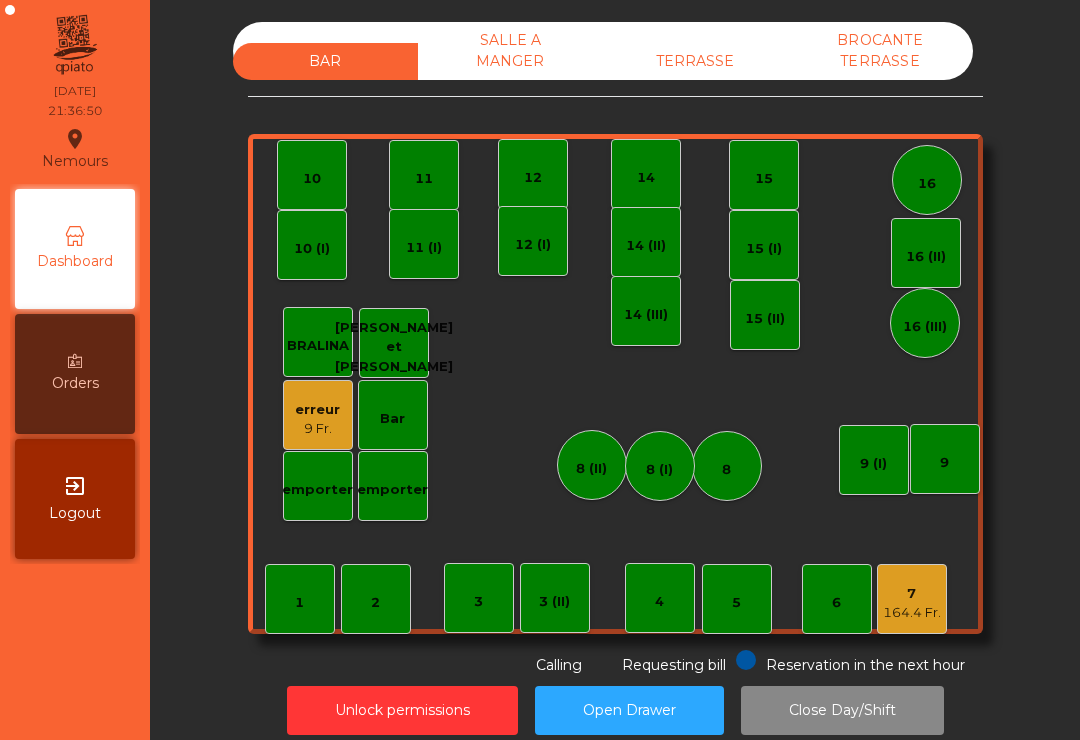 click on "164.4 Fr." 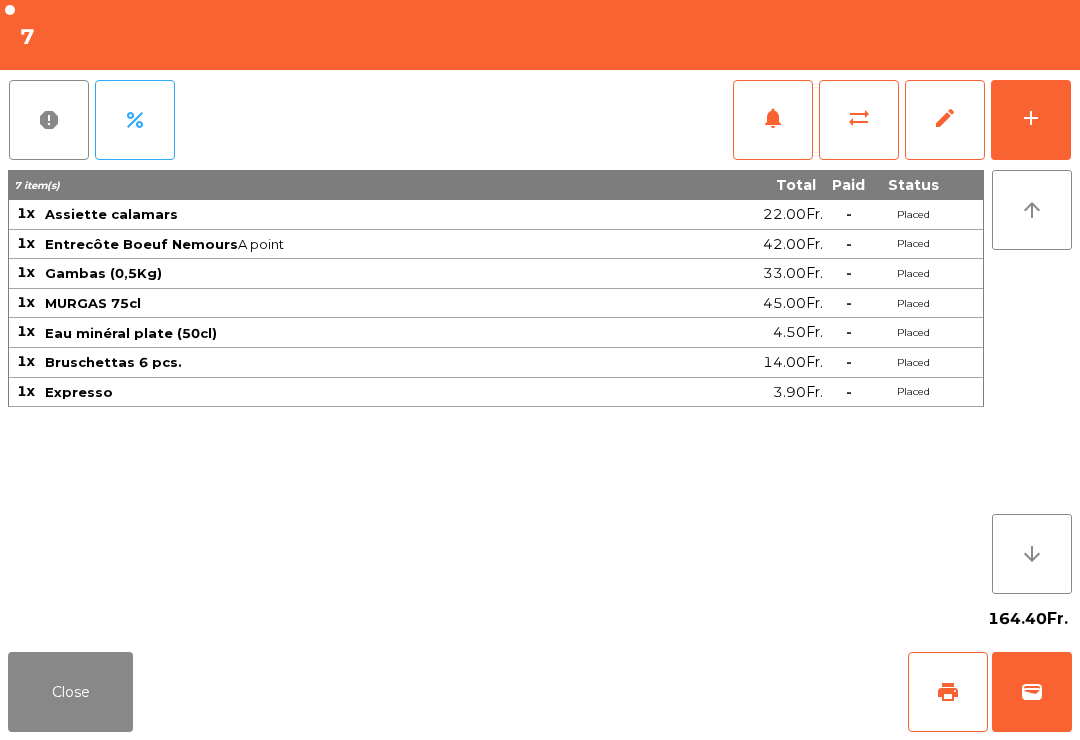 click on "print" 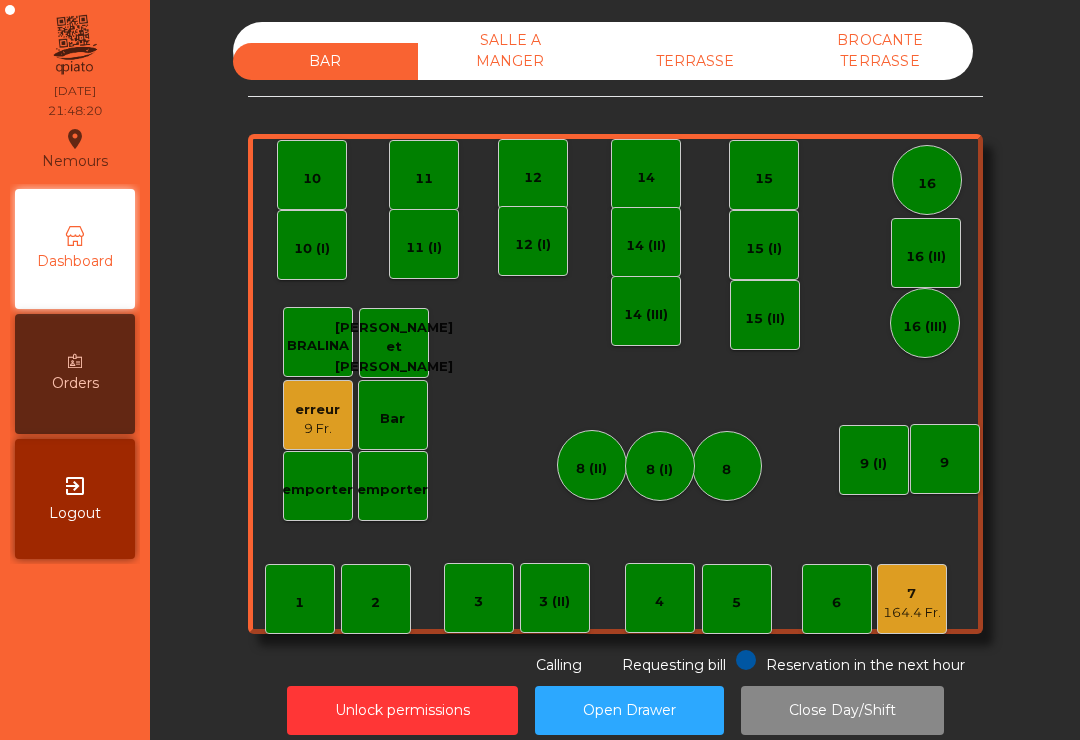 click on "164.4 Fr." 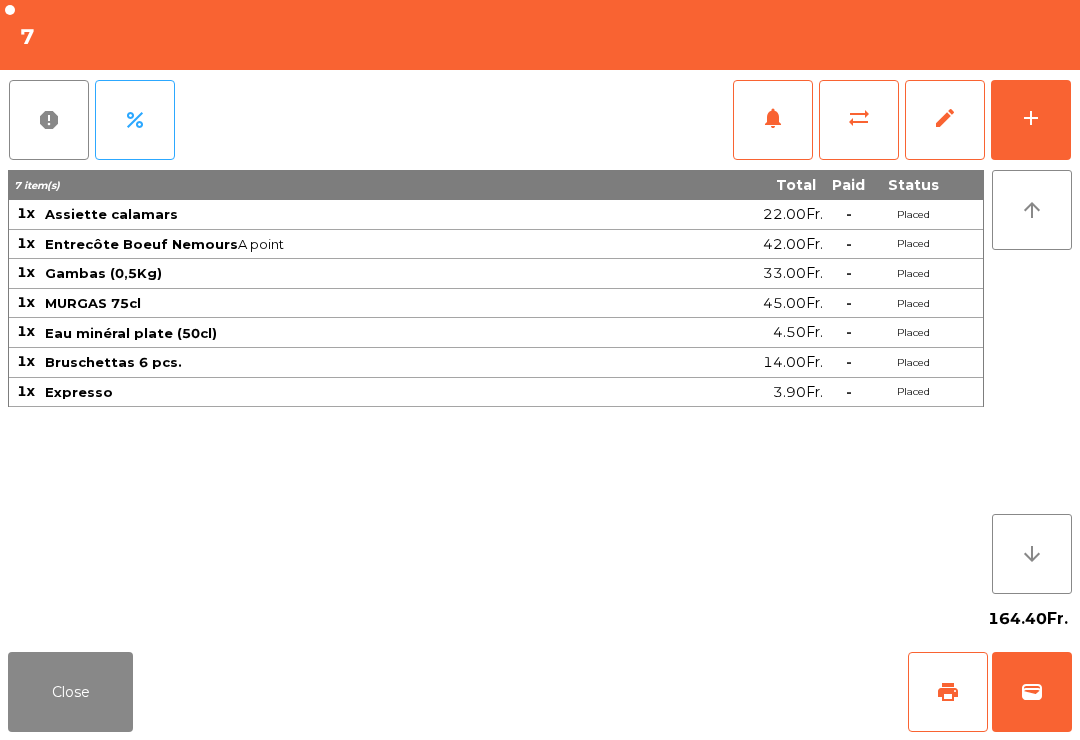 click on "wallet" 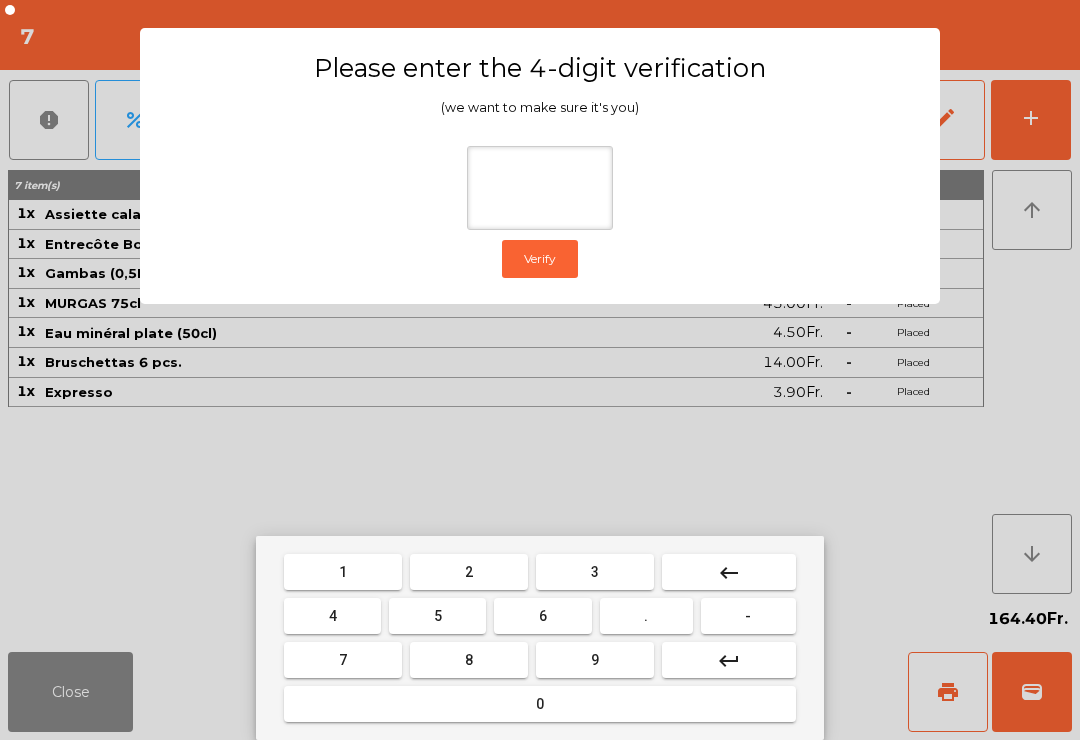 type on "*" 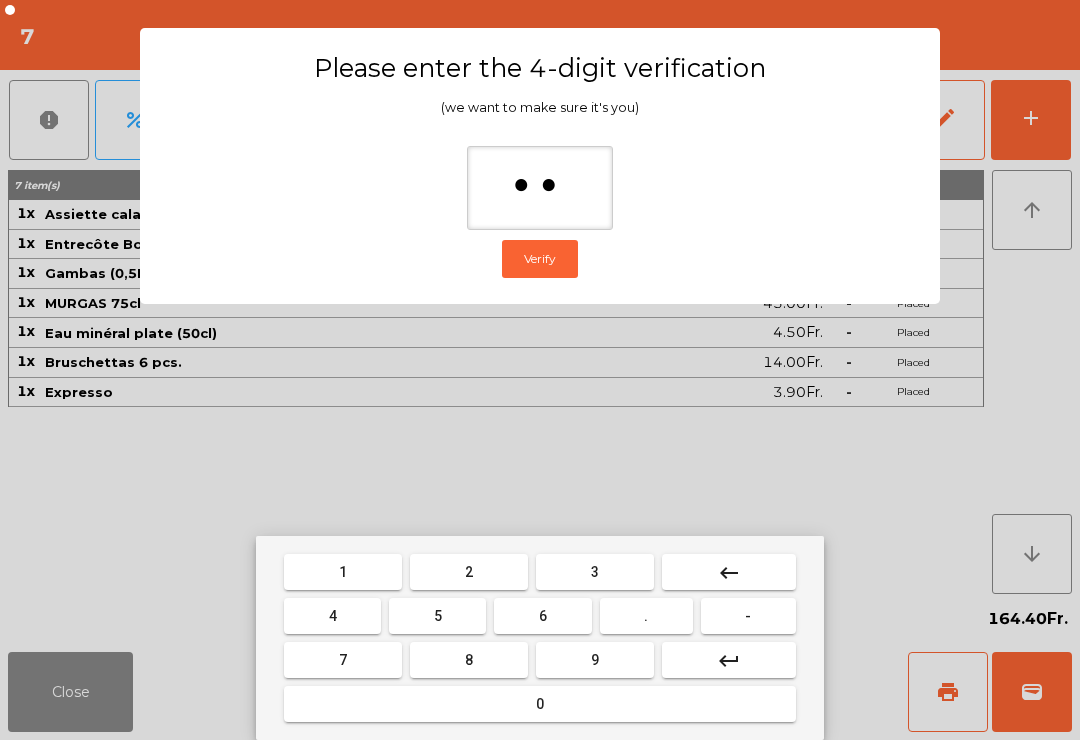 type on "***" 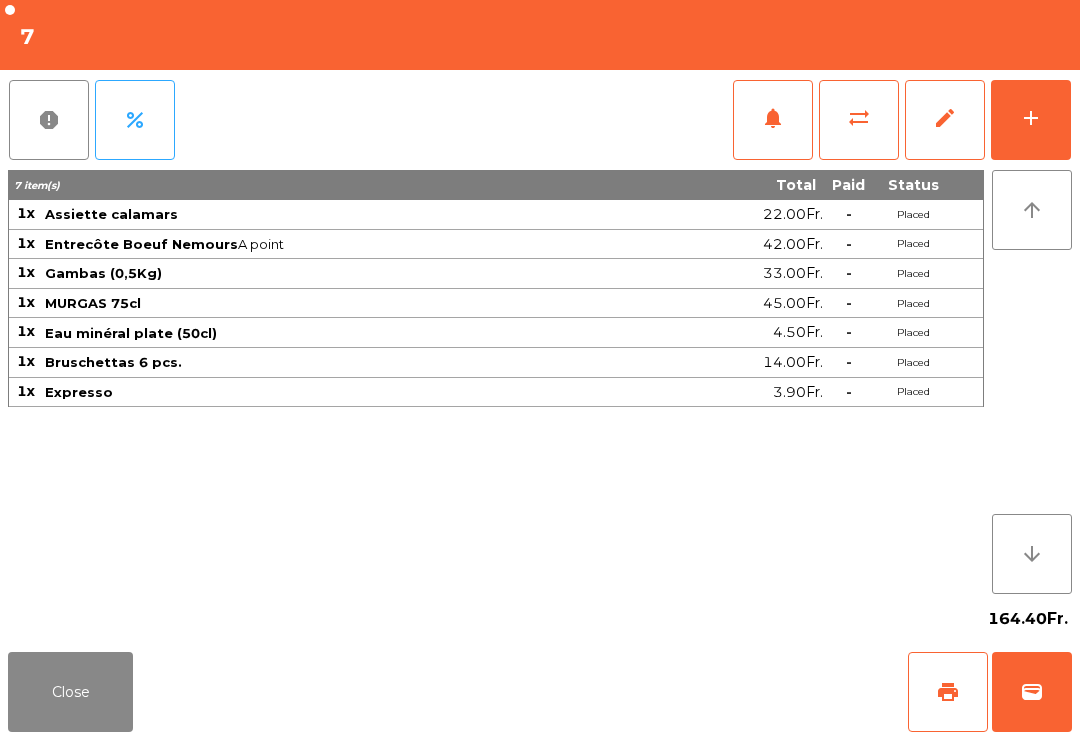 click on "Close   print   wallet" 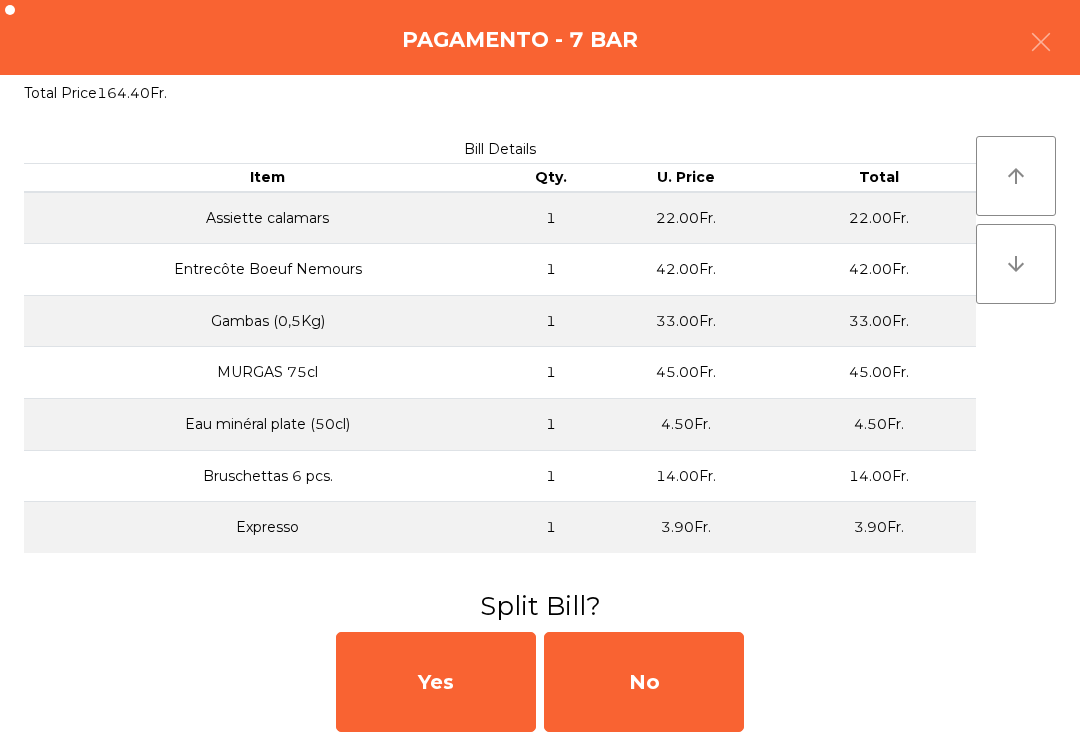 click on "No" 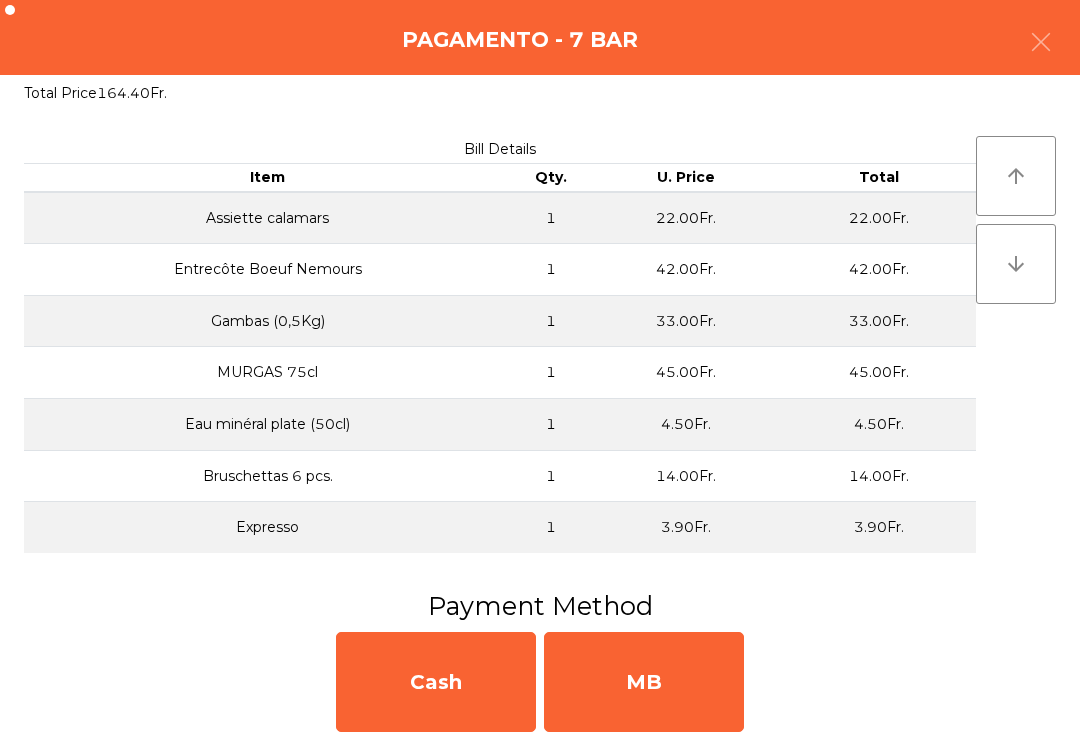 click on "MB" 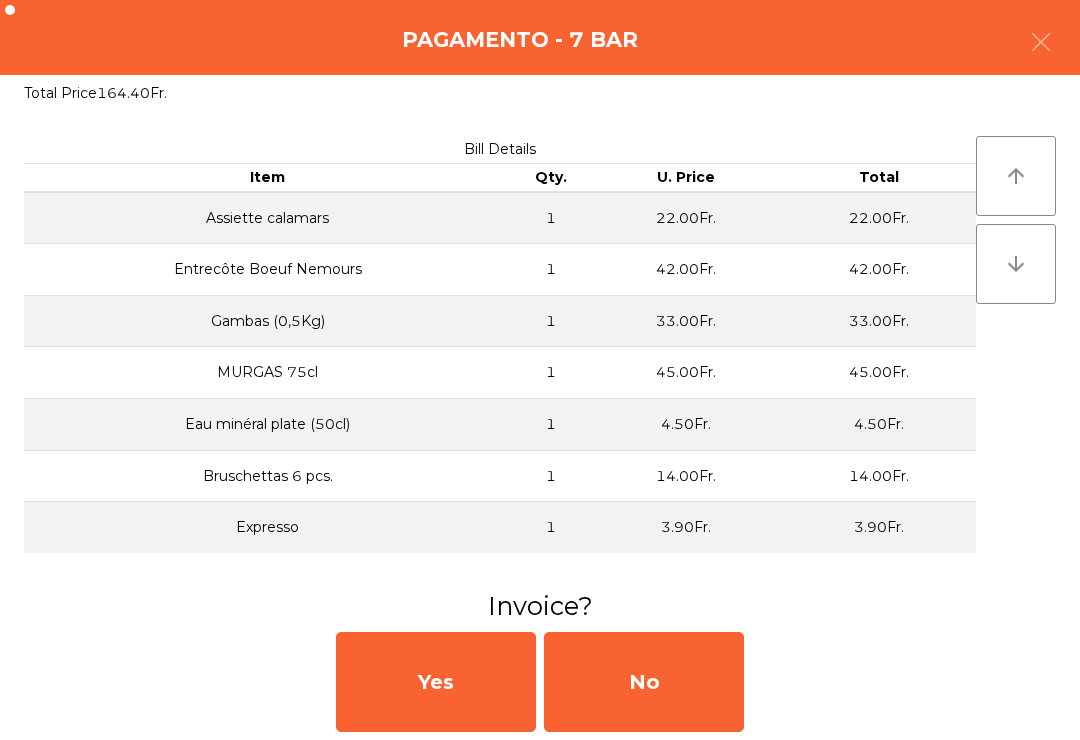 click on "No" 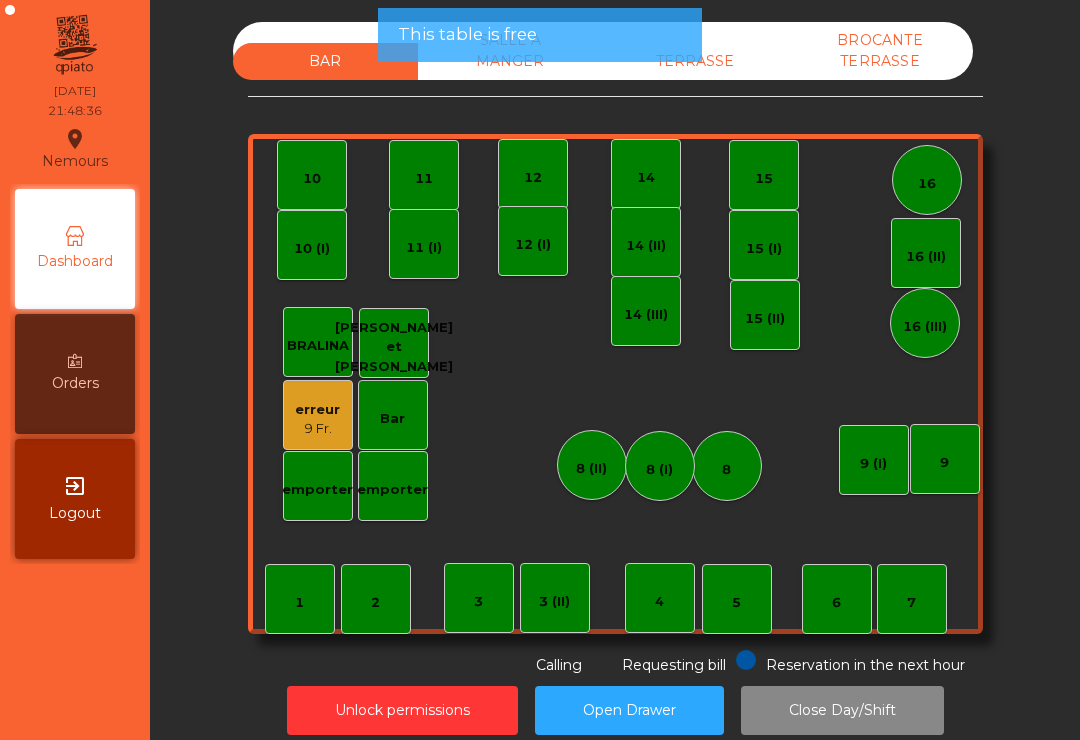 click on "TERRASSE" 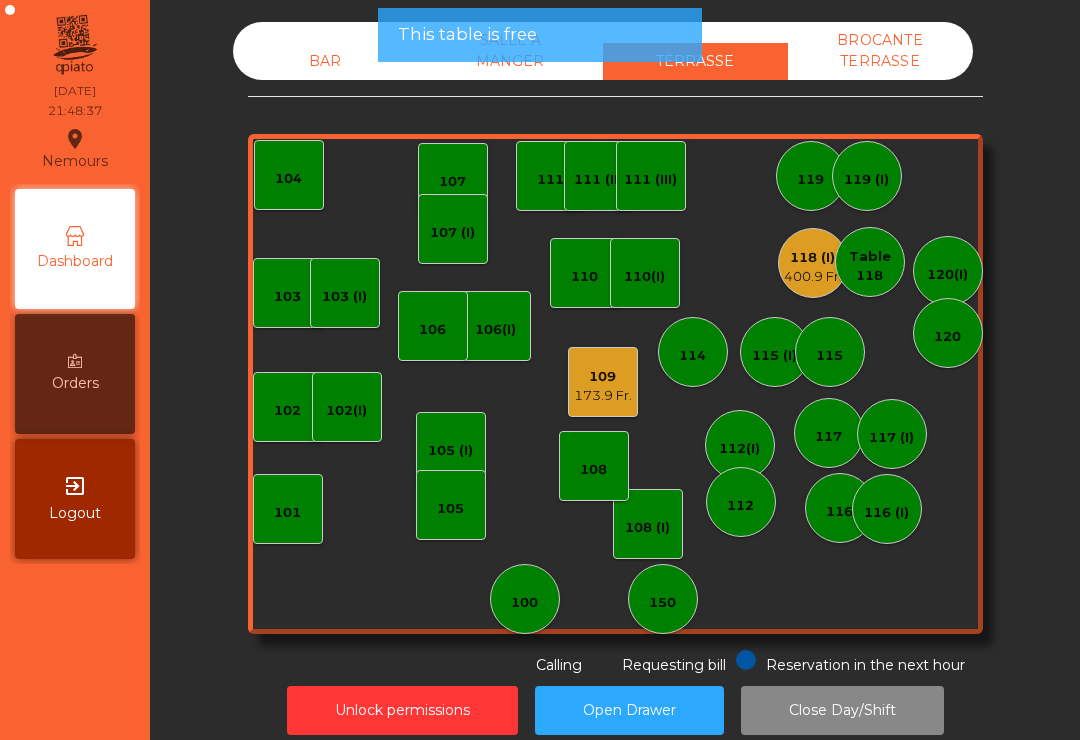 click on "173.9 Fr." 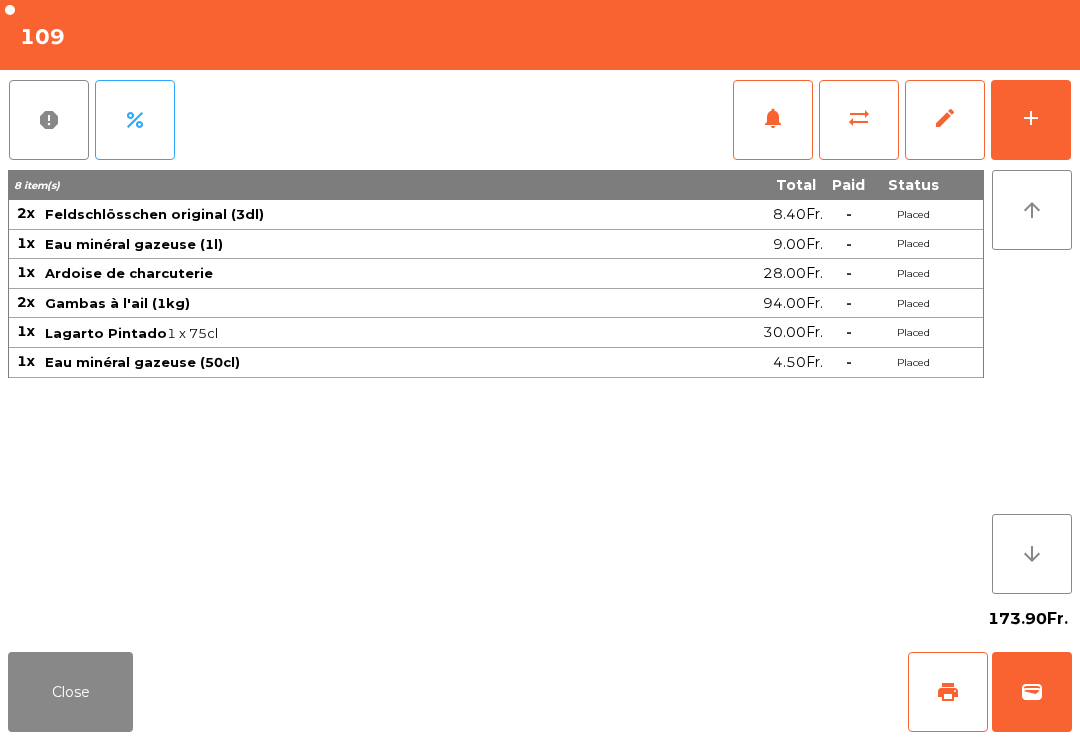 click on "add" 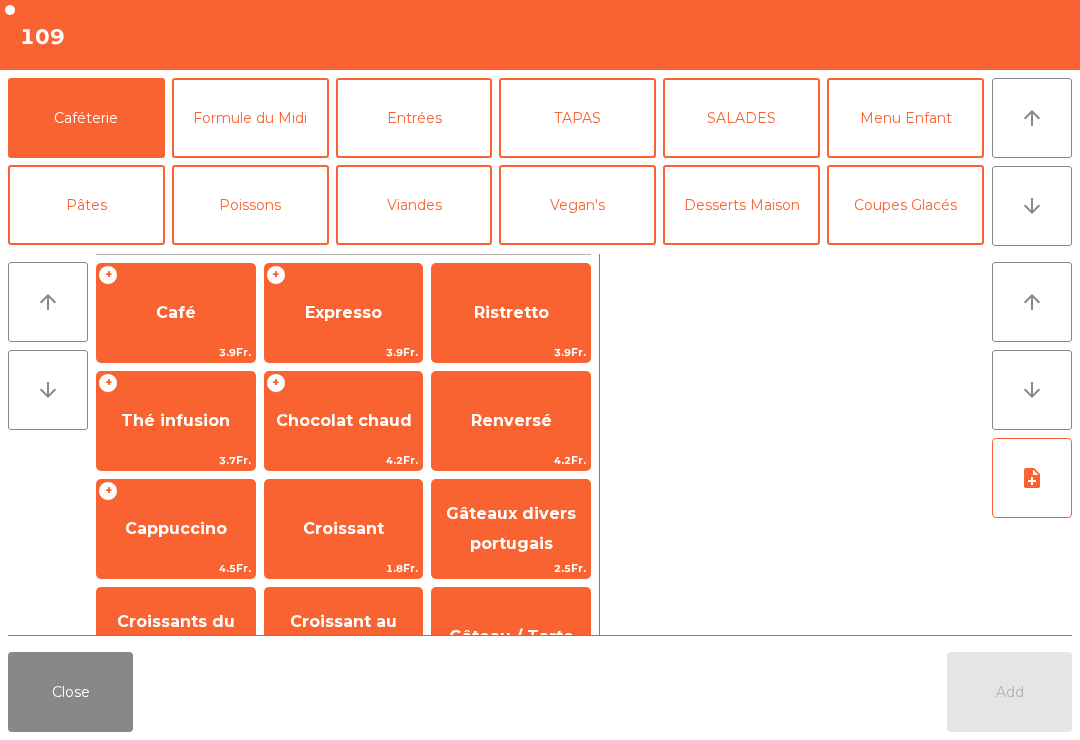 click on "Expresso" 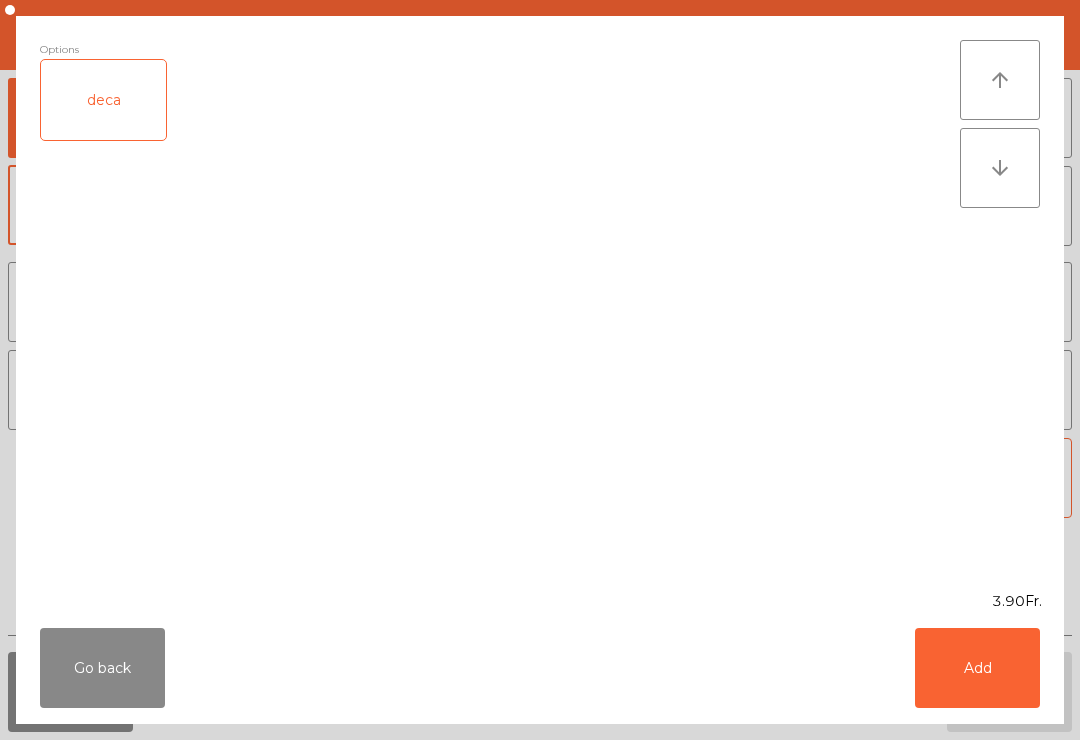 click on "Add" 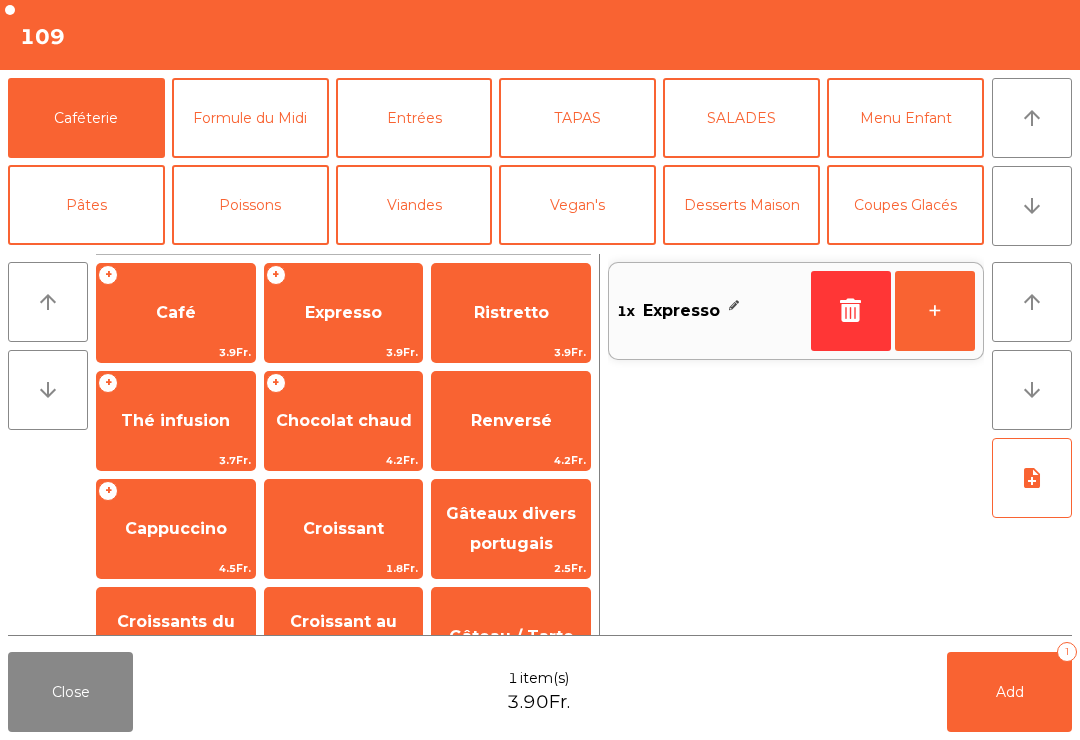 click on "+" 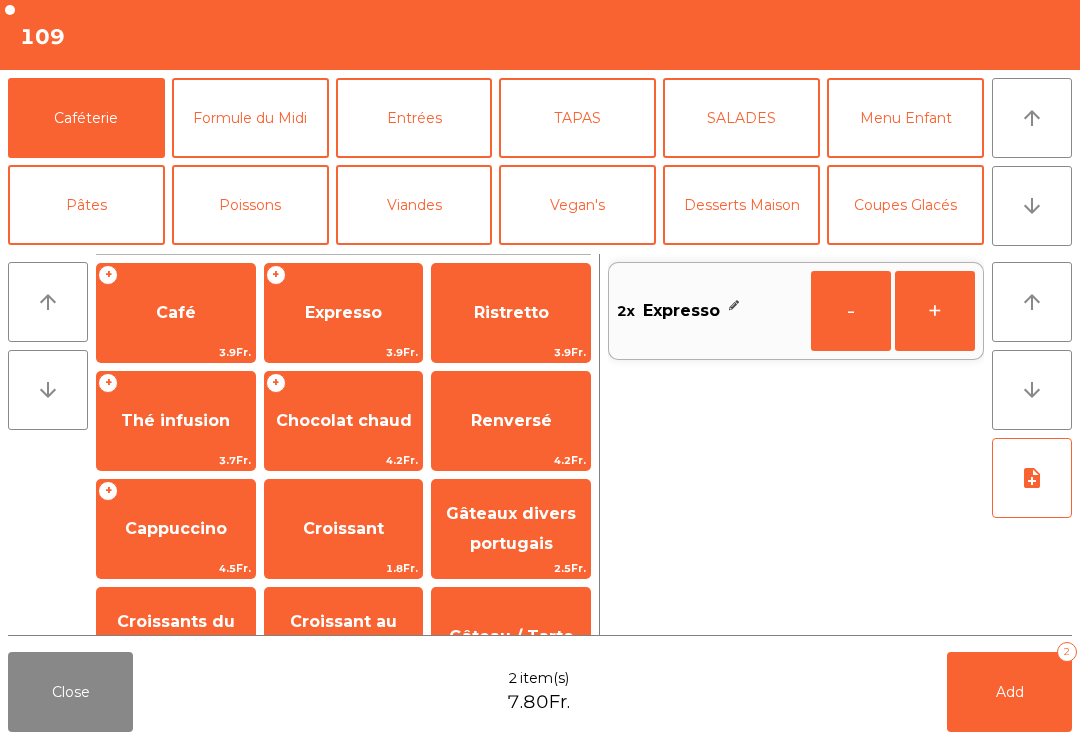 click on "Desserts Maison" 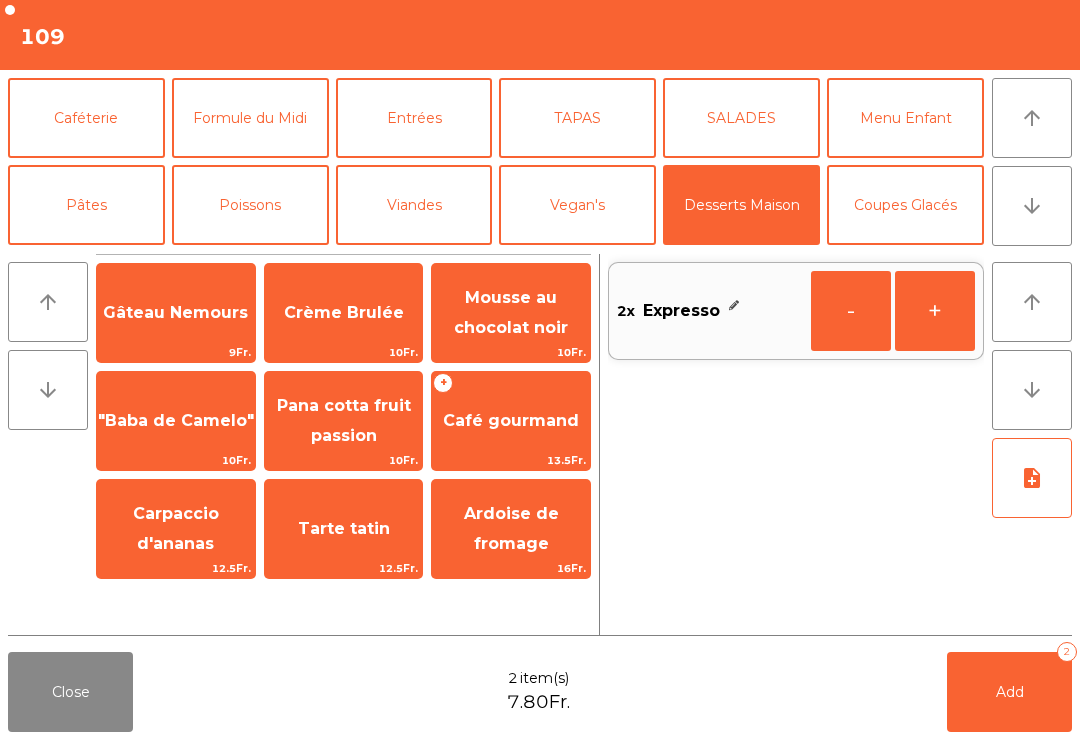 click on "Gâteau Nemours" 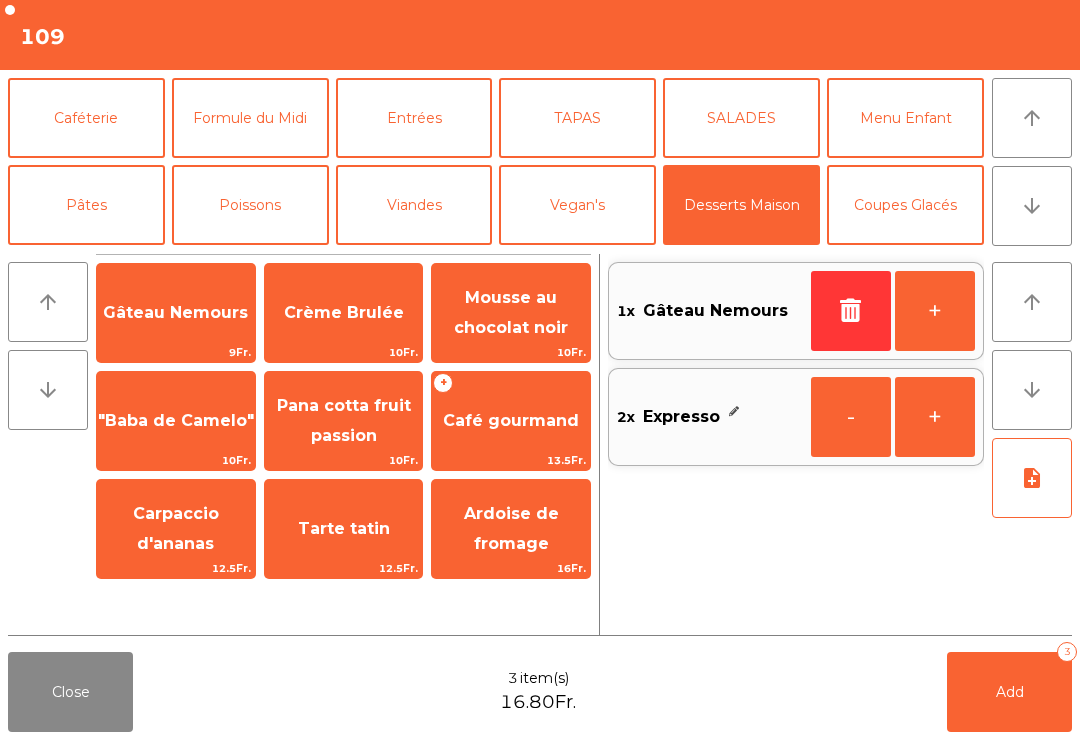 click on "Mousse au chocolat noir" 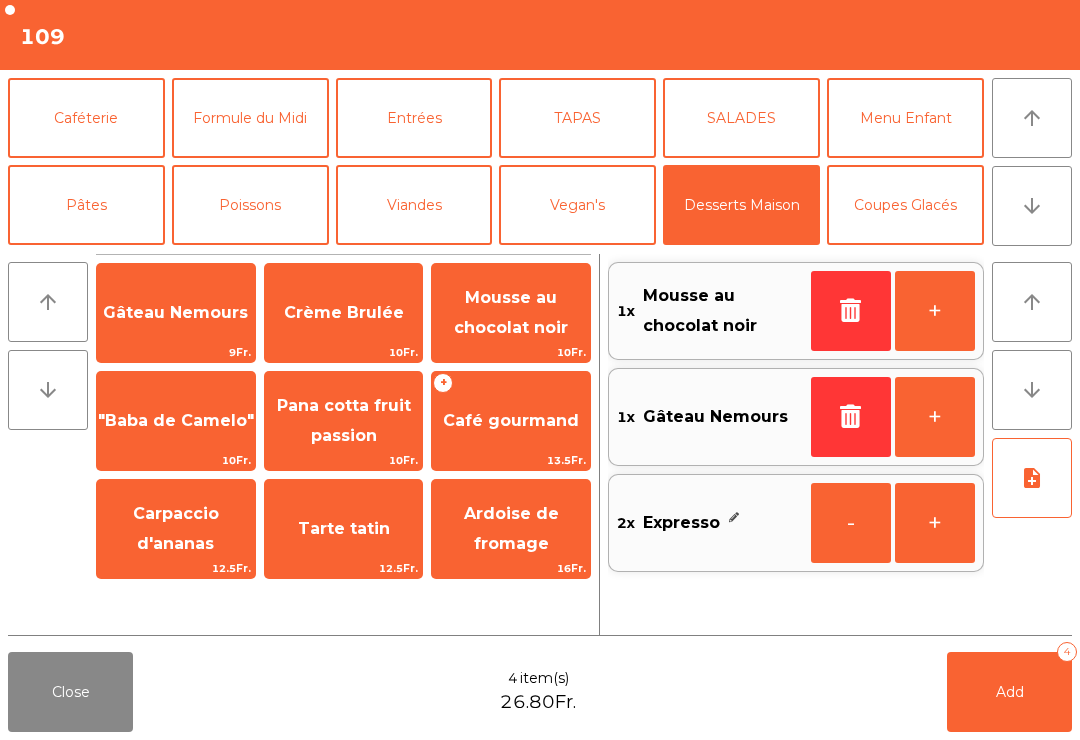 click on "Coupes Glacés" 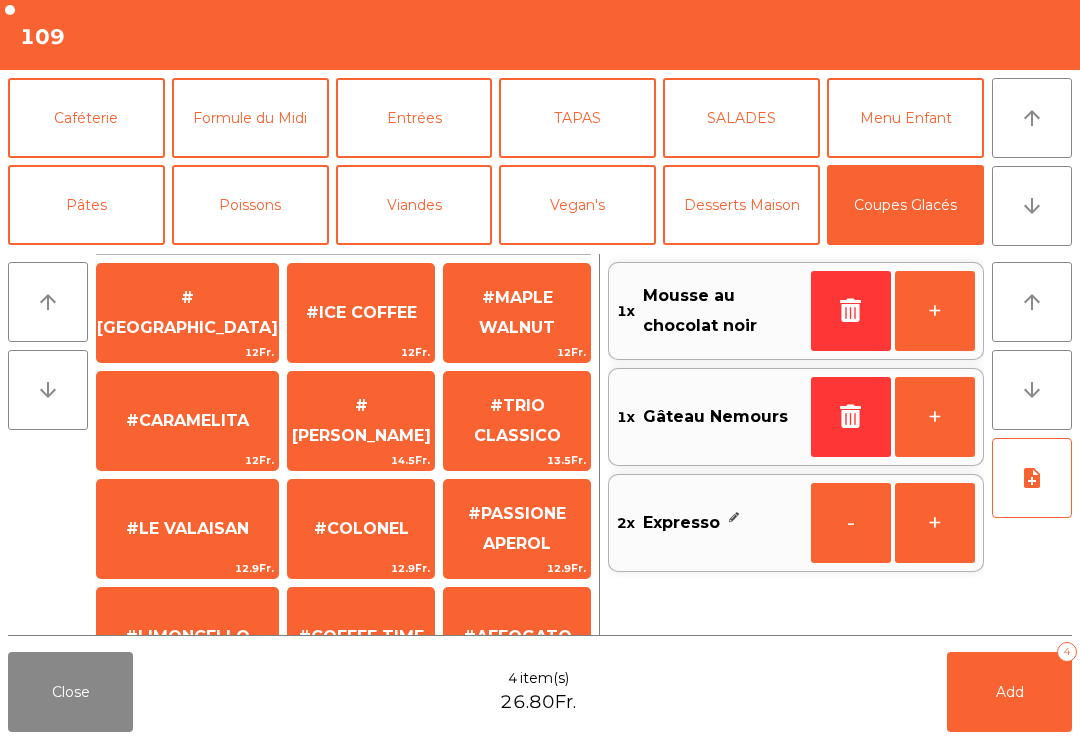 scroll, scrollTop: 402, scrollLeft: 0, axis: vertical 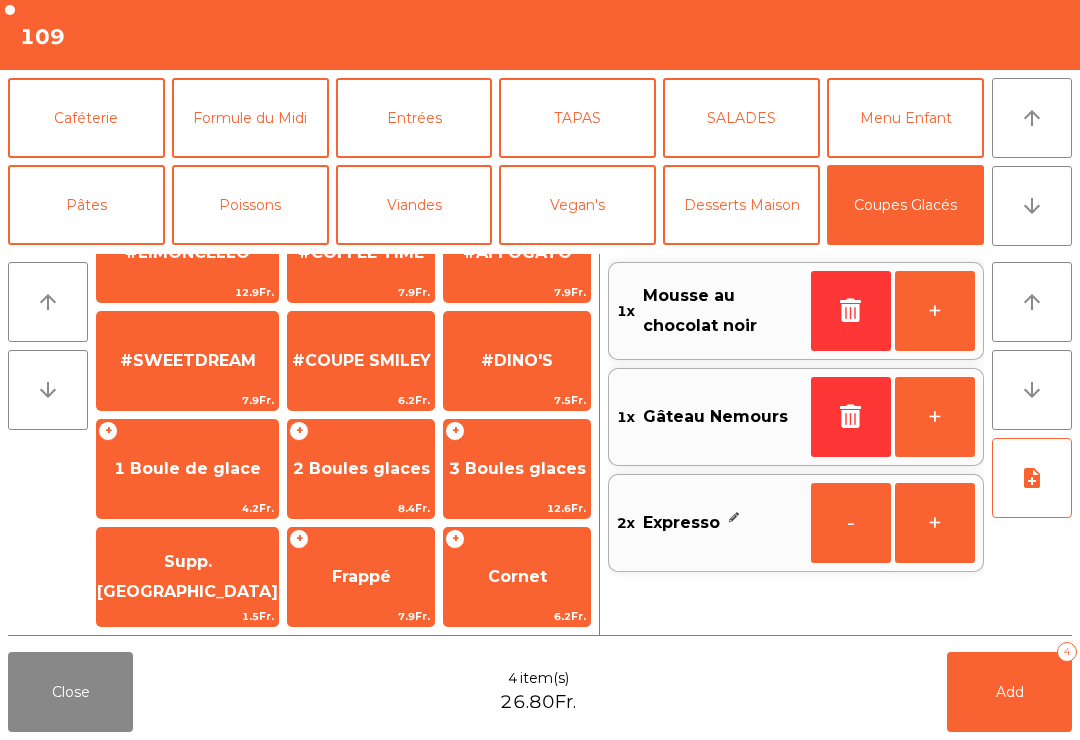 click on "4.2Fr." 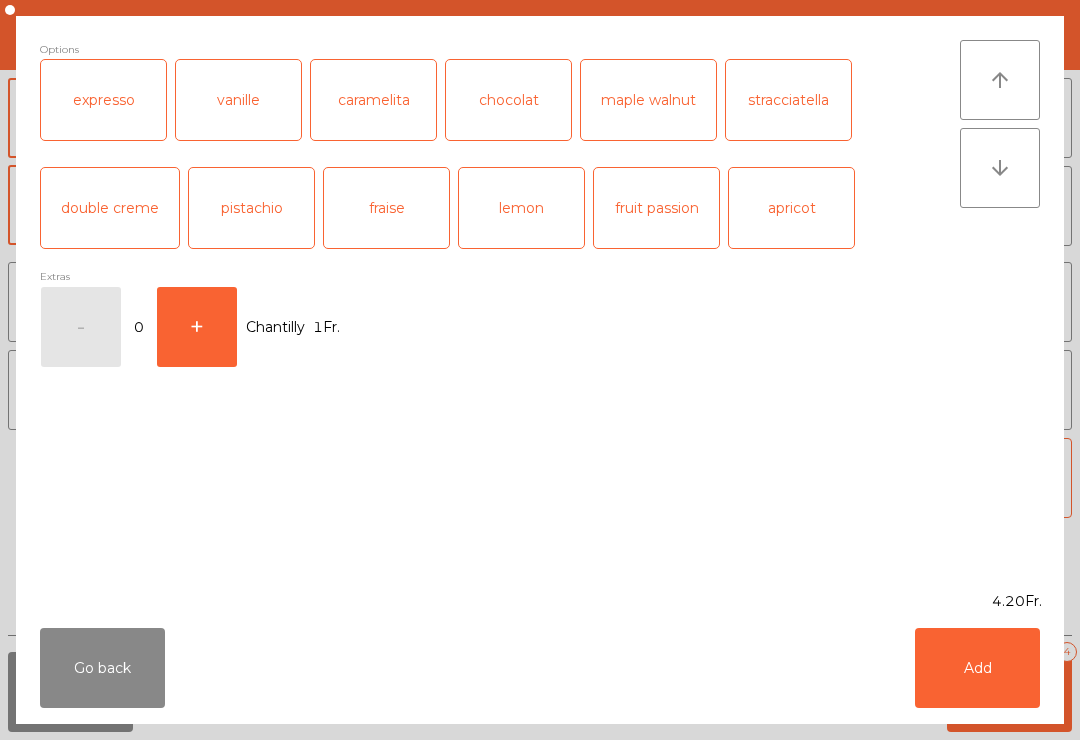 scroll, scrollTop: 384, scrollLeft: 0, axis: vertical 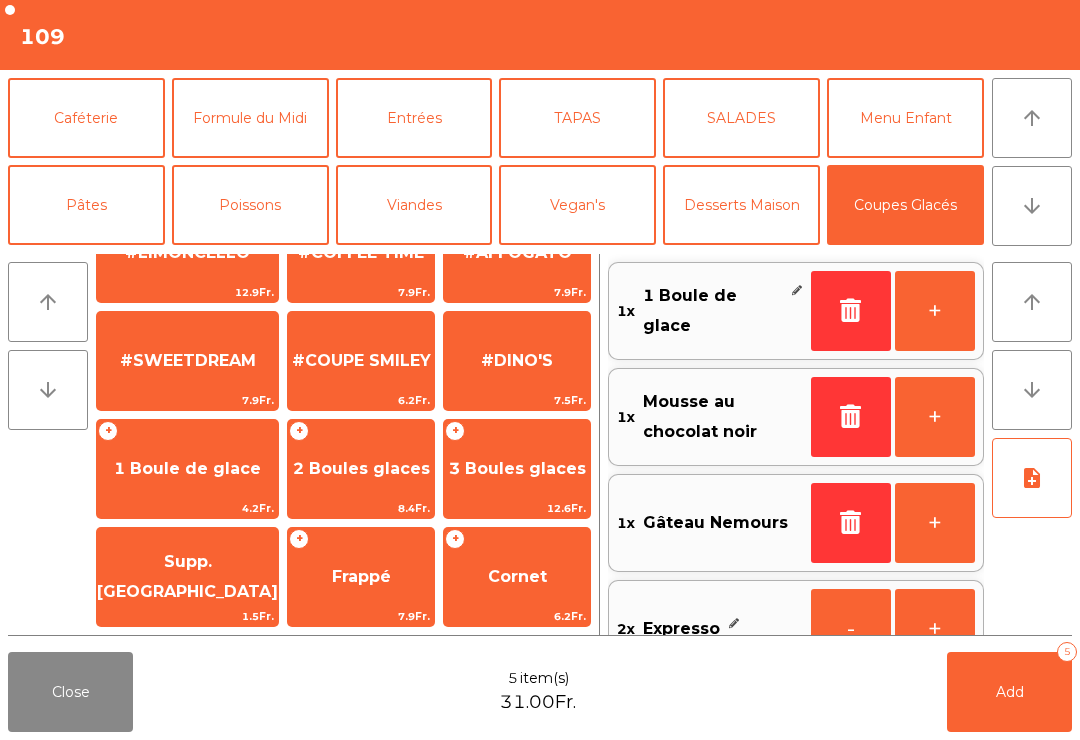 click on "Add   5" 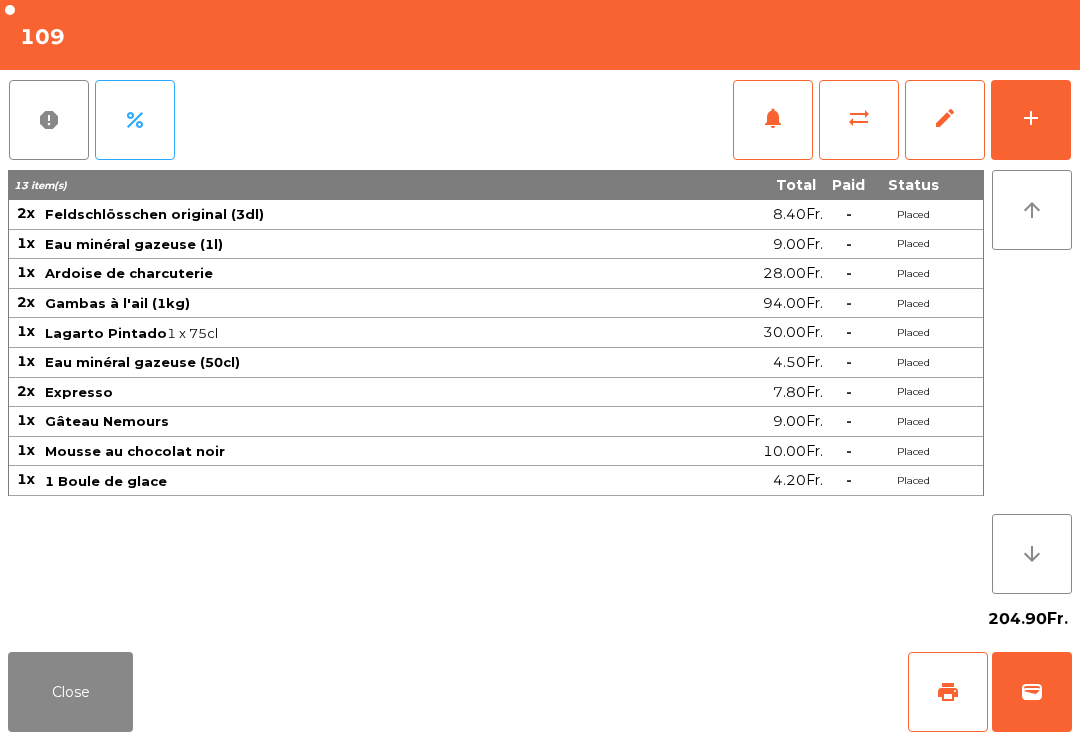 click on "Close" 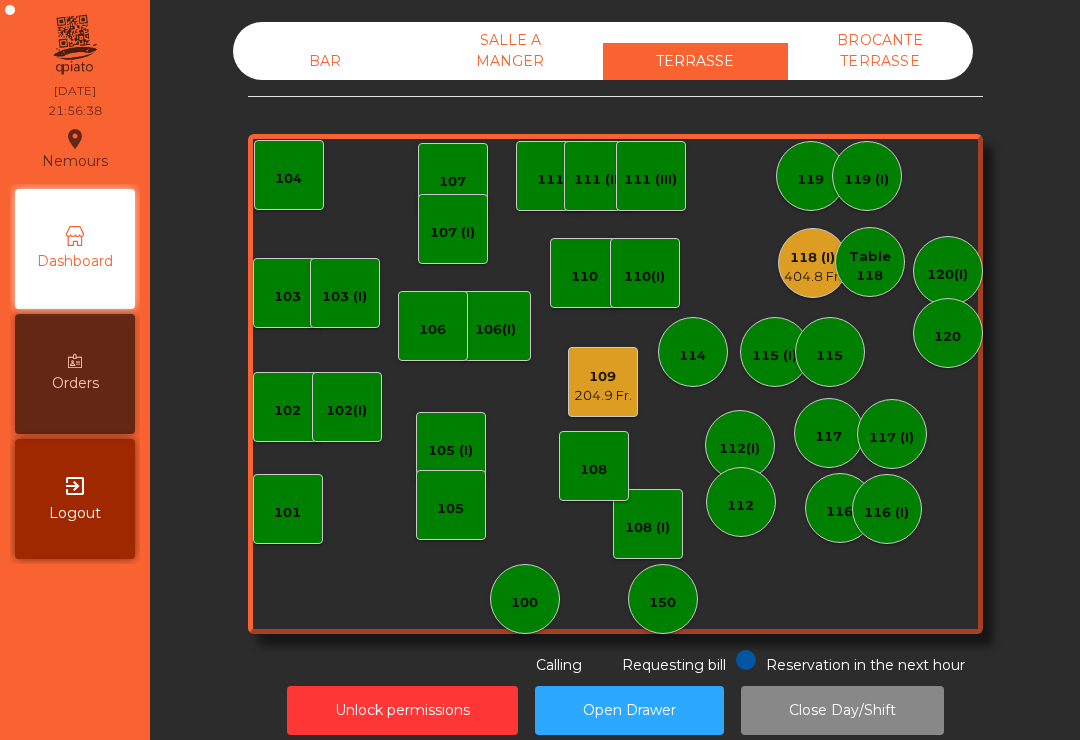 click on "404.8 Fr." 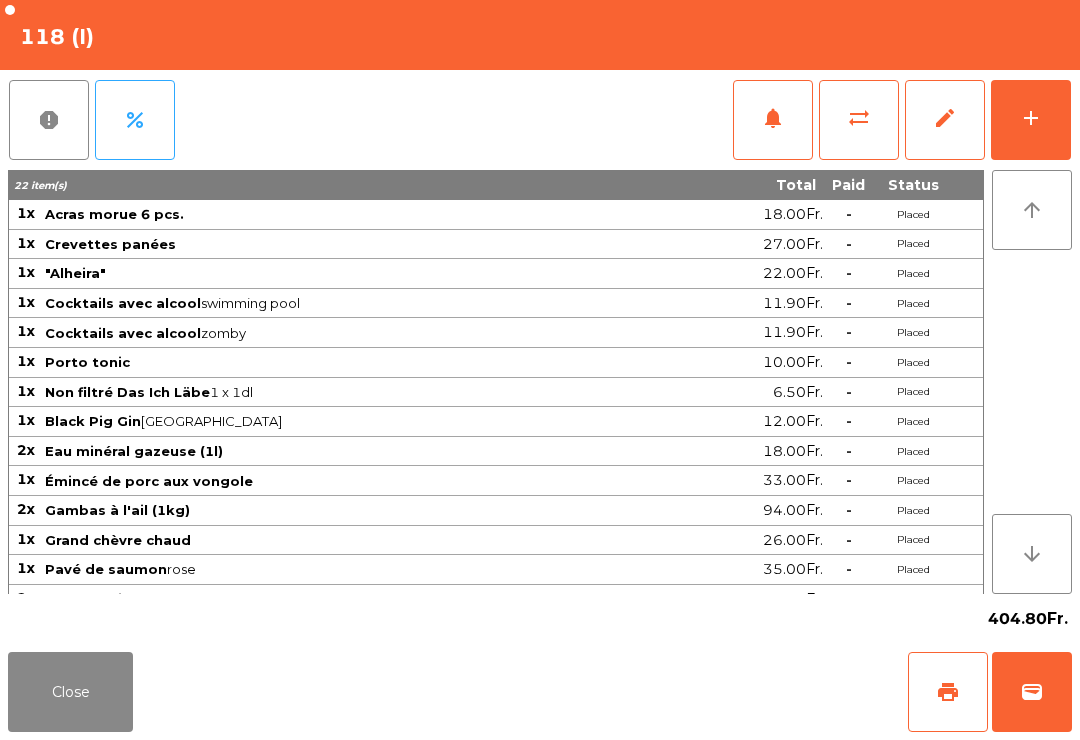 click on "Close" 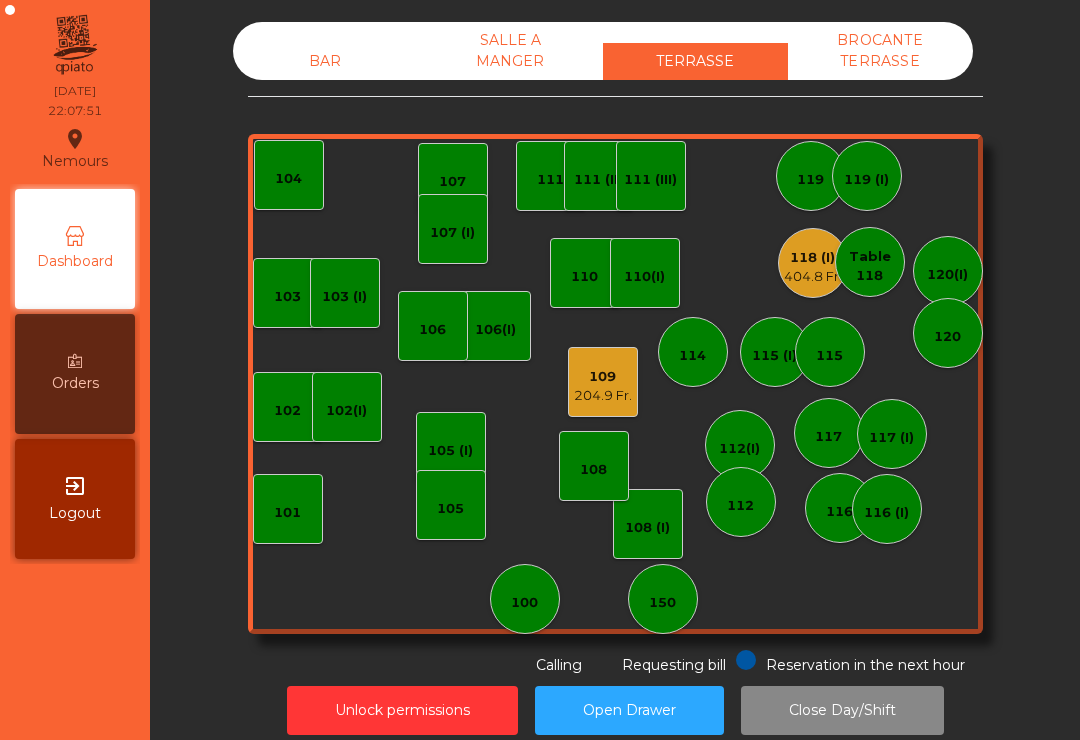 click on "109   204.9 Fr." 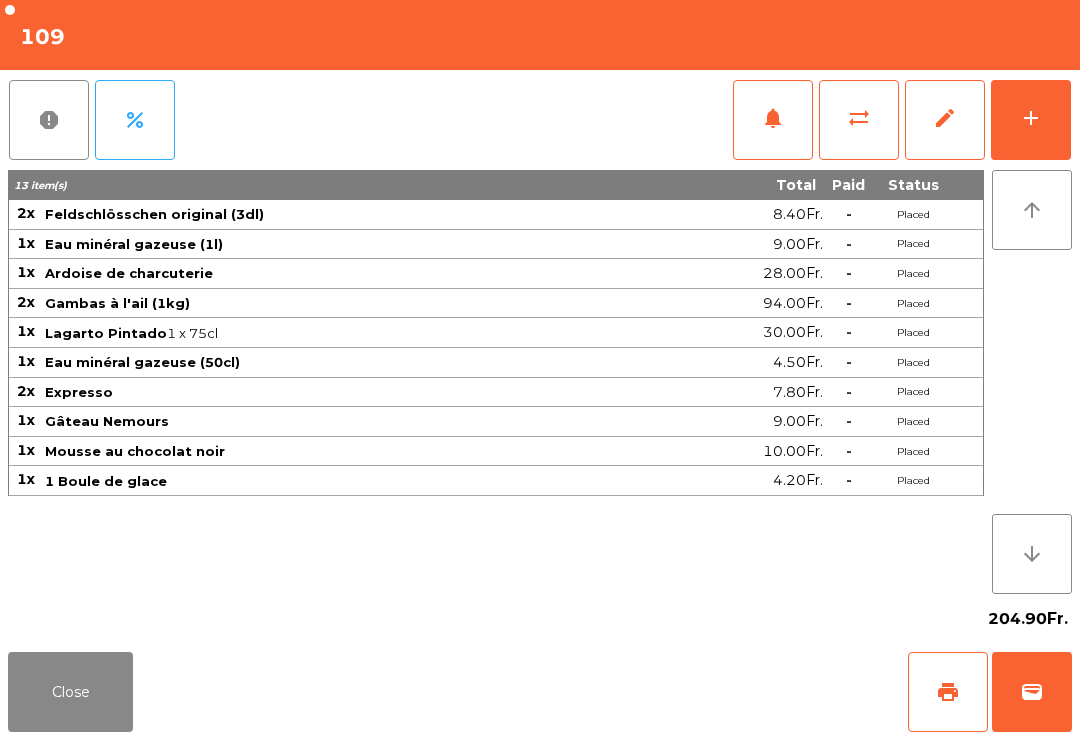 click on "print" 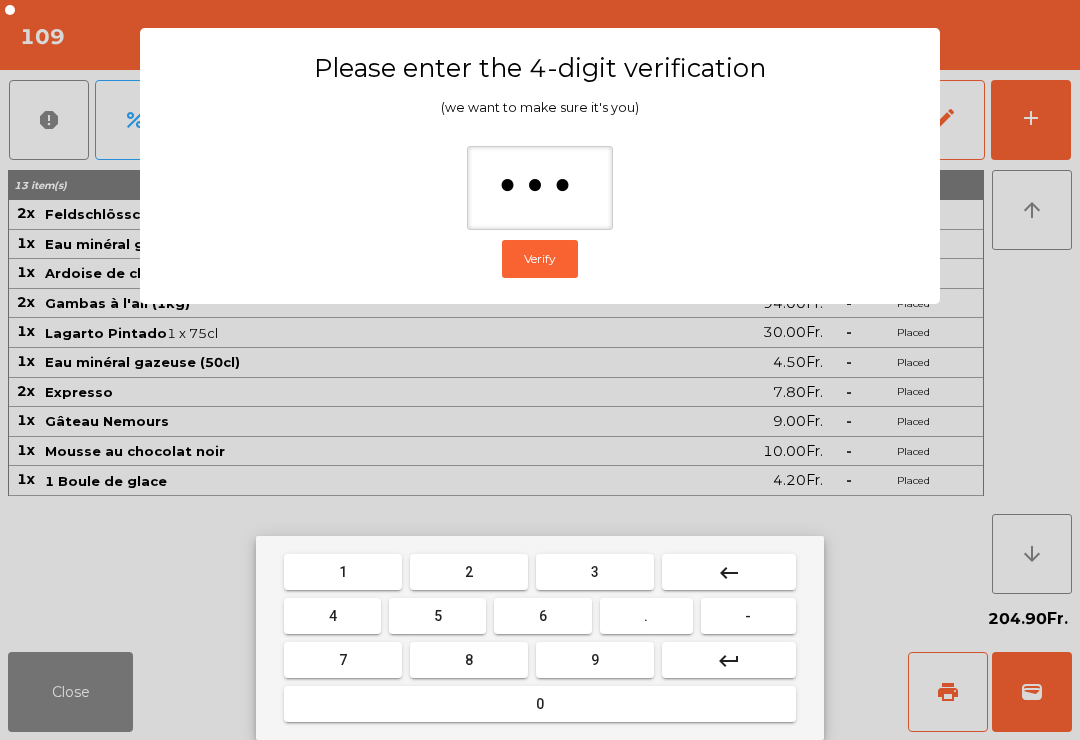type on "****" 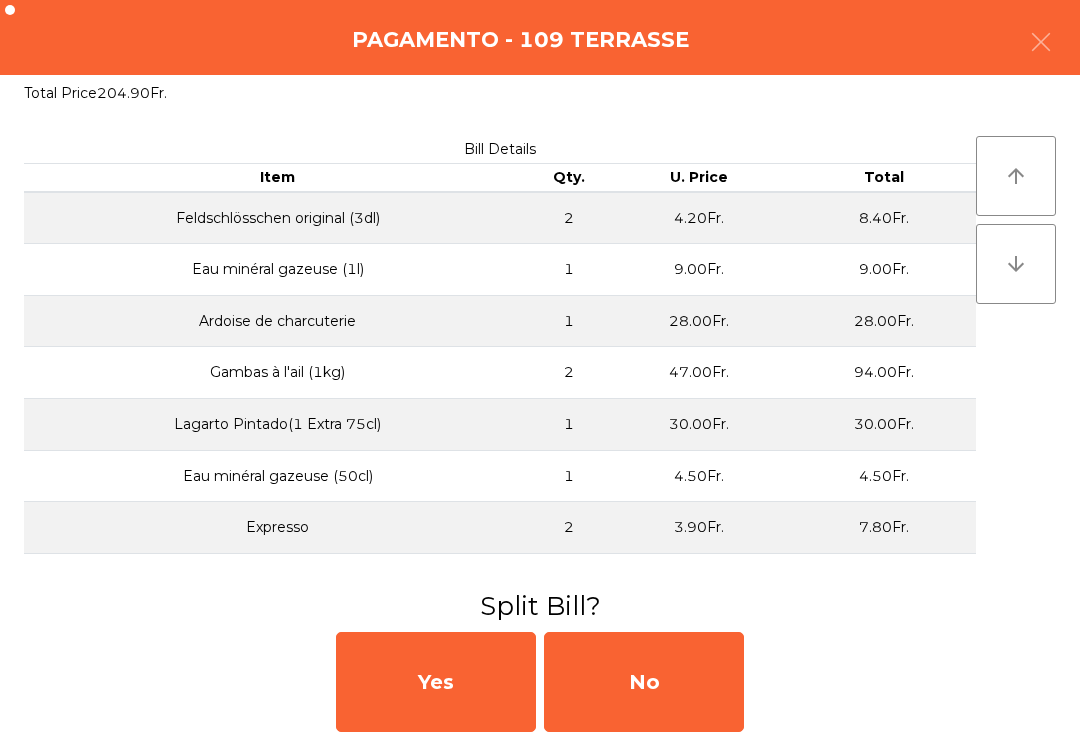 click on "No" 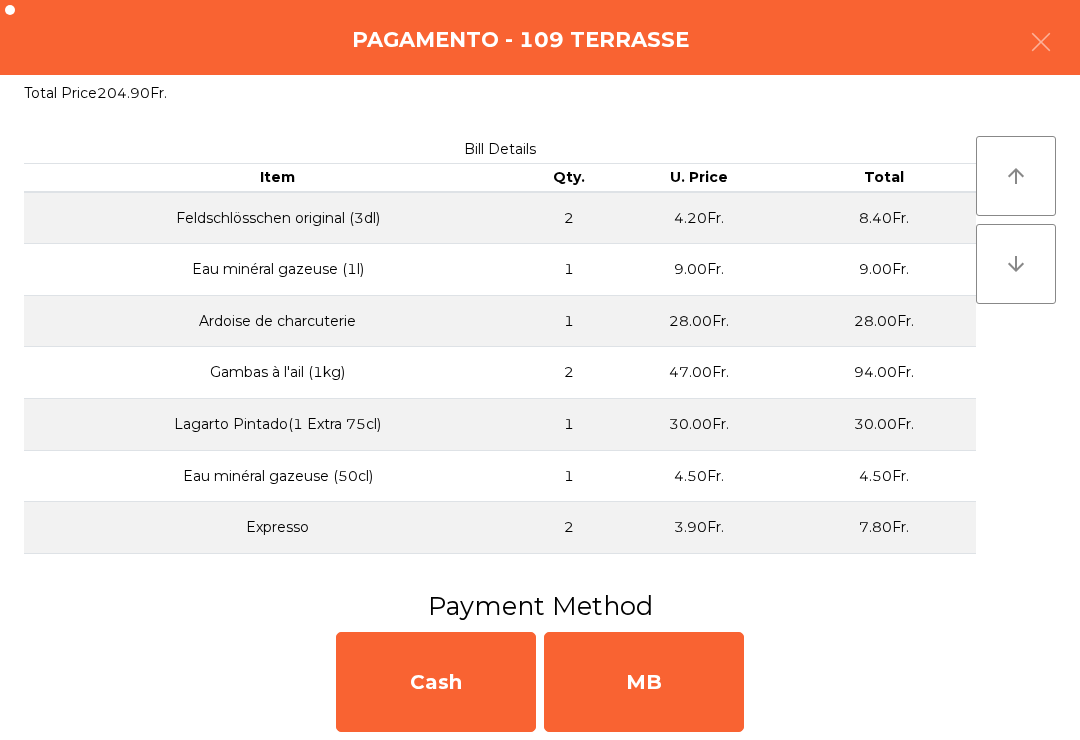 click on "MB" 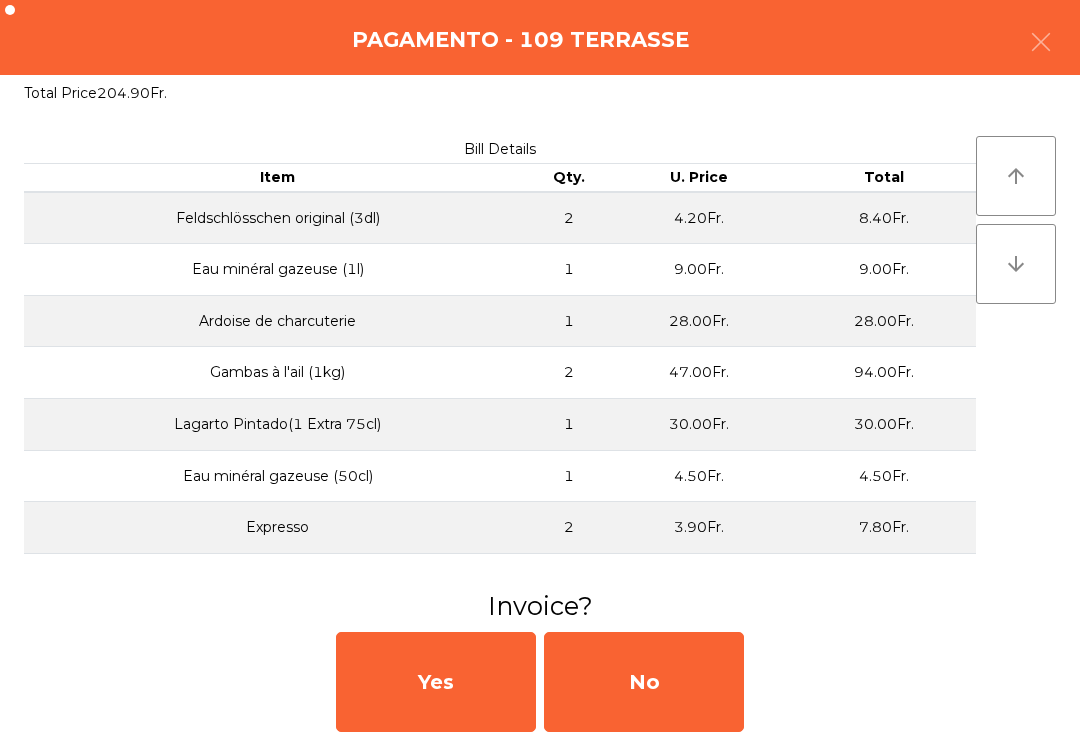 click on "No" 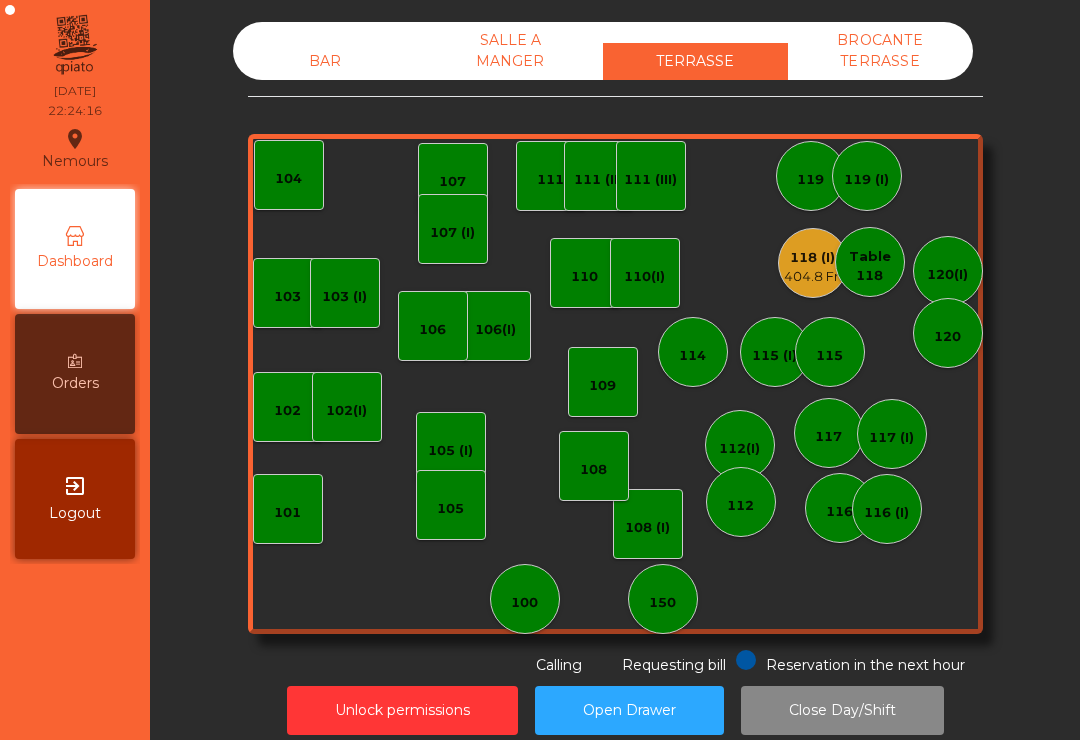 click on "404.8 Fr." 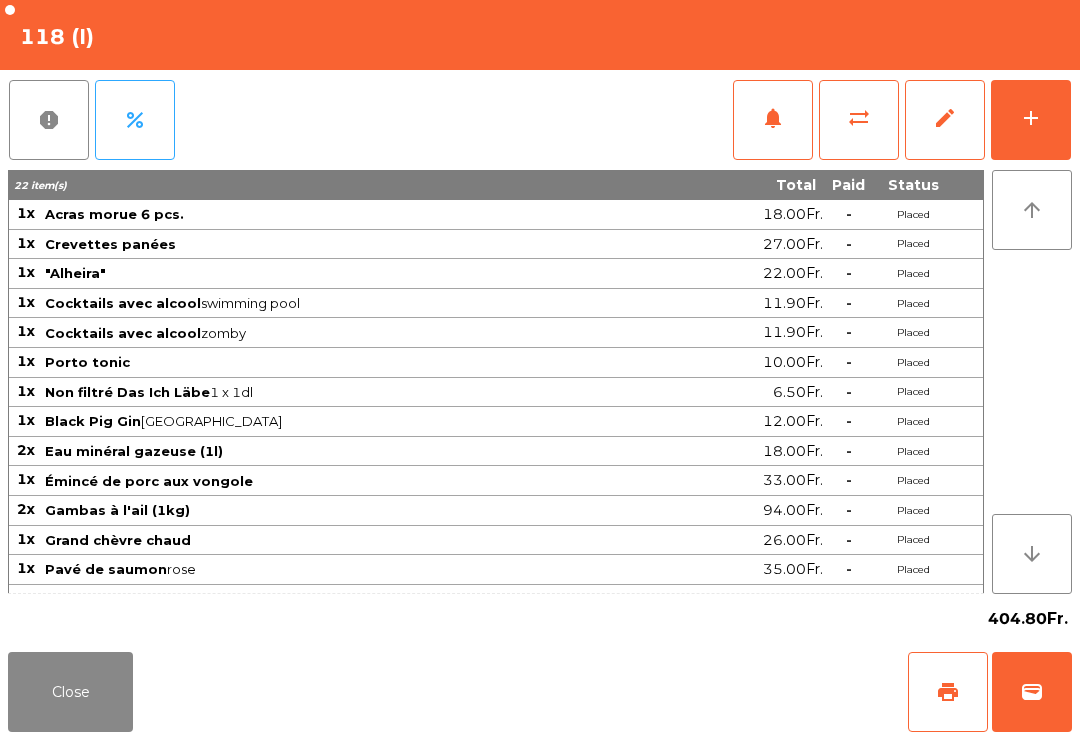 click on "print" 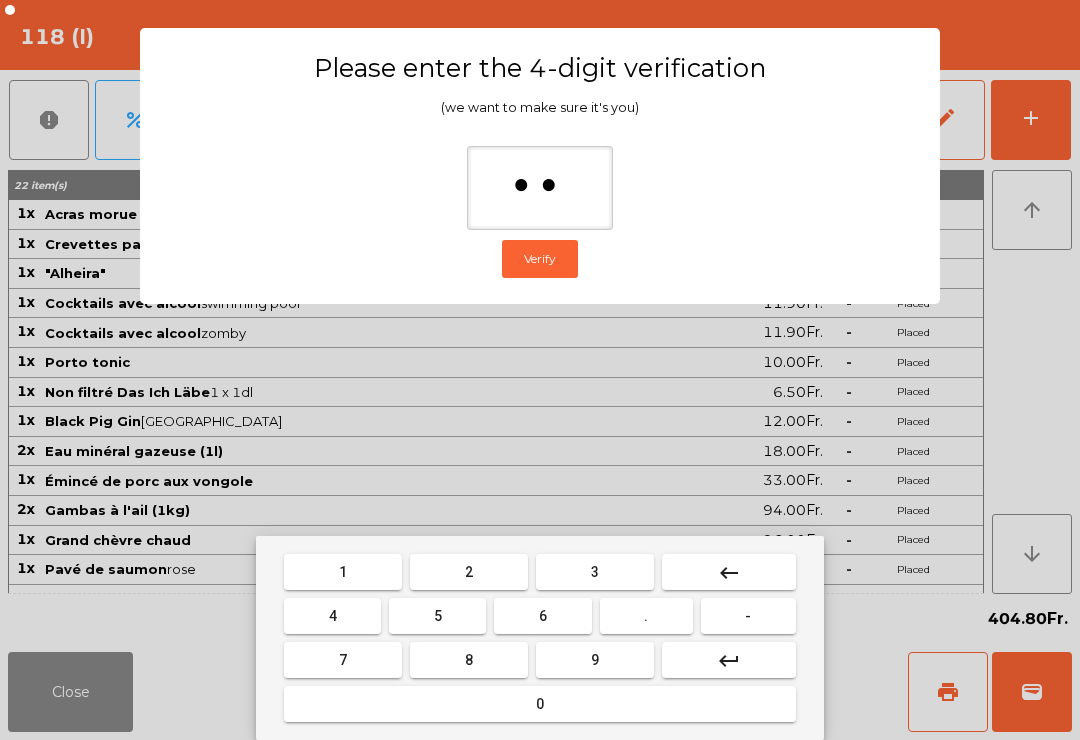 type on "***" 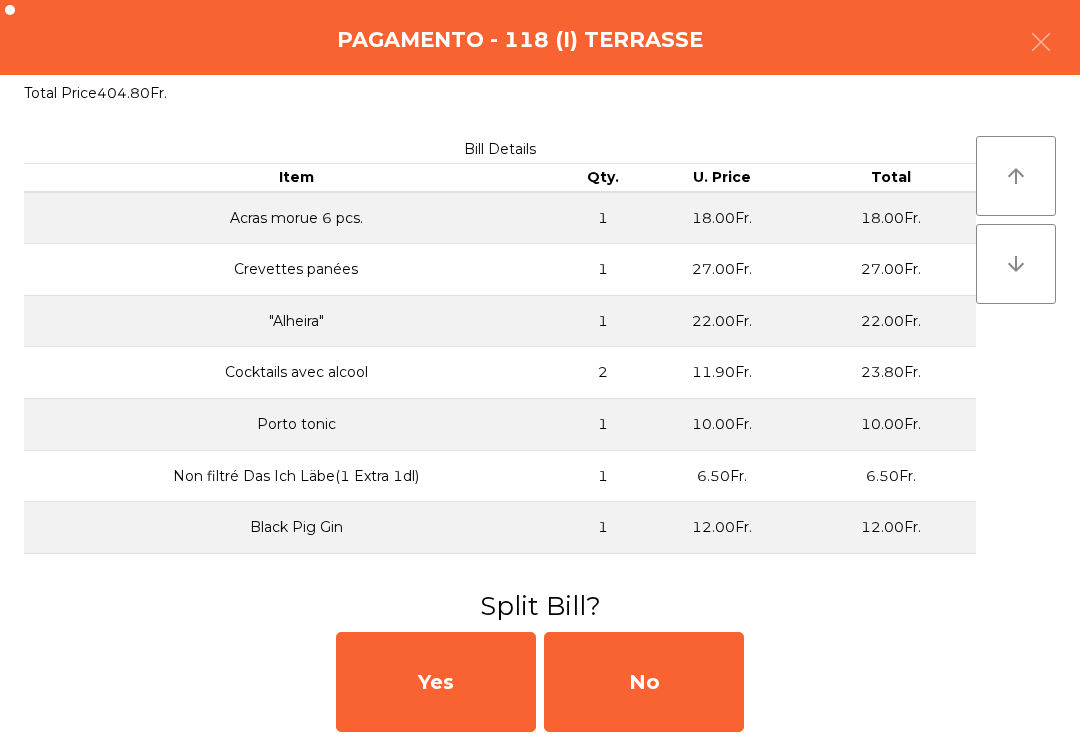 click on "No" 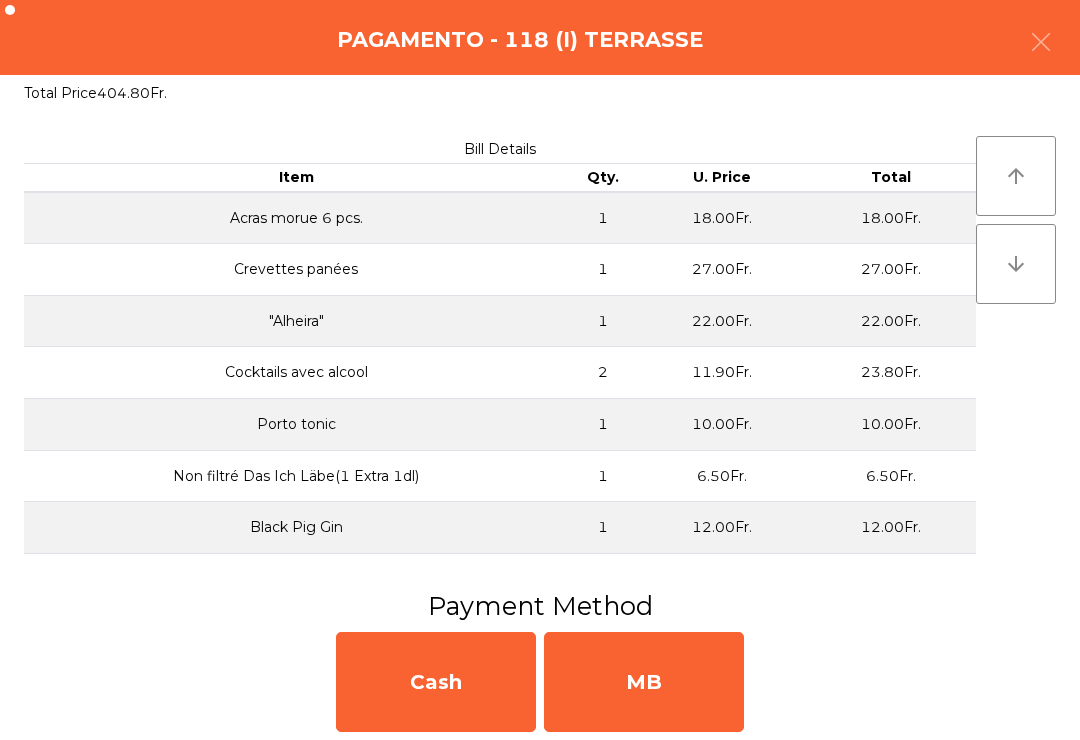 click on "MB" 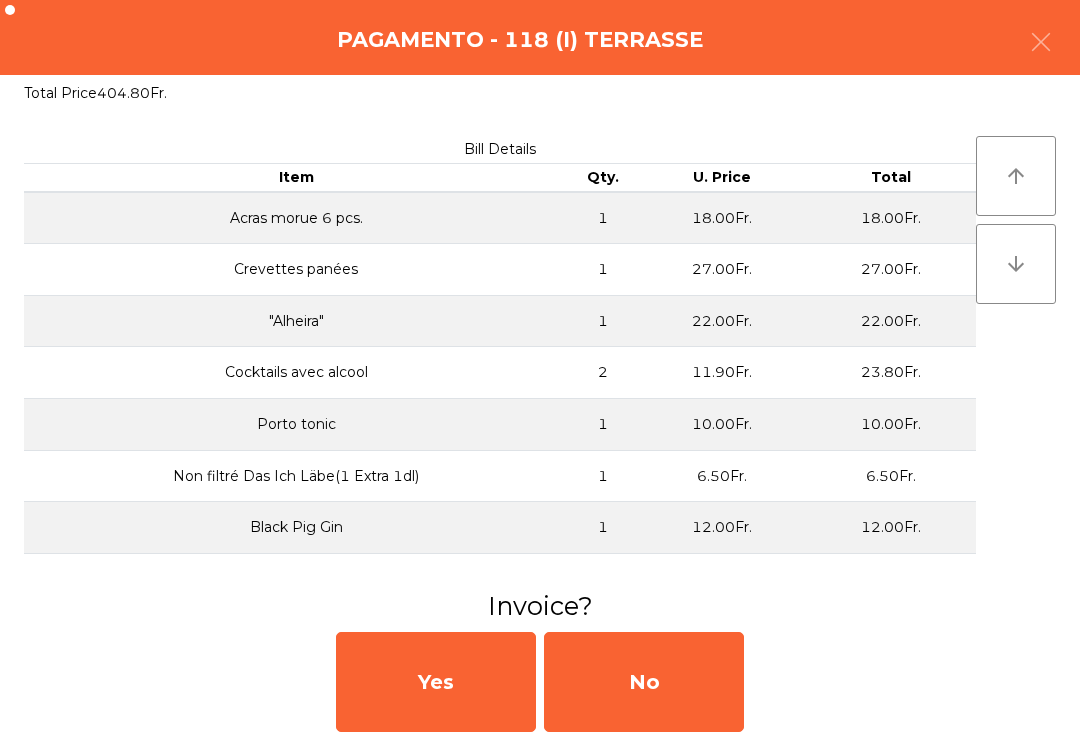 click on "No" 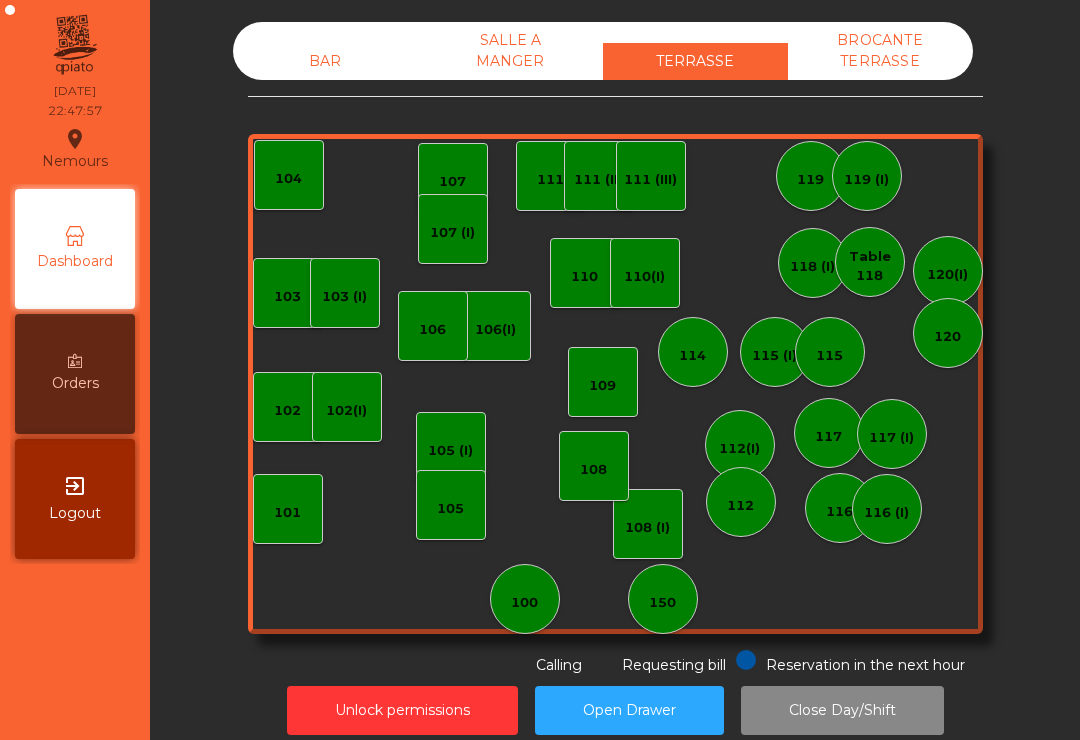 click on "Close Day/Shift" 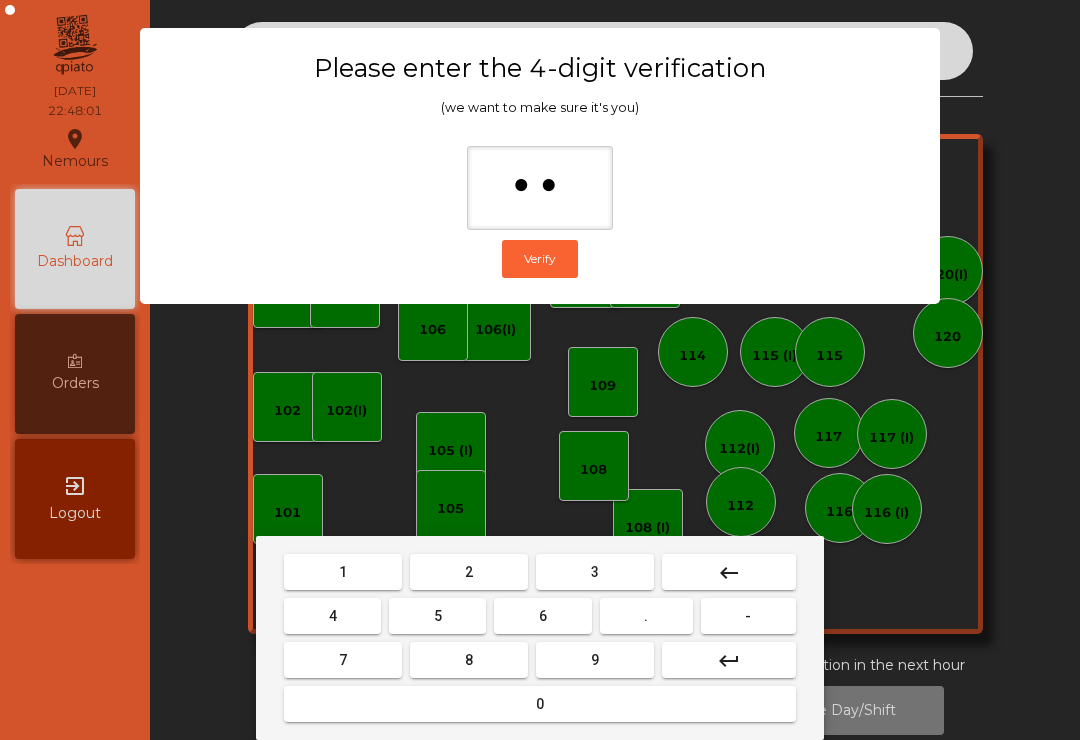 type on "***" 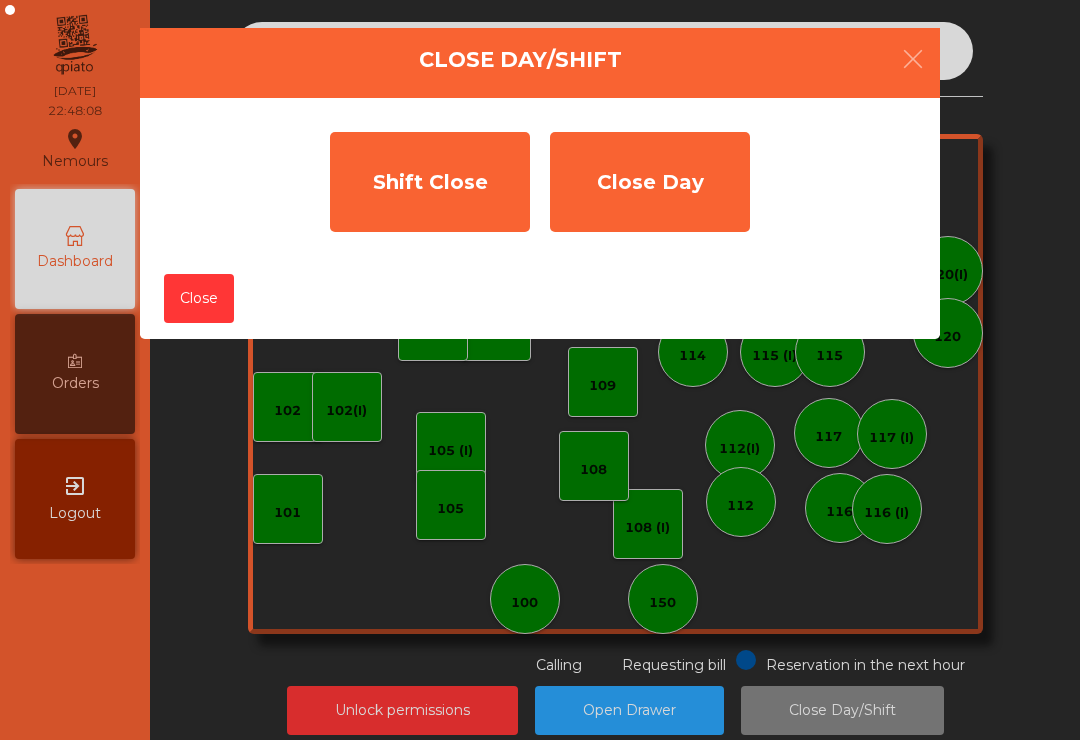 click on "Shift Close" 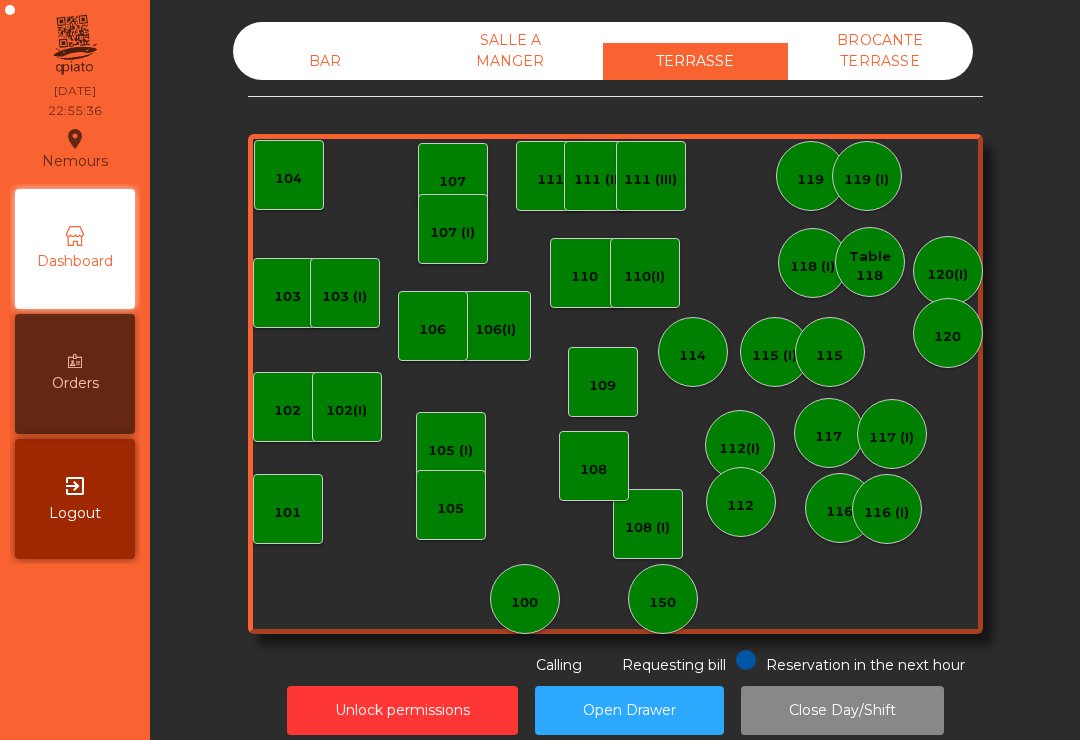 click on "BAR" 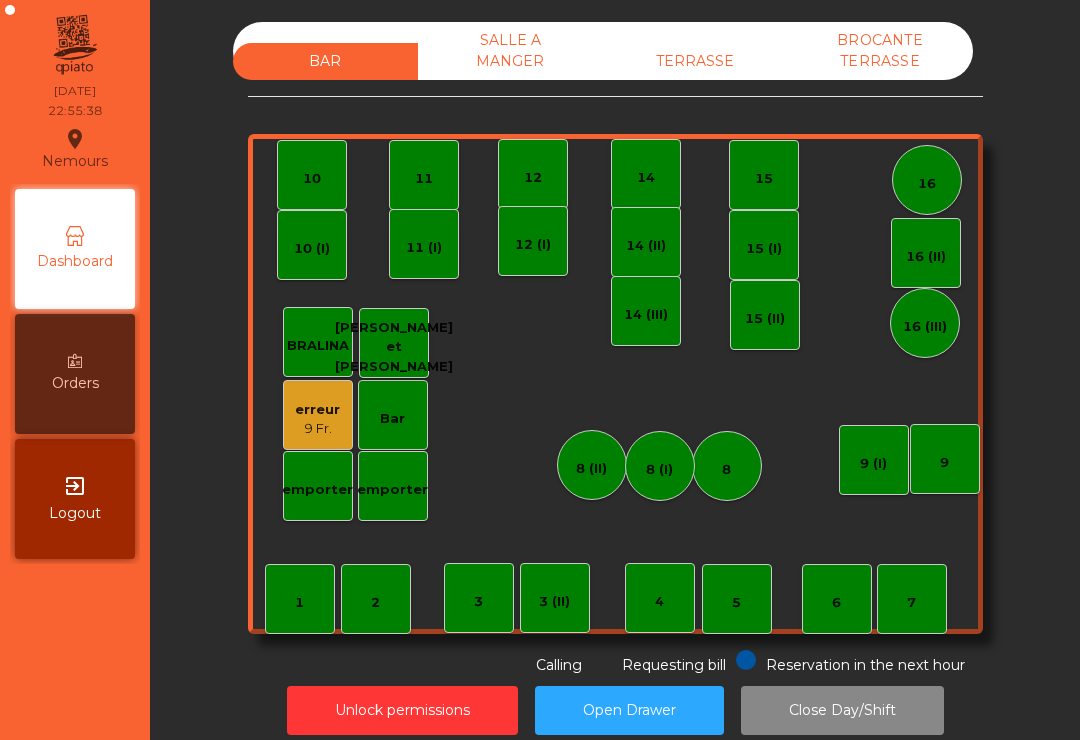 click on "Close Day/Shift" 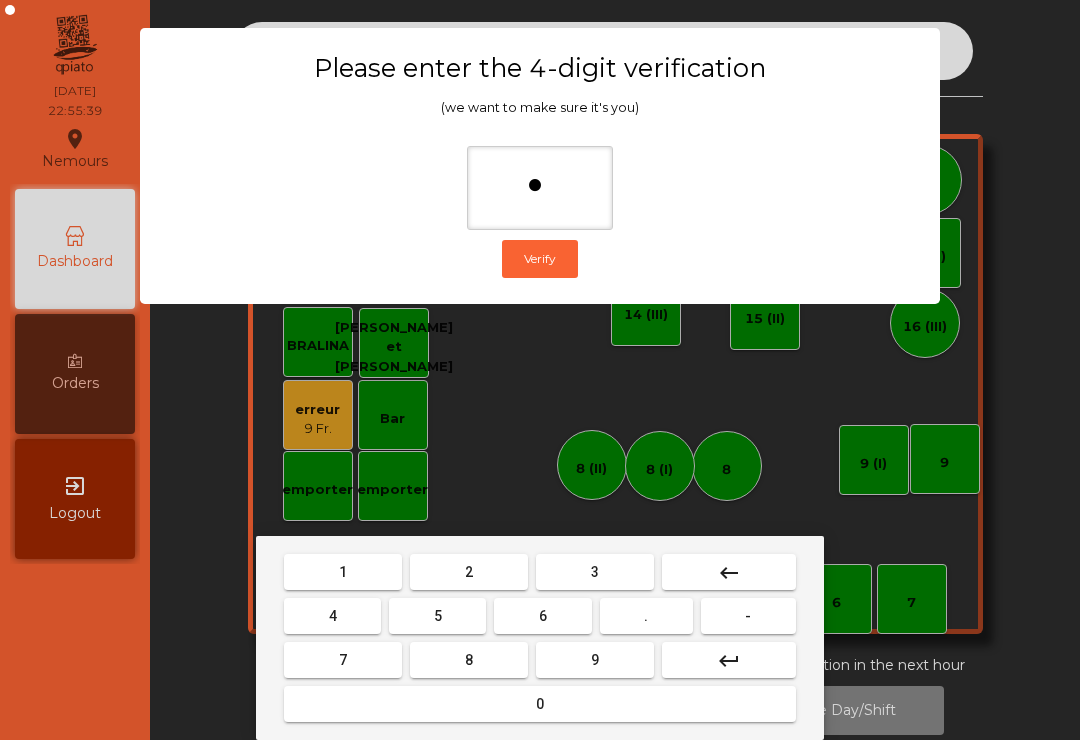 type on "**" 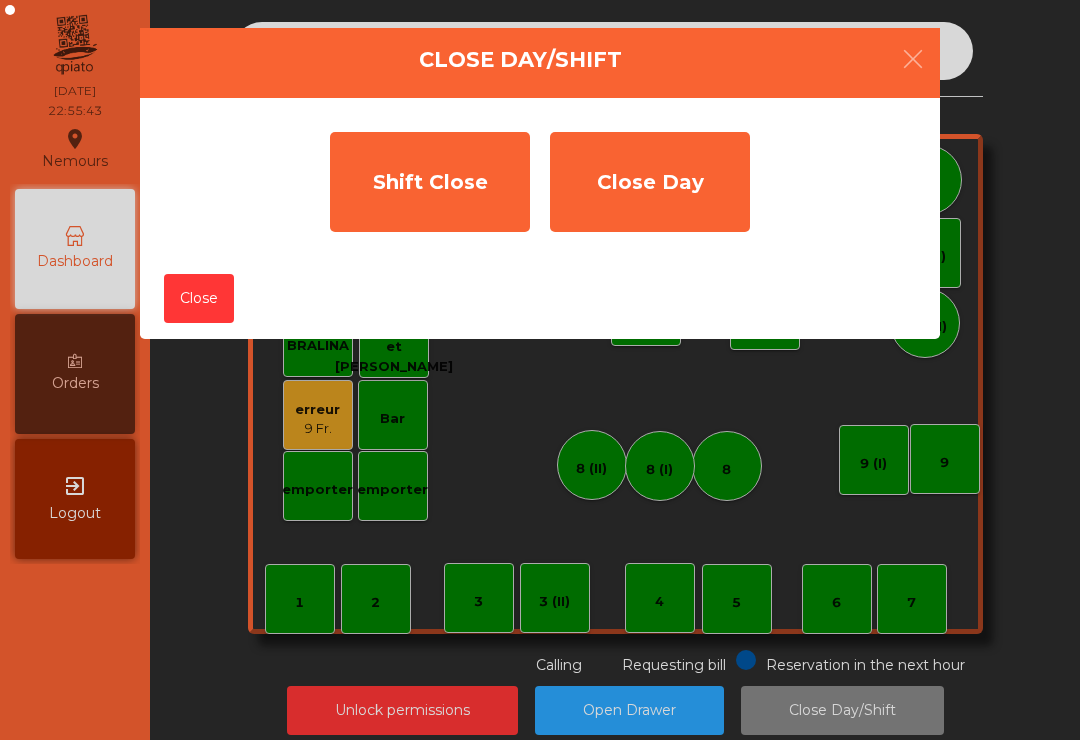 click on "Shift Close" 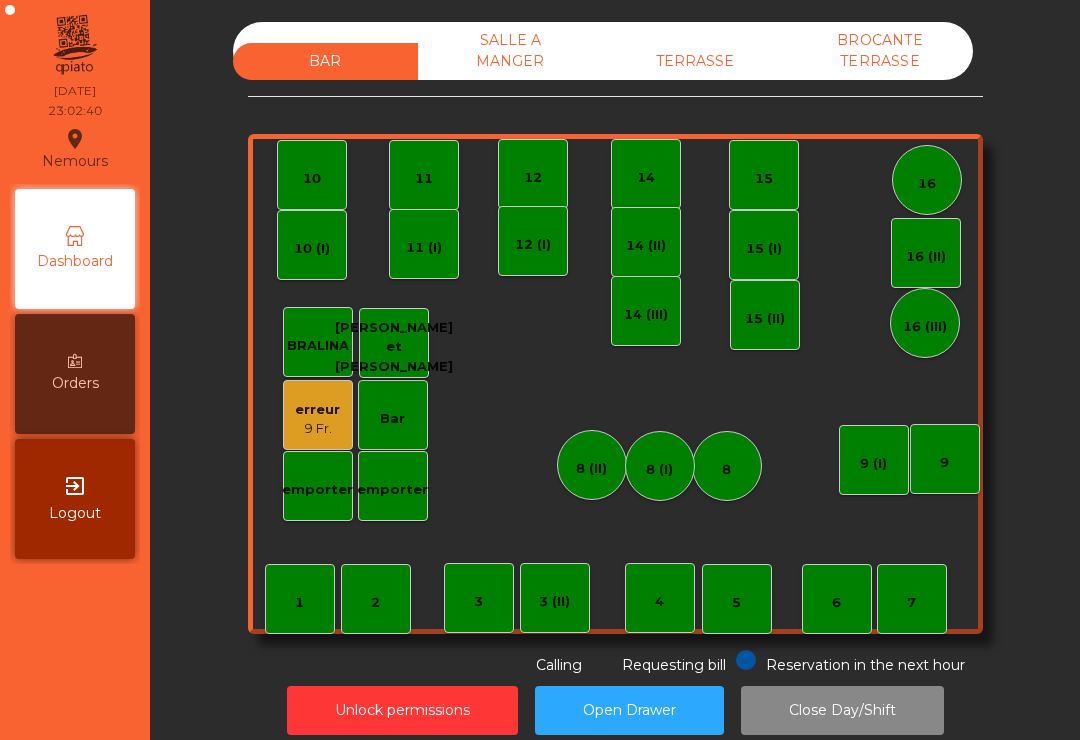 click on "Unlock permissions" 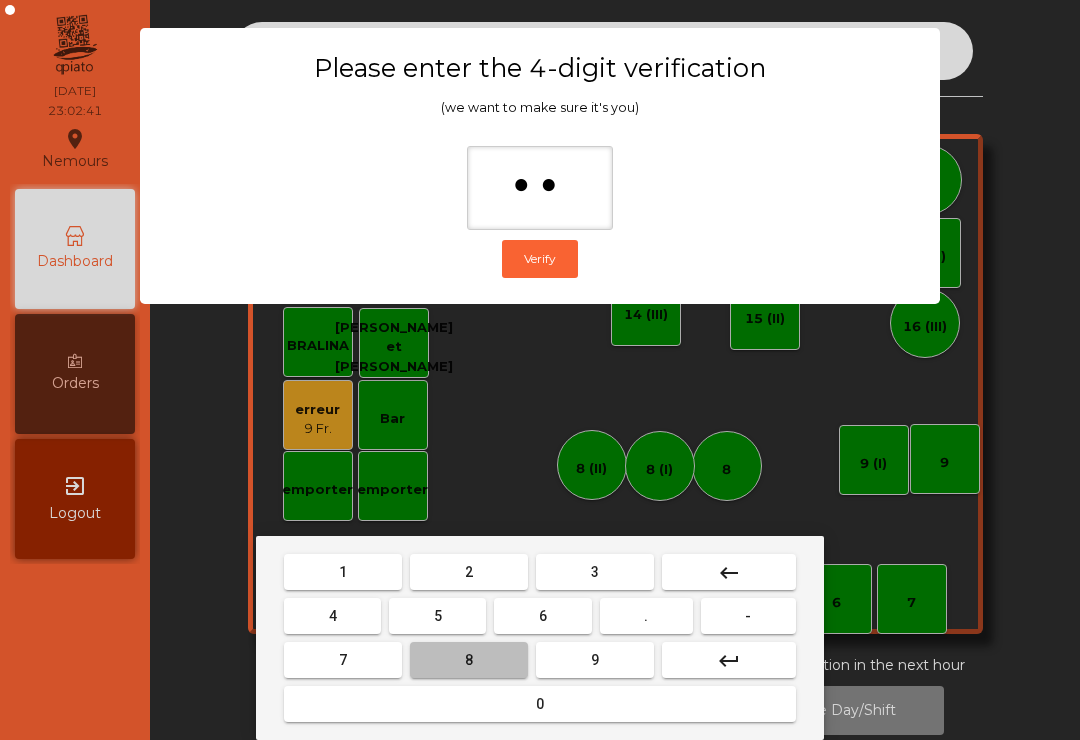 type on "***" 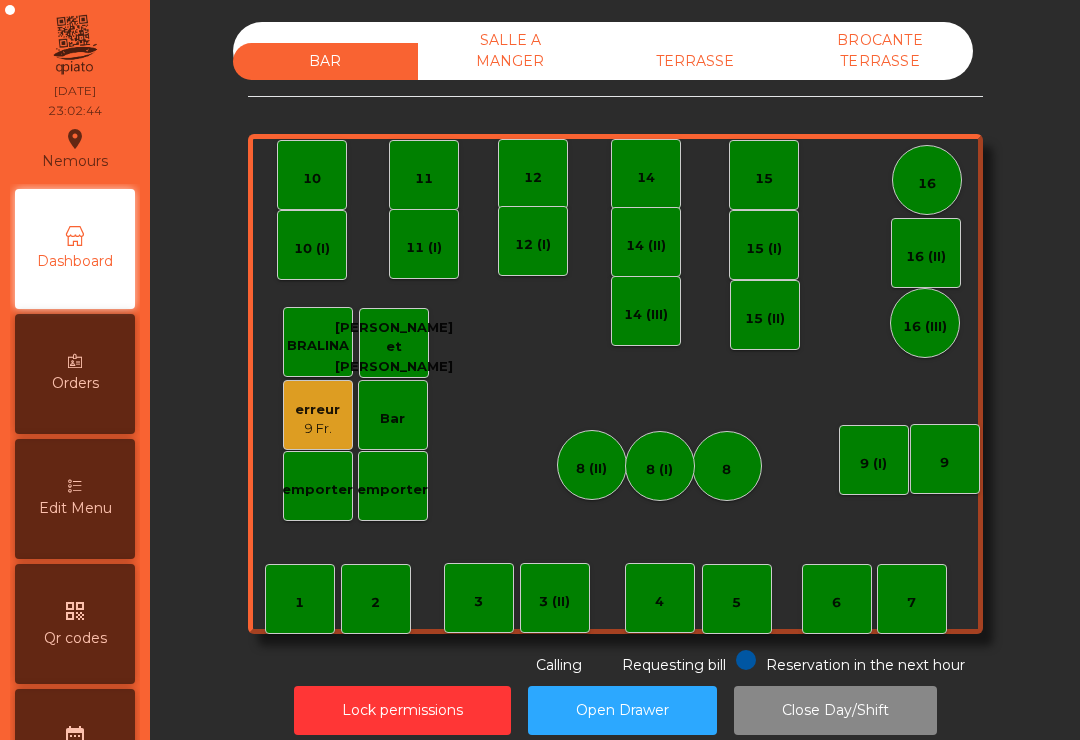 click on "erreur    9 Fr." 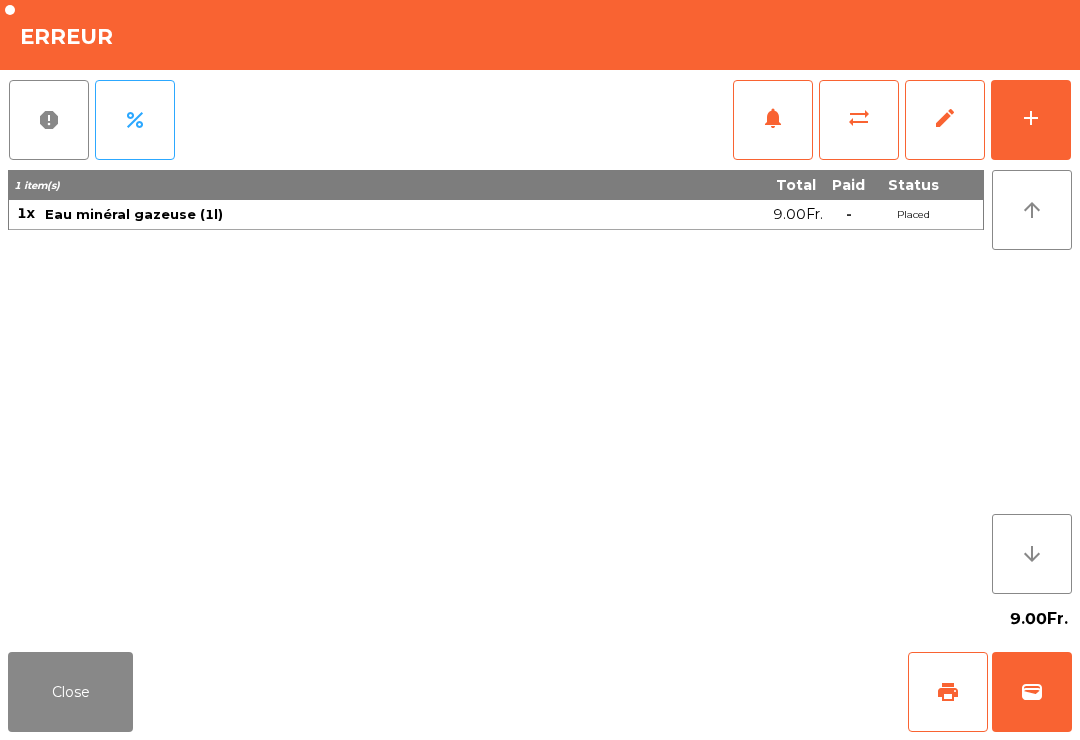 click on "edit" 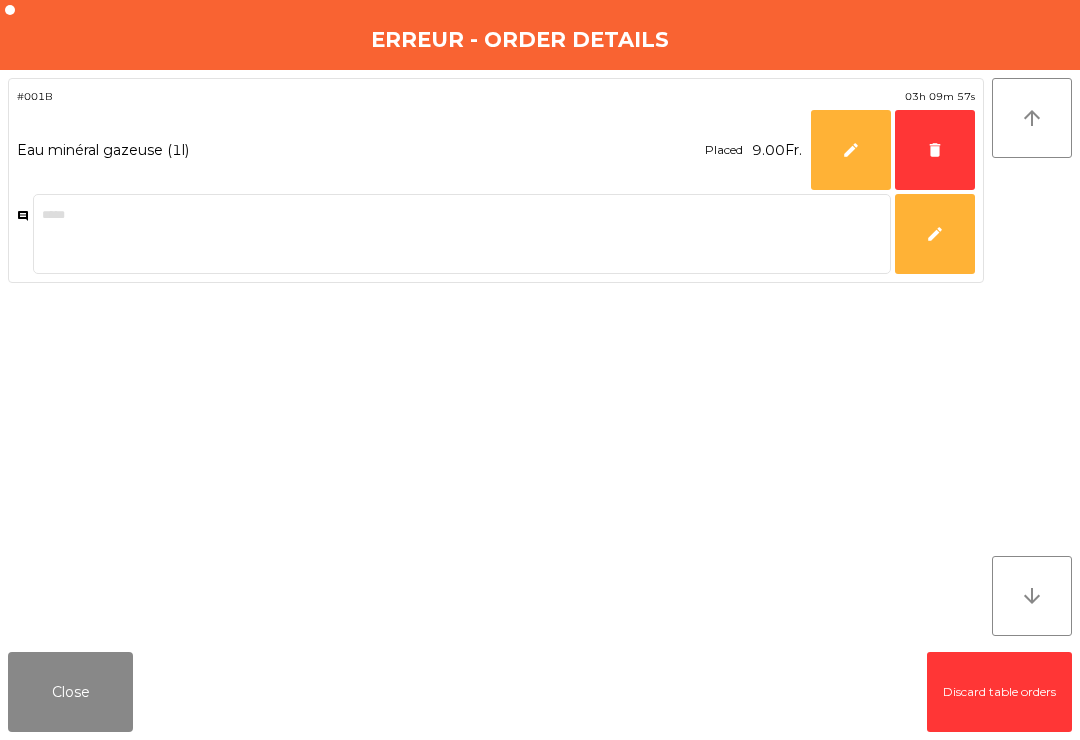 click on "delete" 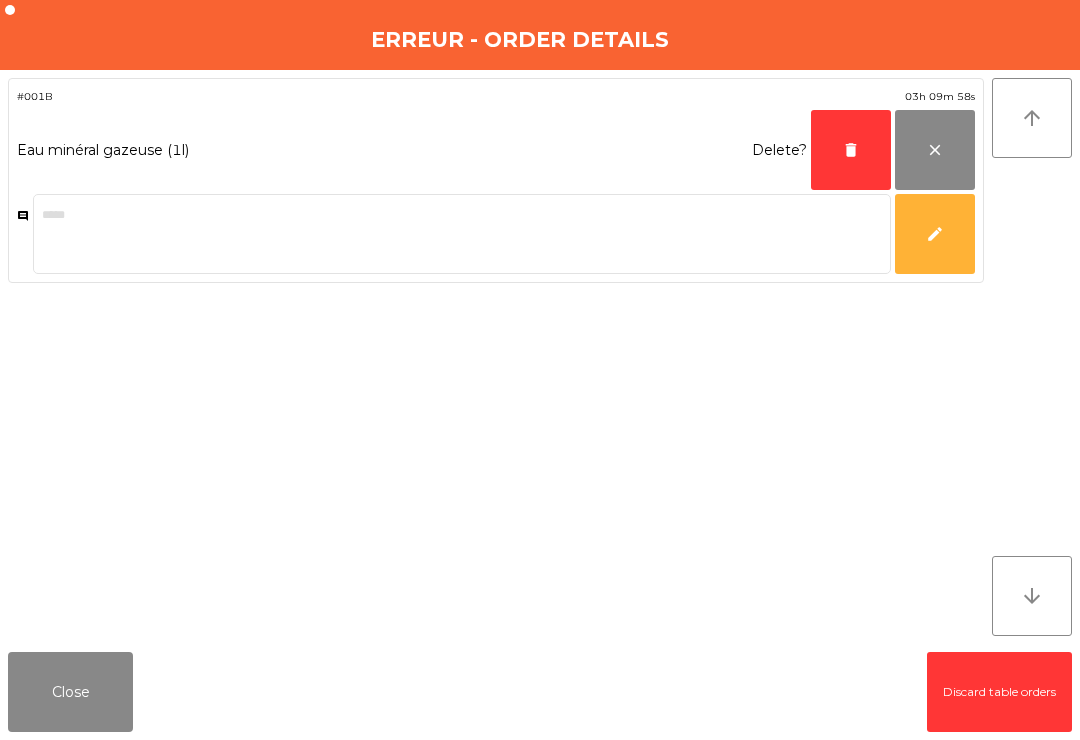 click on "delete" 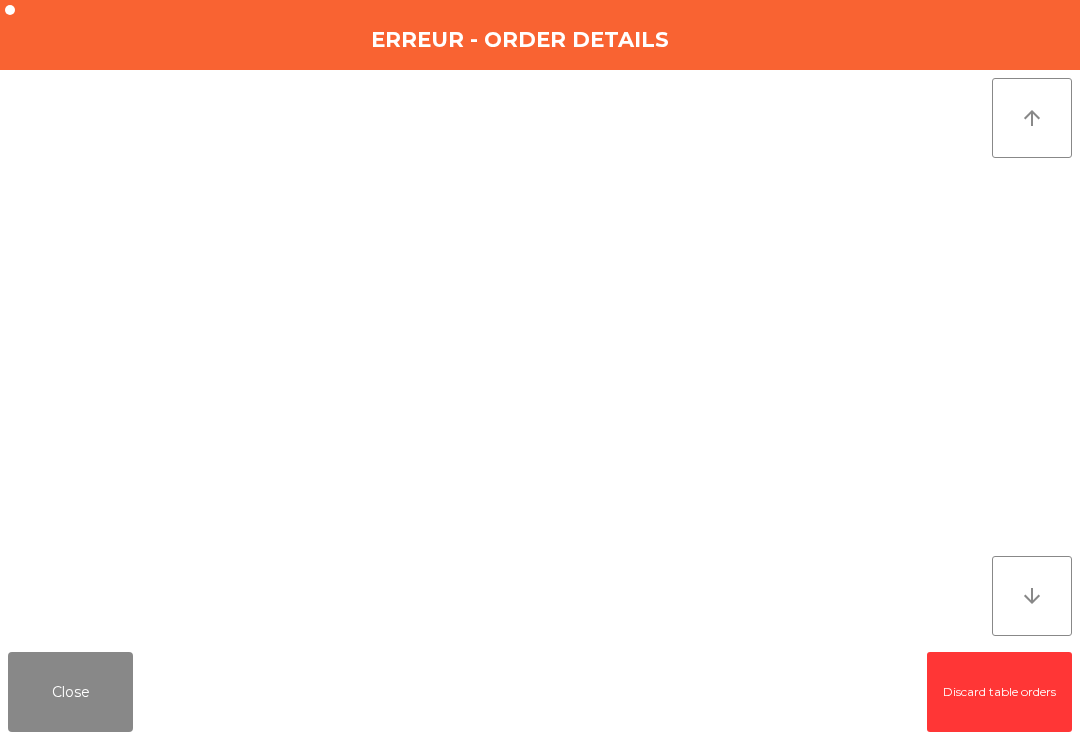 click on "Close" 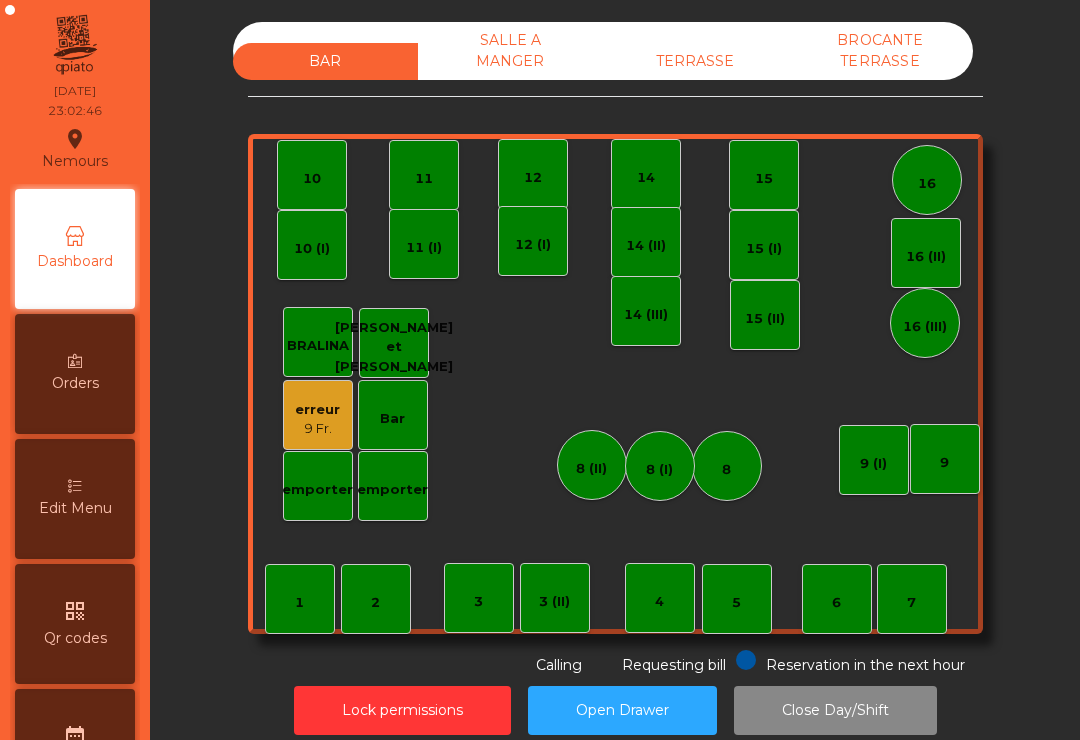 click on "Lock permissions" 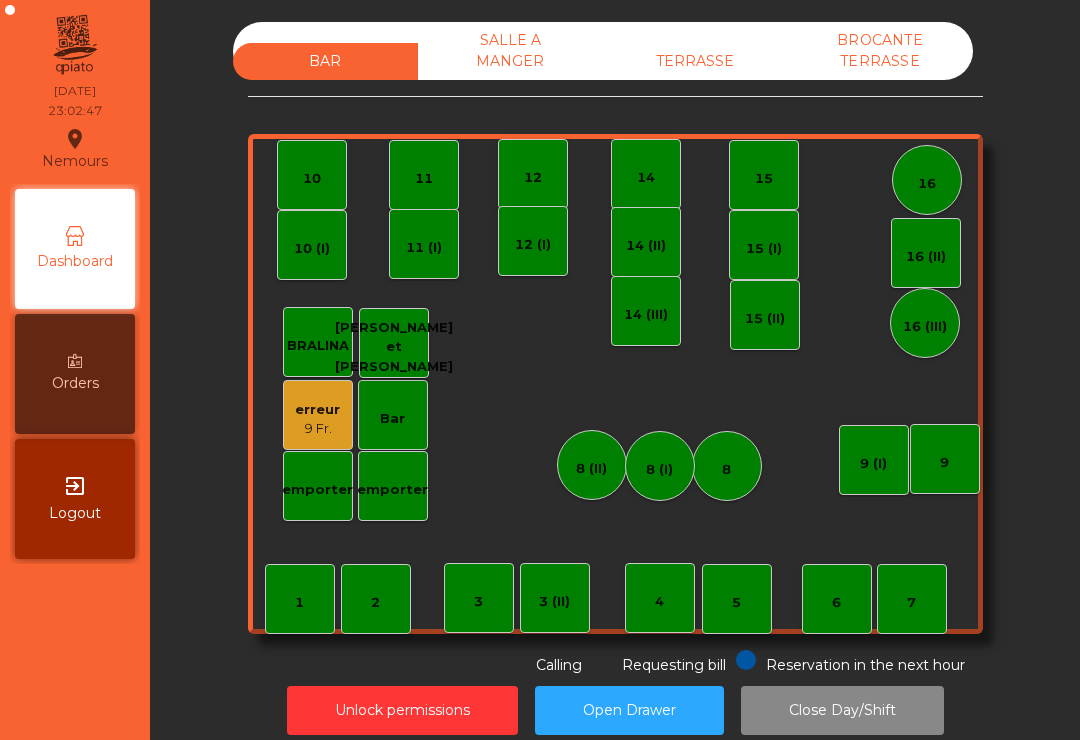 click on "Close Day/Shift" 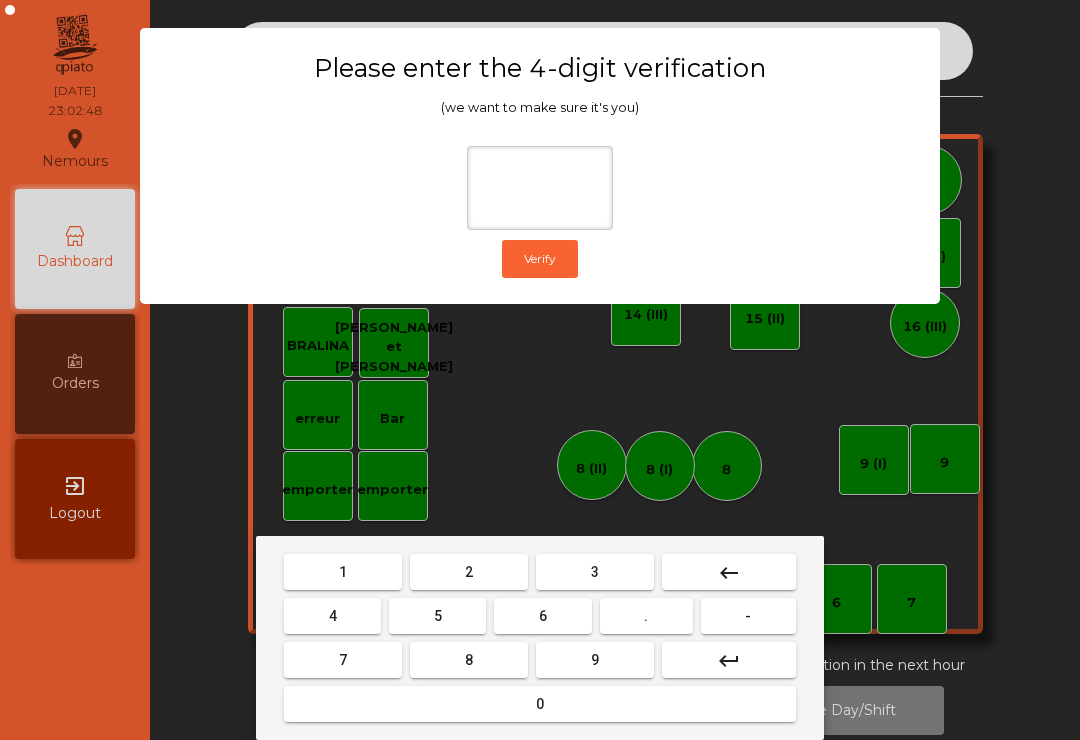 type on "*" 